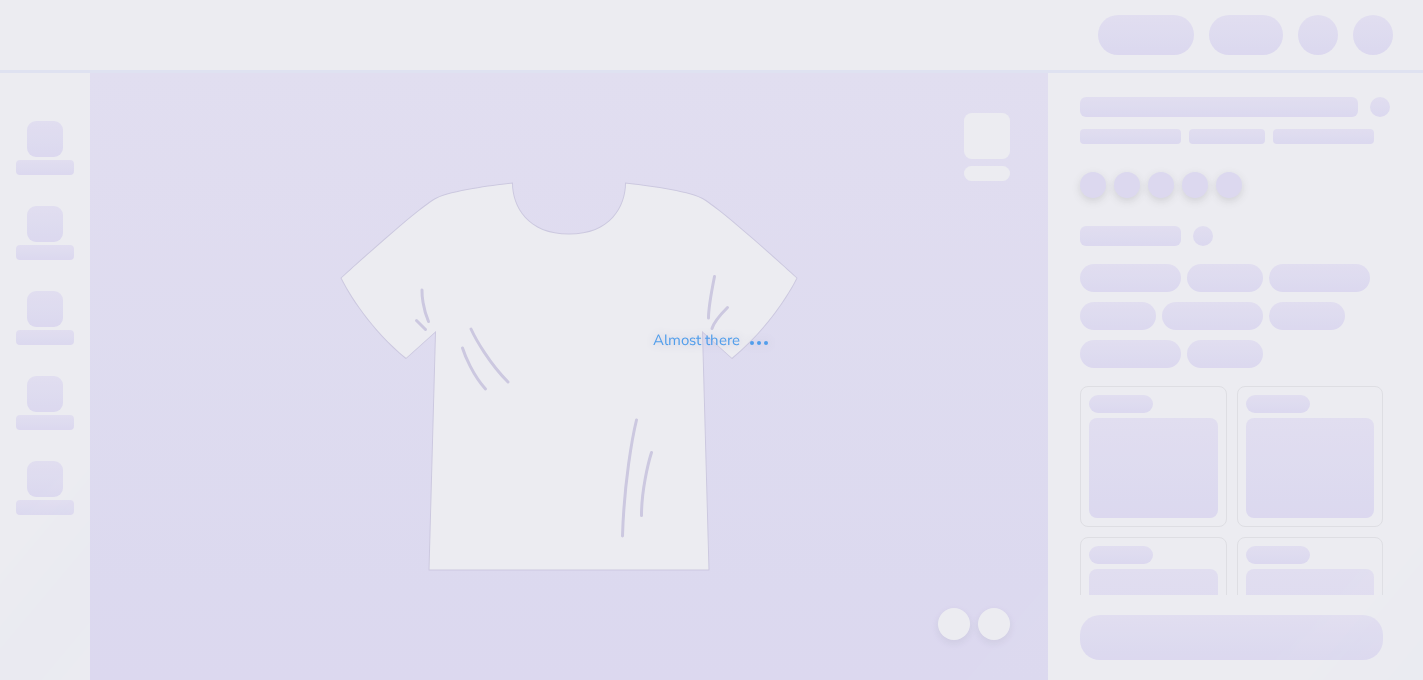 scroll, scrollTop: 0, scrollLeft: 0, axis: both 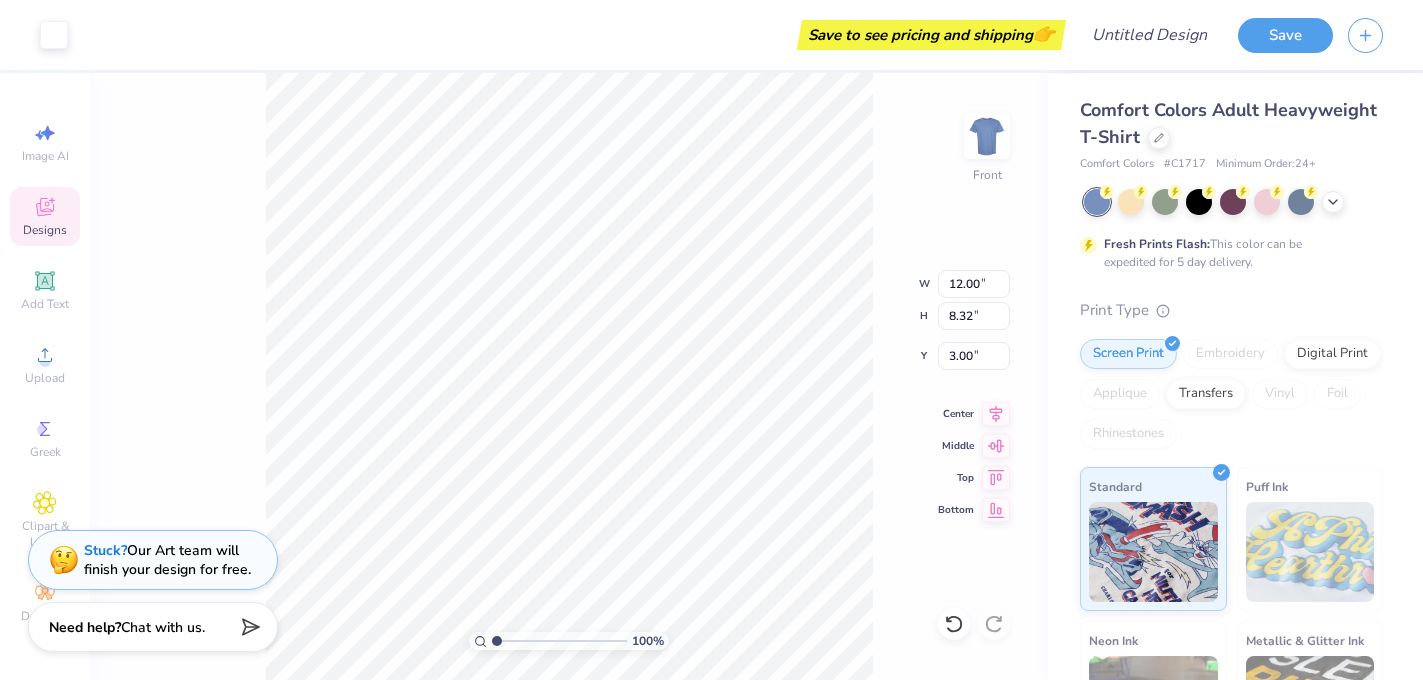 type on "5.91" 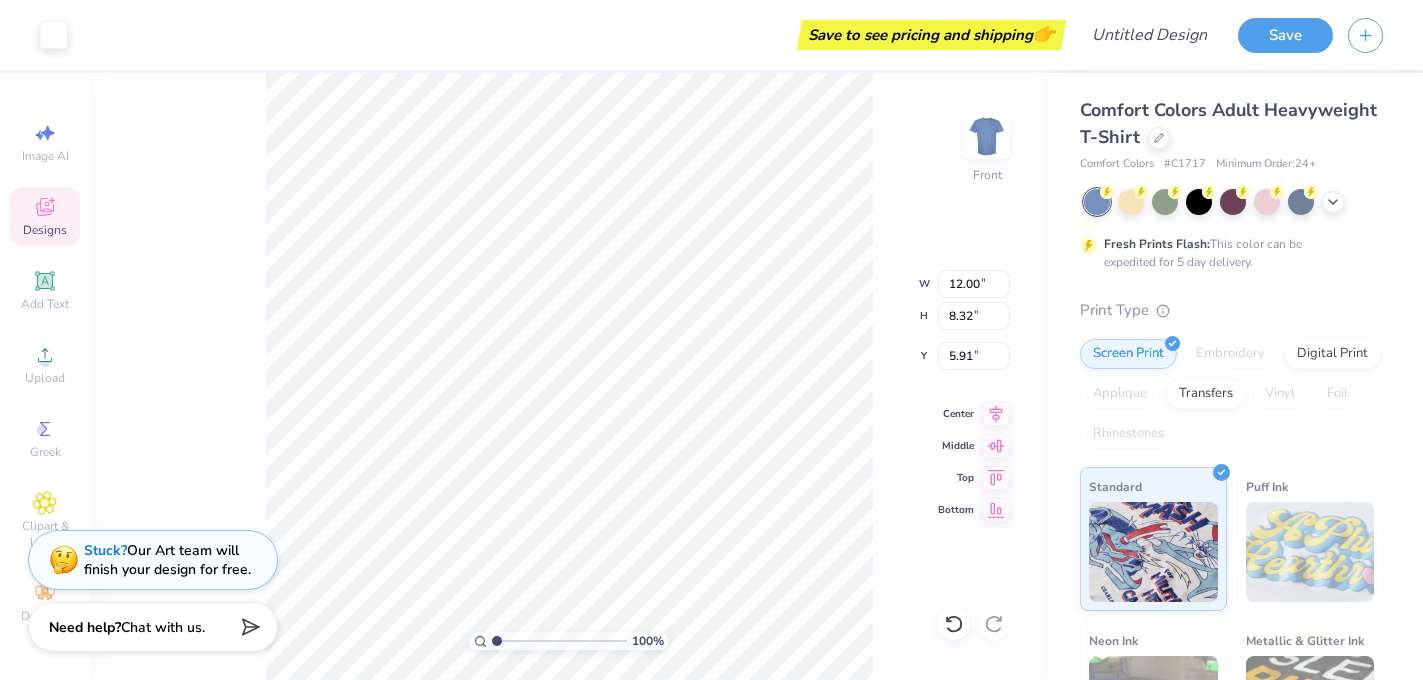 type on "5.92" 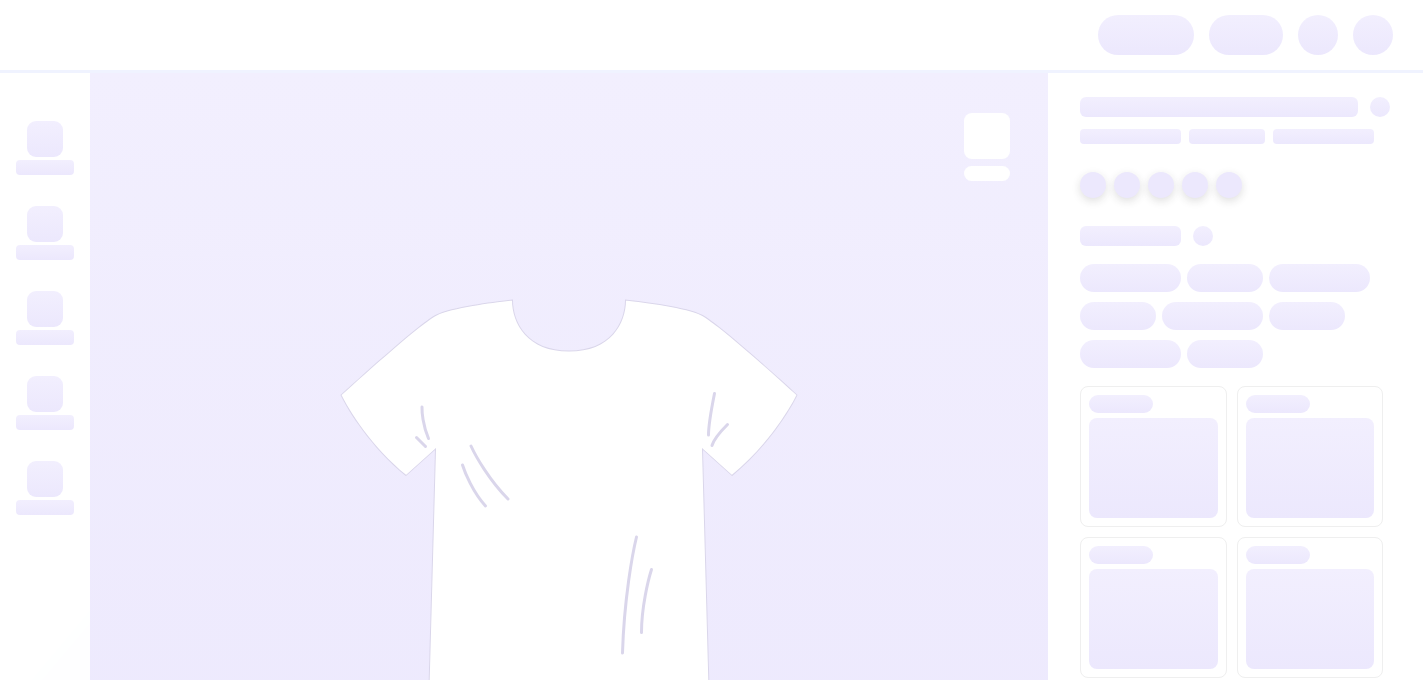 scroll, scrollTop: 0, scrollLeft: 0, axis: both 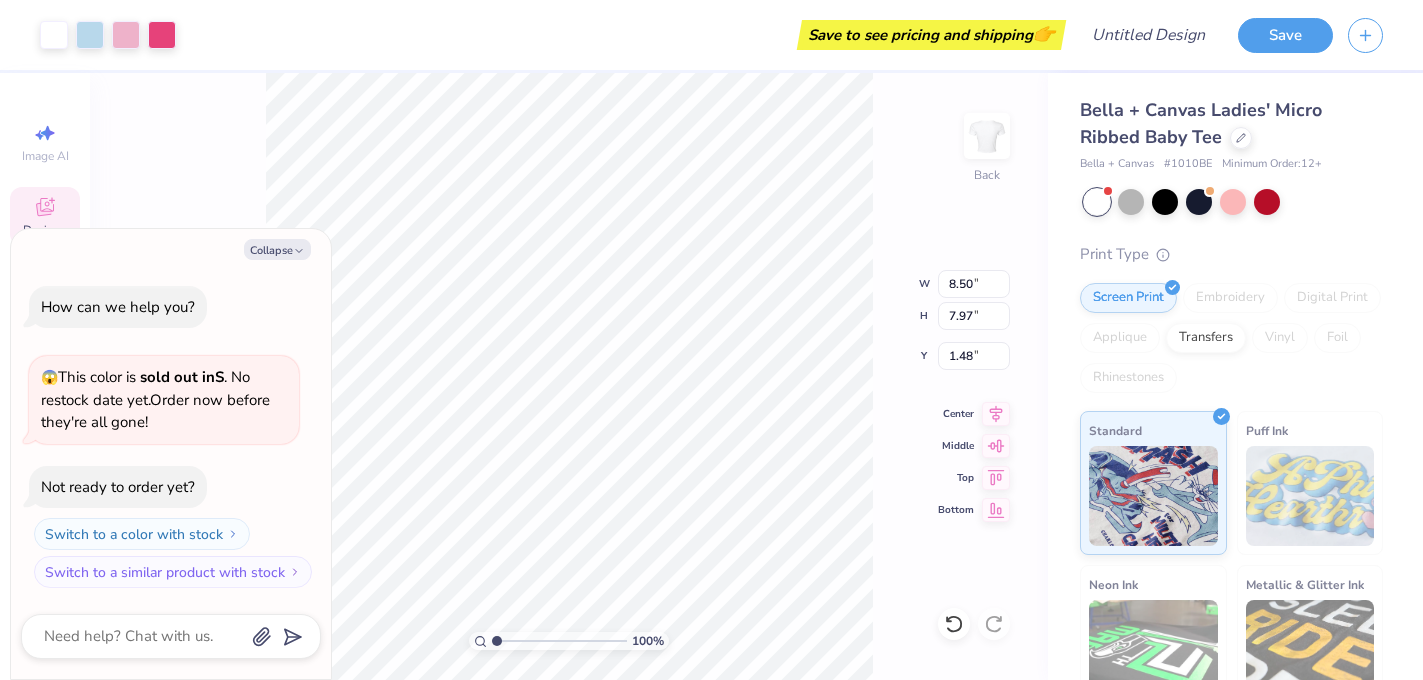 type on "x" 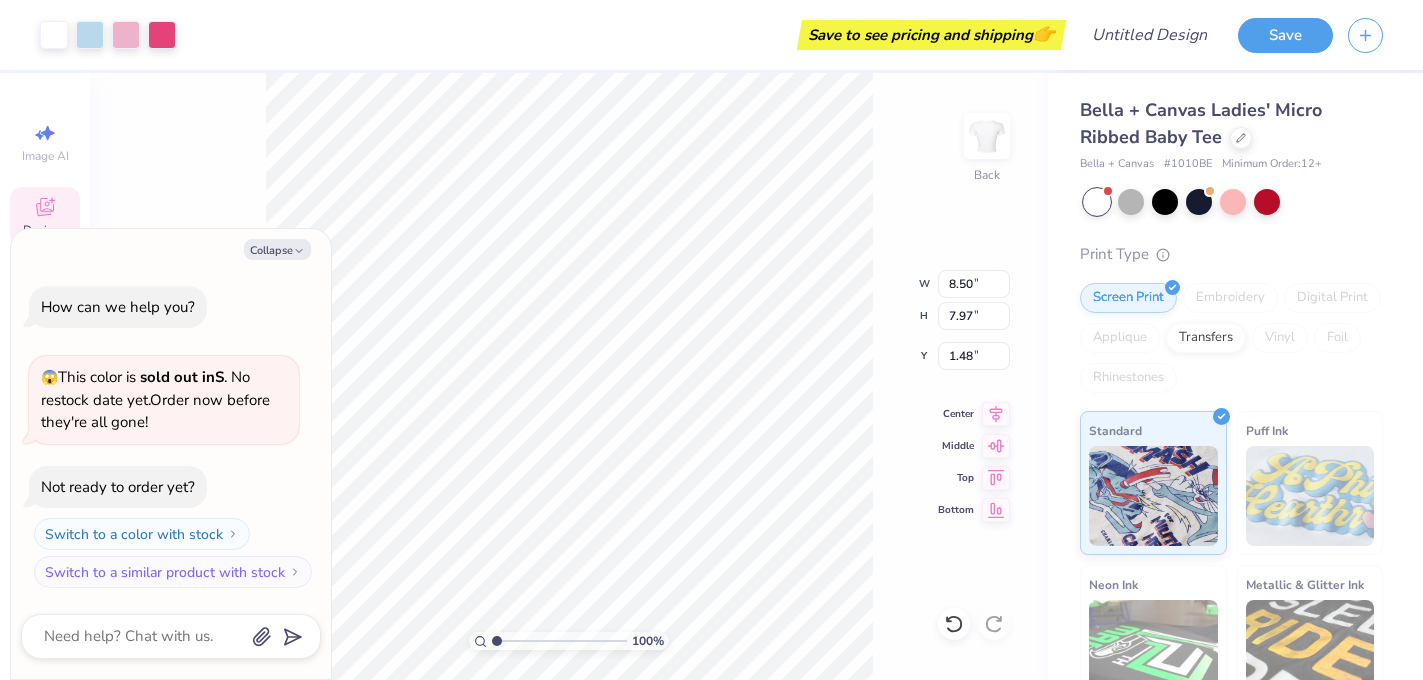 type on "3.00" 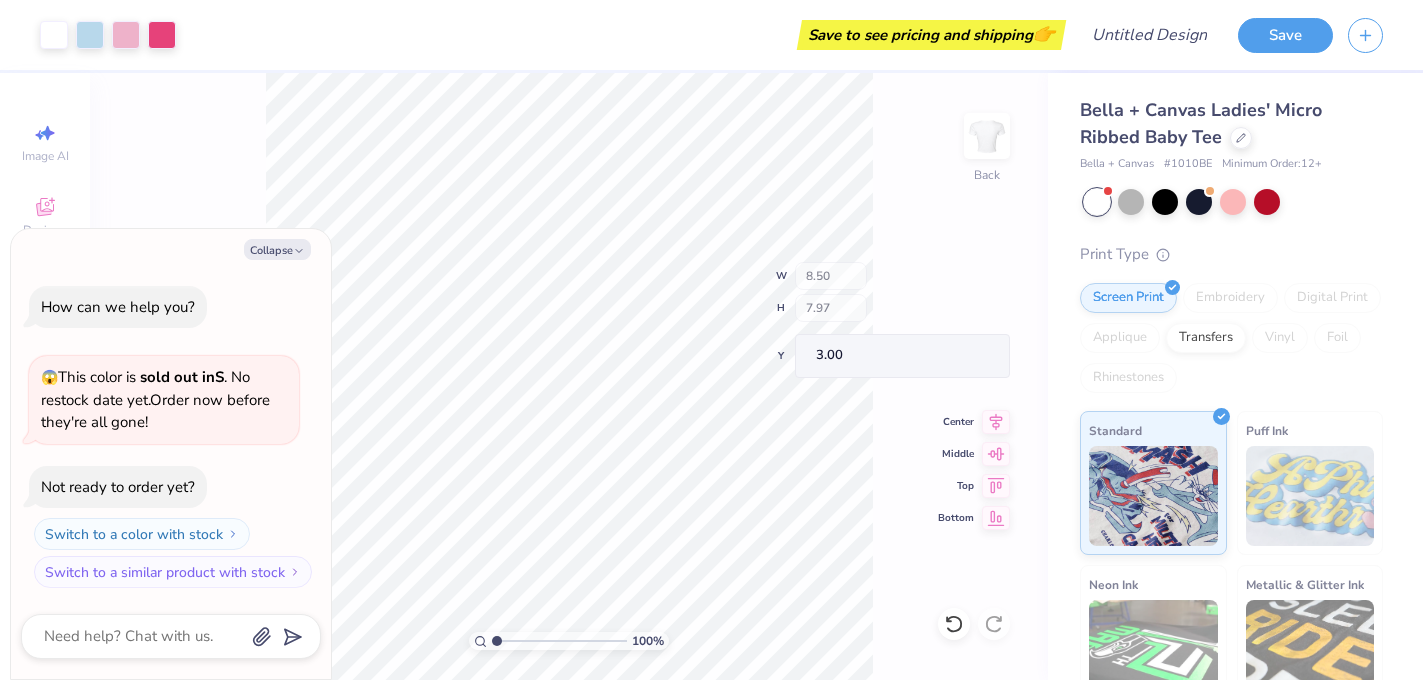 type on "x" 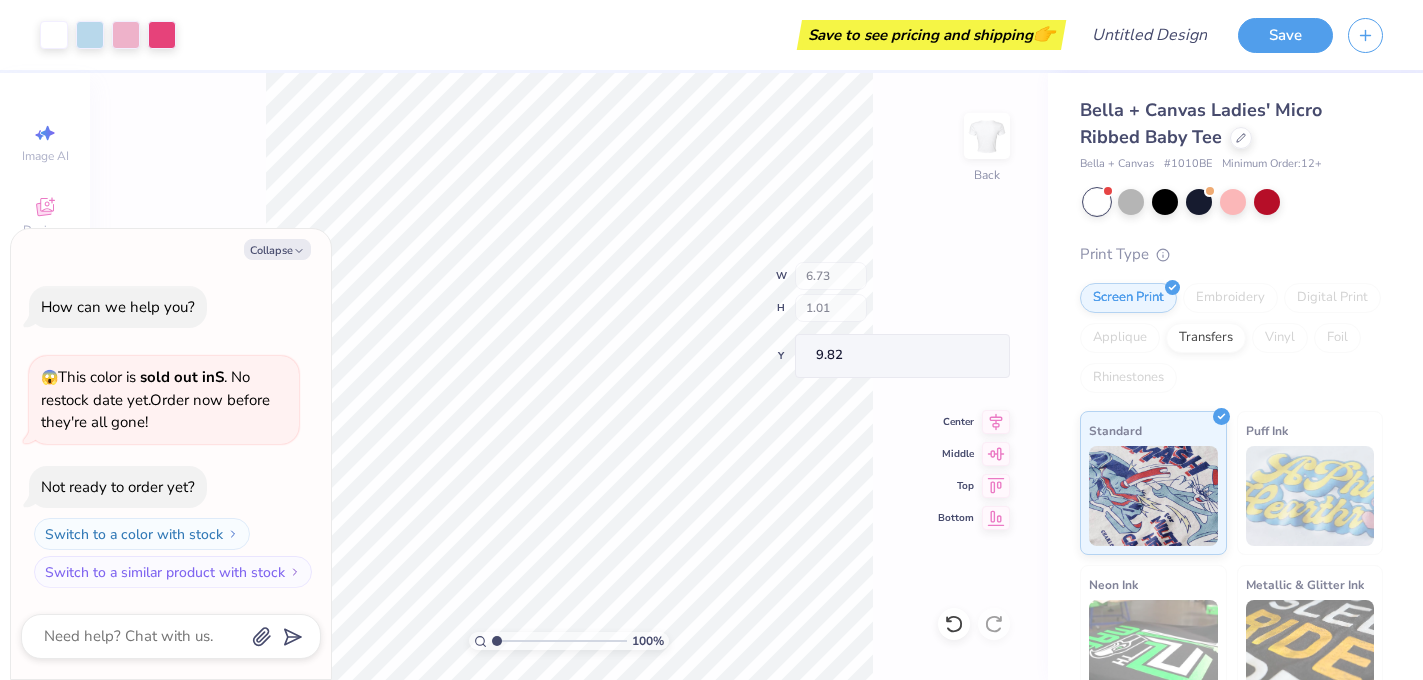 type on "x" 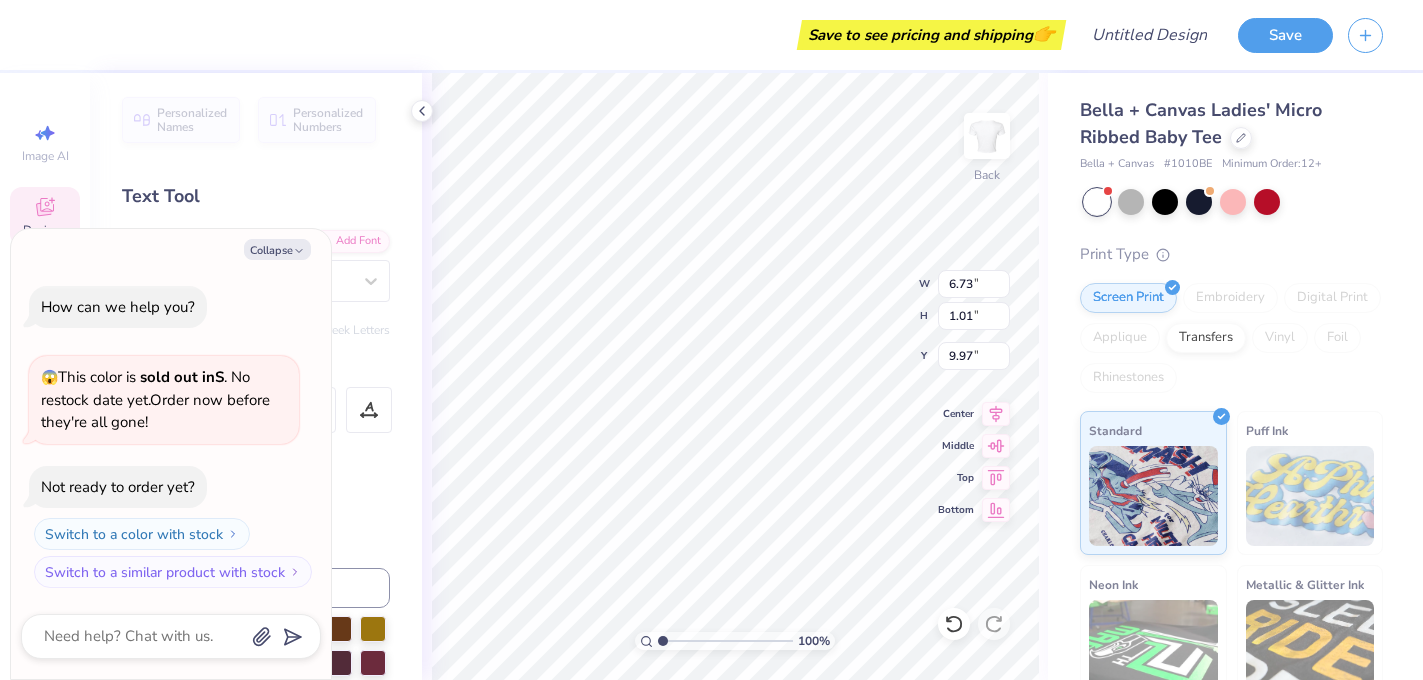 scroll, scrollTop: 0, scrollLeft: 3, axis: horizontal 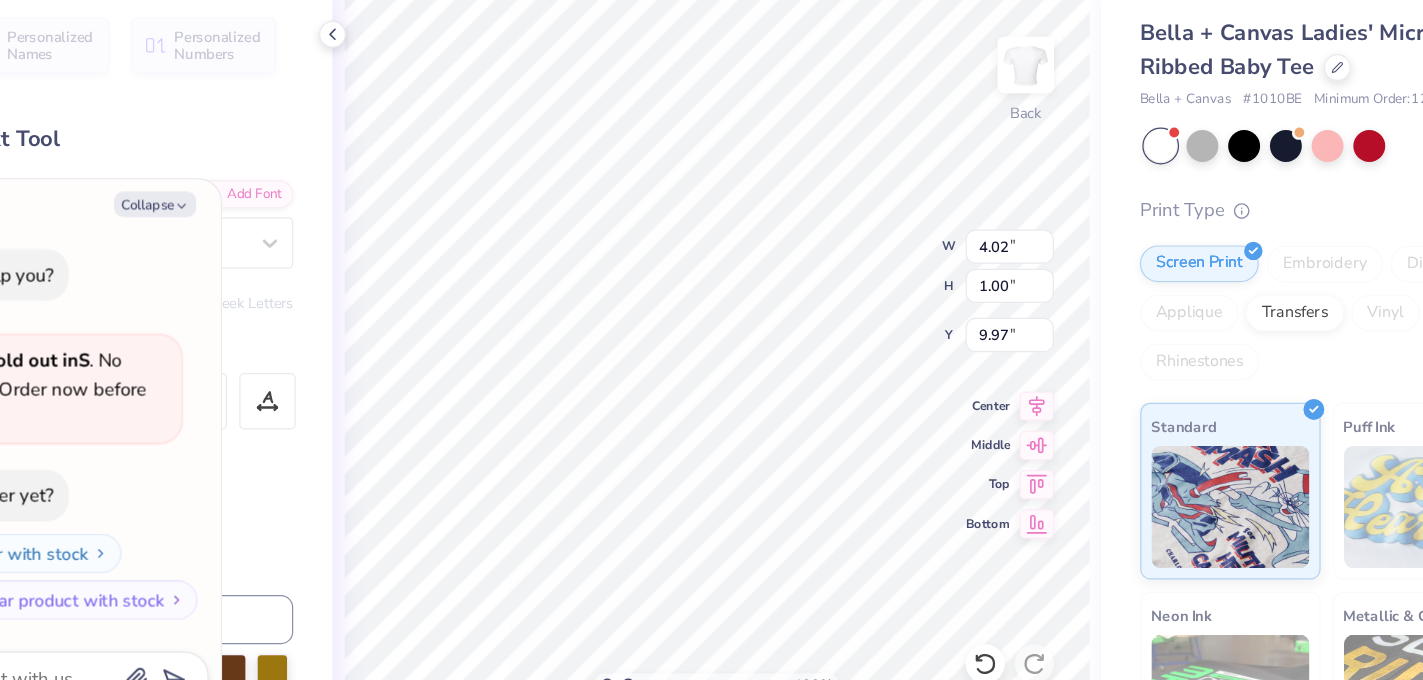 type on "x" 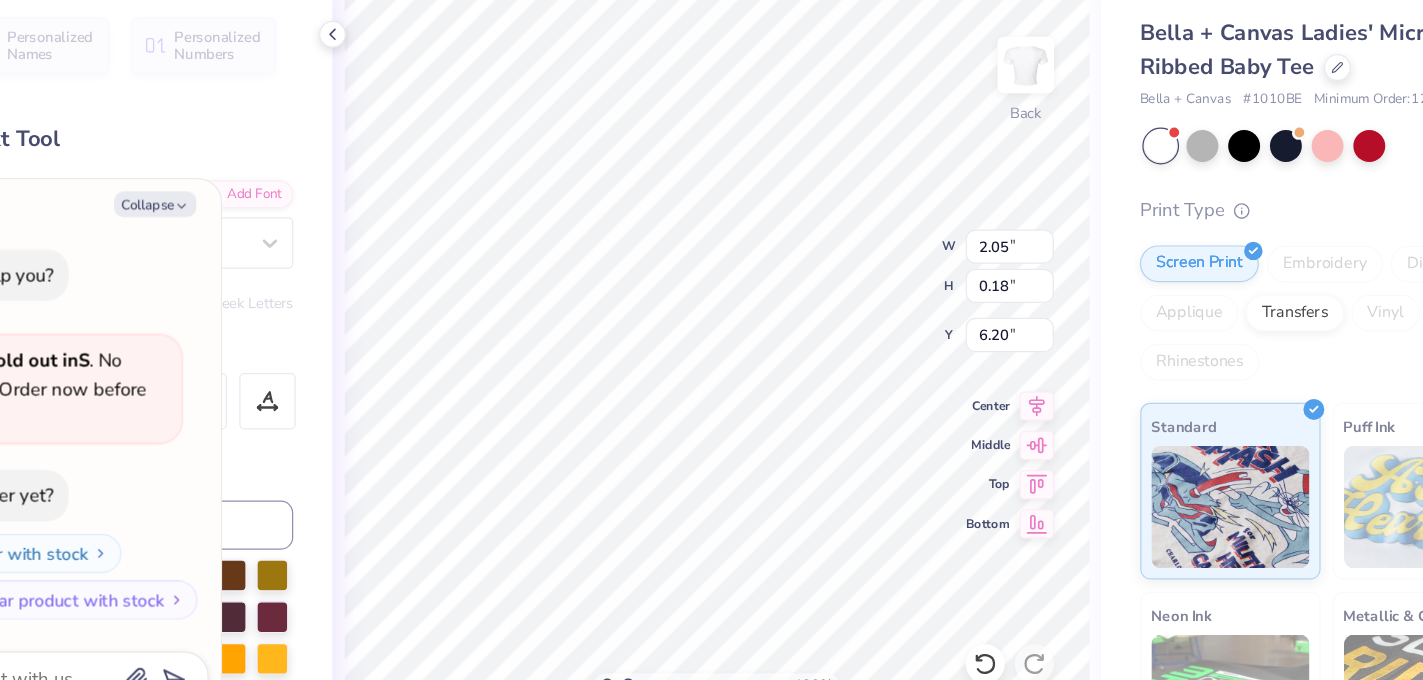 type on "x" 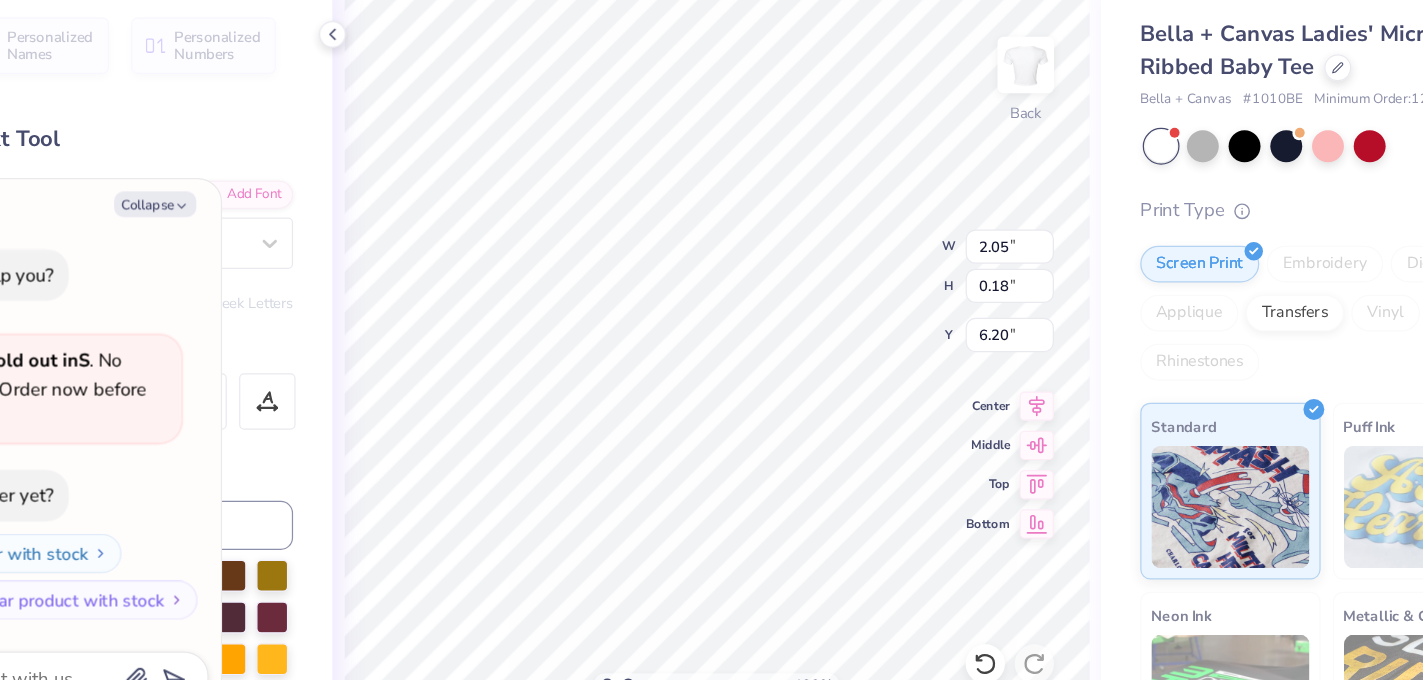 type on "x" 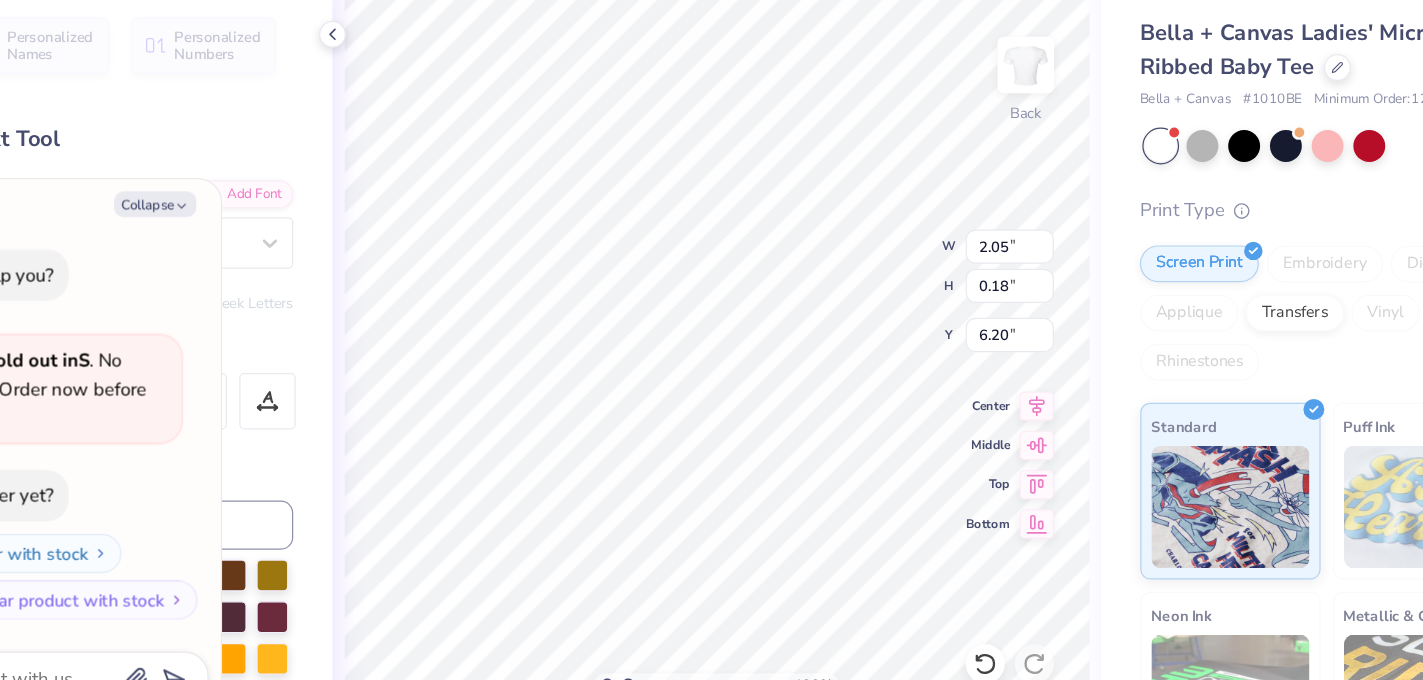 type on "x" 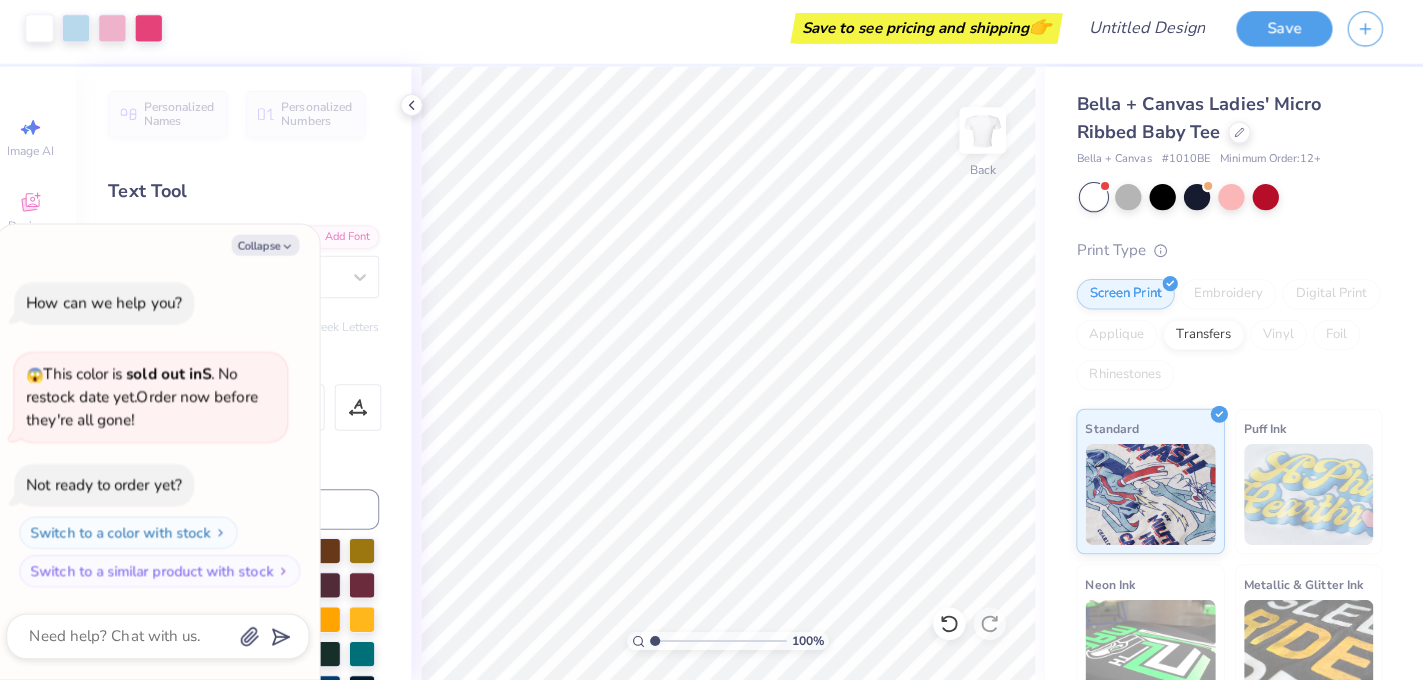 scroll, scrollTop: 0, scrollLeft: 0, axis: both 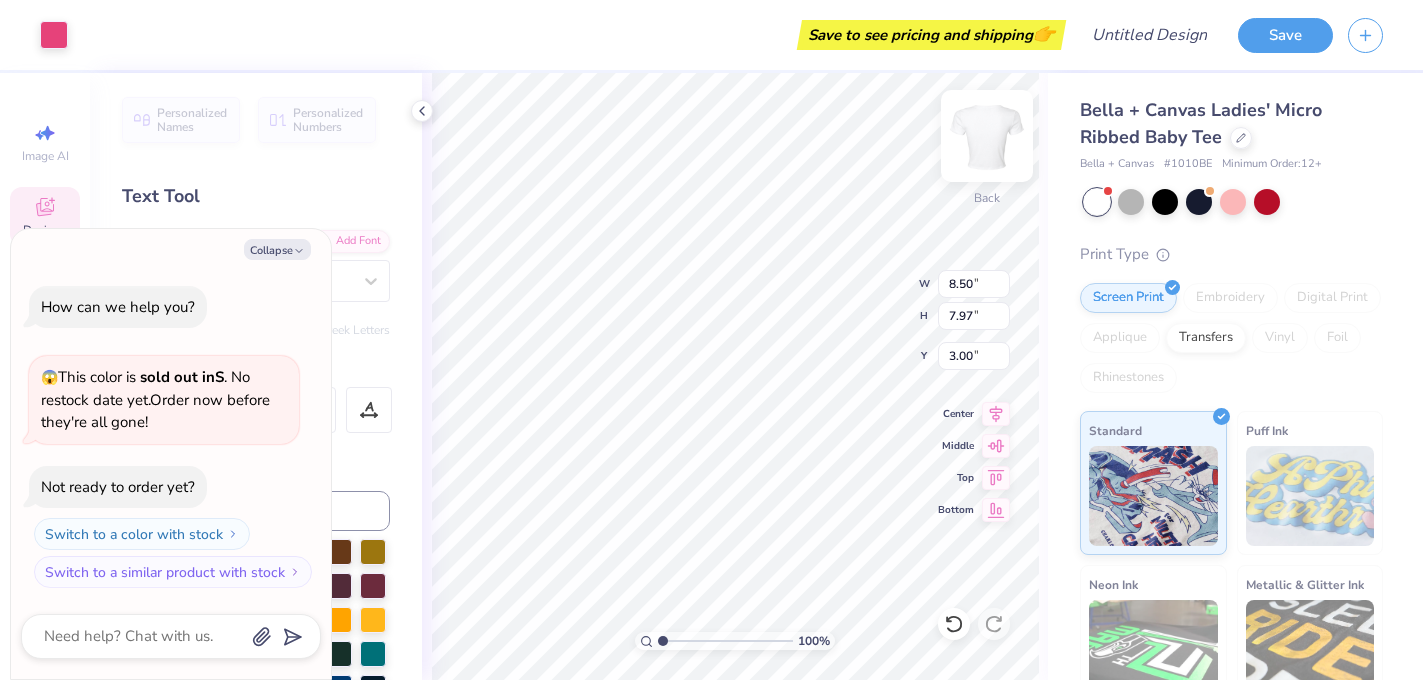 click at bounding box center (987, 136) 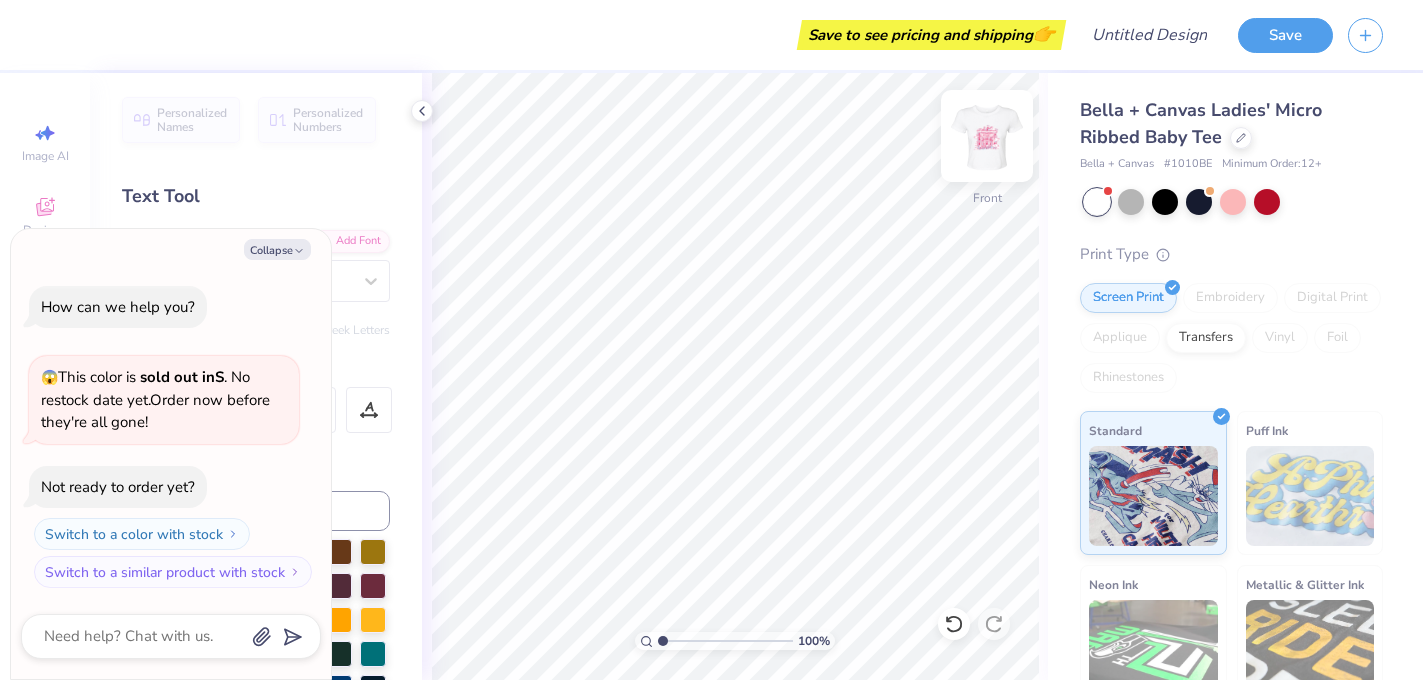 click at bounding box center (987, 136) 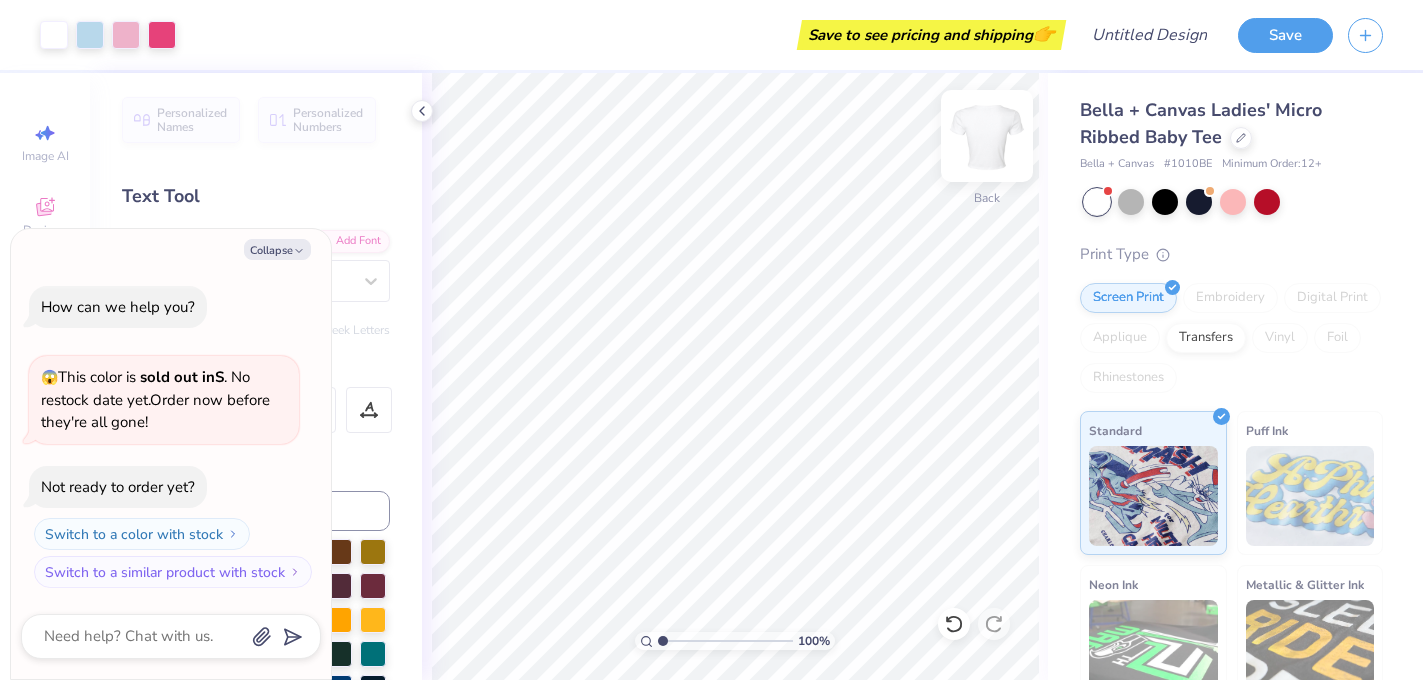 click on "Back" at bounding box center [987, 148] 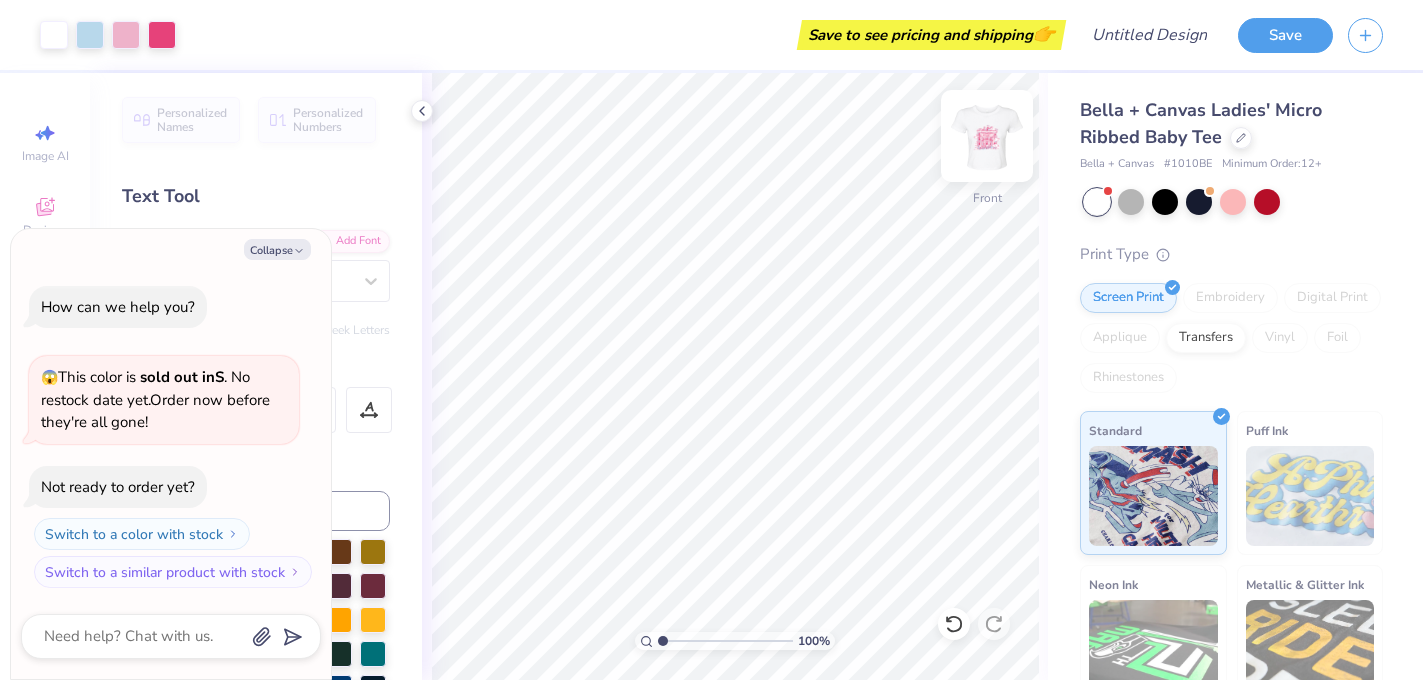 click at bounding box center (987, 136) 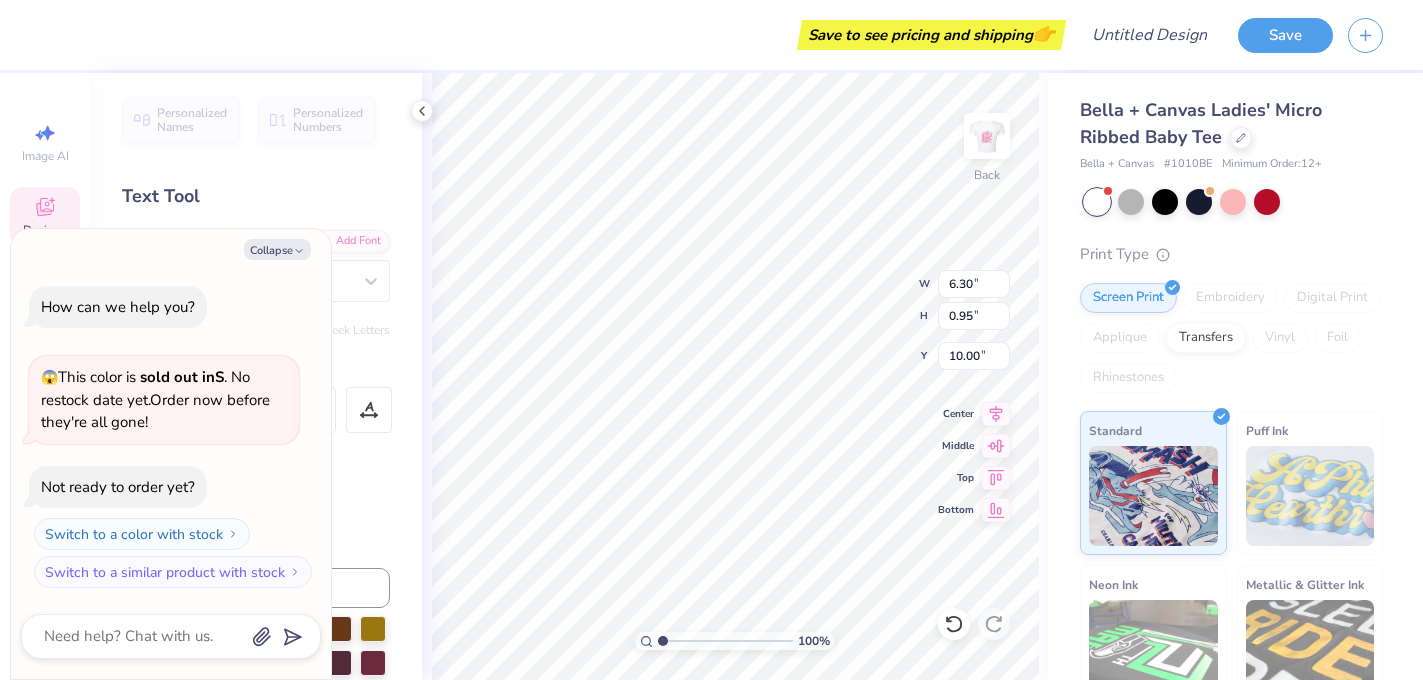 type on "x" 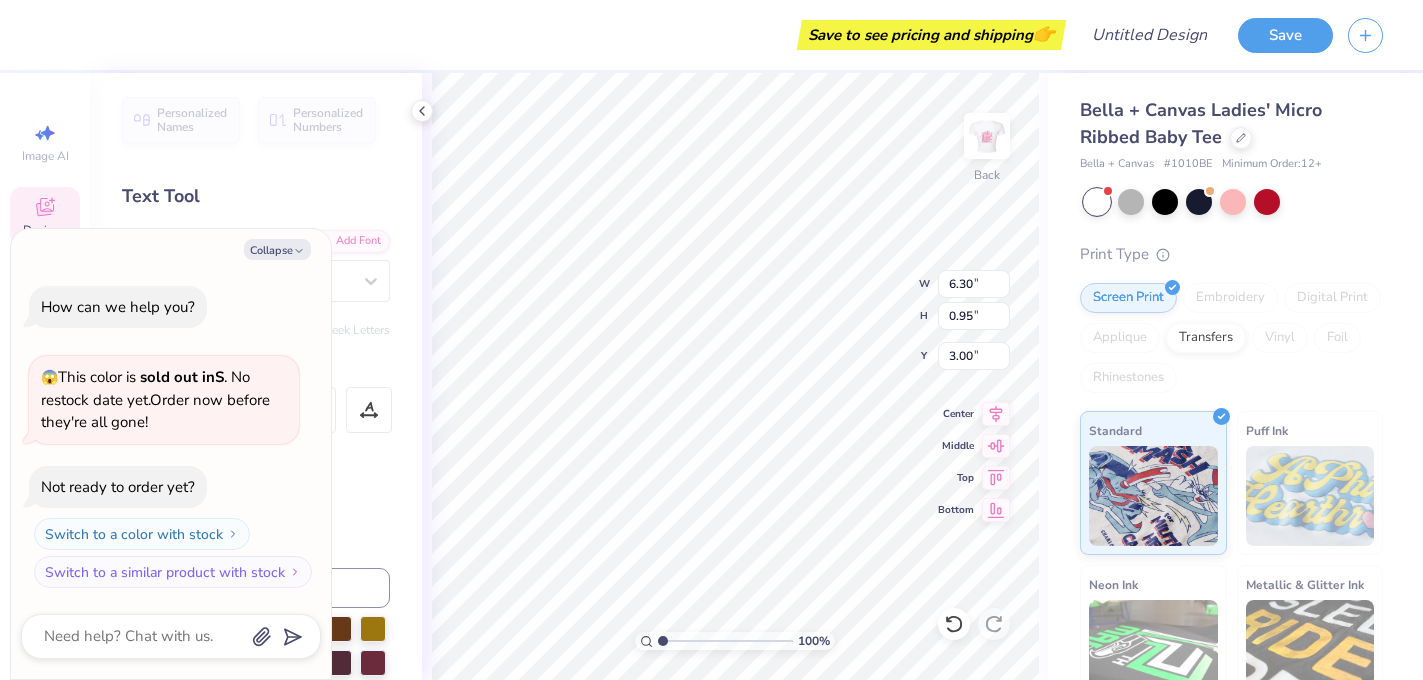 scroll, scrollTop: 0, scrollLeft: 4, axis: horizontal 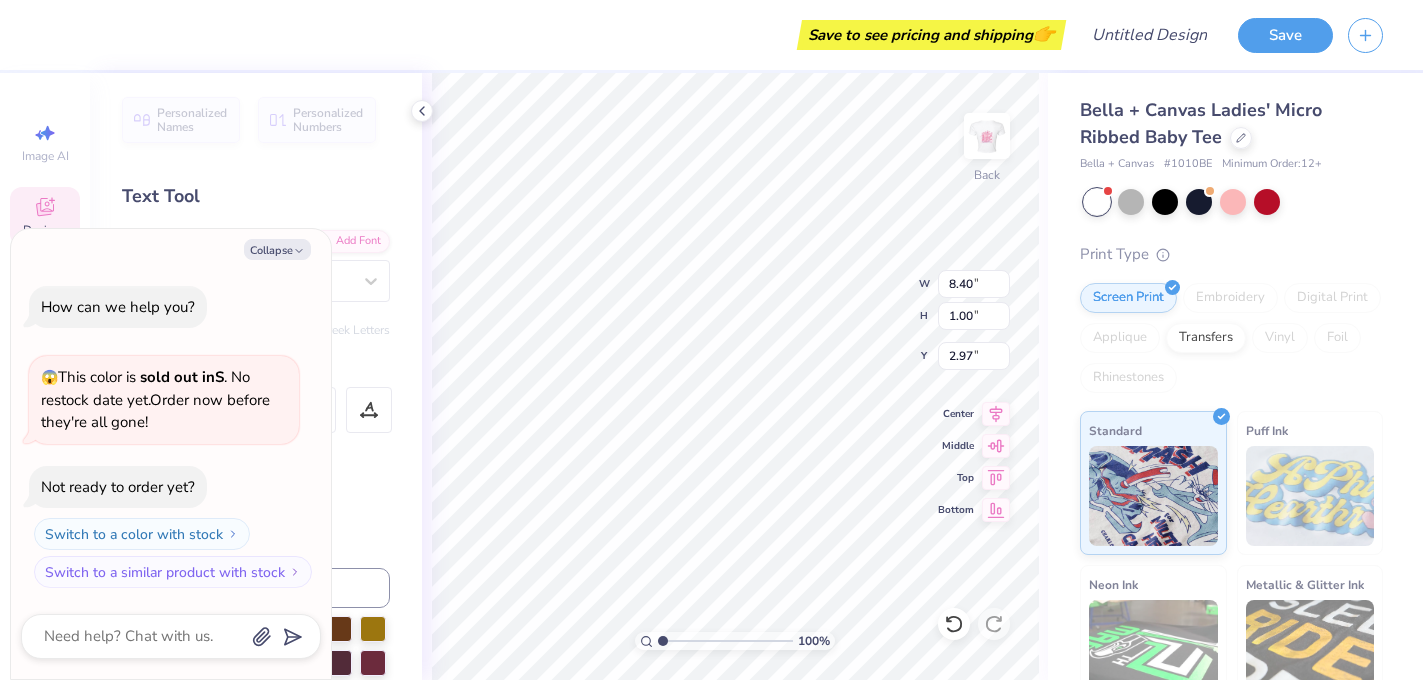 type on "x" 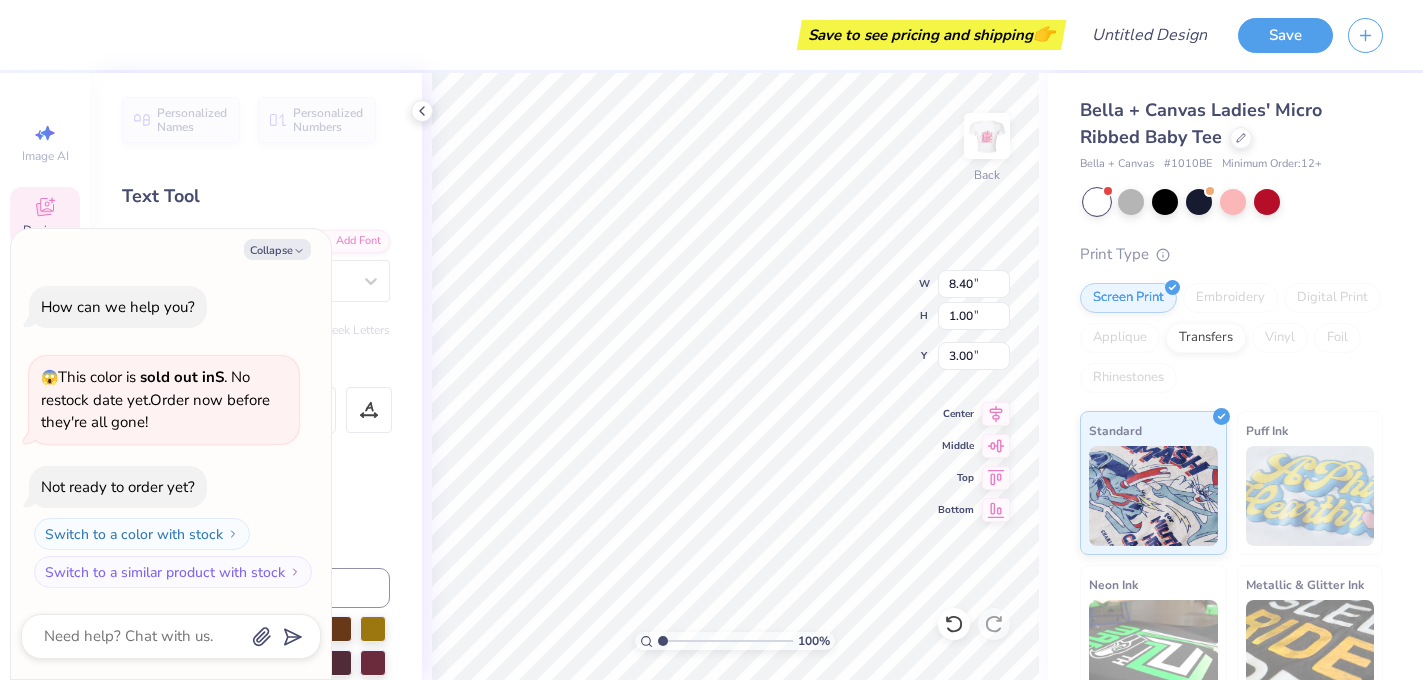 scroll, scrollTop: 0, scrollLeft: 4, axis: horizontal 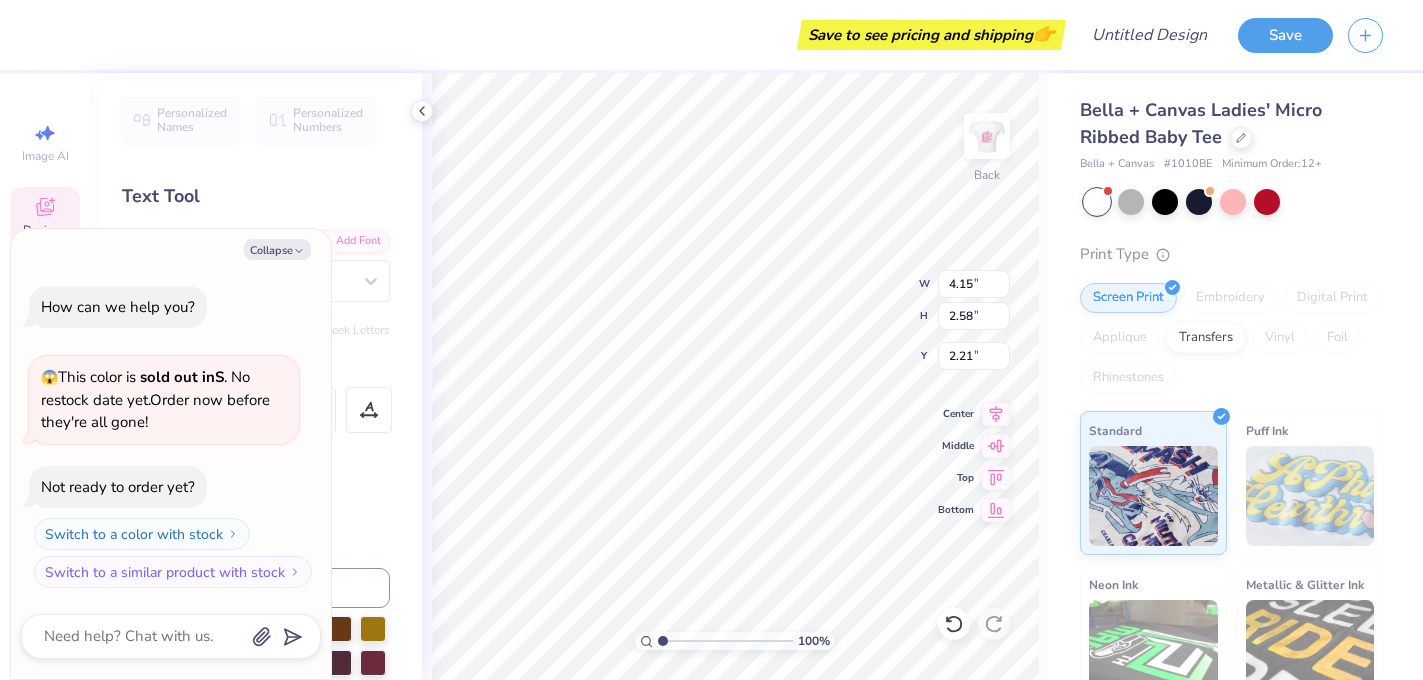 type on "x" 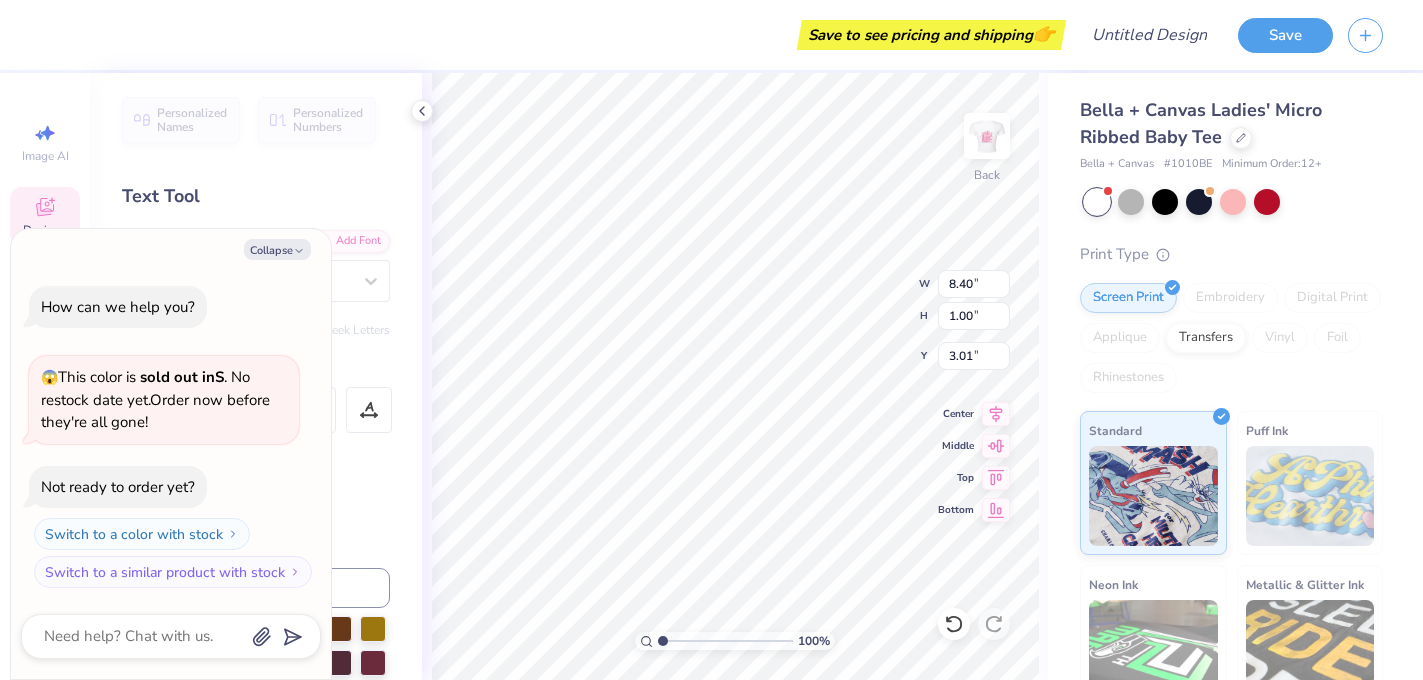type on "x" 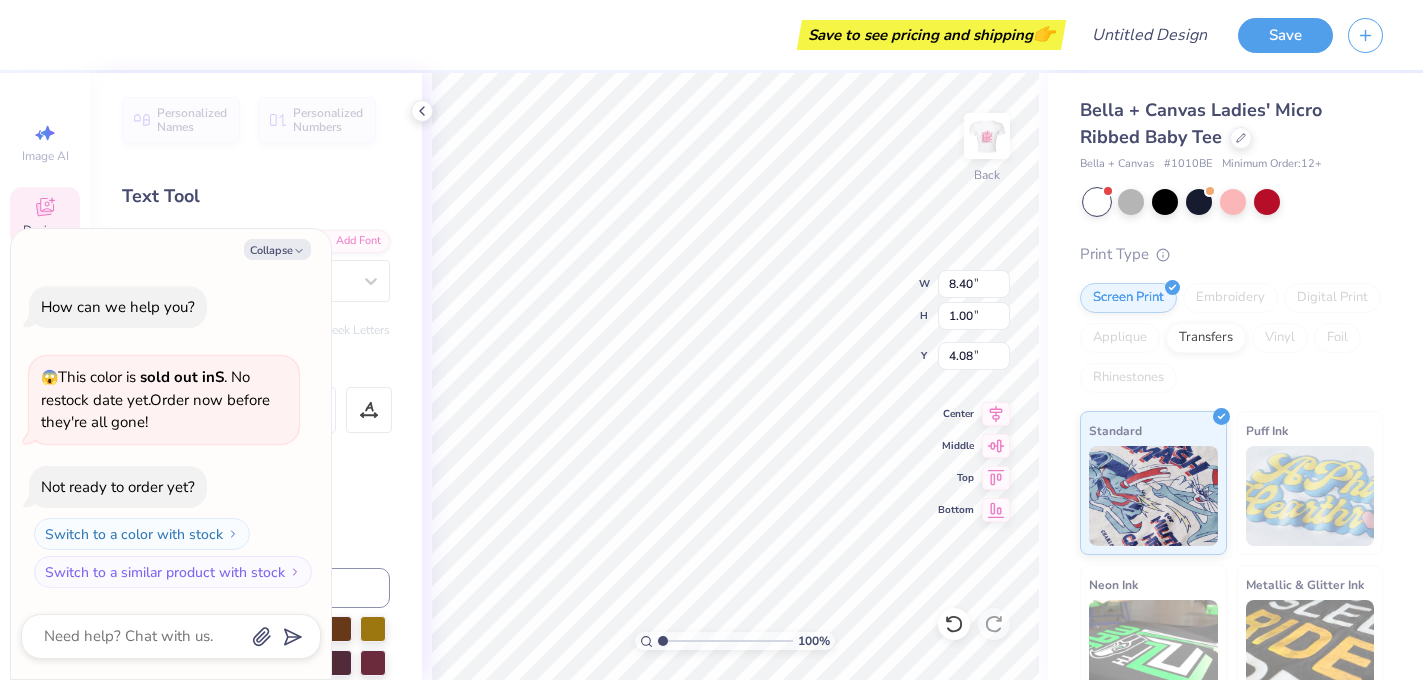 scroll, scrollTop: 0, scrollLeft: 5, axis: horizontal 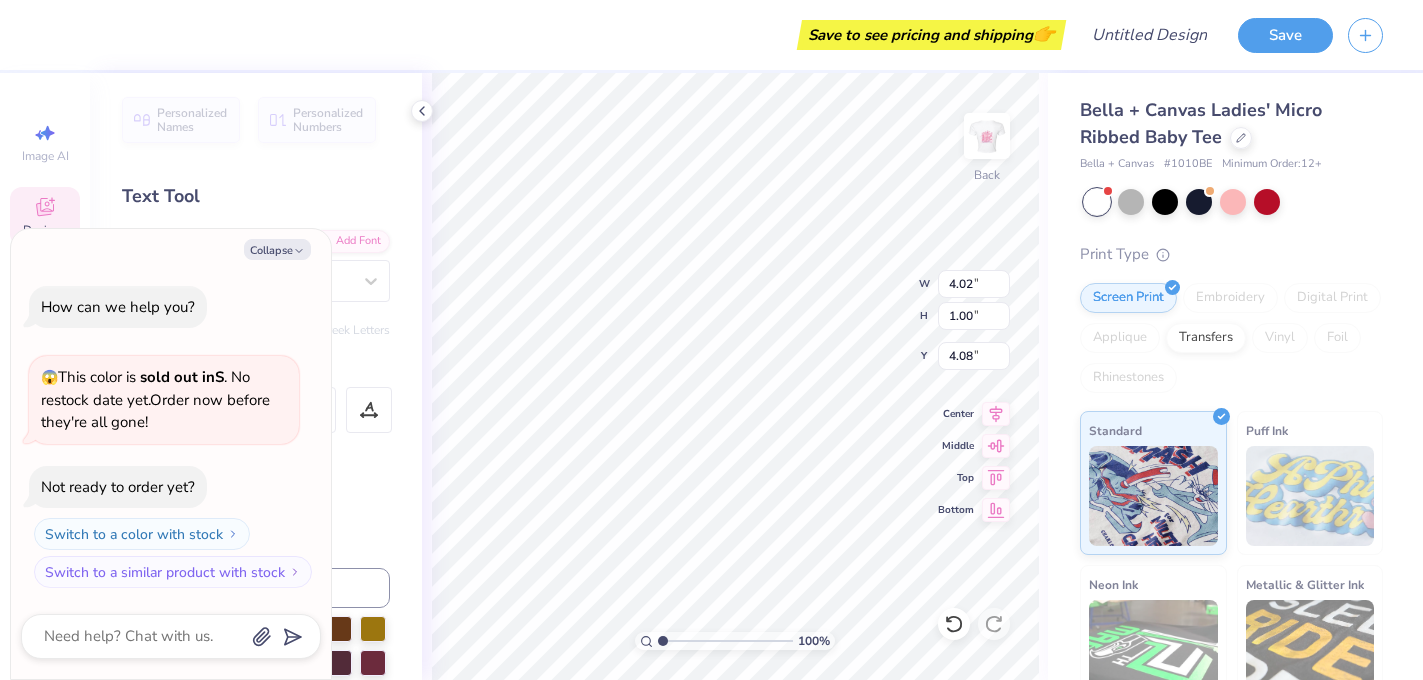 type on "x" 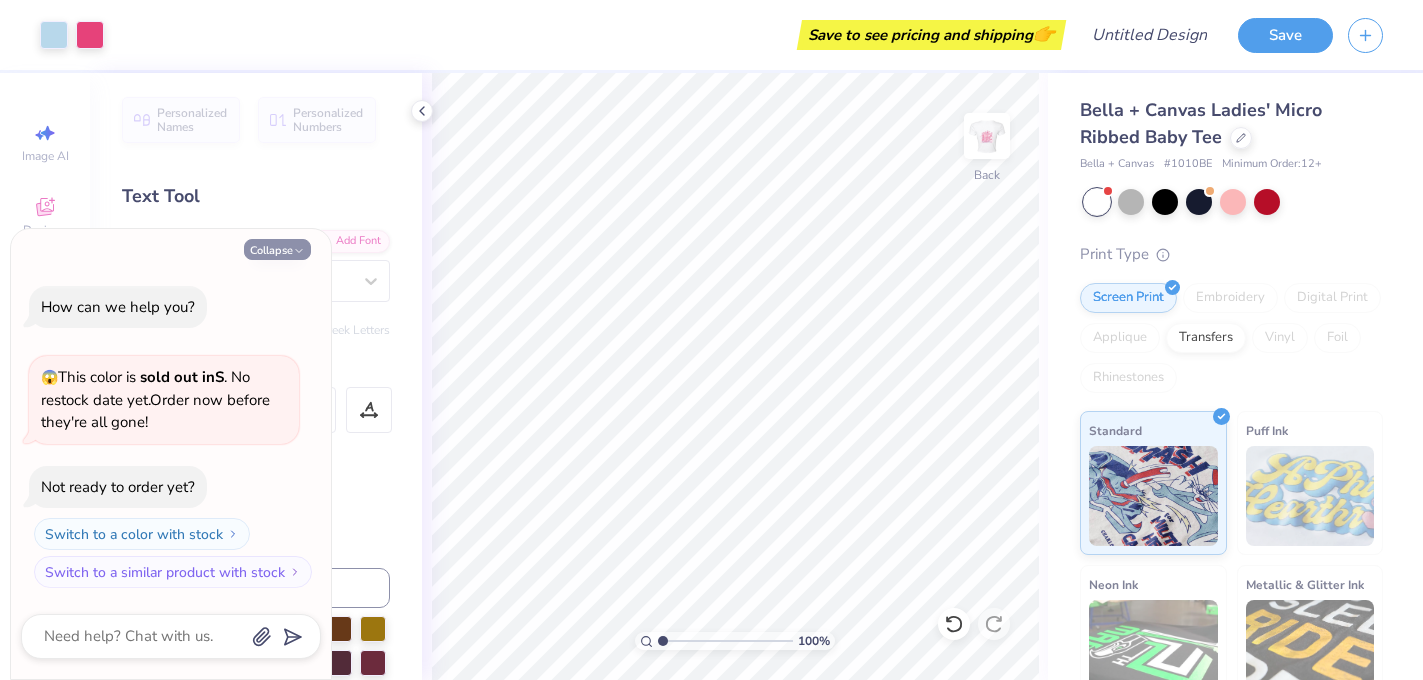 click on "Collapse" at bounding box center [277, 249] 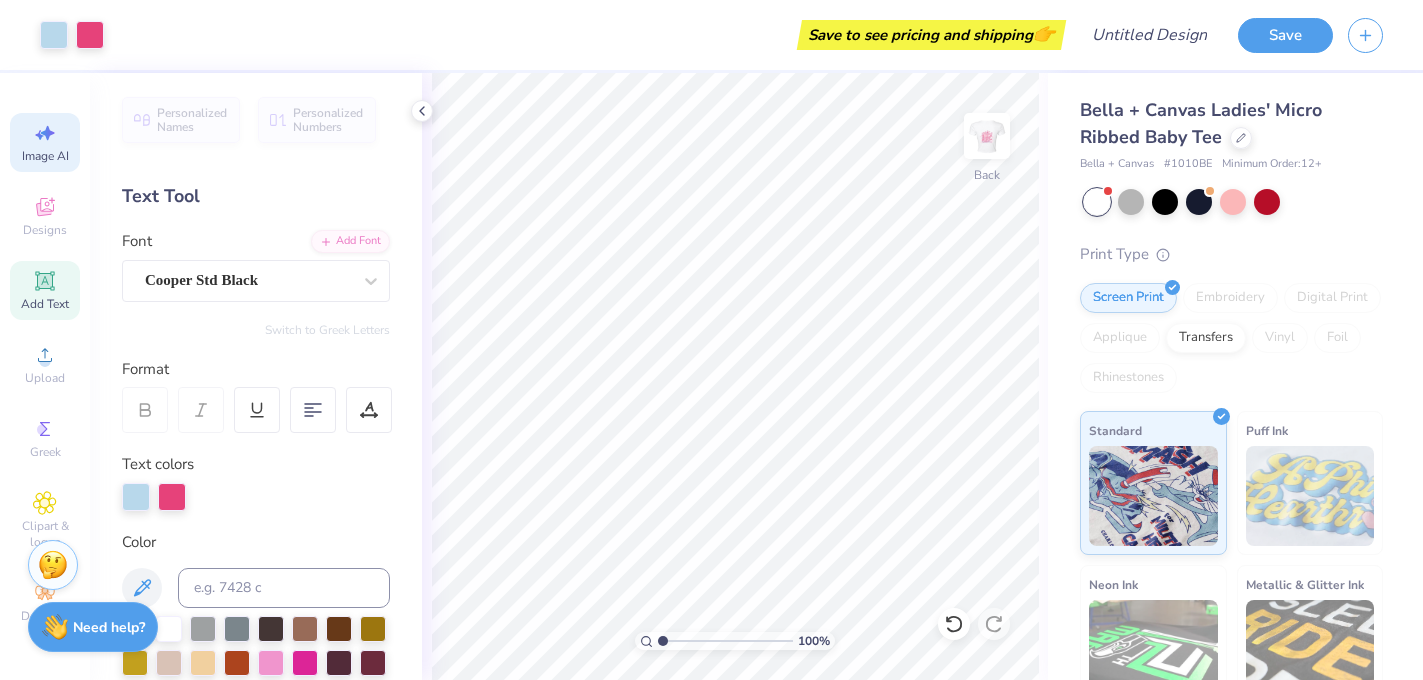 click on "Image AI" at bounding box center [45, 156] 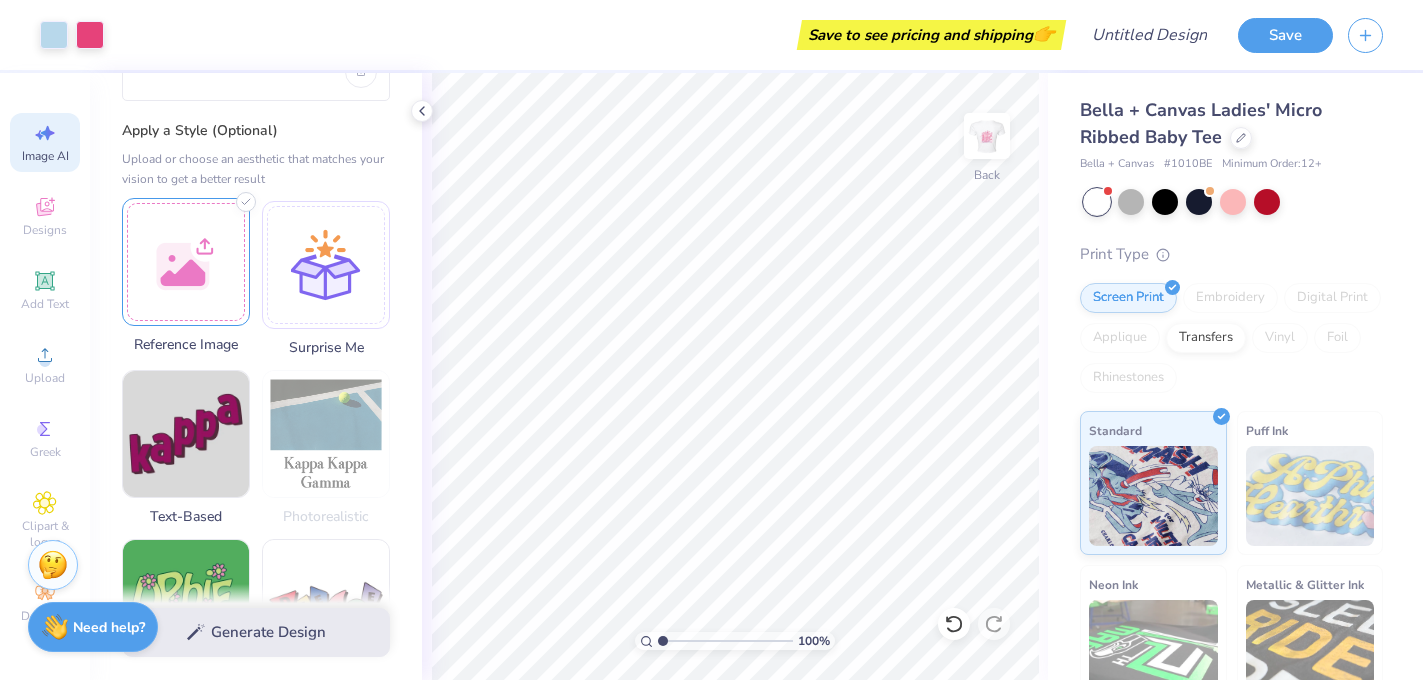 scroll, scrollTop: 0, scrollLeft: 0, axis: both 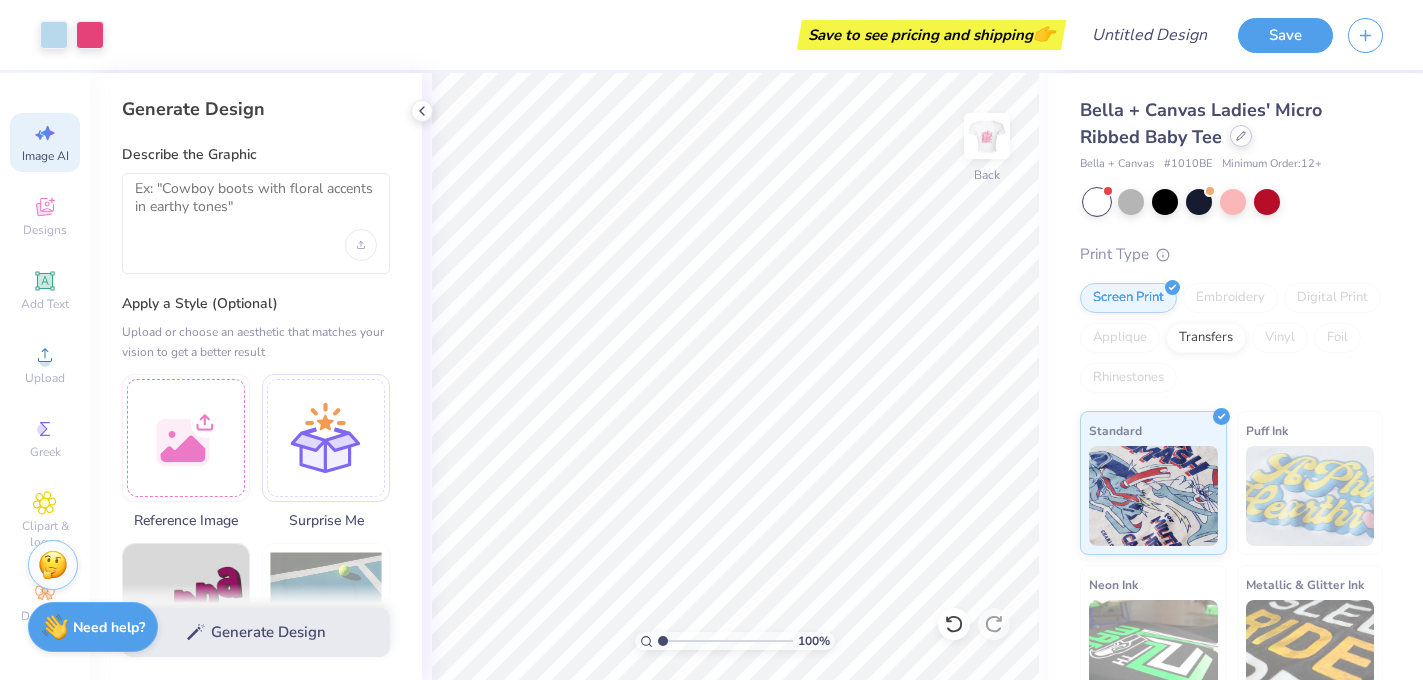 click at bounding box center (1241, 136) 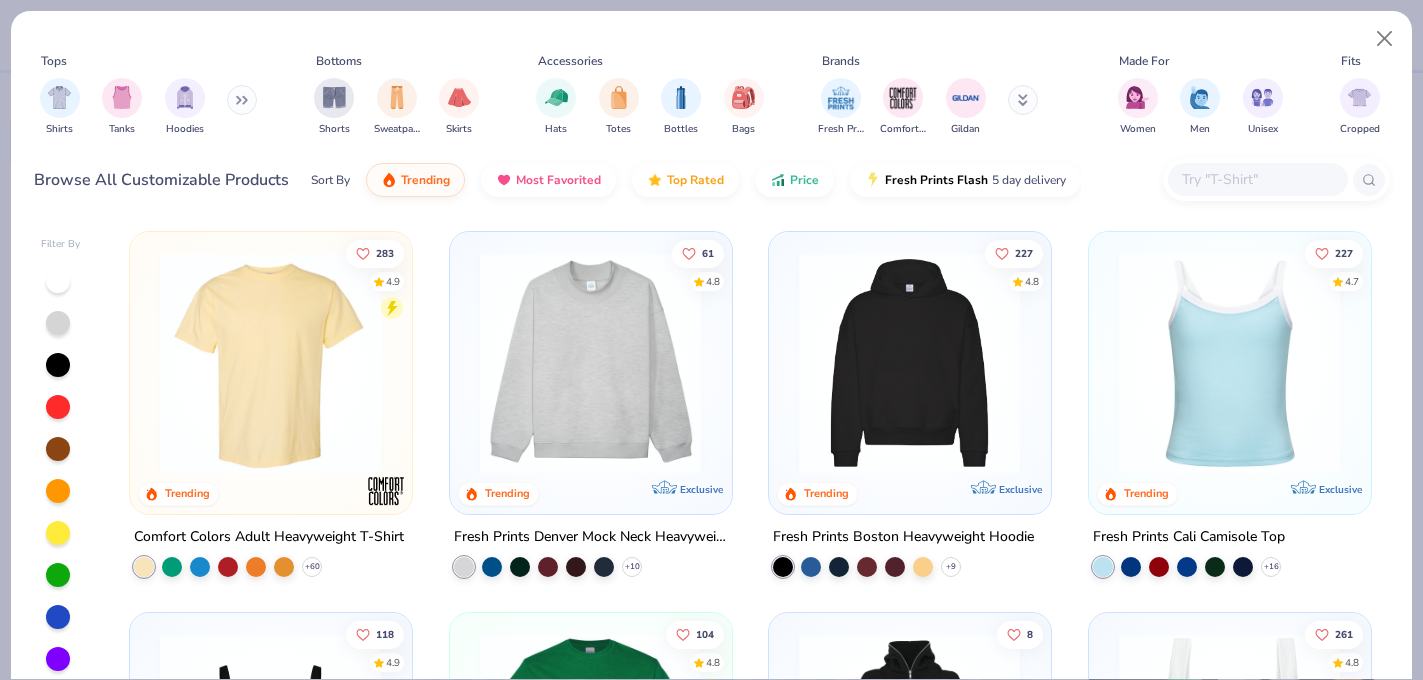 click at bounding box center [1276, 179] 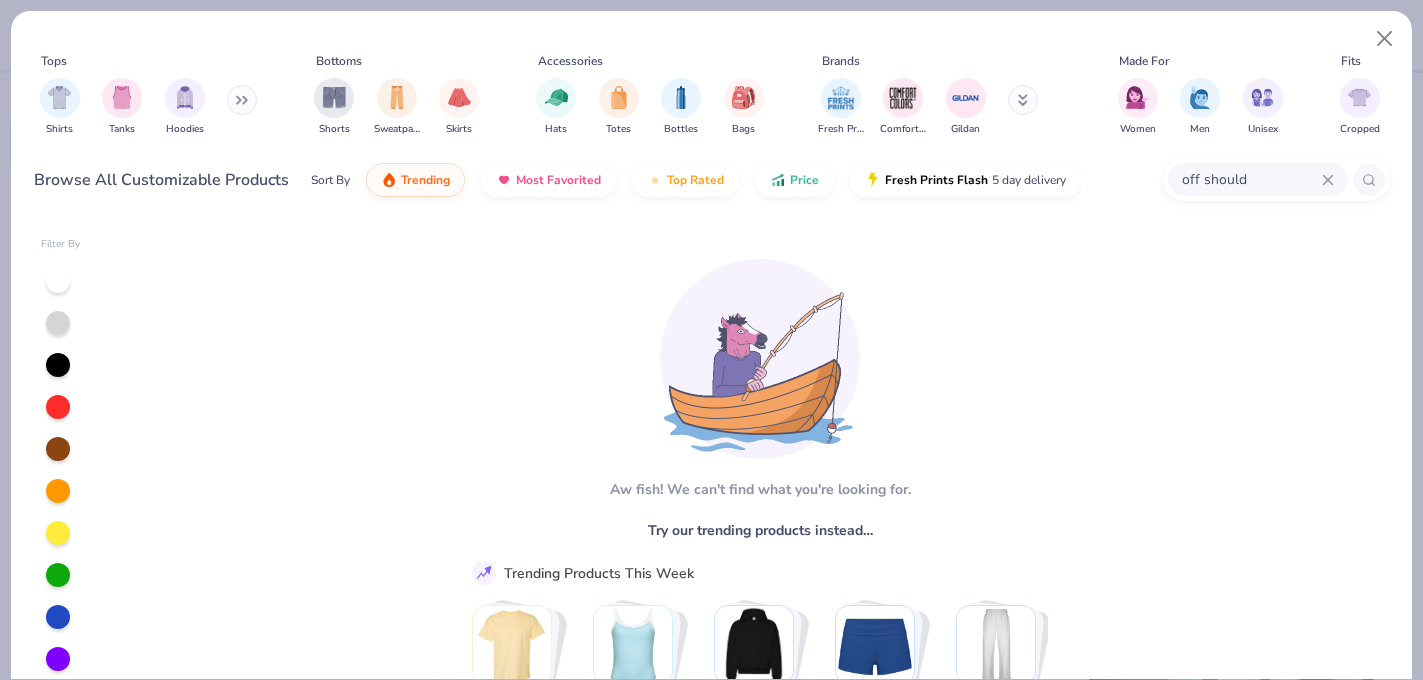 drag, startPoint x: 1251, startPoint y: 162, endPoint x: 1017, endPoint y: 158, distance: 234.03418 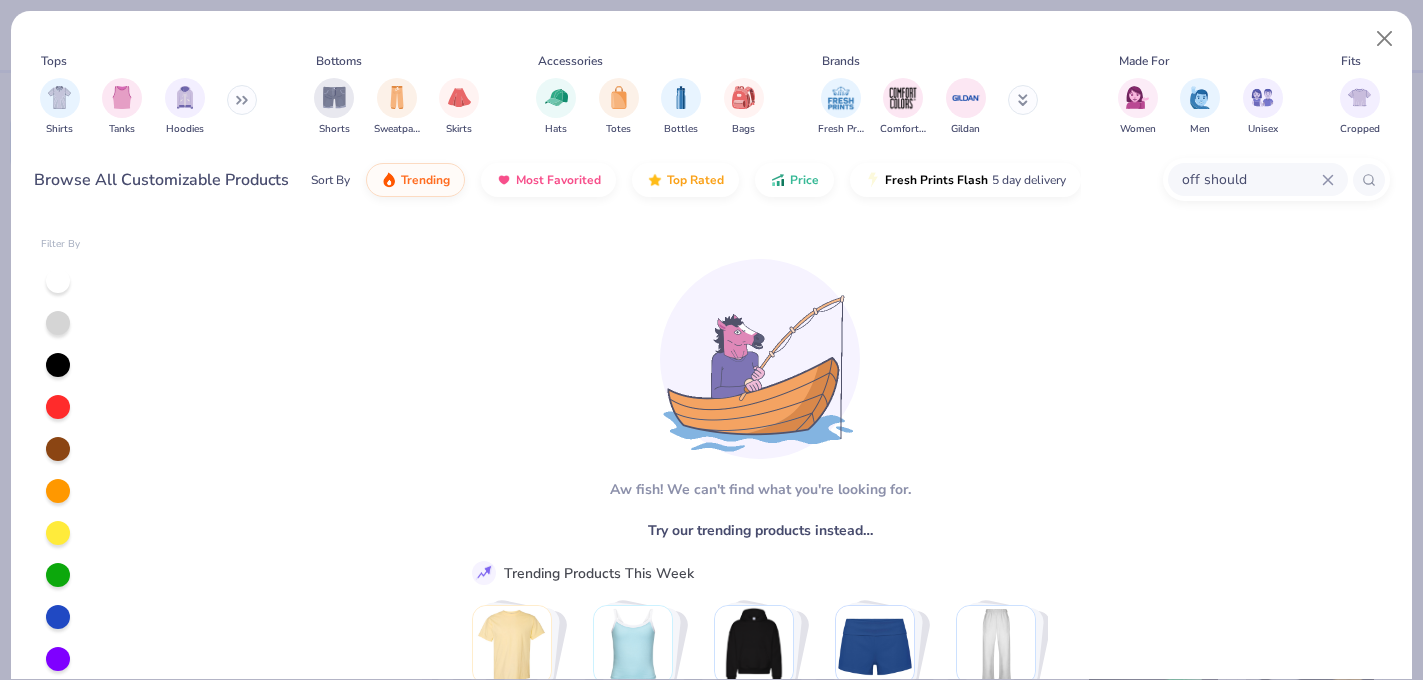 click on "Browse All Customizable Products Sort By Trending Most Favorited Top Rated Price Fresh Prints Flash 5 day delivery off should" at bounding box center (712, 180) 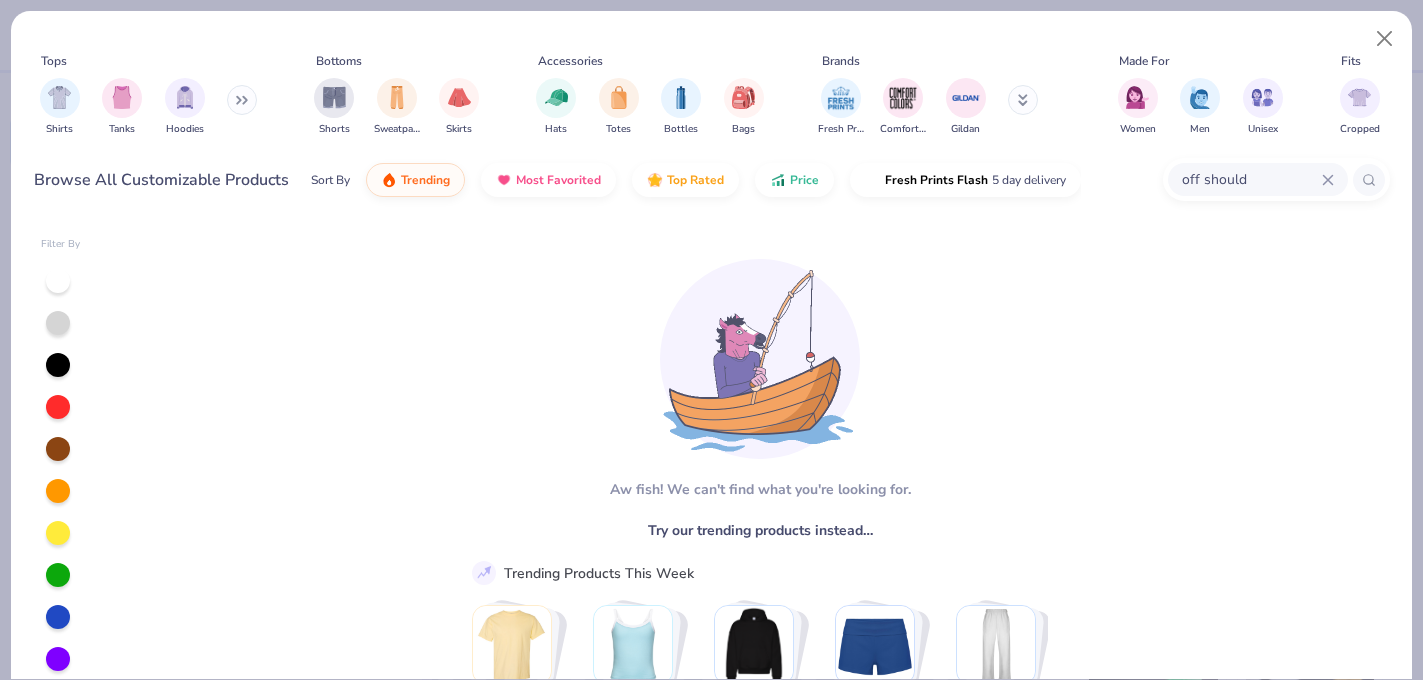 click on "off should" at bounding box center (1251, 179) 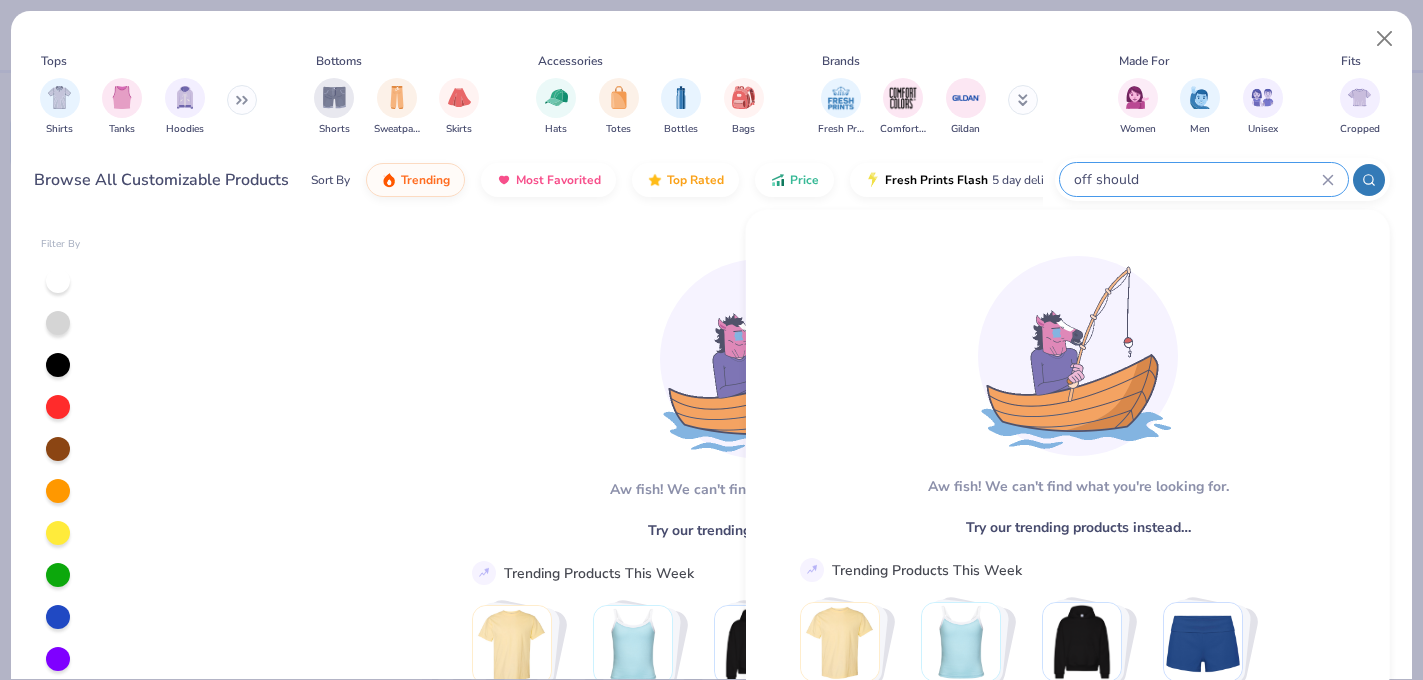 click on "off should" at bounding box center (1197, 179) 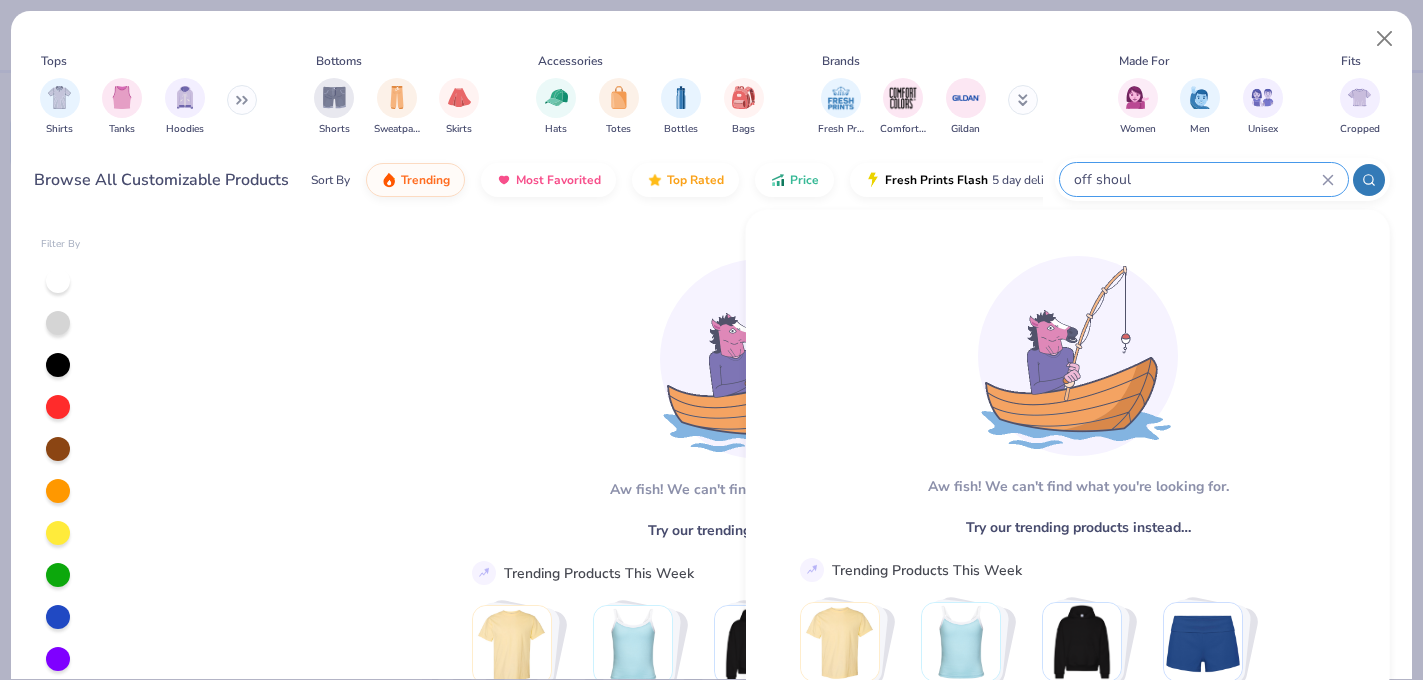 click 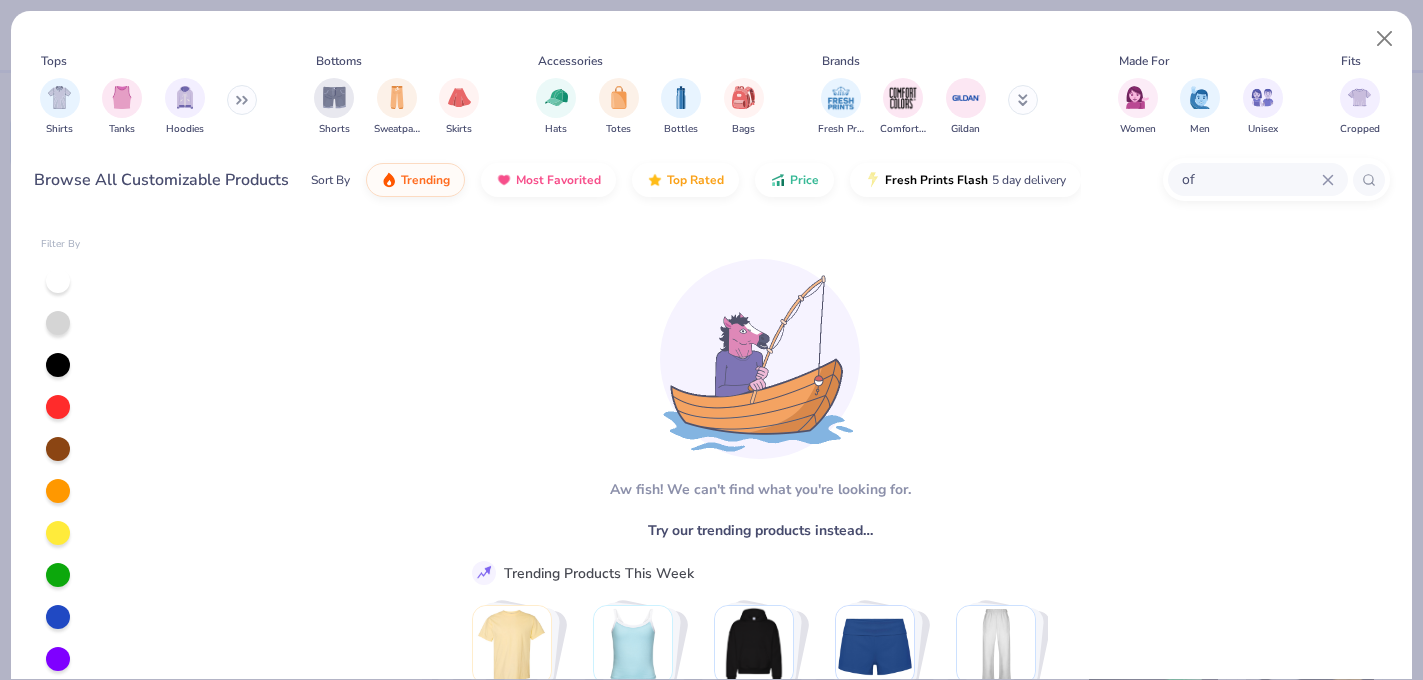 type on "o" 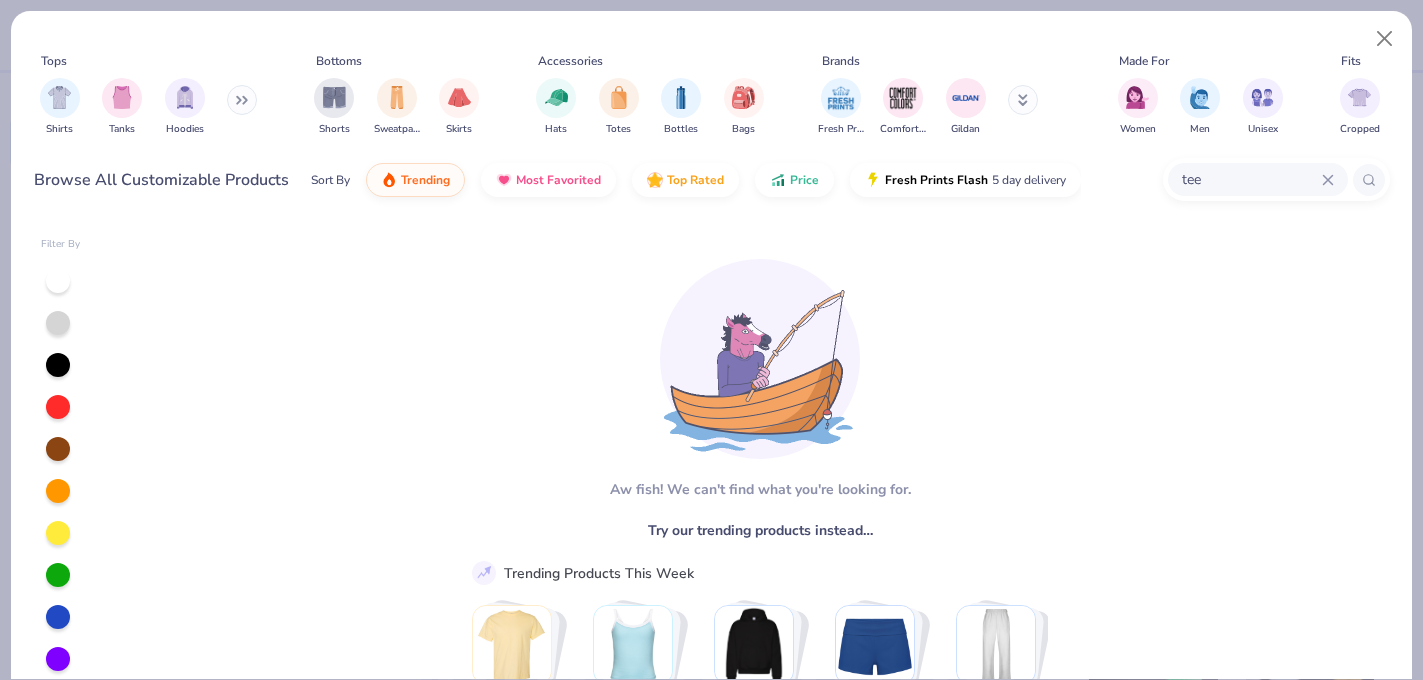 type on "tee" 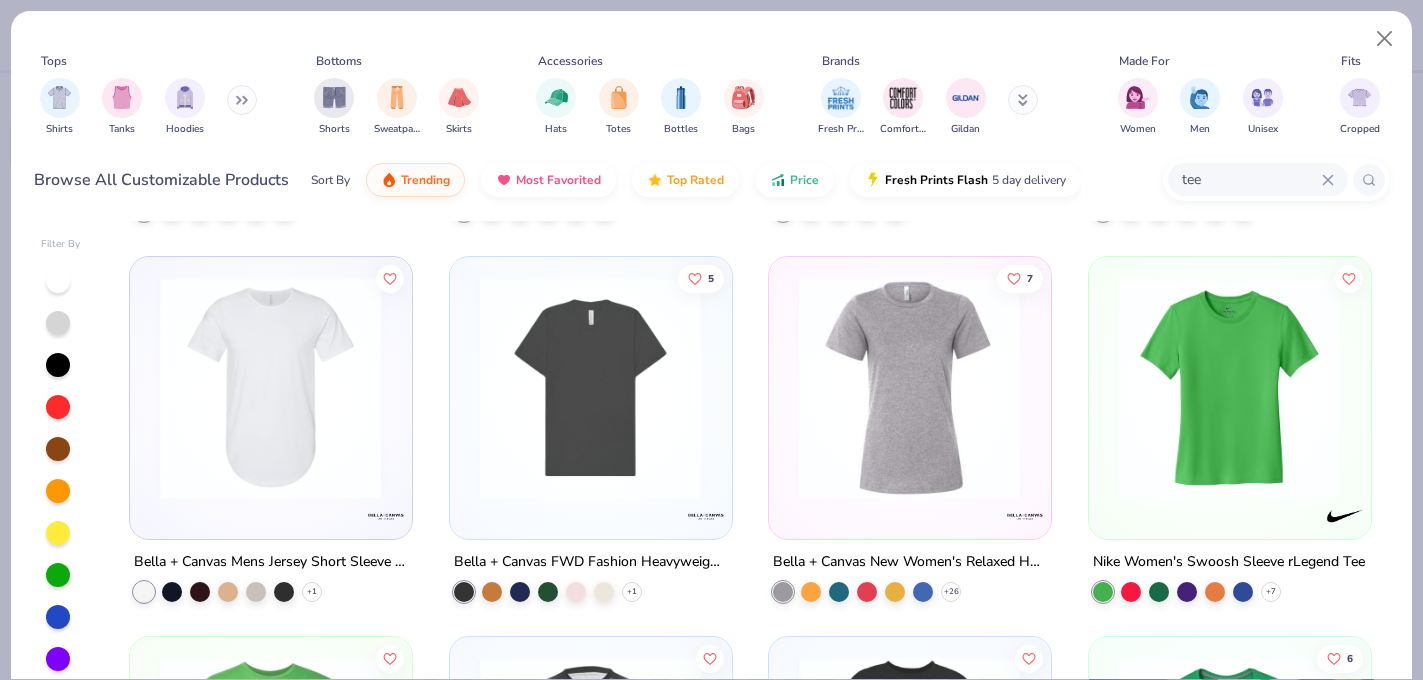 scroll, scrollTop: 2643, scrollLeft: 0, axis: vertical 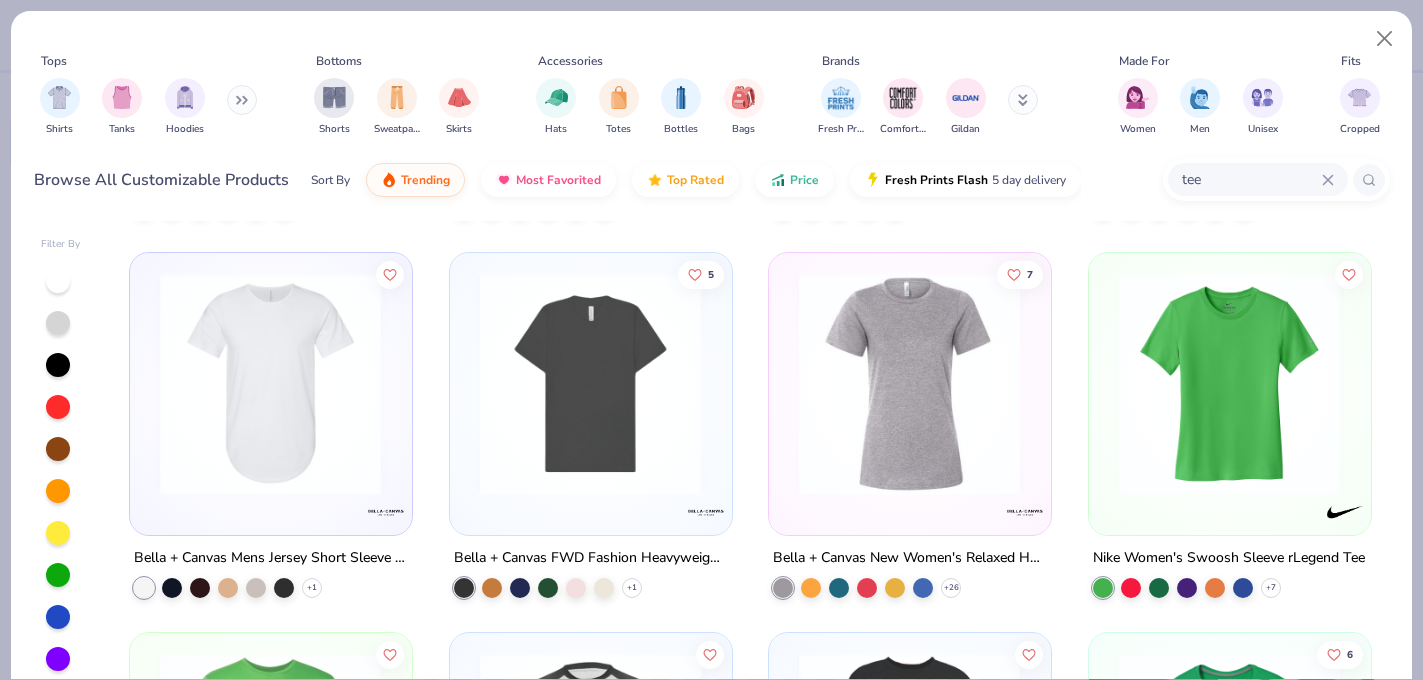 click 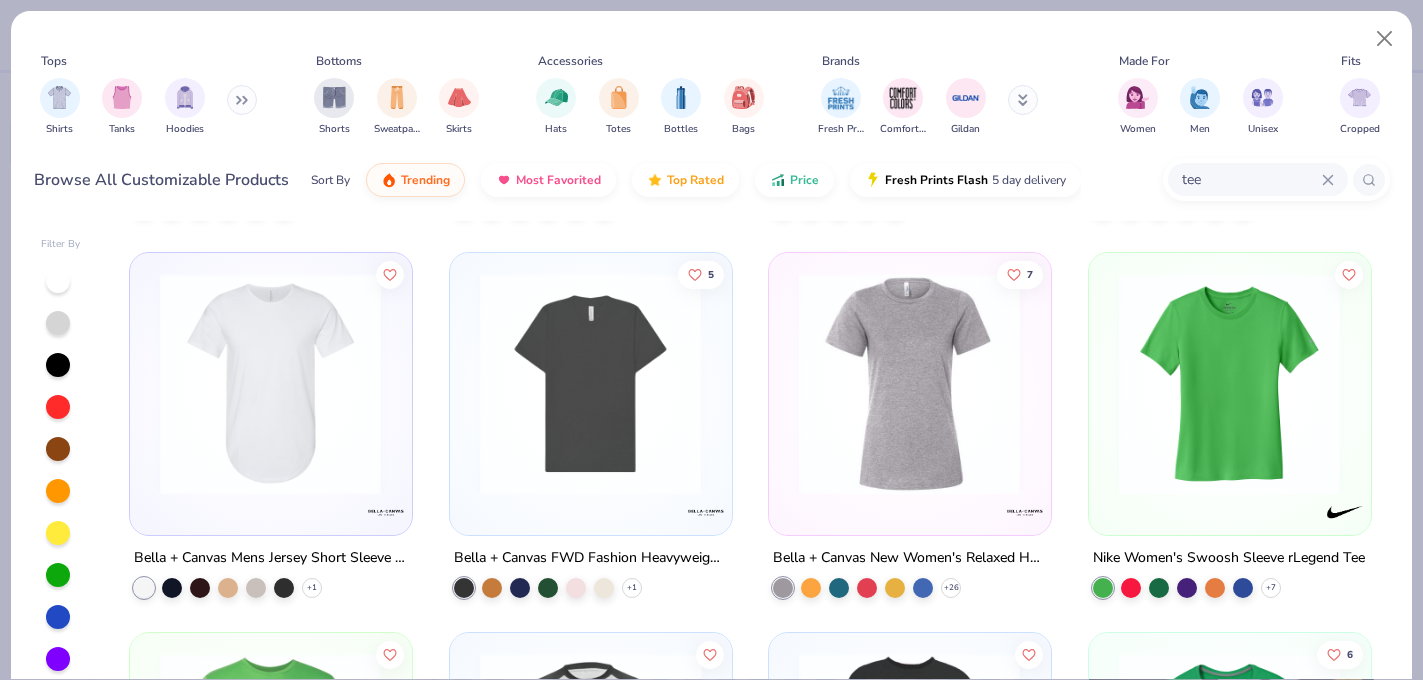 type 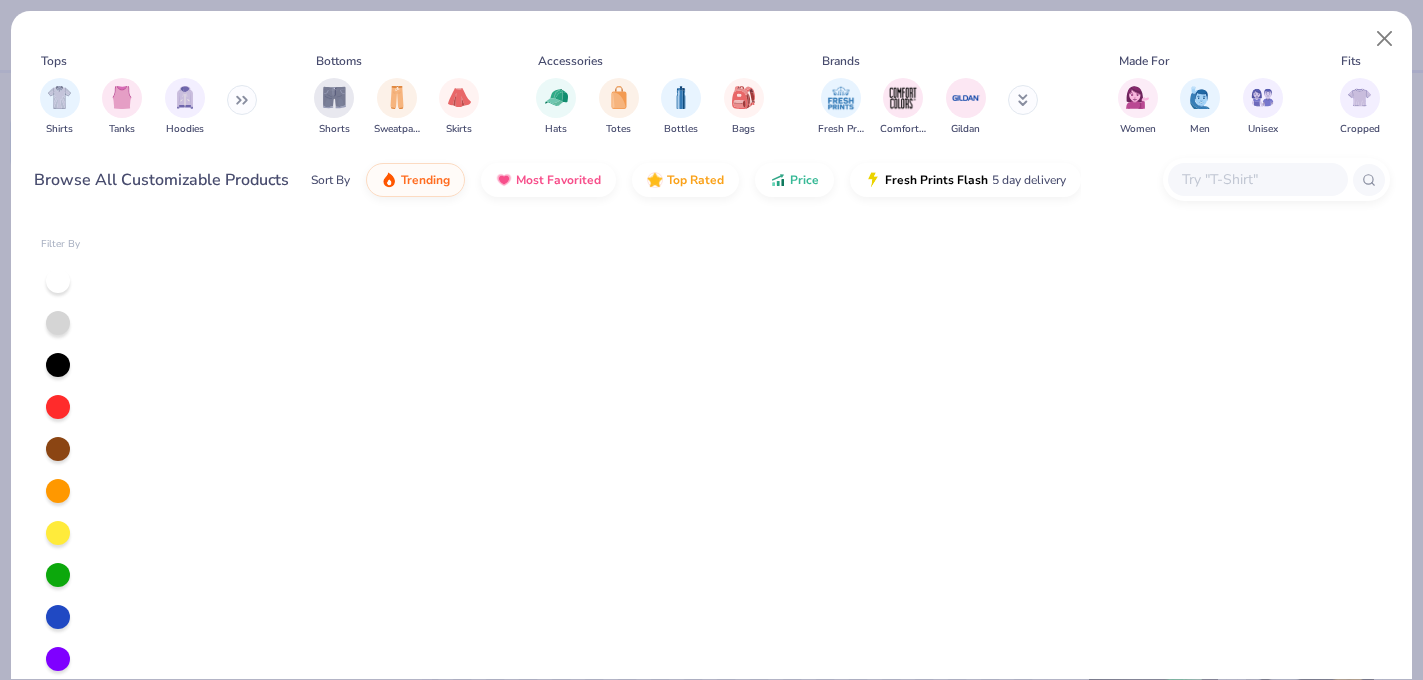 scroll, scrollTop: 0, scrollLeft: 0, axis: both 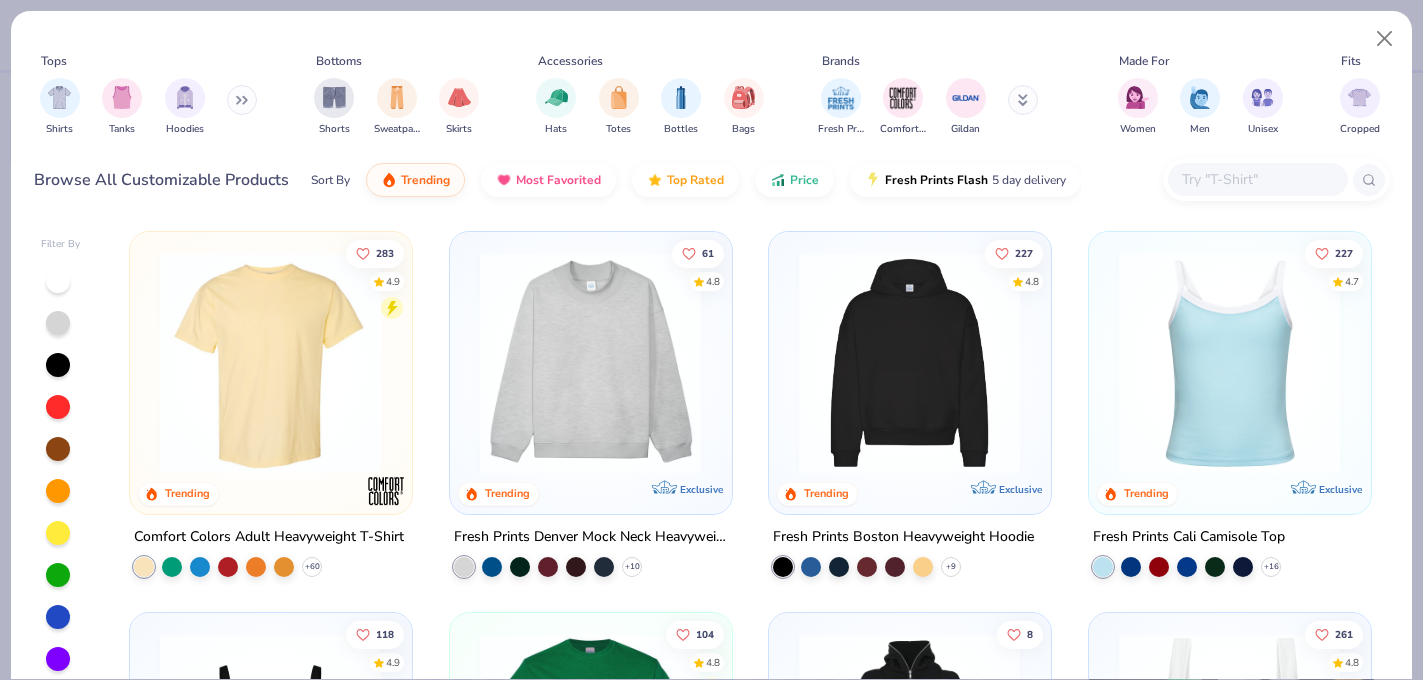 click at bounding box center [270, 363] 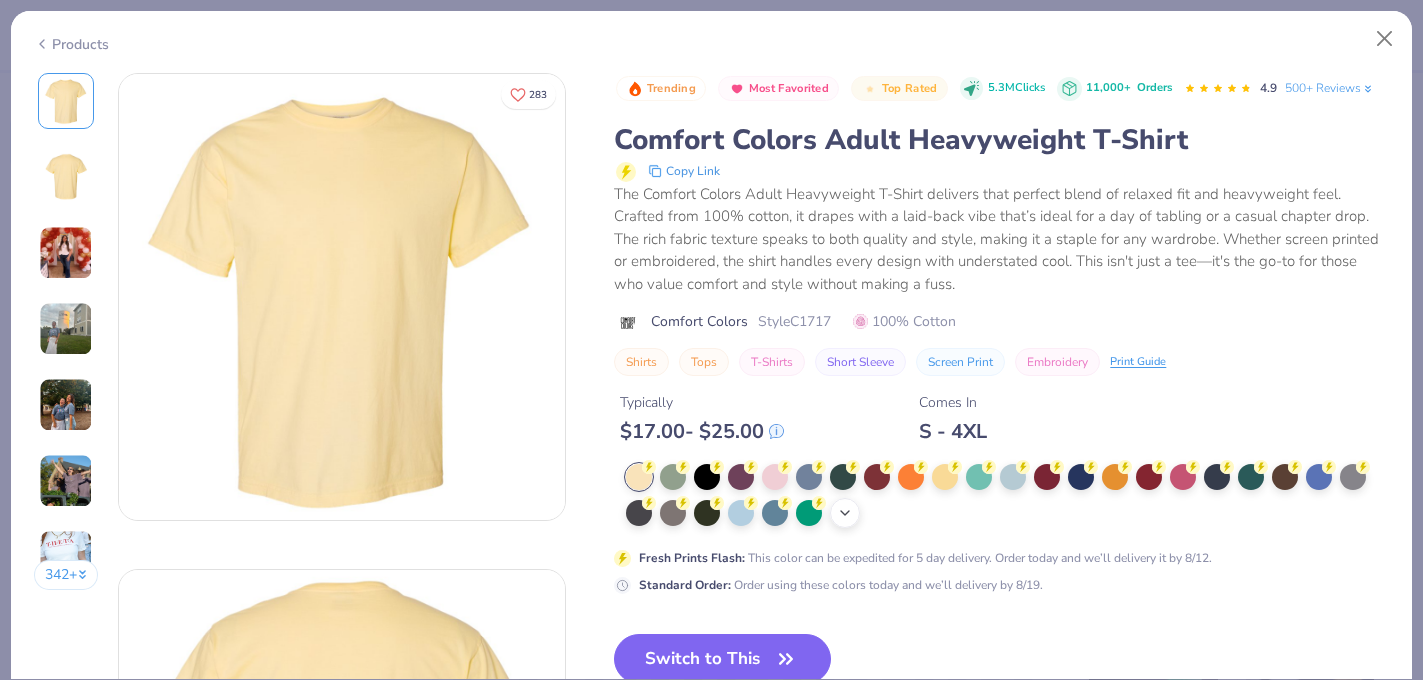 click 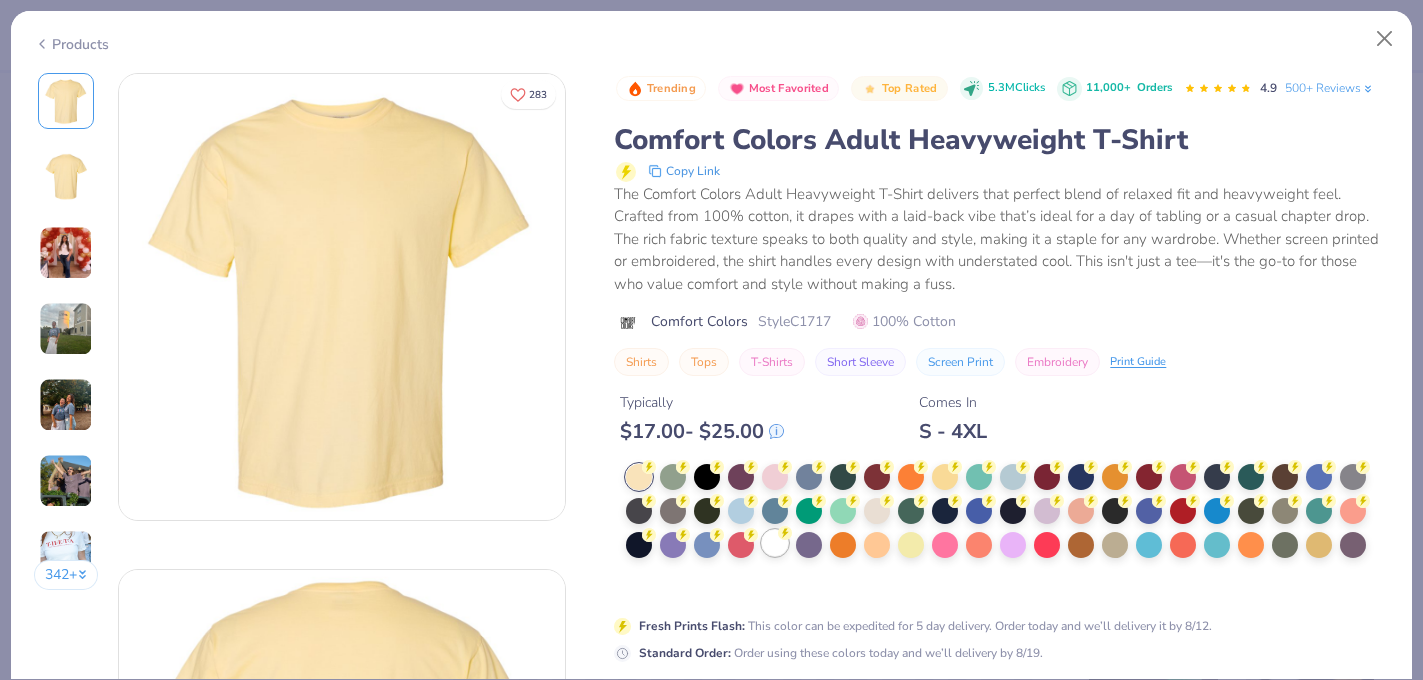 click at bounding box center [775, 543] 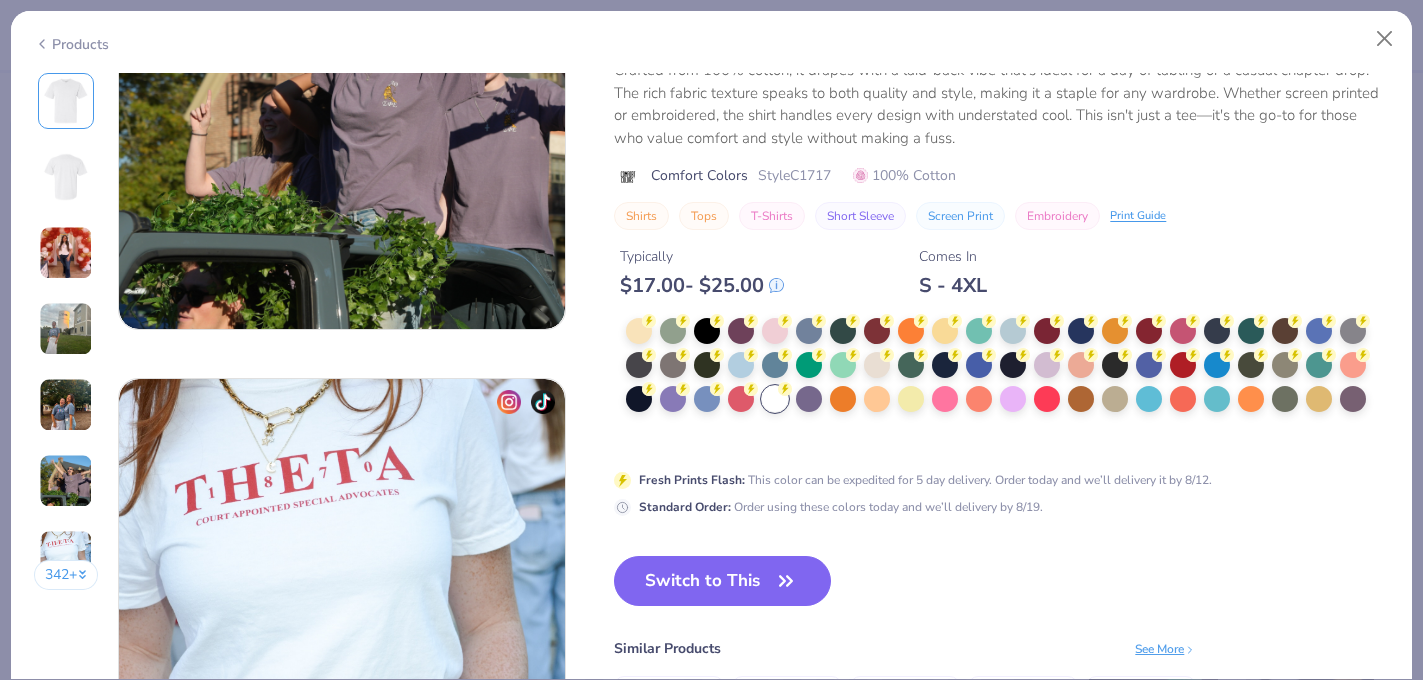 scroll, scrollTop: 2687, scrollLeft: 0, axis: vertical 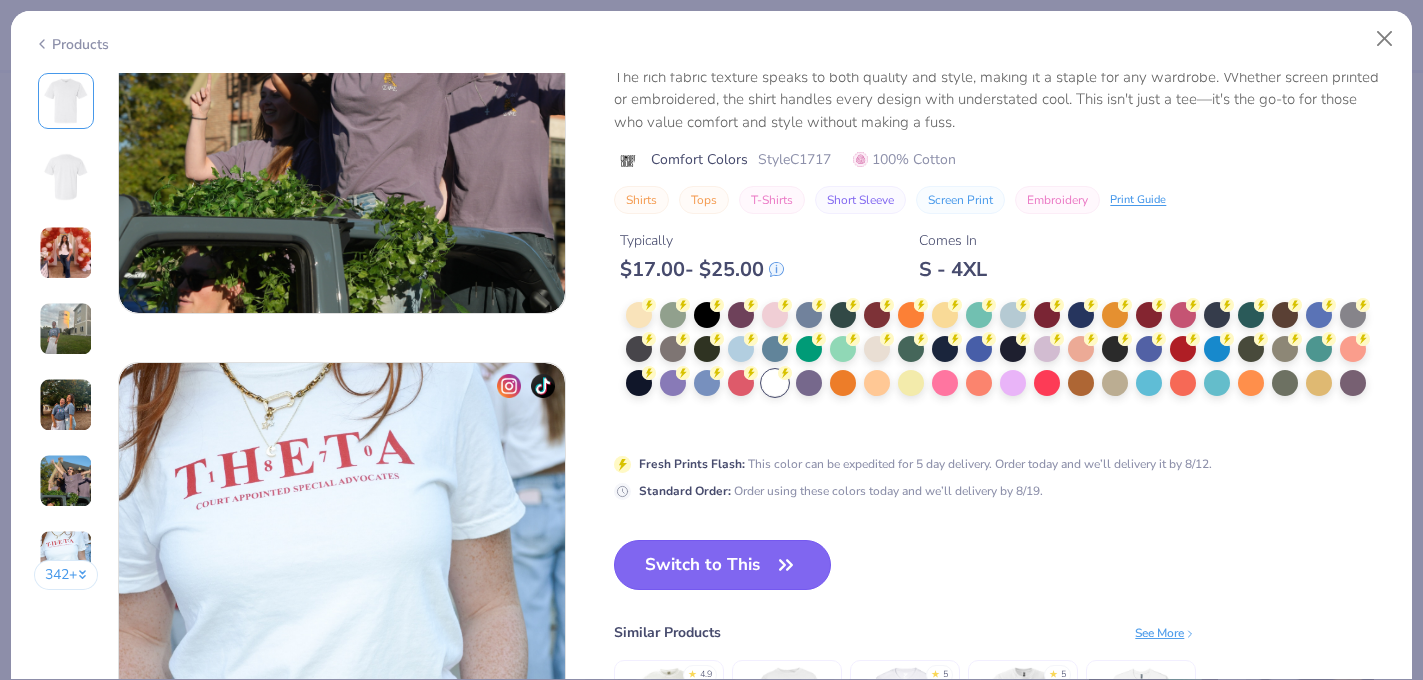 click on "Switch to This" at bounding box center (722, 565) 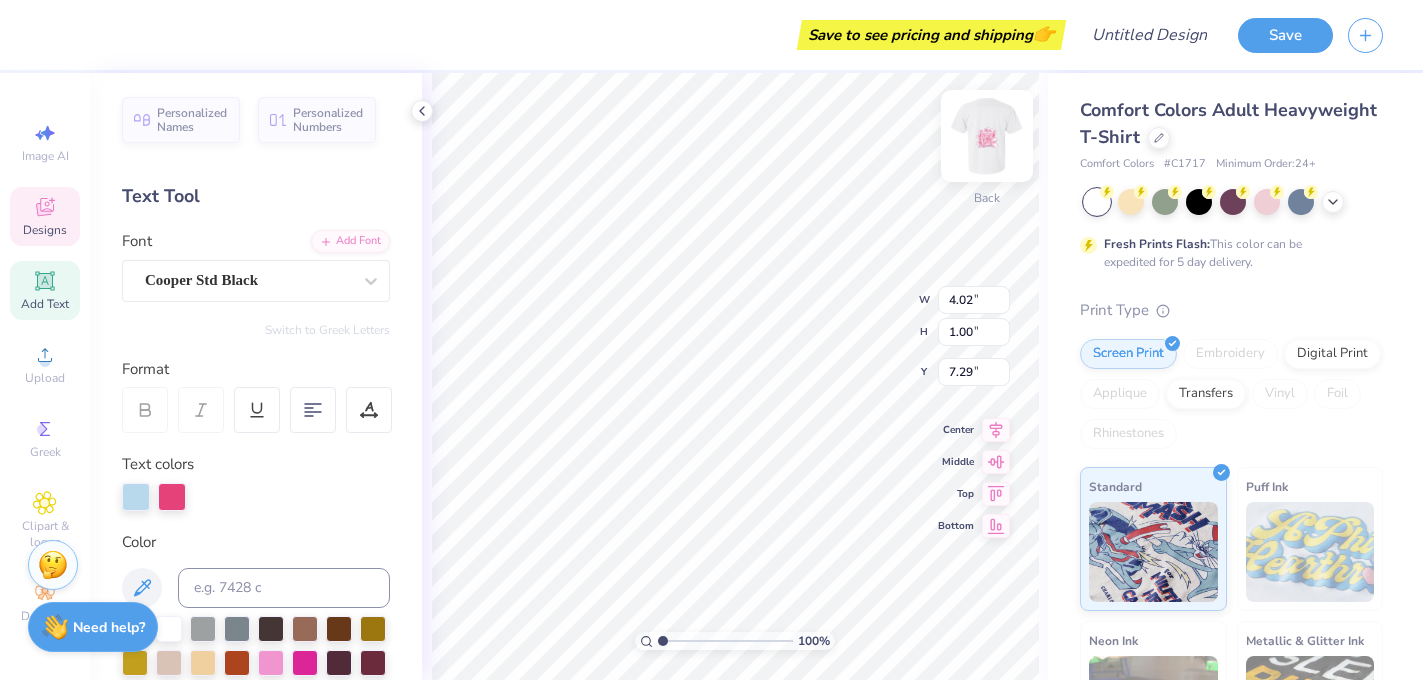 type on "3.74" 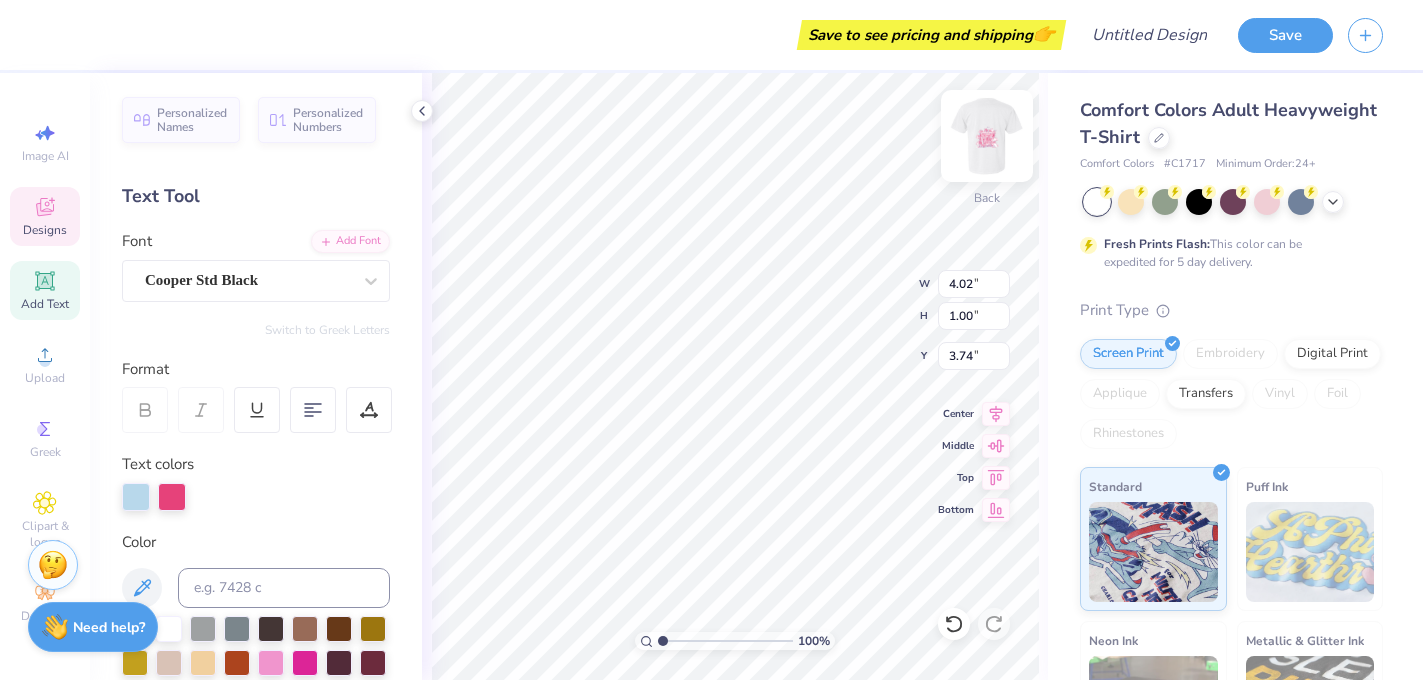 click on "Back" at bounding box center [987, 148] 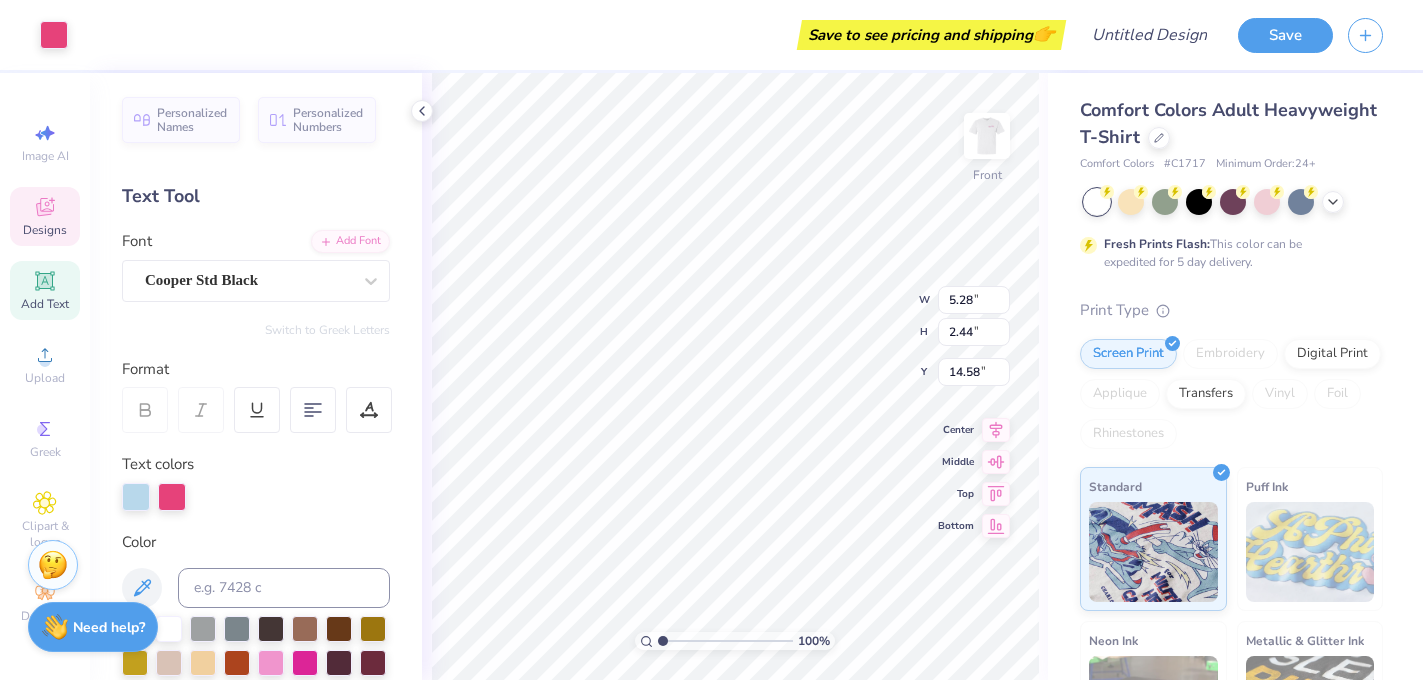 type on "14.42" 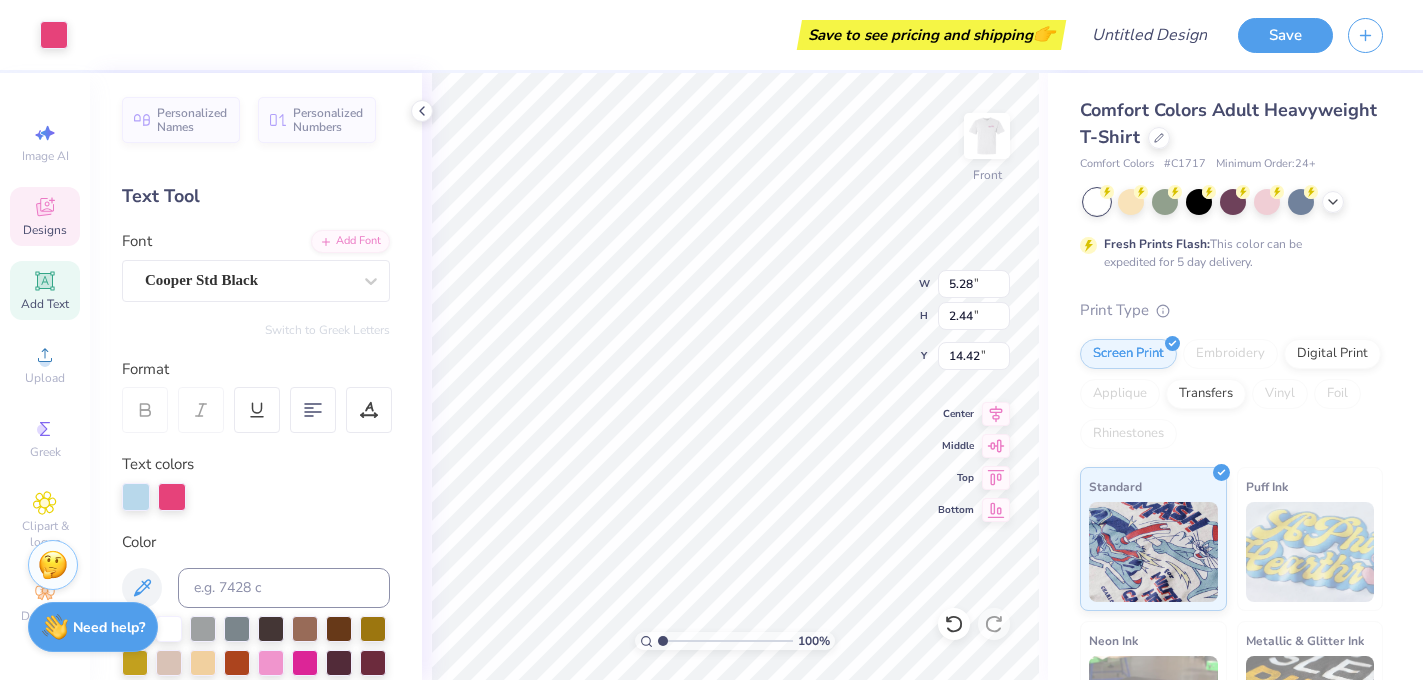 type on "8.59" 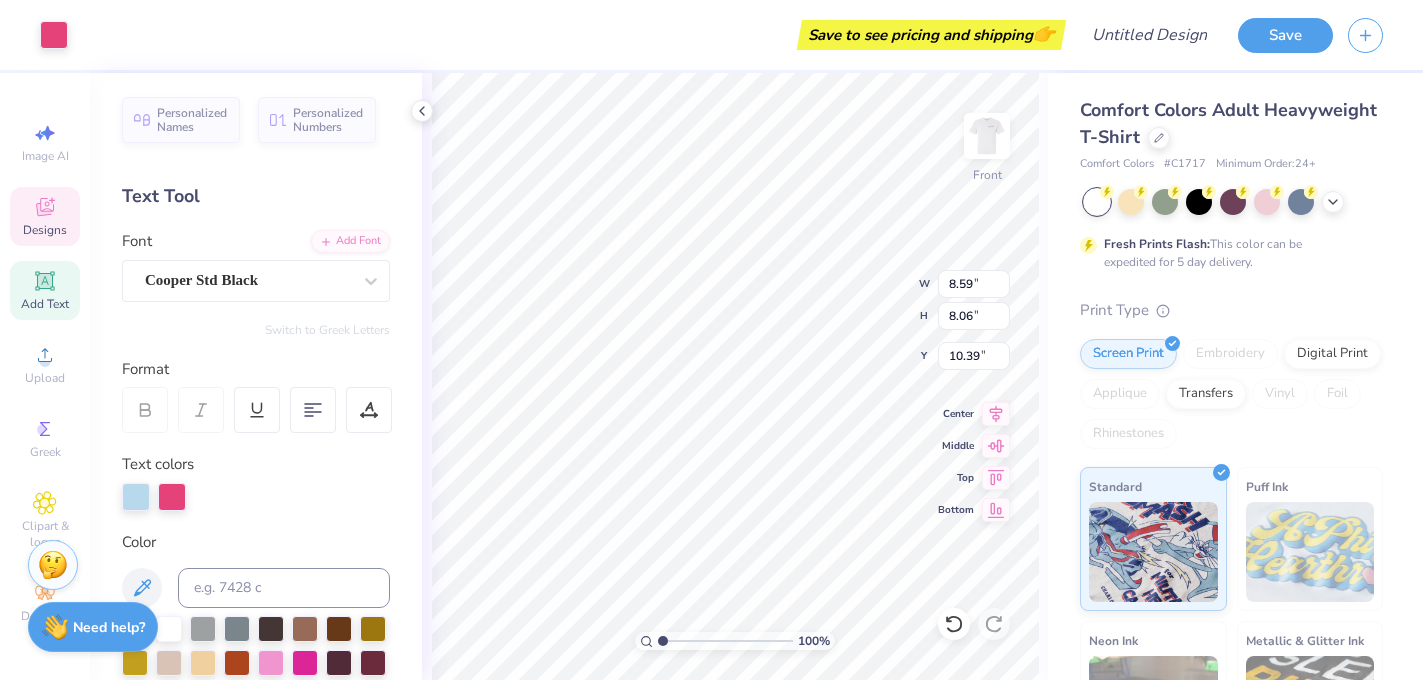 type on "10.36" 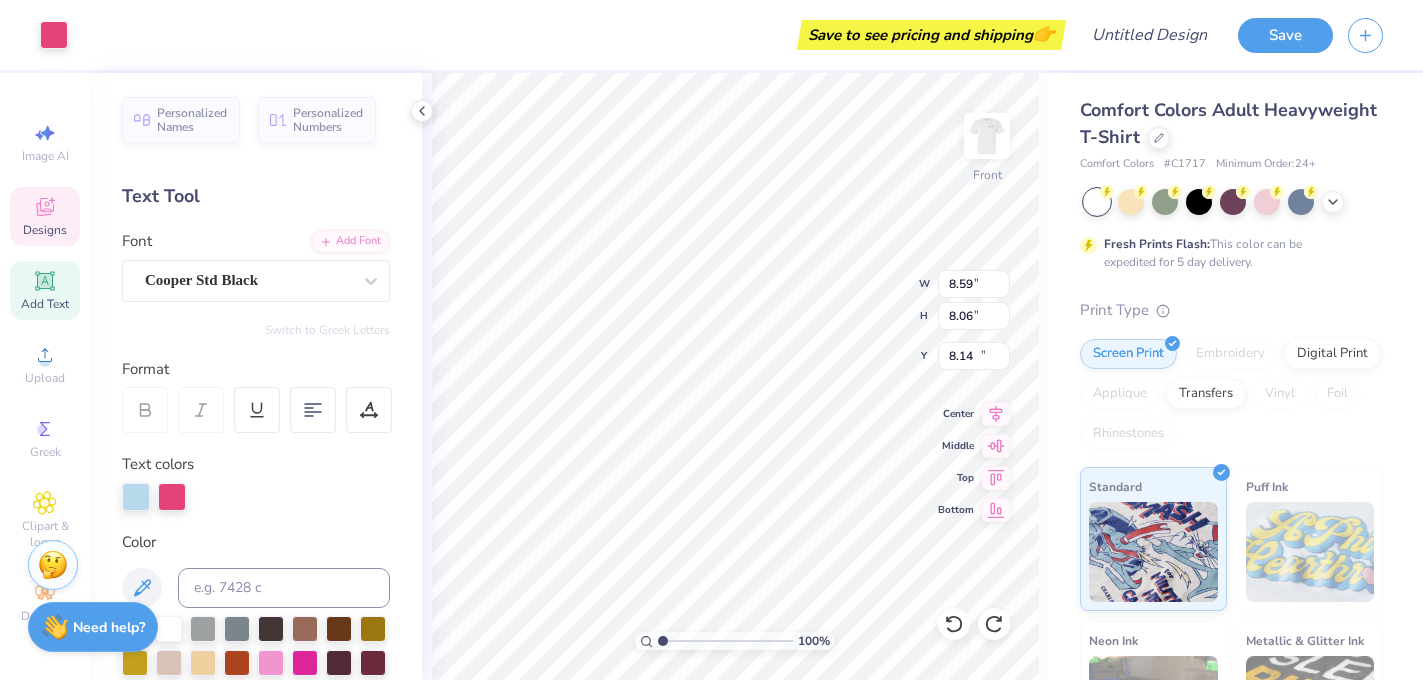 type on "10.36" 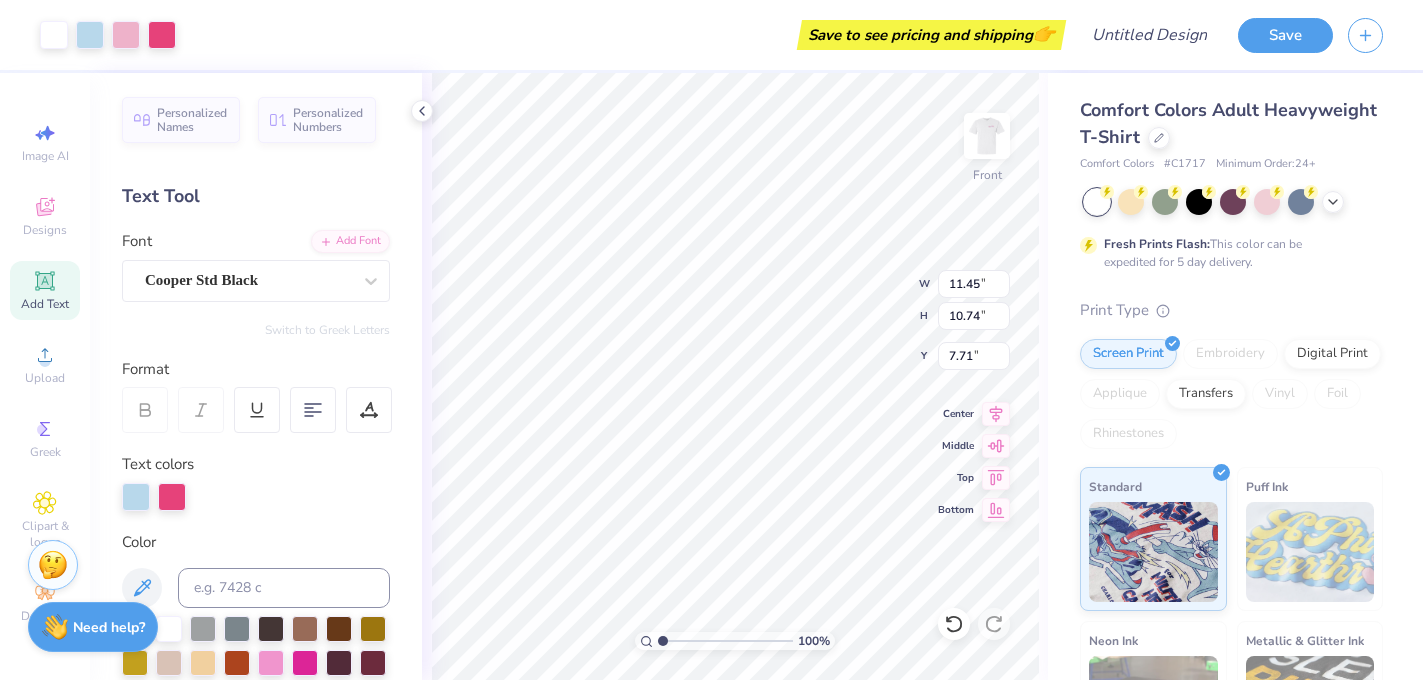 type on "11.45" 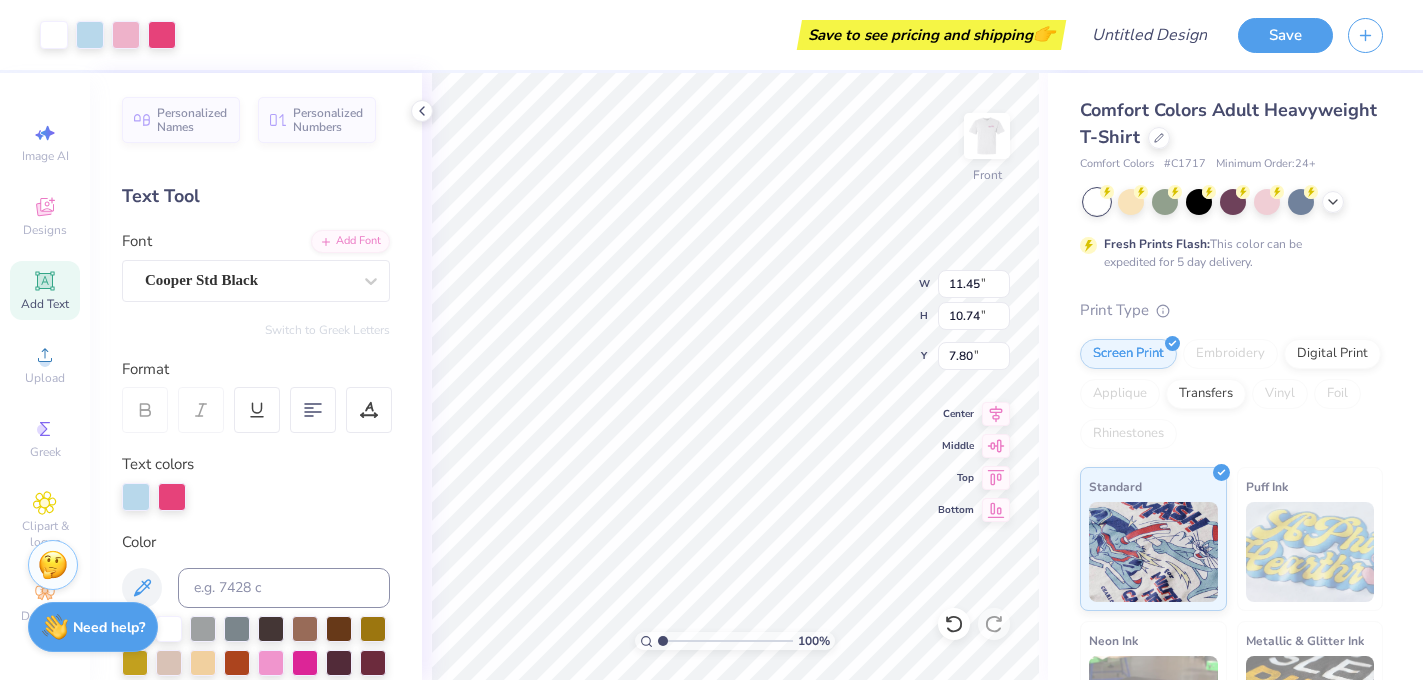 click on "Personalized Names Personalized Numbers Text Tool  Add Font Font Cooper Std Black Switch to Greek Letters Format Text colors Color Styles Text Shape" at bounding box center [256, 376] 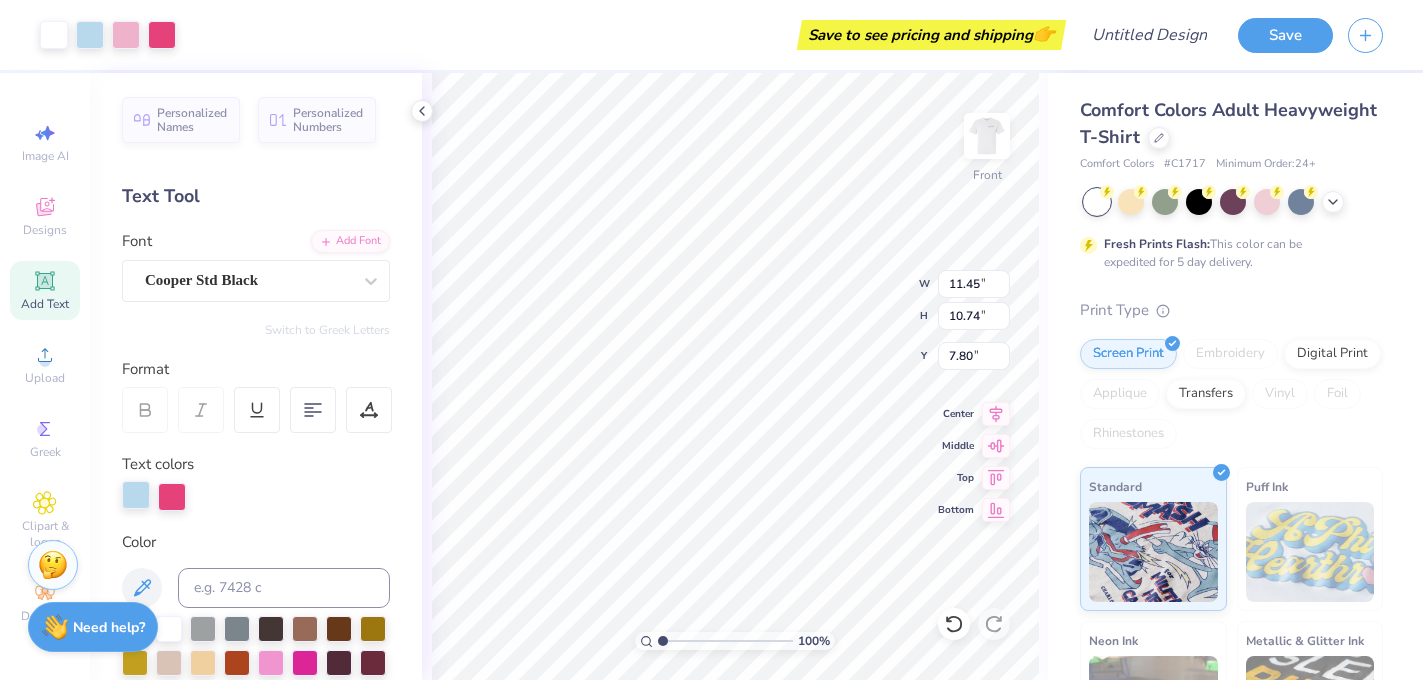 click at bounding box center [136, 495] 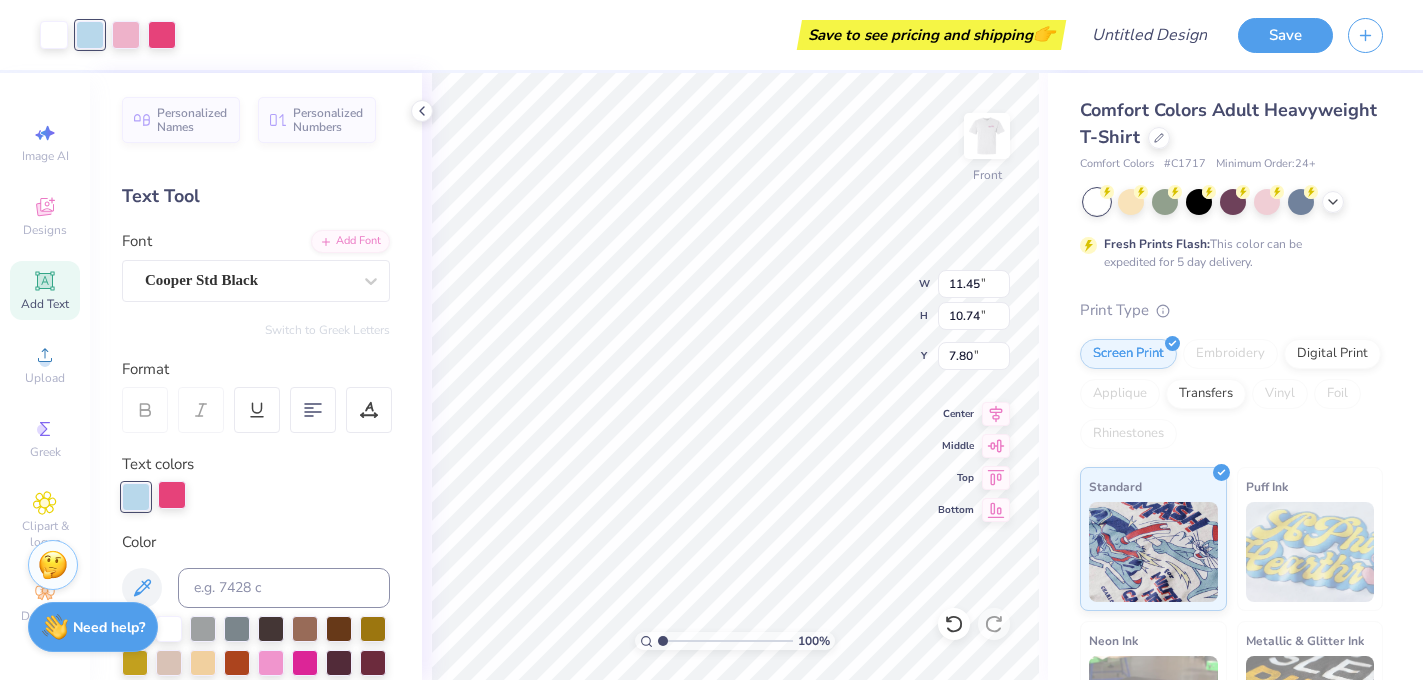 click at bounding box center (172, 495) 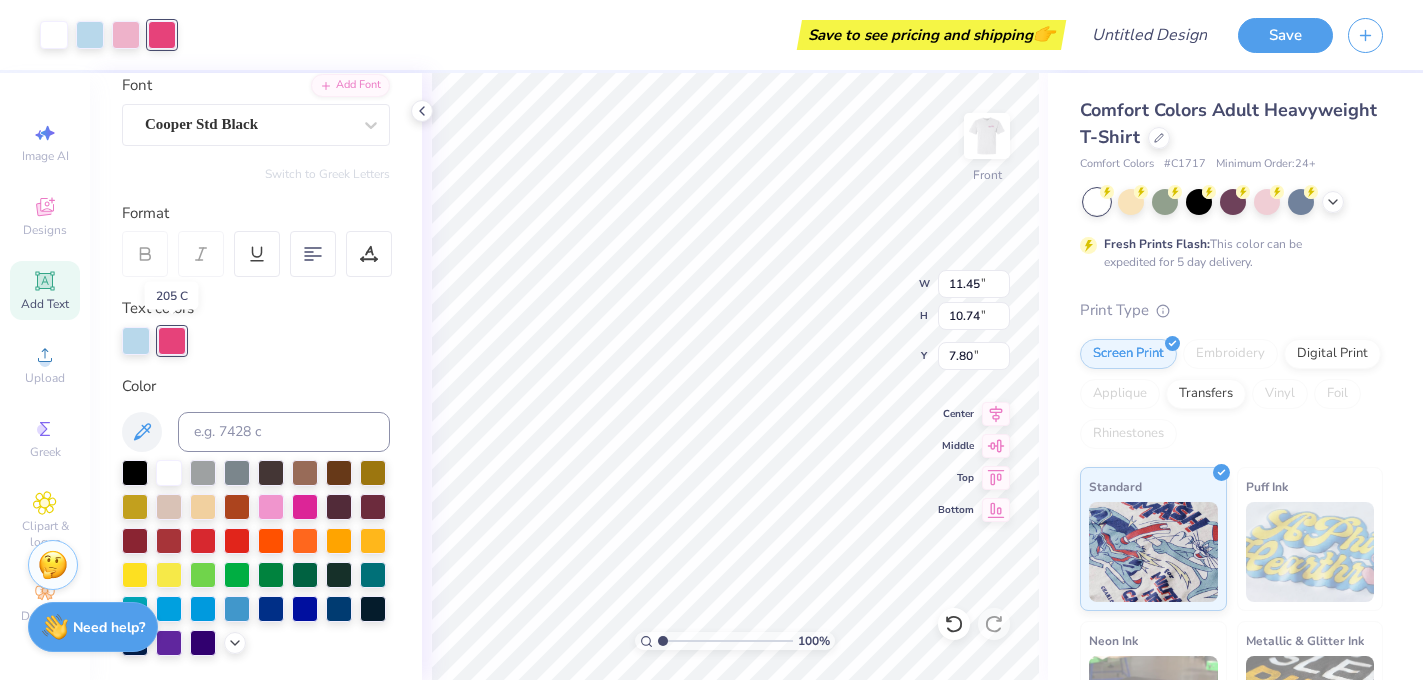 scroll, scrollTop: 177, scrollLeft: 0, axis: vertical 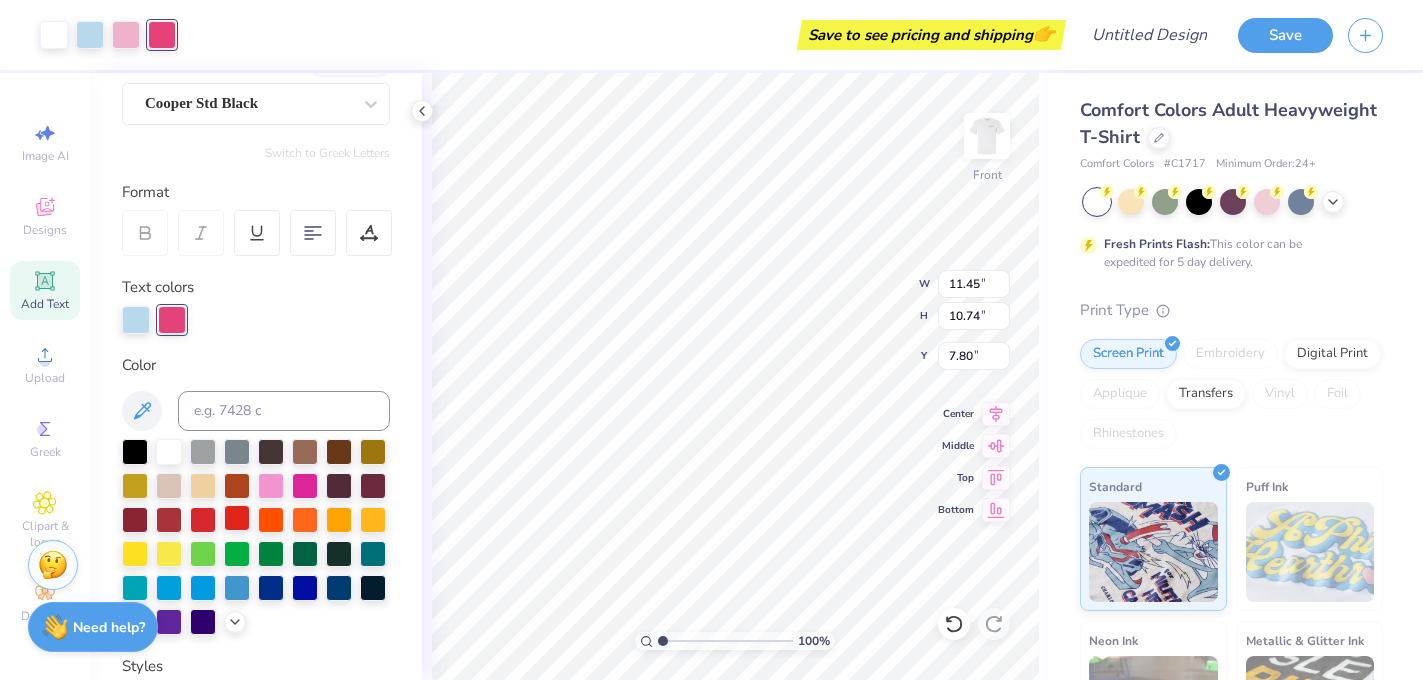 click at bounding box center (237, 518) 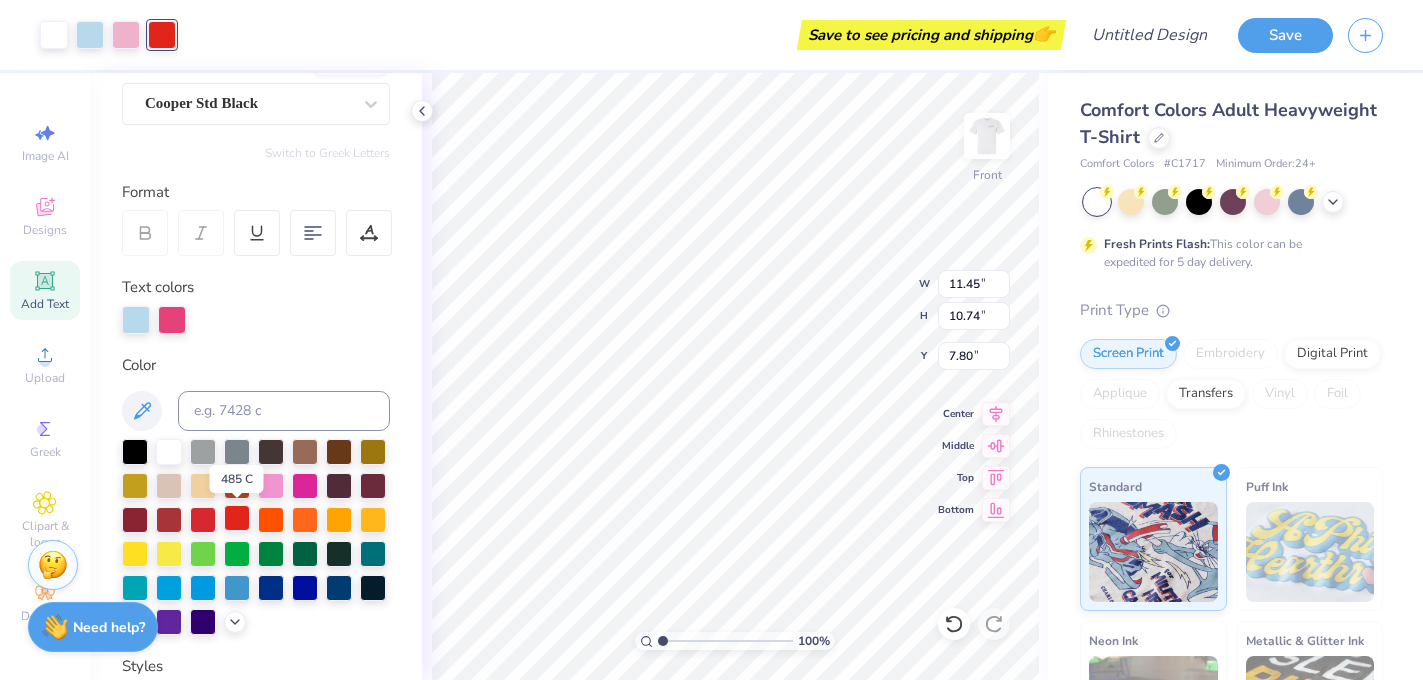 click at bounding box center [237, 518] 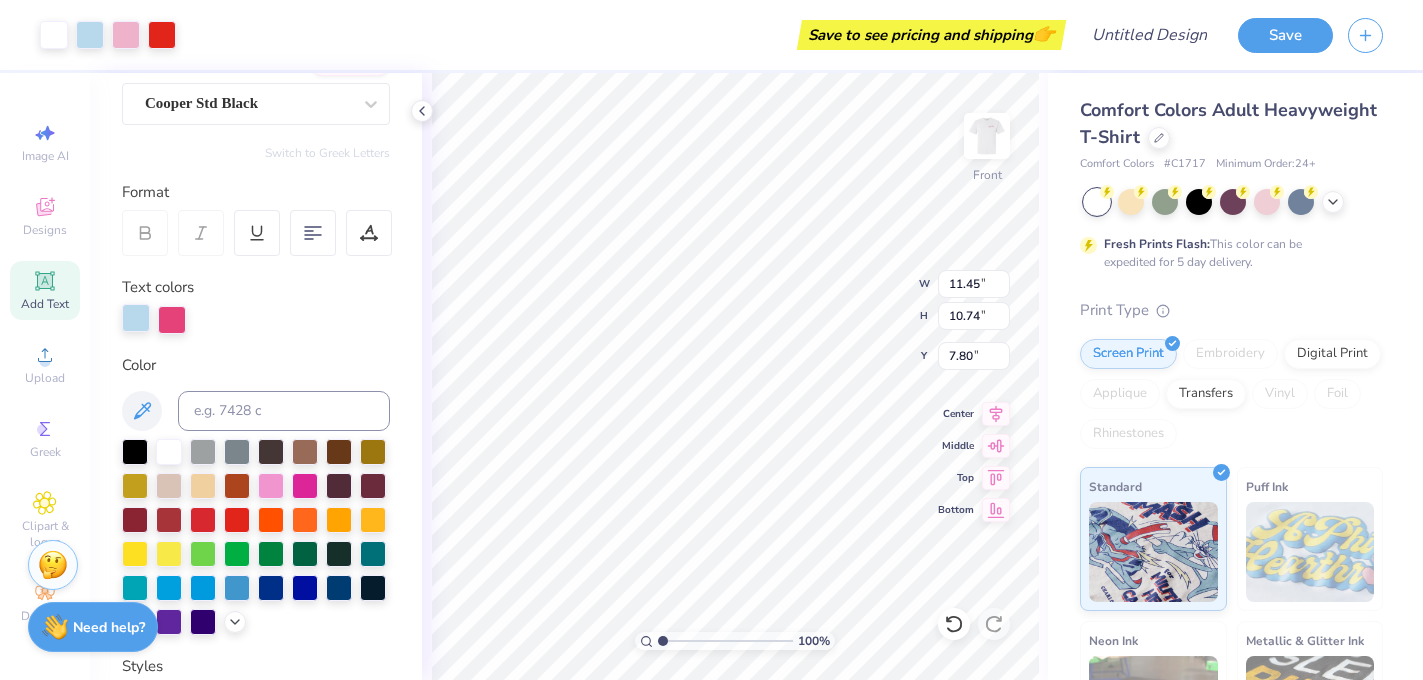 click at bounding box center (136, 318) 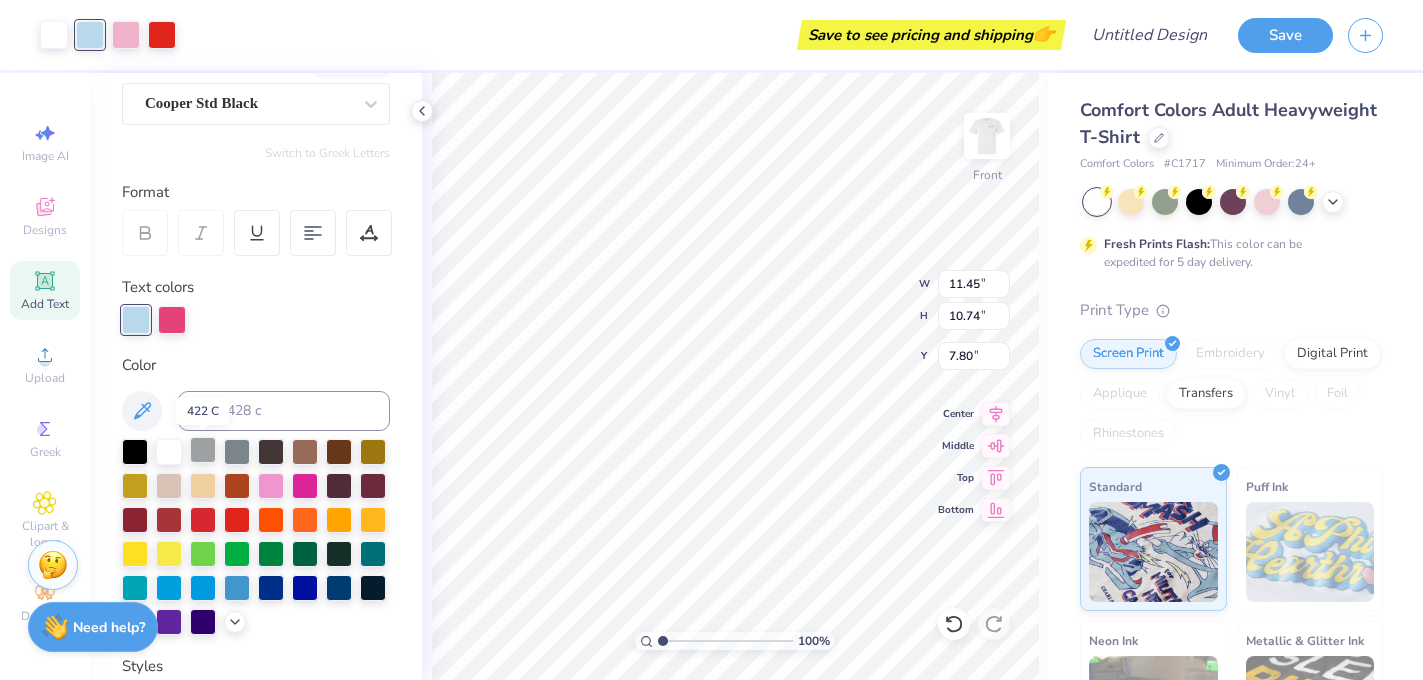 click at bounding box center (203, 450) 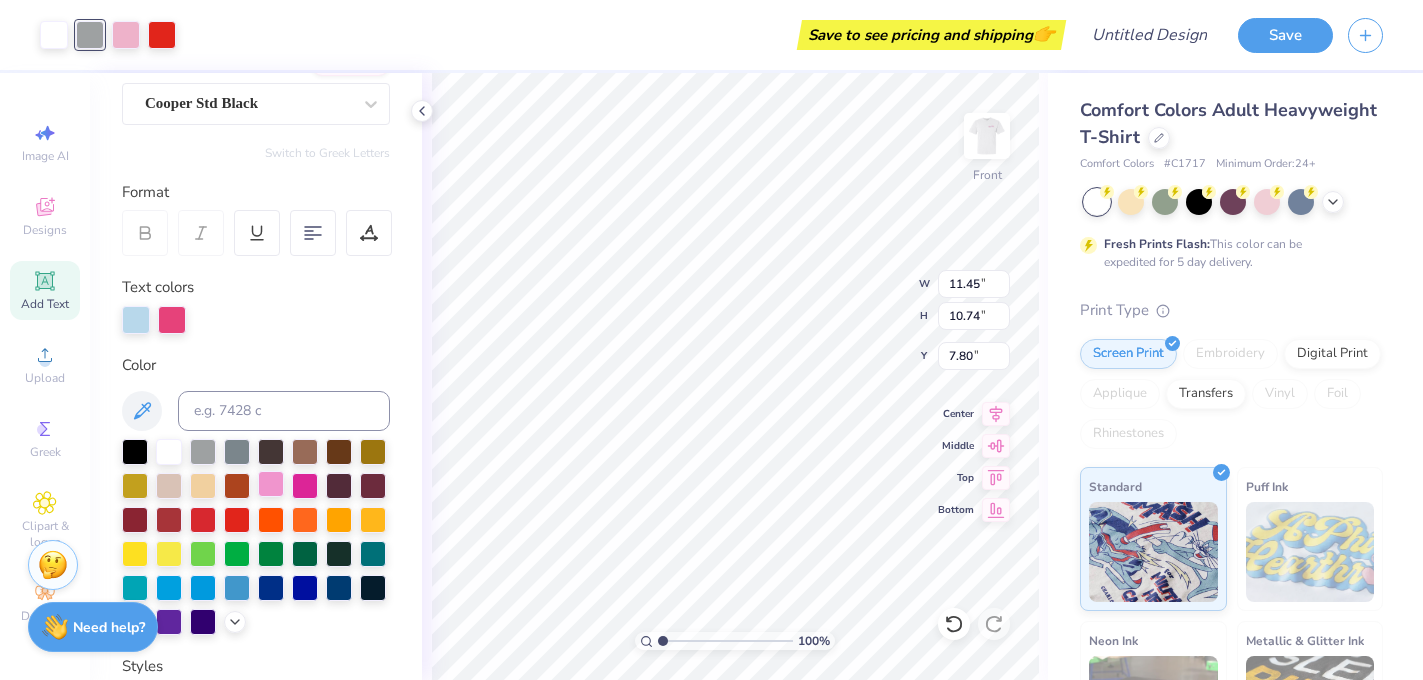 click at bounding box center (271, 484) 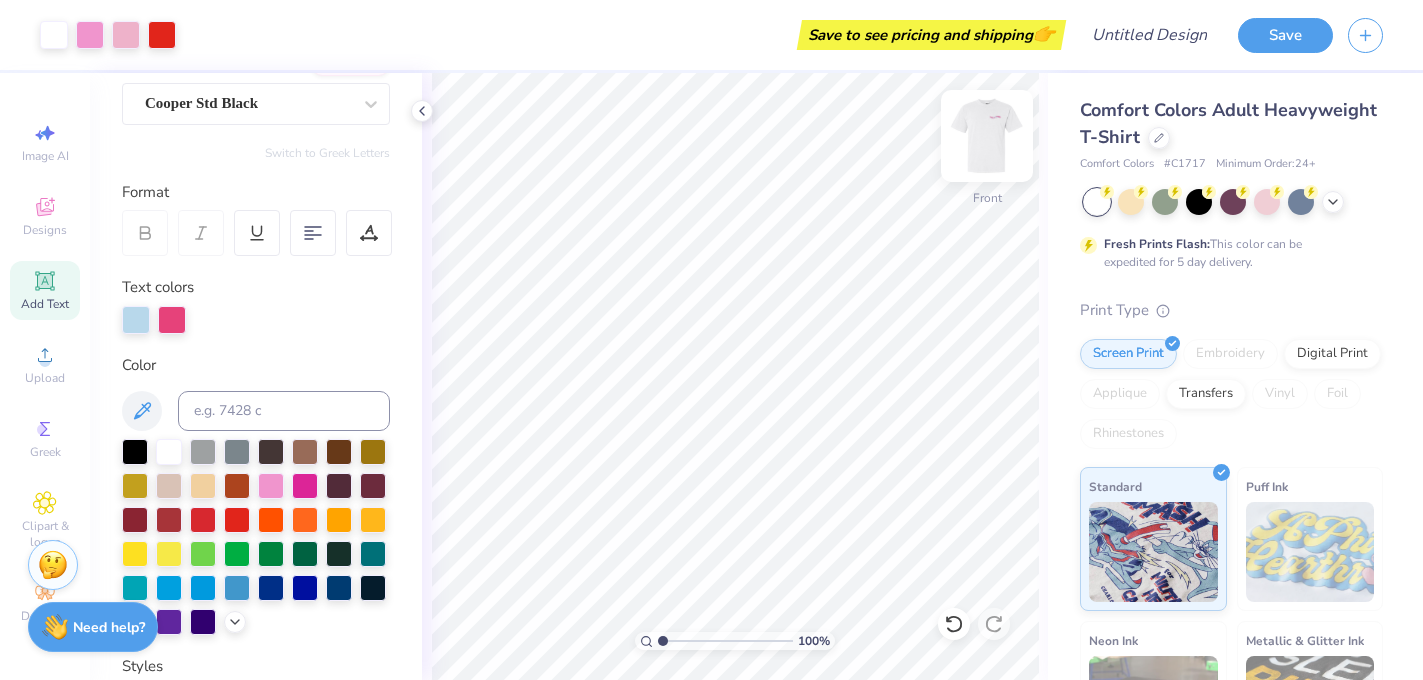 click at bounding box center [987, 136] 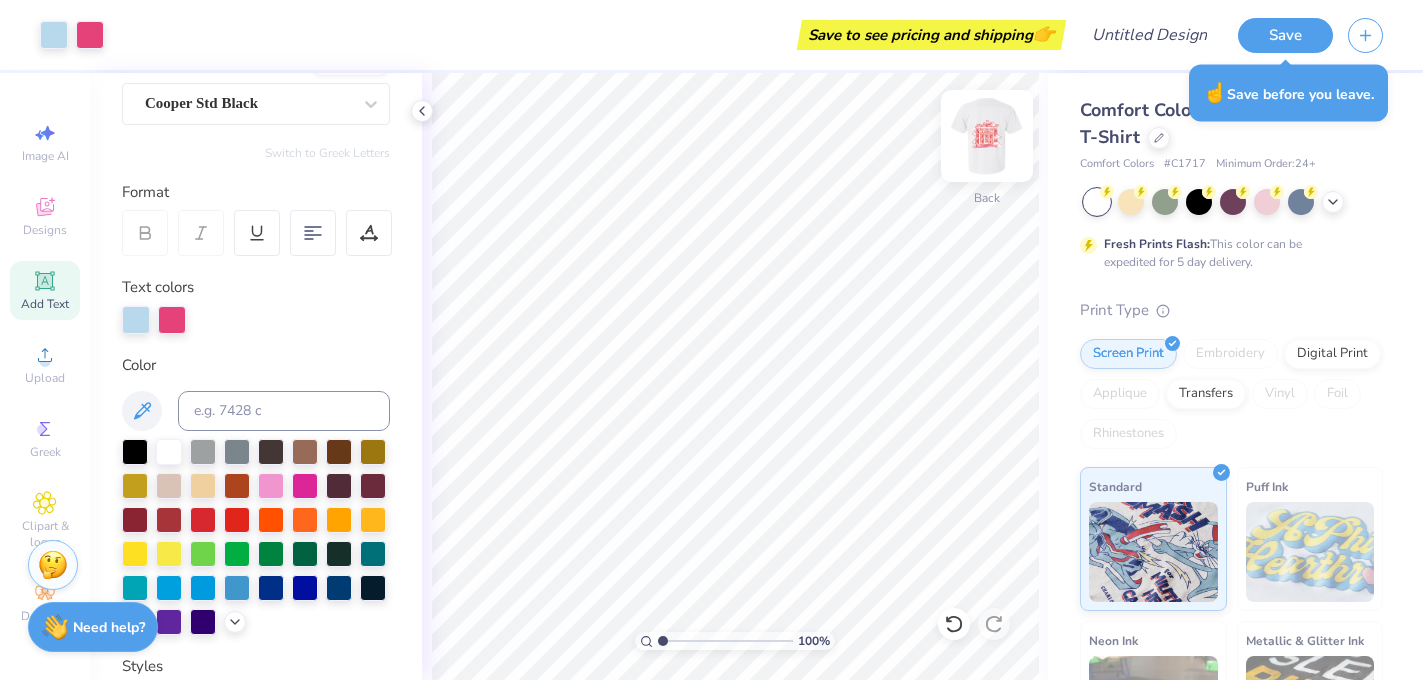 click at bounding box center [987, 136] 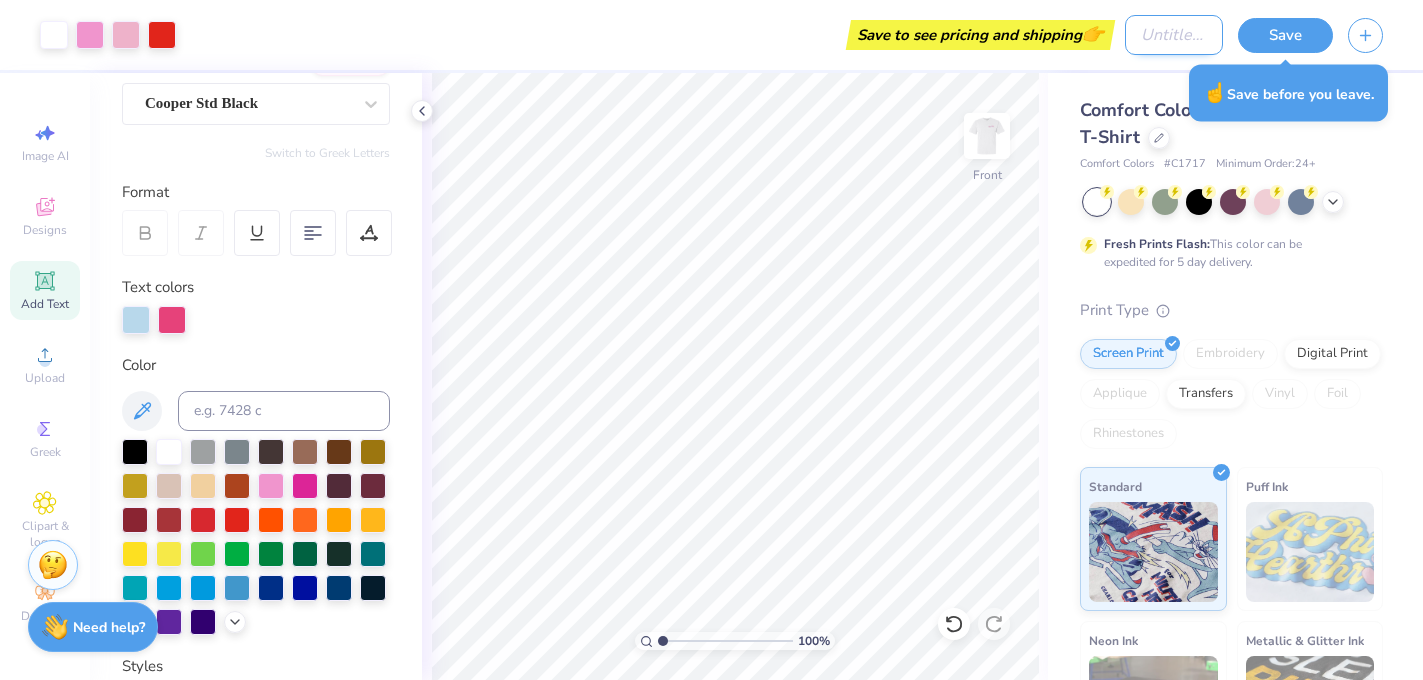 click on "Design Title" at bounding box center [1174, 35] 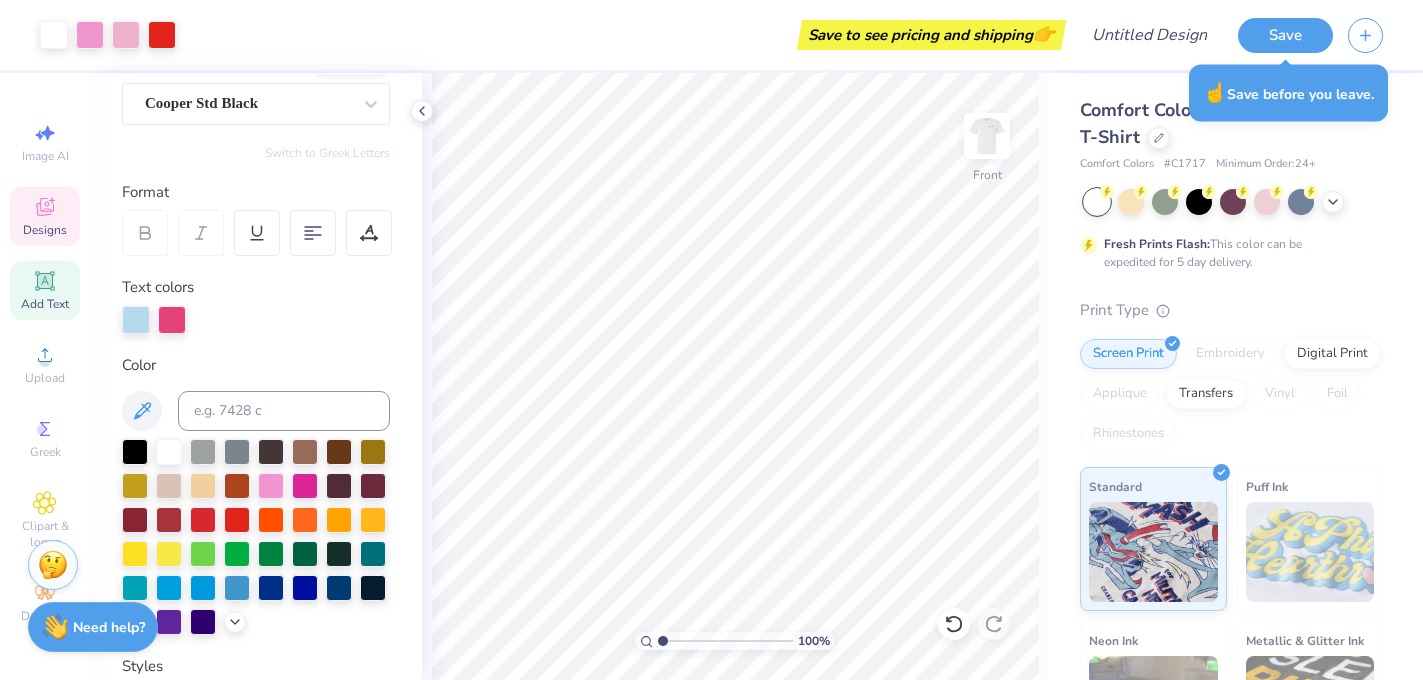 click on "Designs" at bounding box center (45, 216) 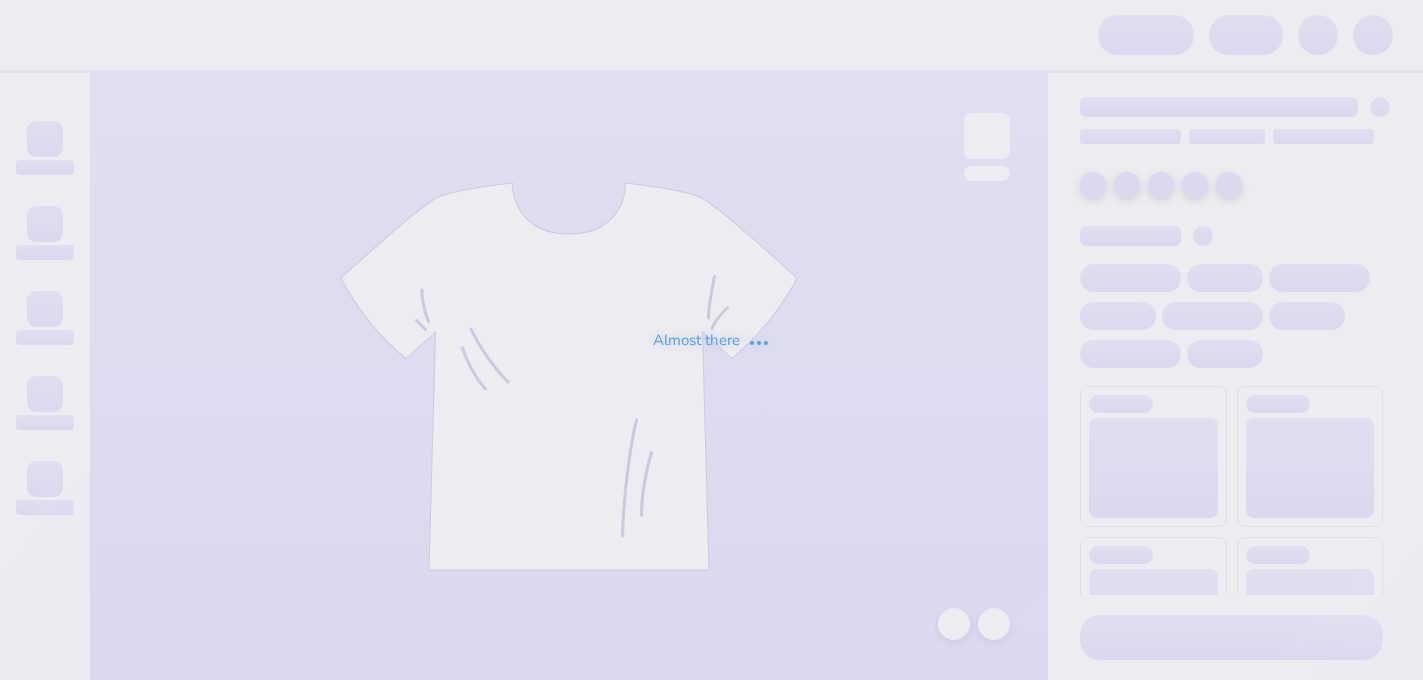 scroll, scrollTop: 0, scrollLeft: 0, axis: both 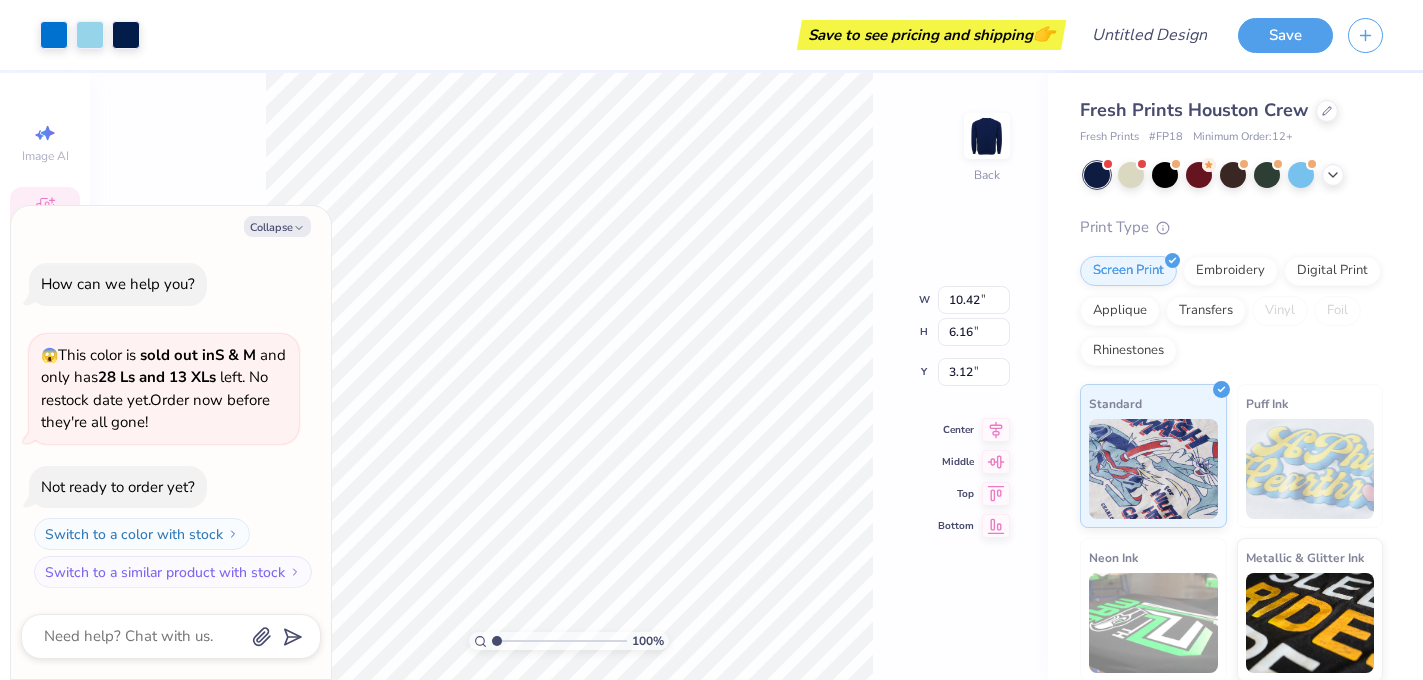 type on "x" 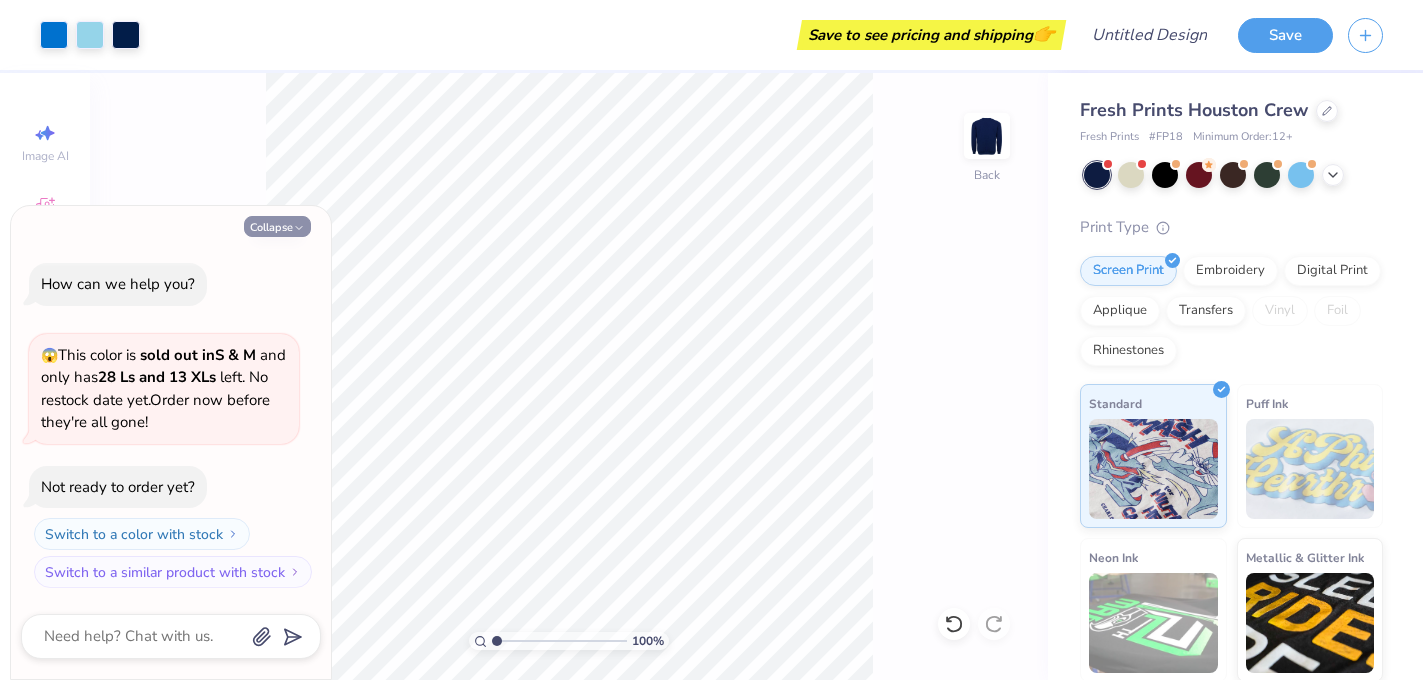 click on "Collapse" at bounding box center [277, 226] 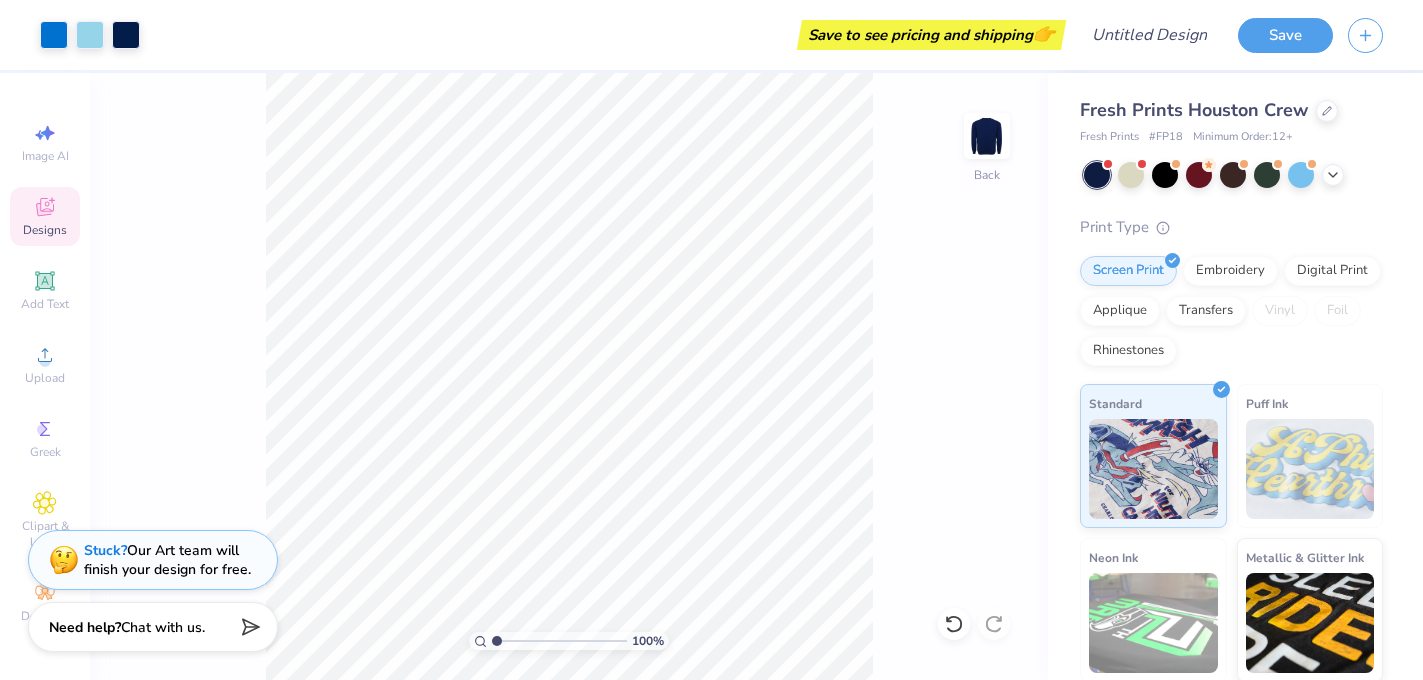 click 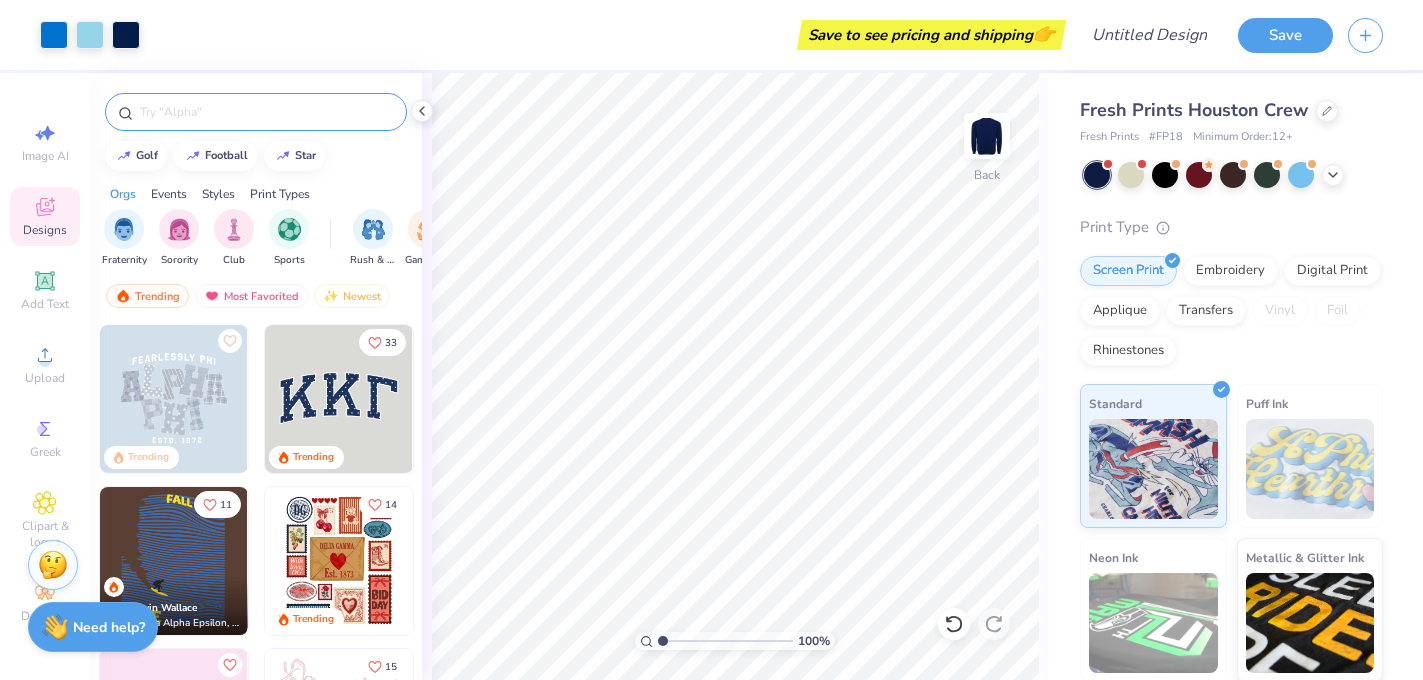 click at bounding box center [266, 112] 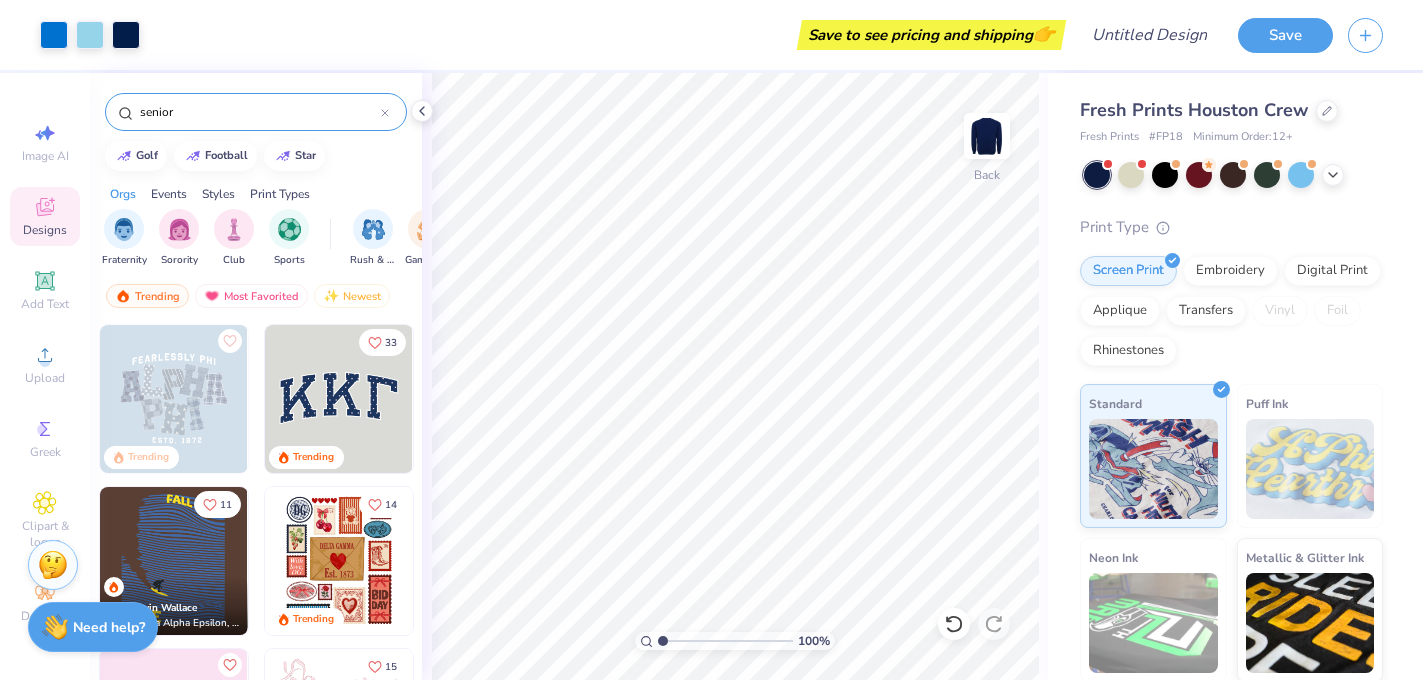 type on "senior" 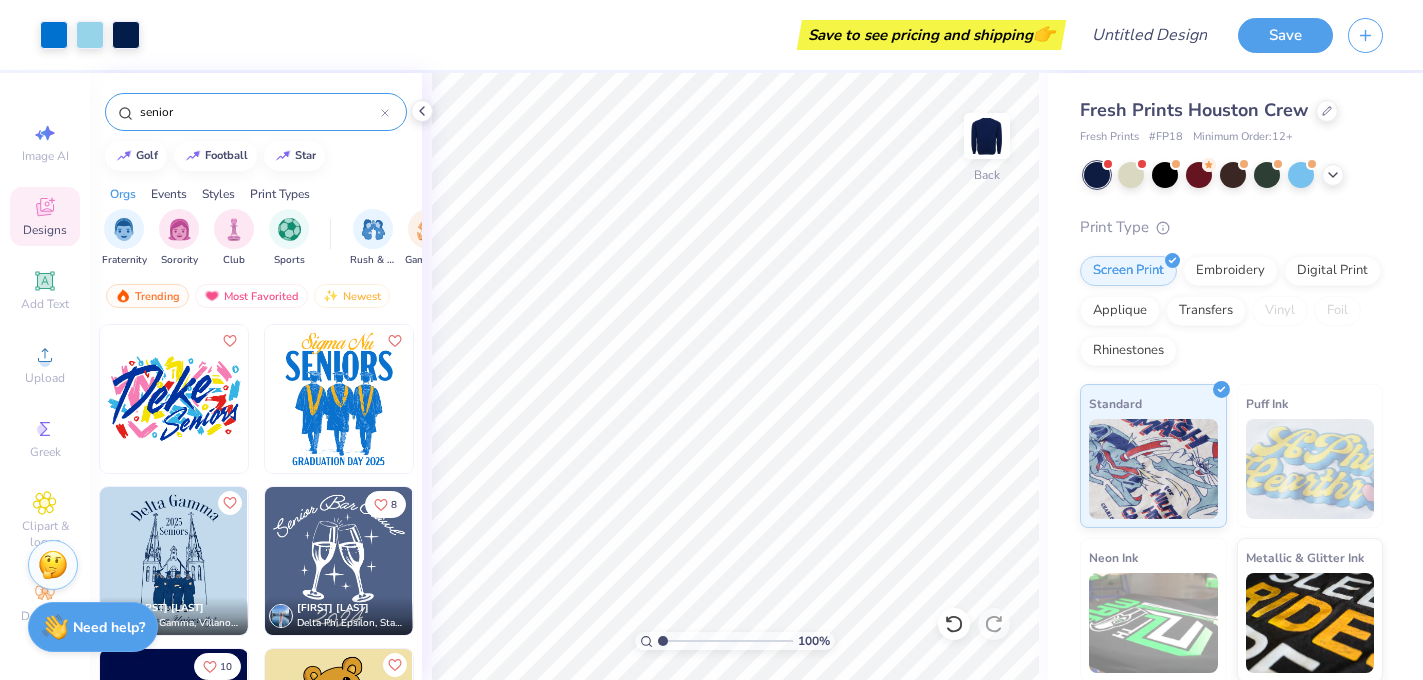 scroll, scrollTop: 55, scrollLeft: 0, axis: vertical 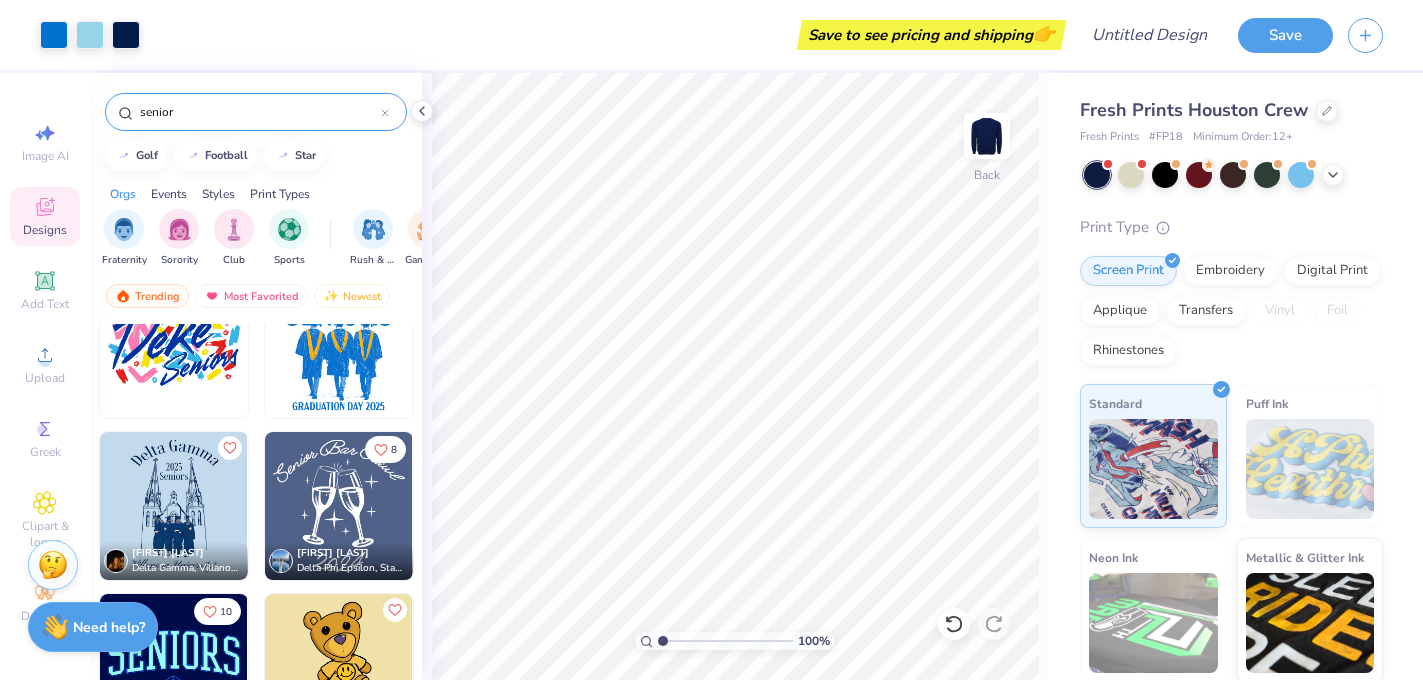 click at bounding box center (339, 506) 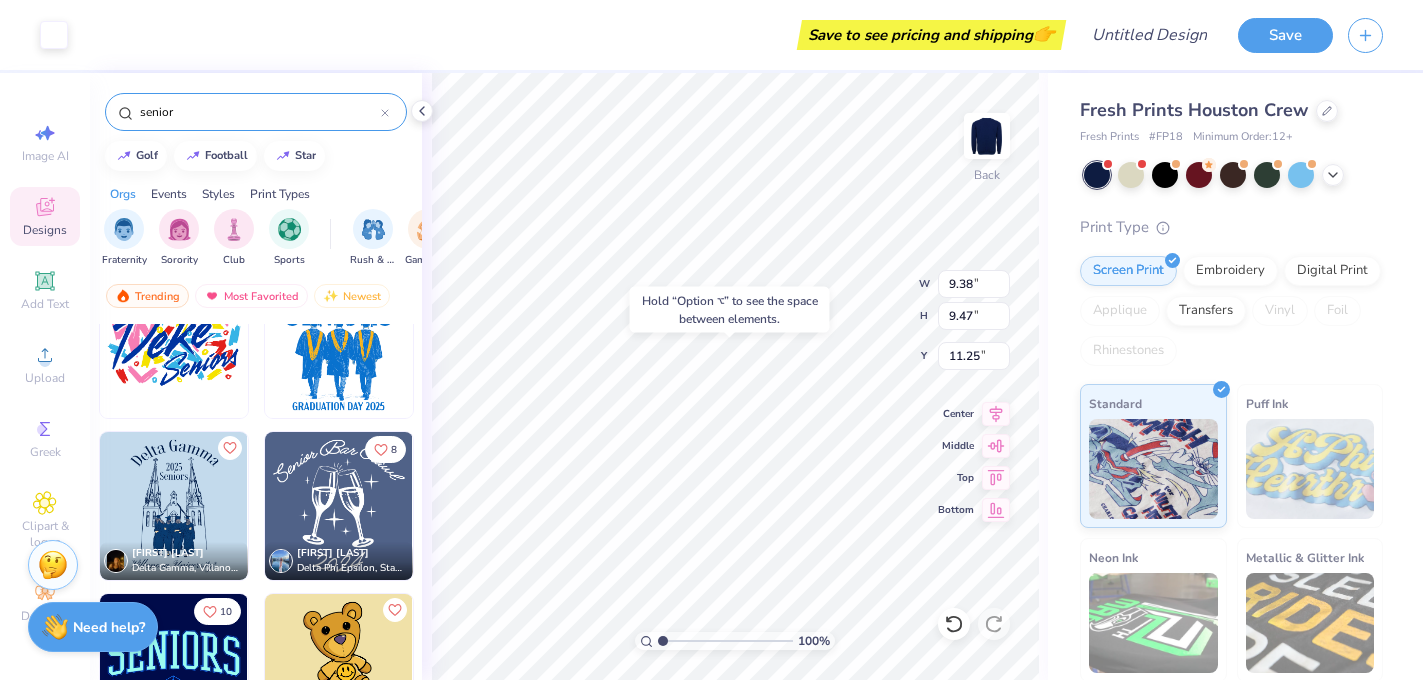 type on "11.25" 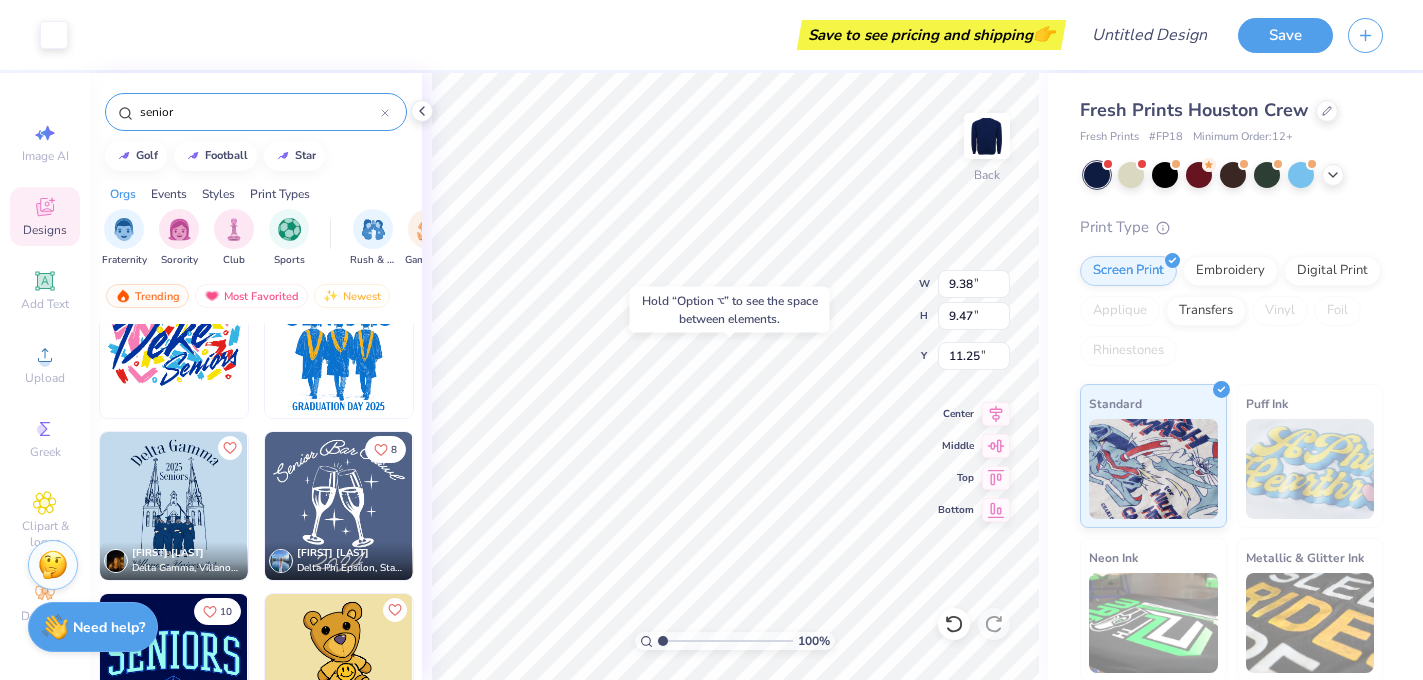 type on "10.42" 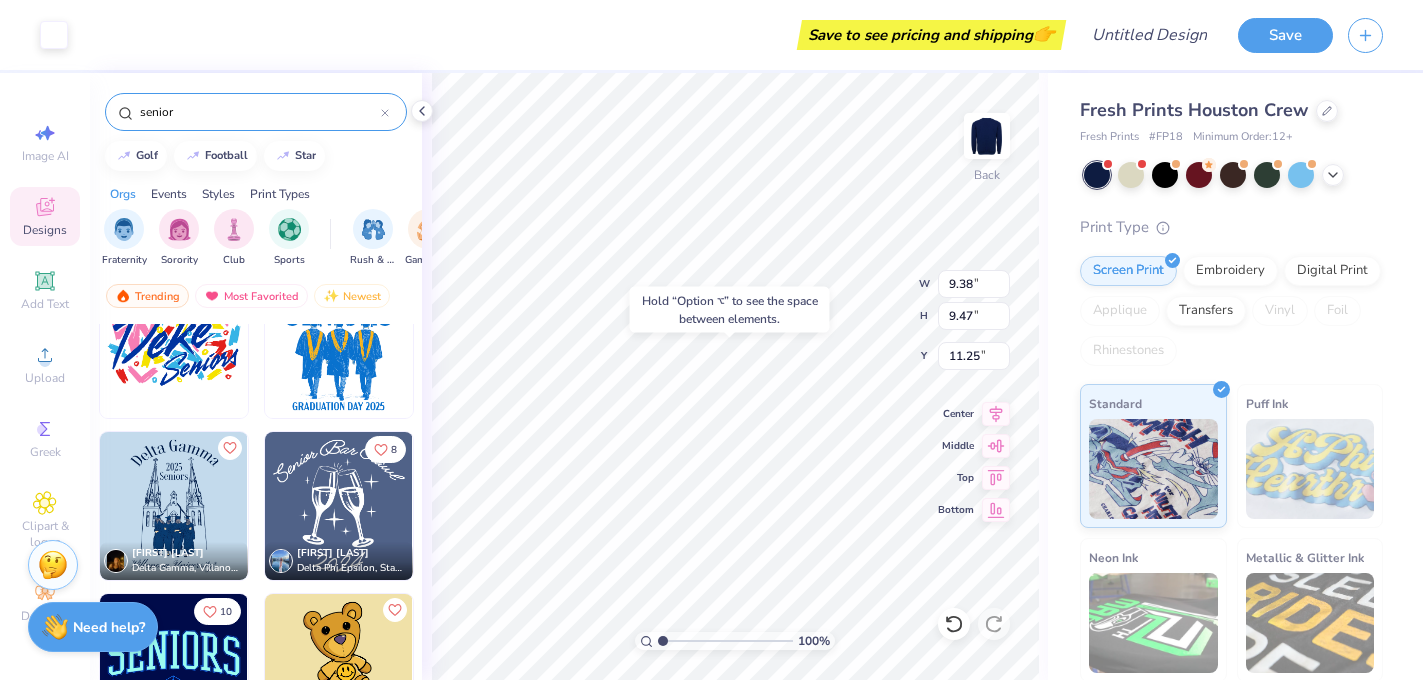type on "6.16" 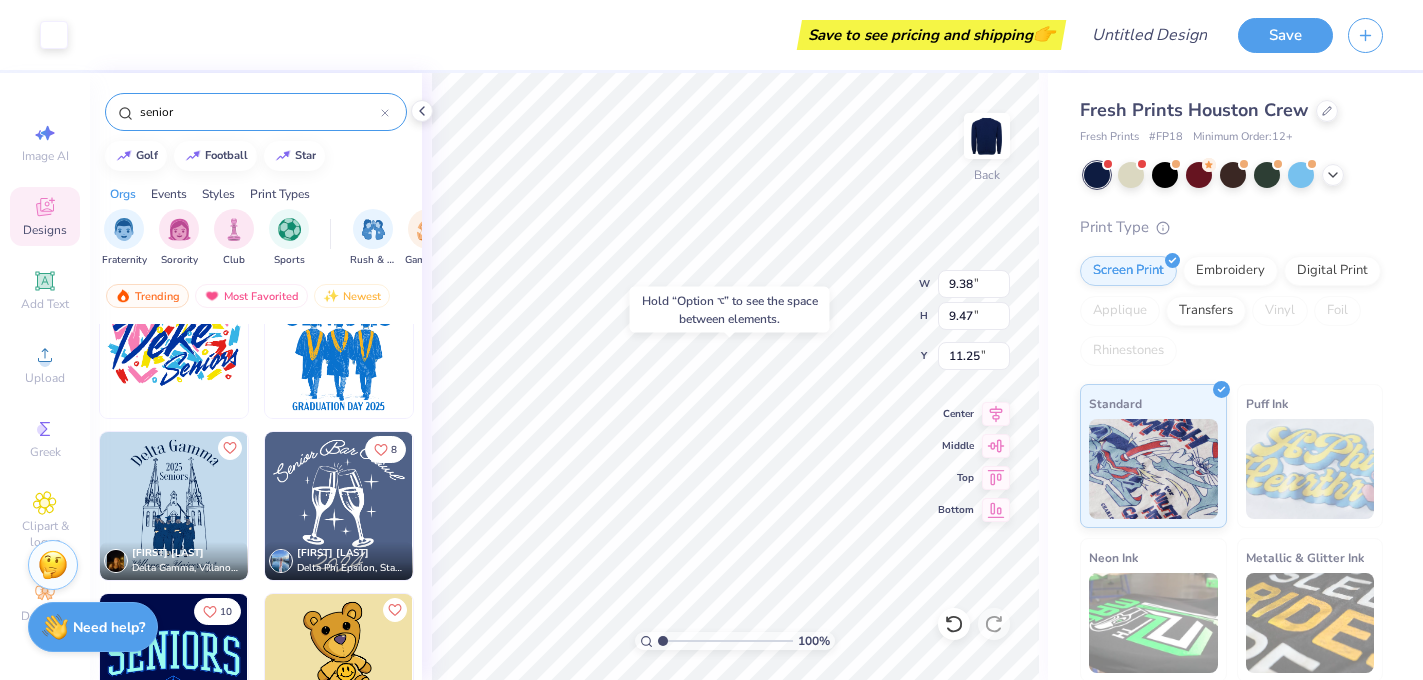 type on "5.78" 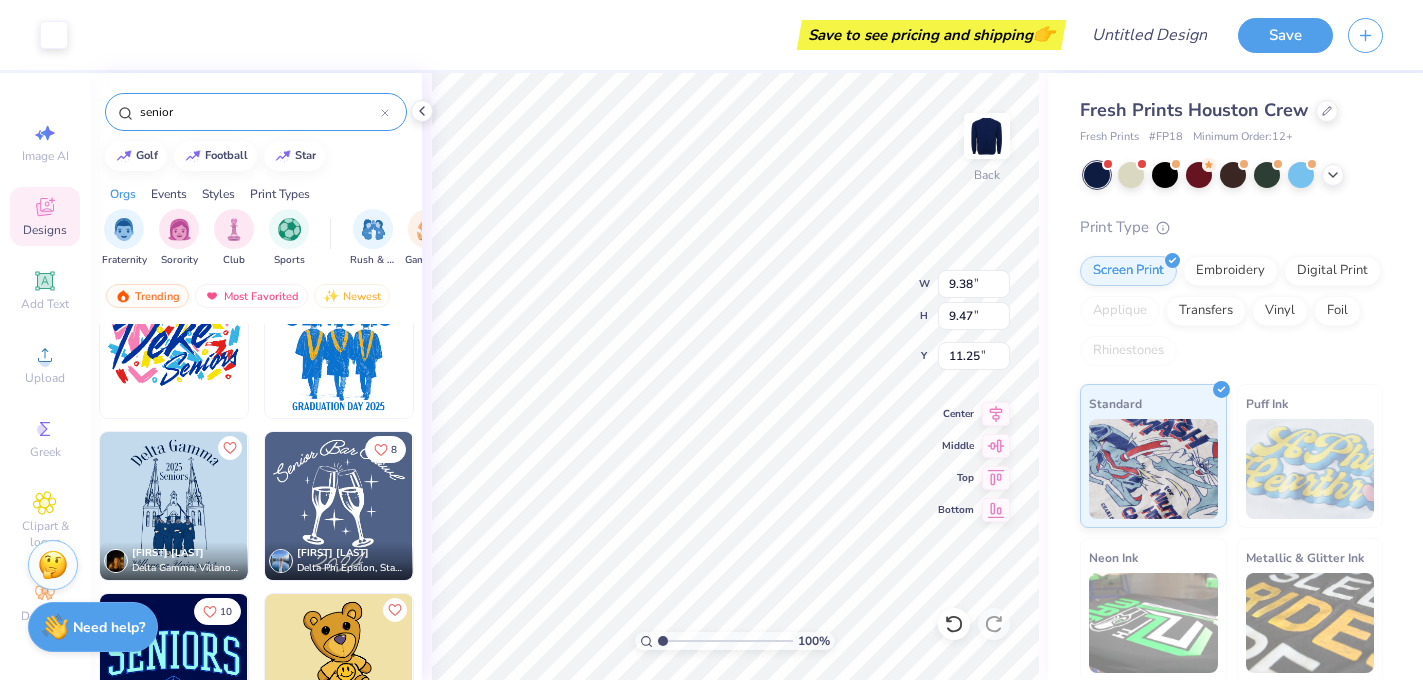 type on "6.52" 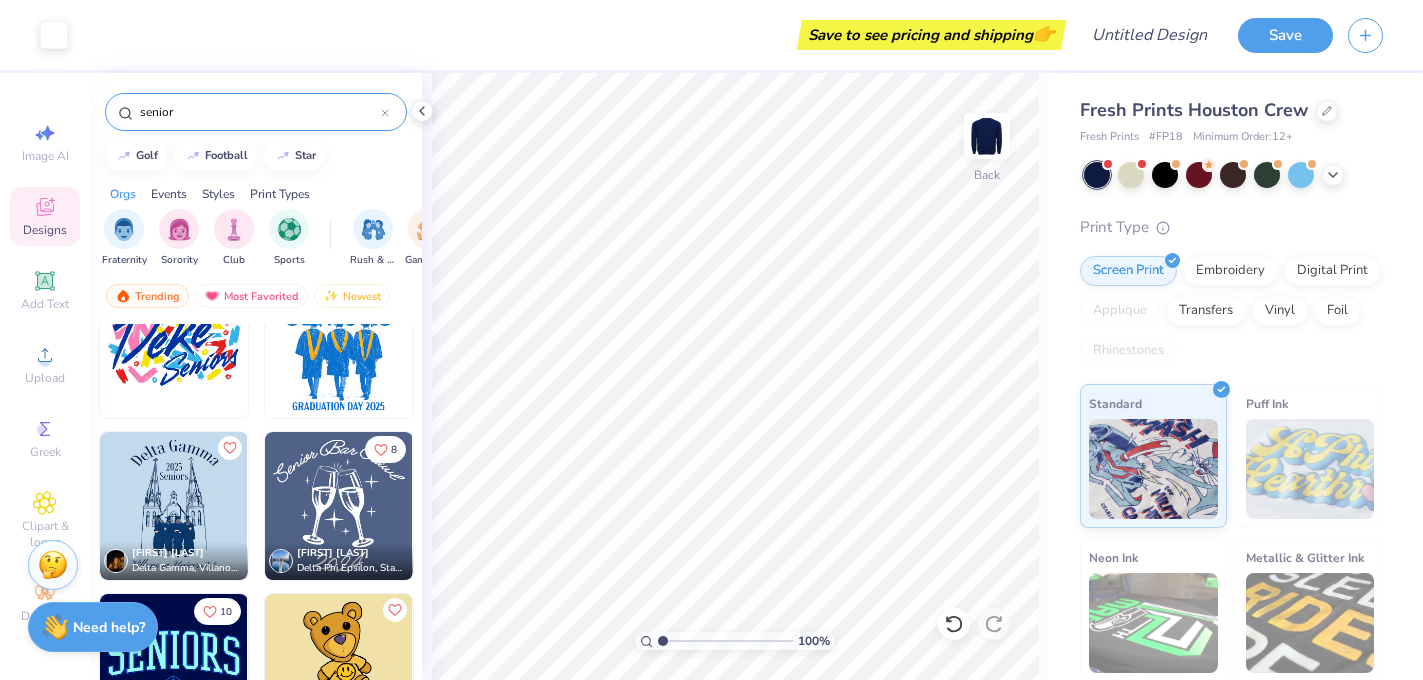 scroll, scrollTop: 0, scrollLeft: 0, axis: both 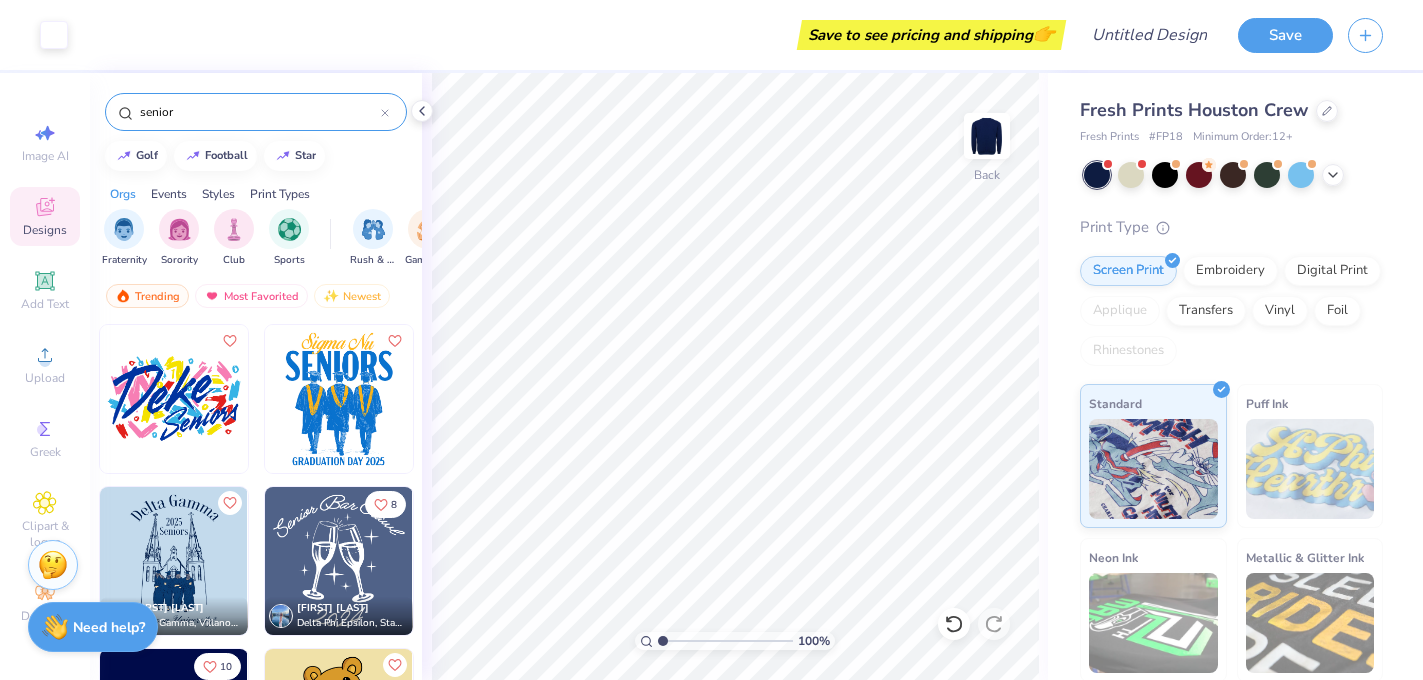 click on "Fresh Prints Houston Crew" at bounding box center (1231, 110) 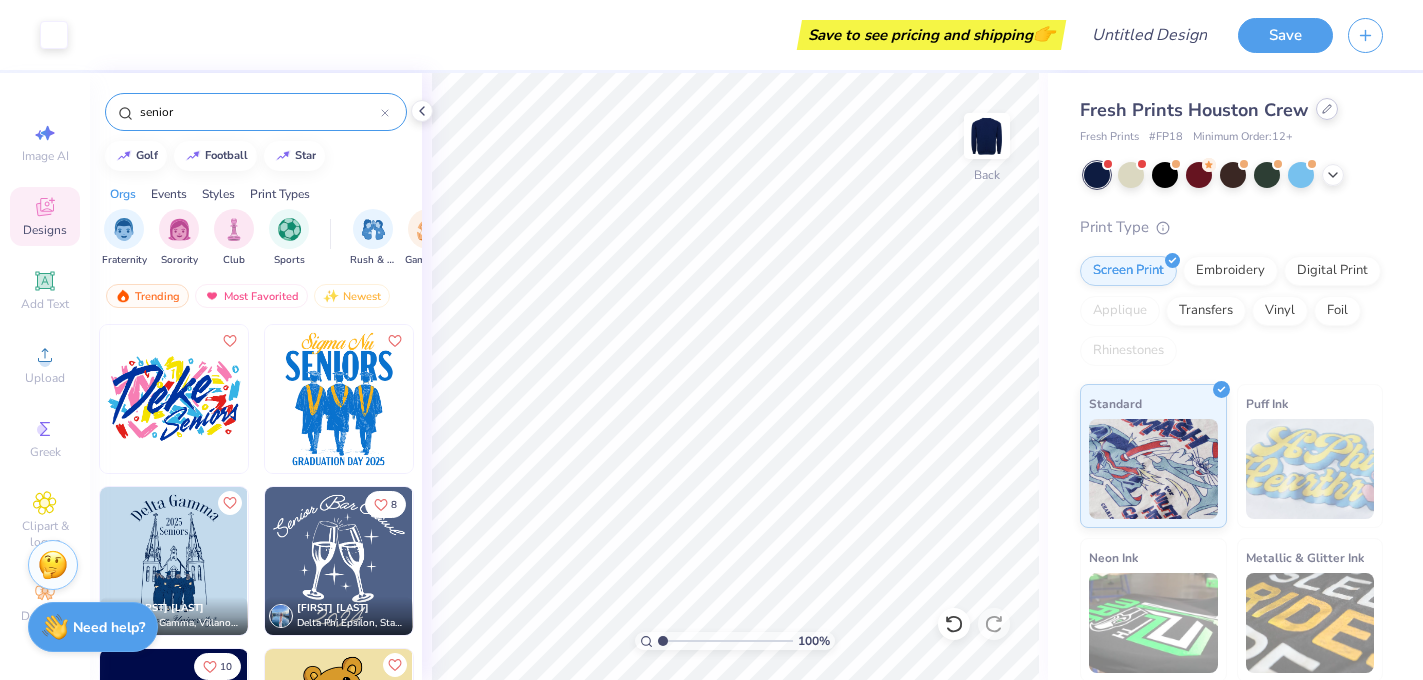 click at bounding box center [1327, 109] 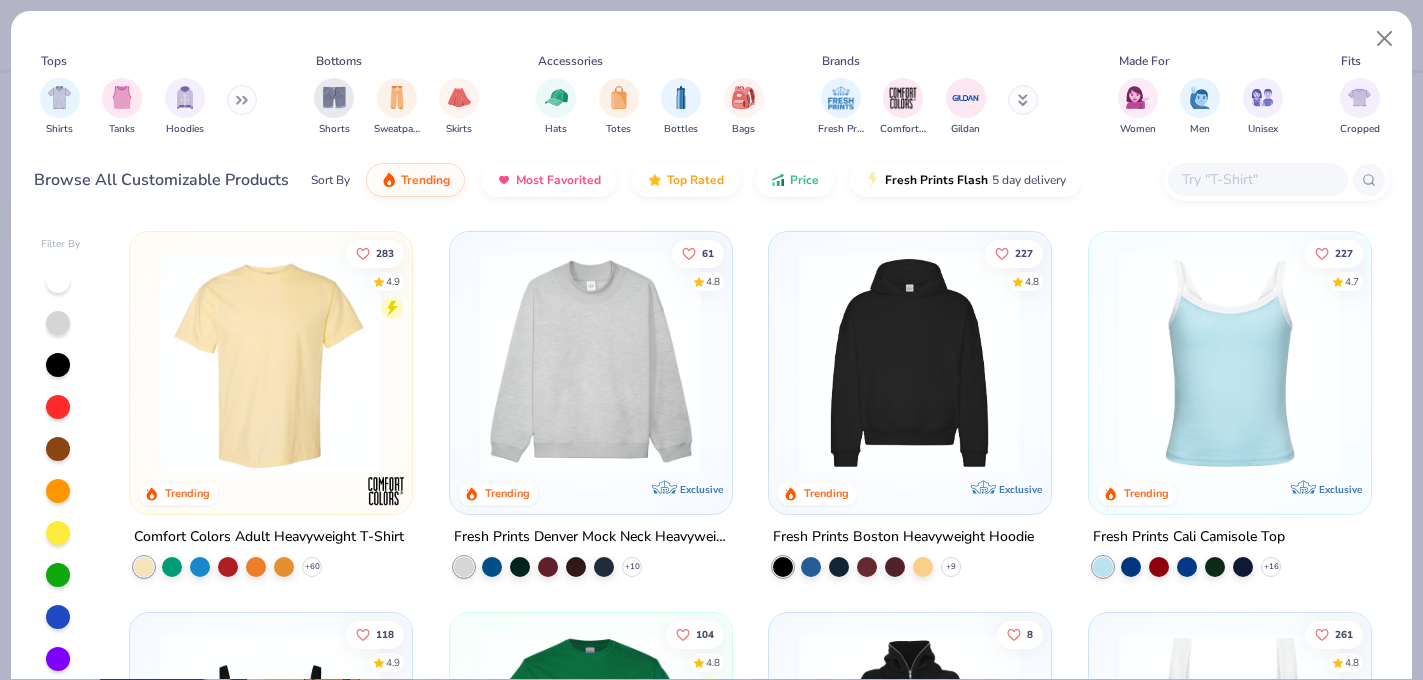 click at bounding box center (270, 363) 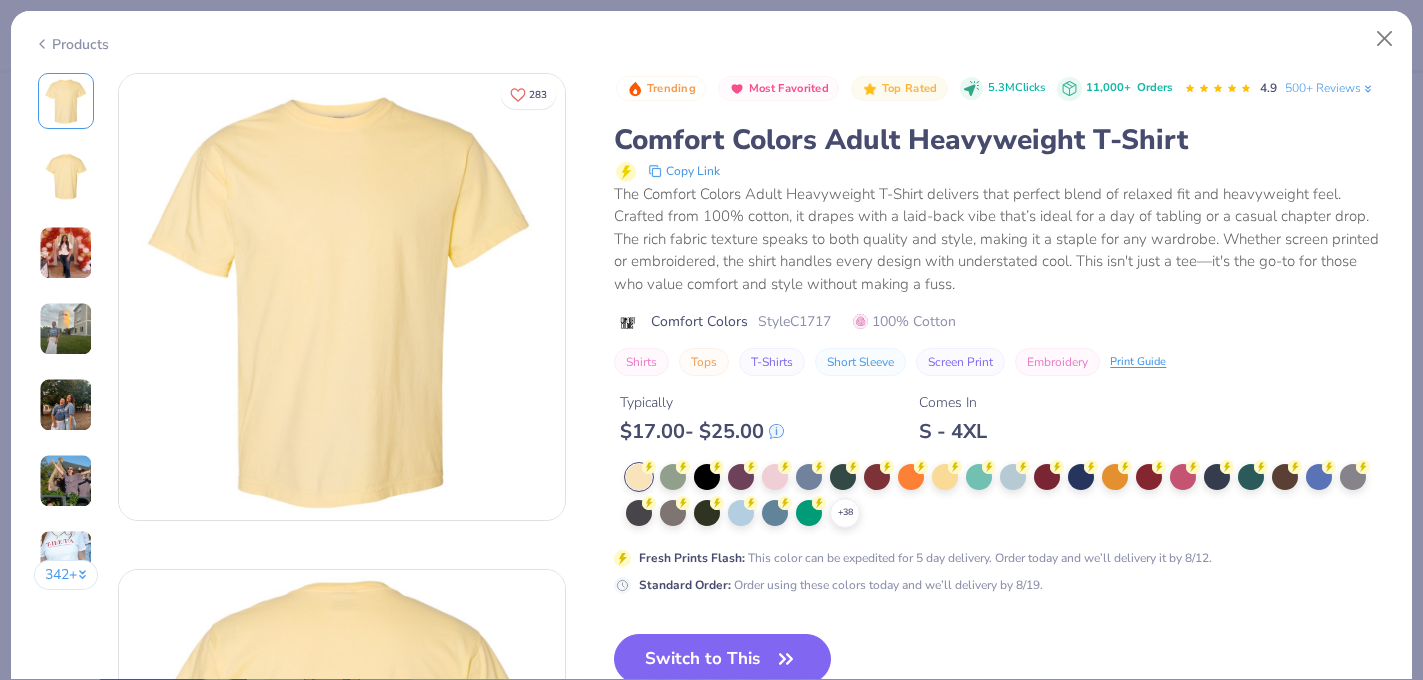 scroll, scrollTop: 105, scrollLeft: 0, axis: vertical 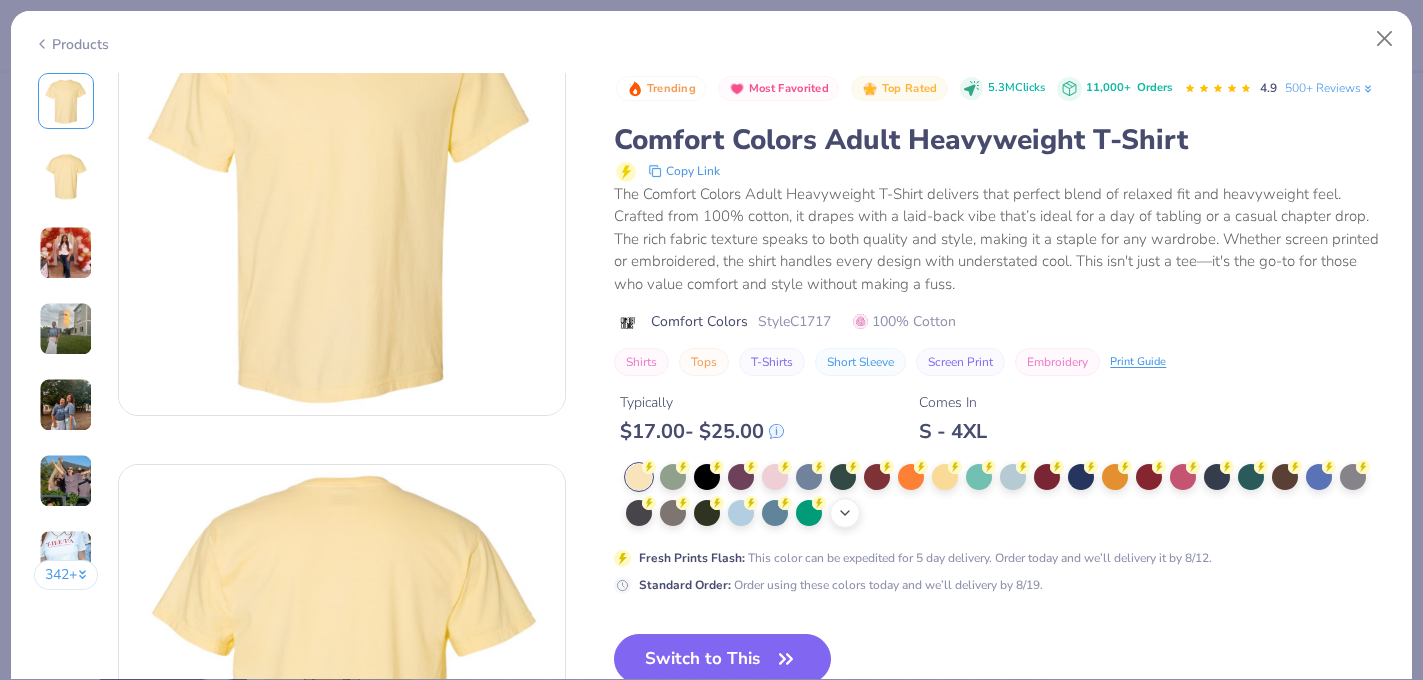 click 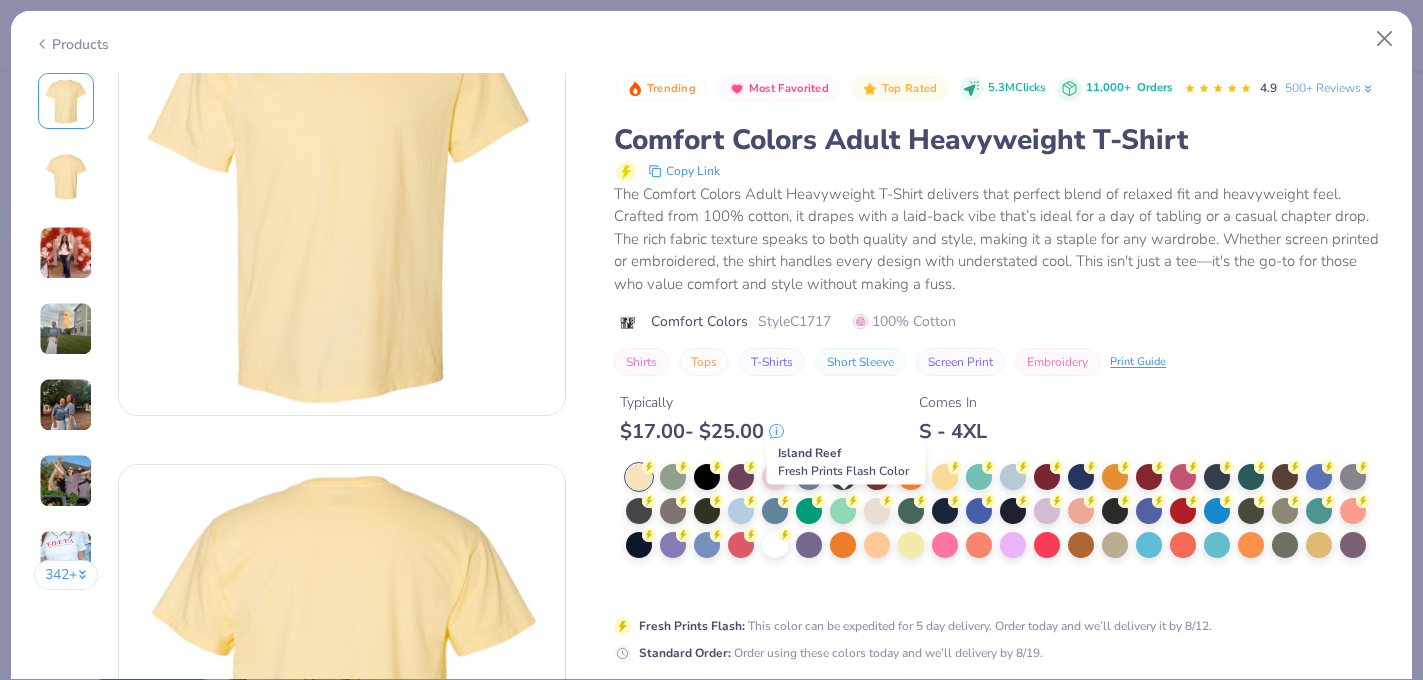 scroll, scrollTop: 184, scrollLeft: 0, axis: vertical 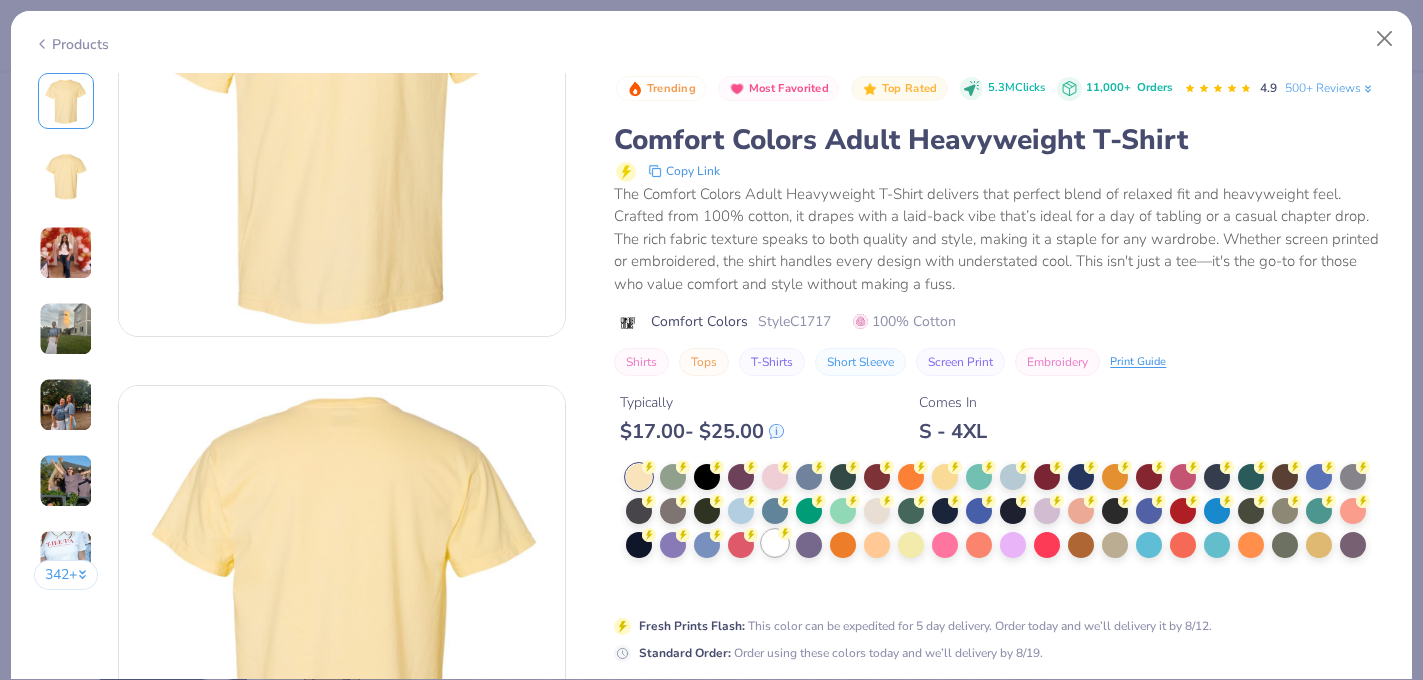 click at bounding box center [775, 543] 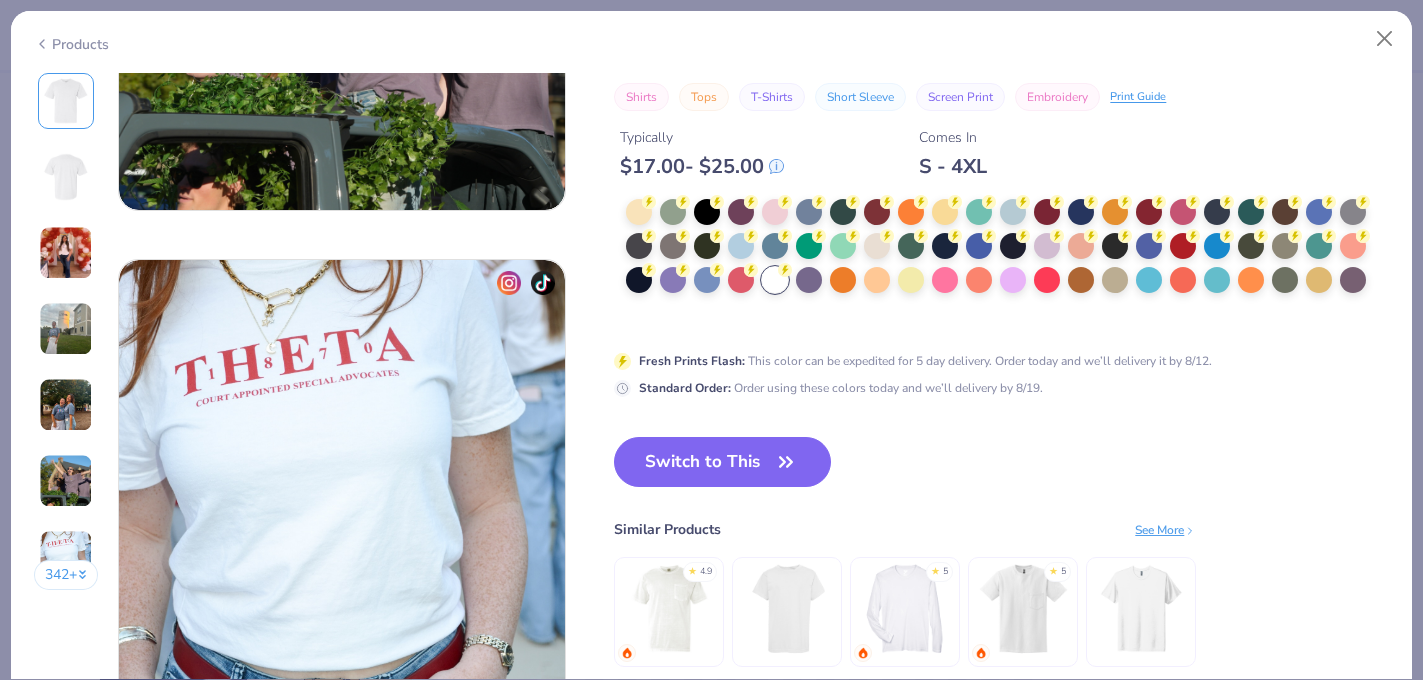 scroll, scrollTop: 2875, scrollLeft: 0, axis: vertical 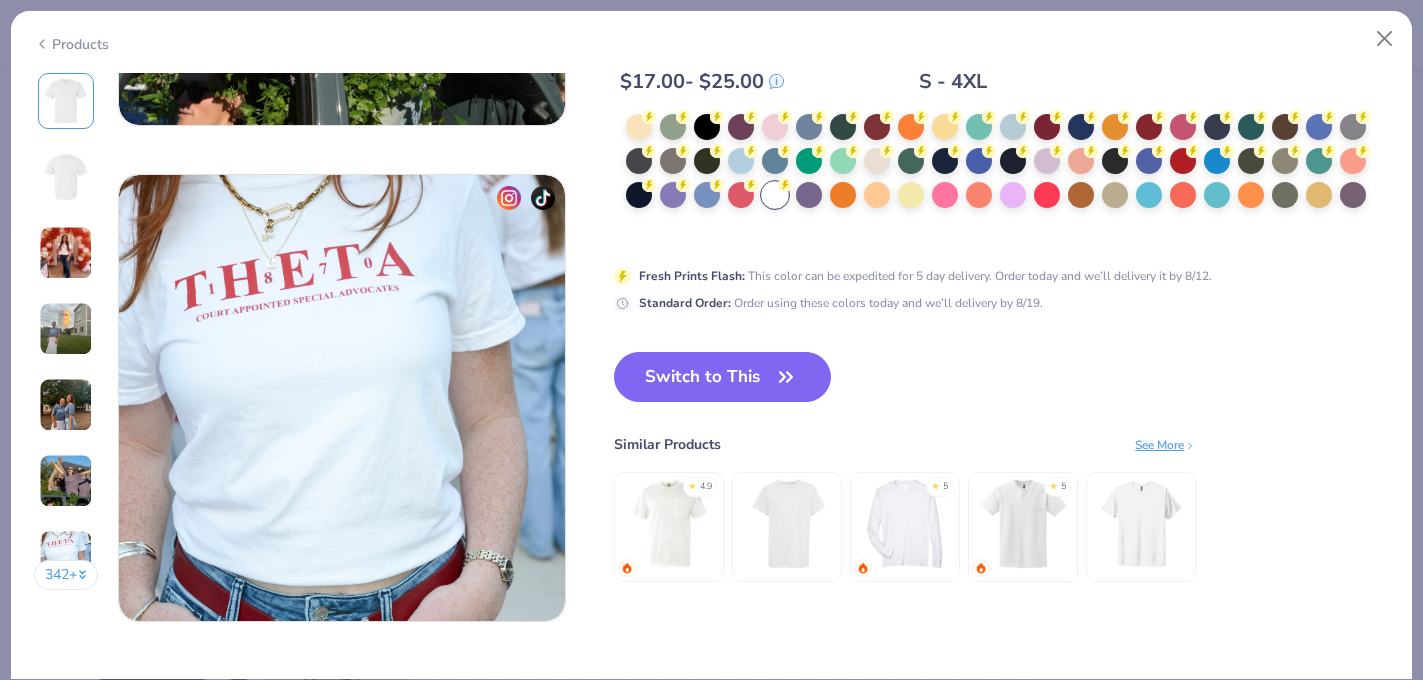 drag, startPoint x: 742, startPoint y: 357, endPoint x: 701, endPoint y: 486, distance: 135.35878 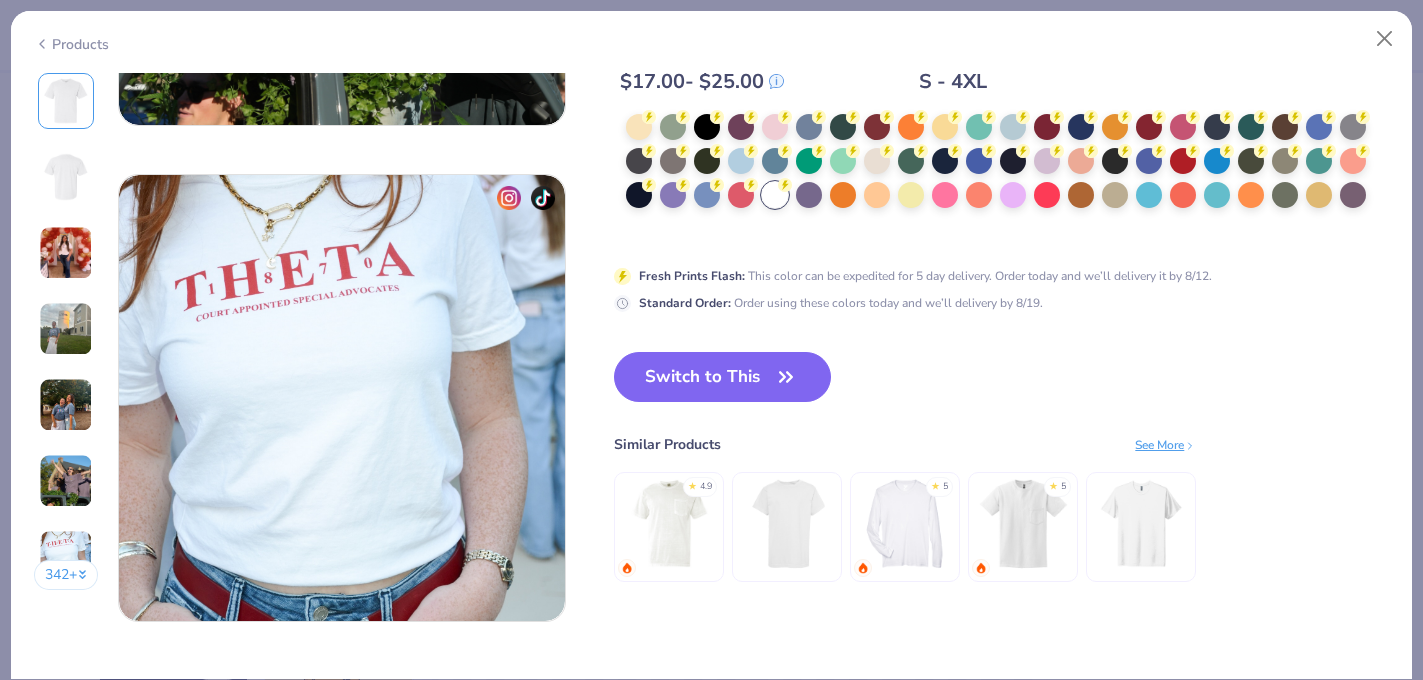 click on "Switch to This" at bounding box center (722, 377) 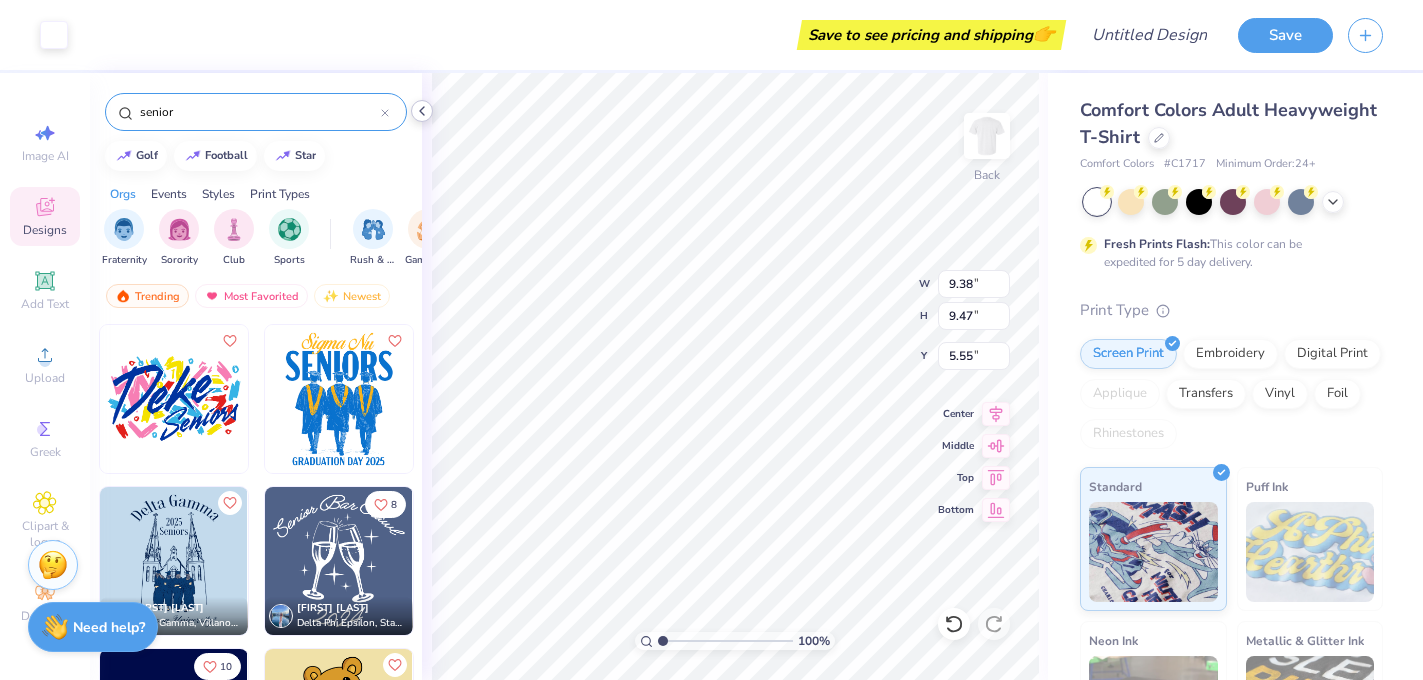 click at bounding box center [422, 111] 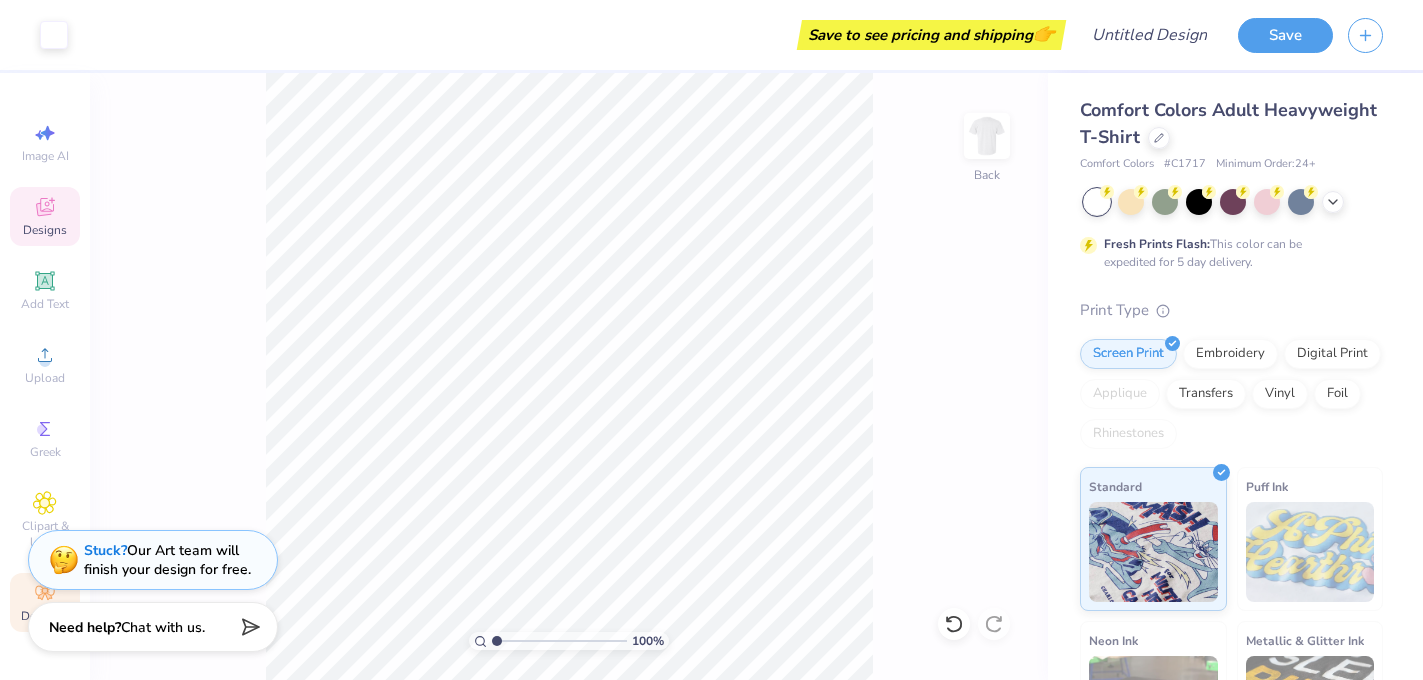 click on "Decorate" at bounding box center [45, 602] 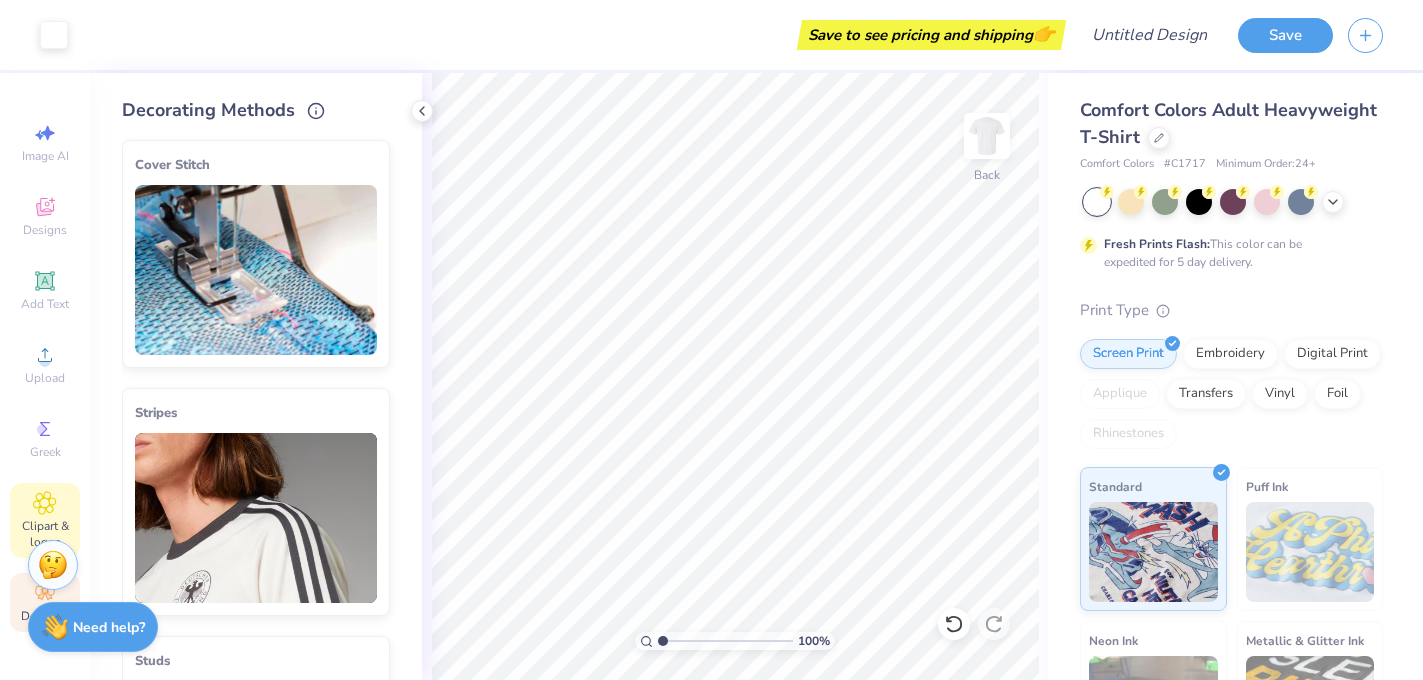 click 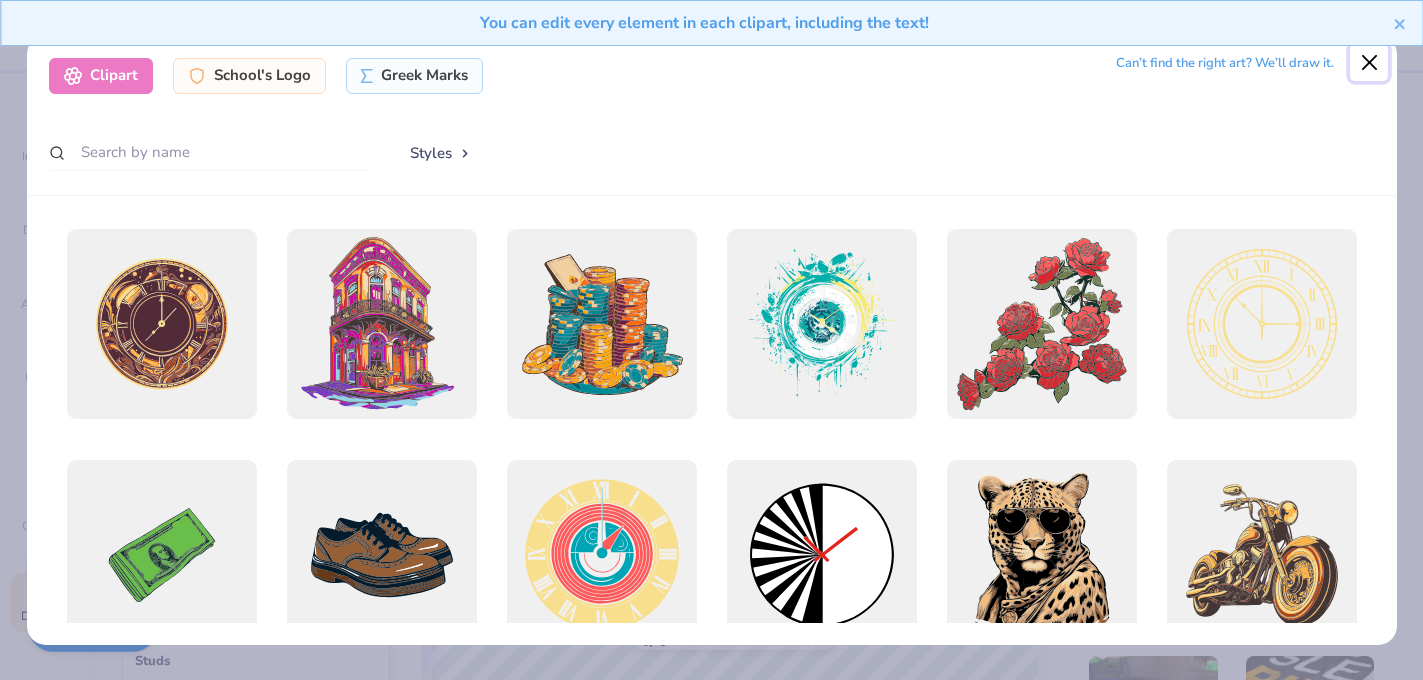 click at bounding box center (1369, 63) 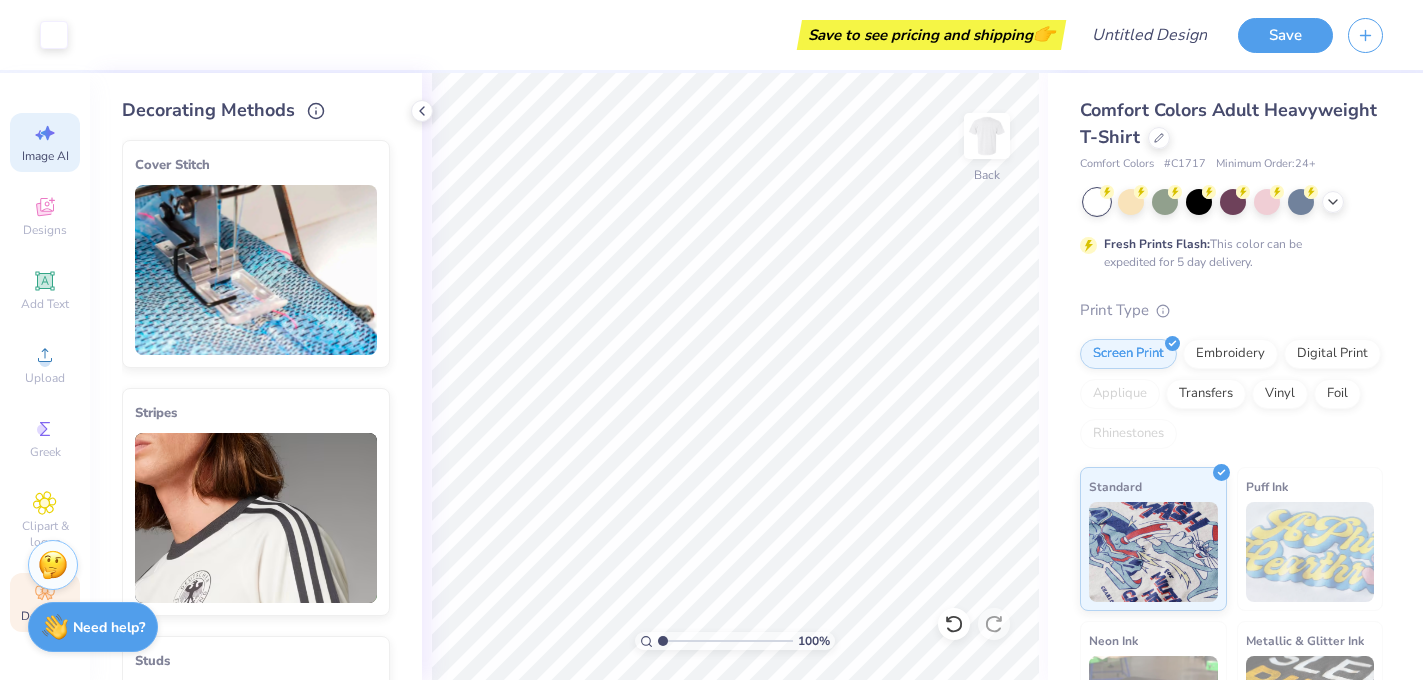 click 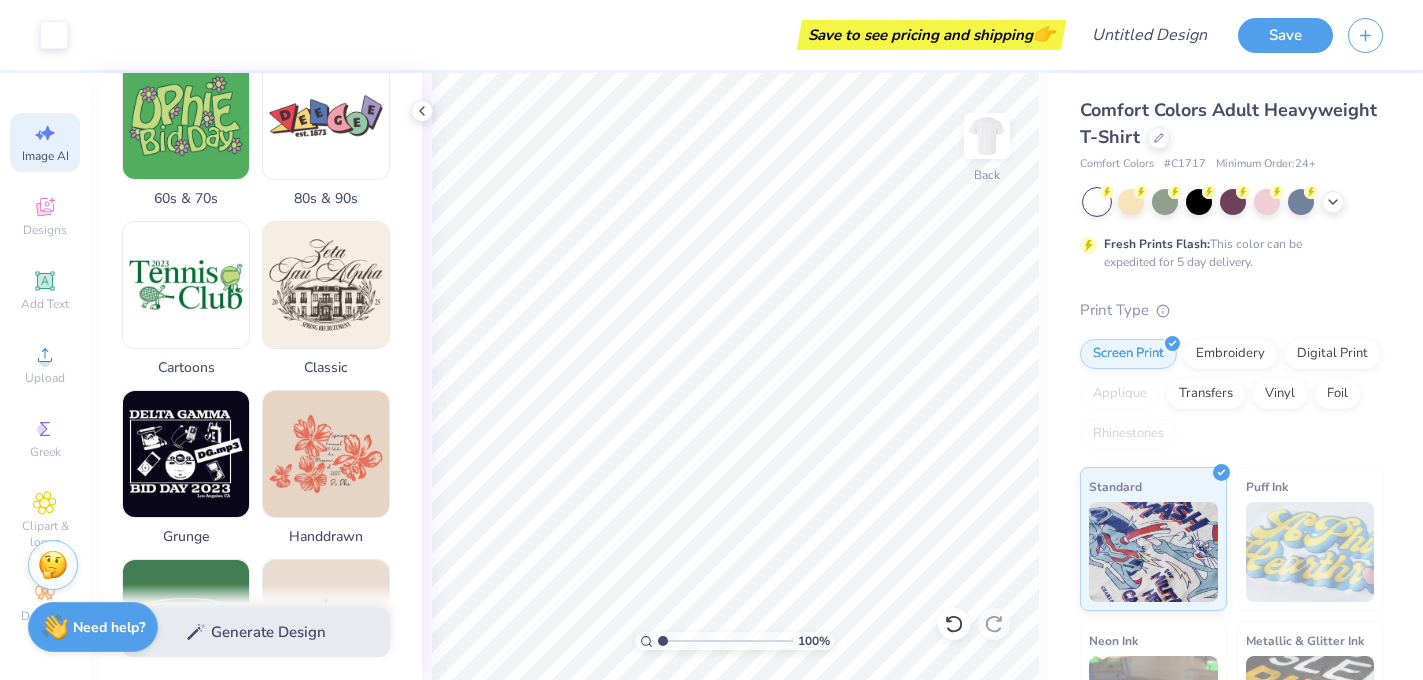 scroll, scrollTop: 769, scrollLeft: 0, axis: vertical 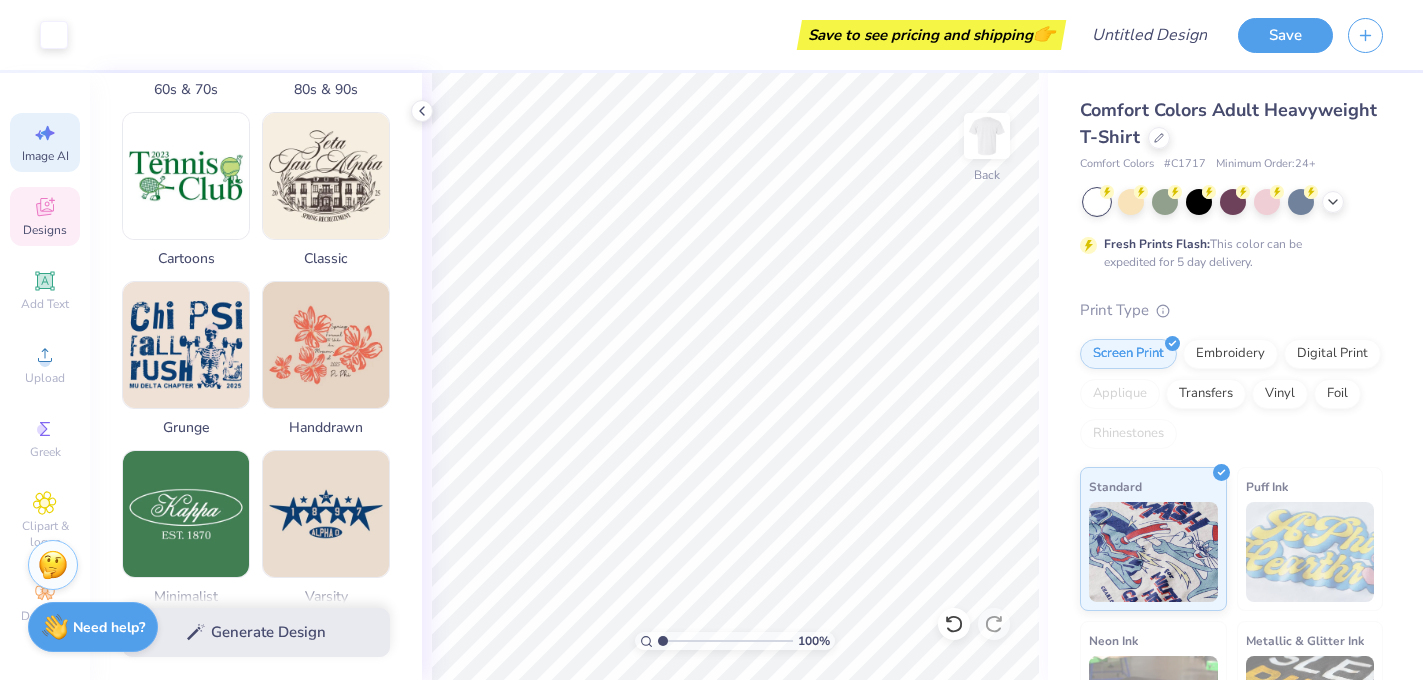 click on "Designs" at bounding box center [45, 216] 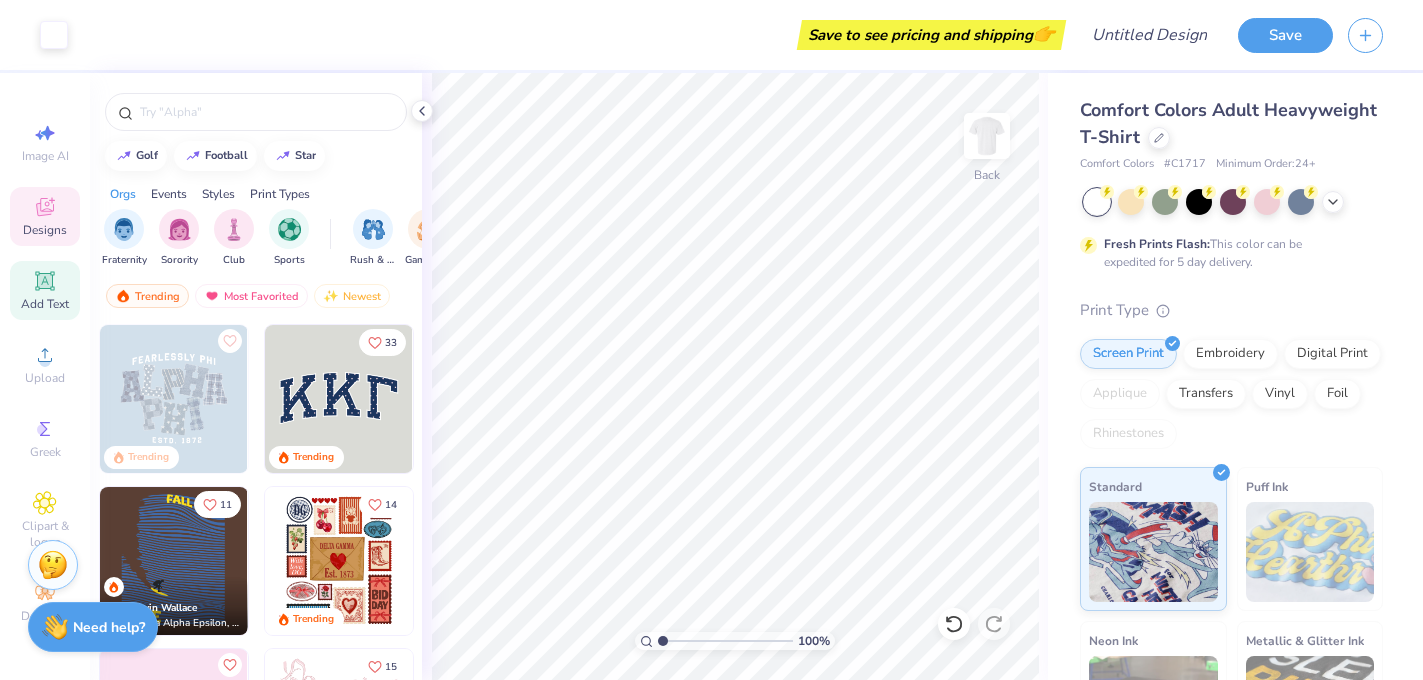 click on "Add Text" at bounding box center [45, 290] 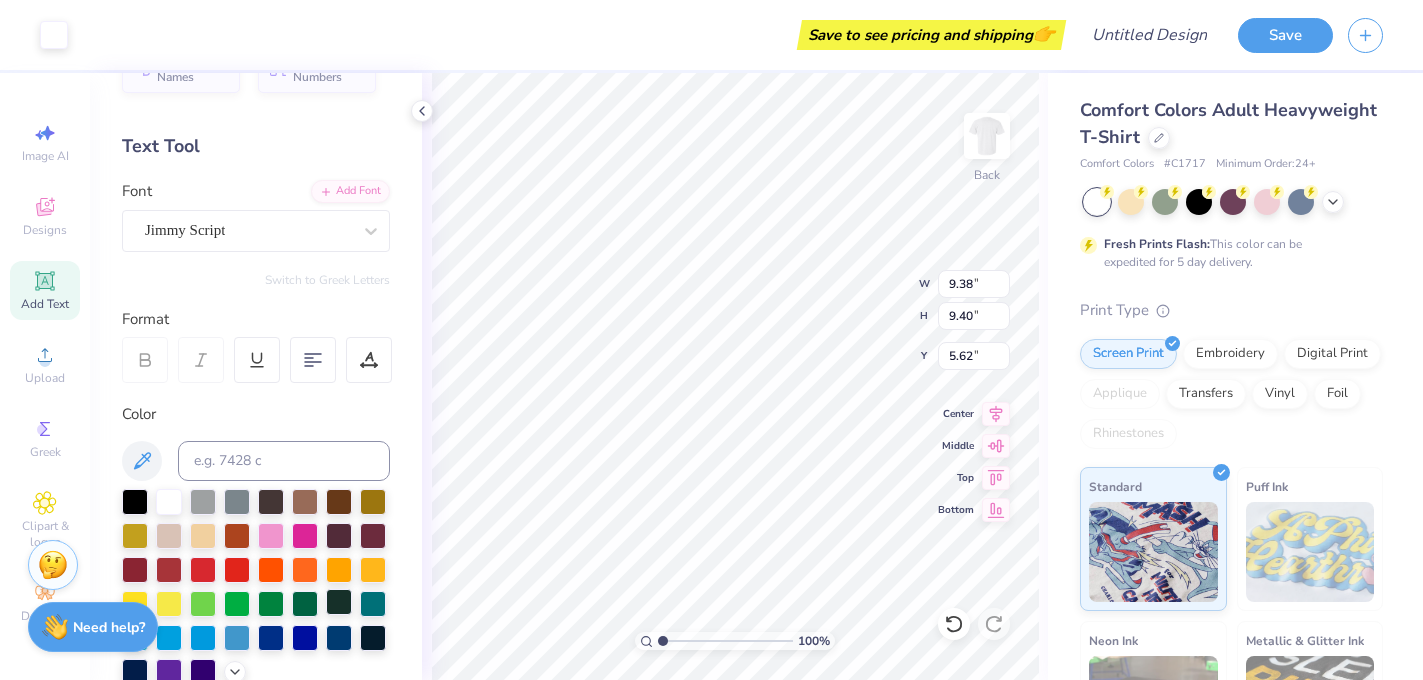 scroll, scrollTop: 81, scrollLeft: 0, axis: vertical 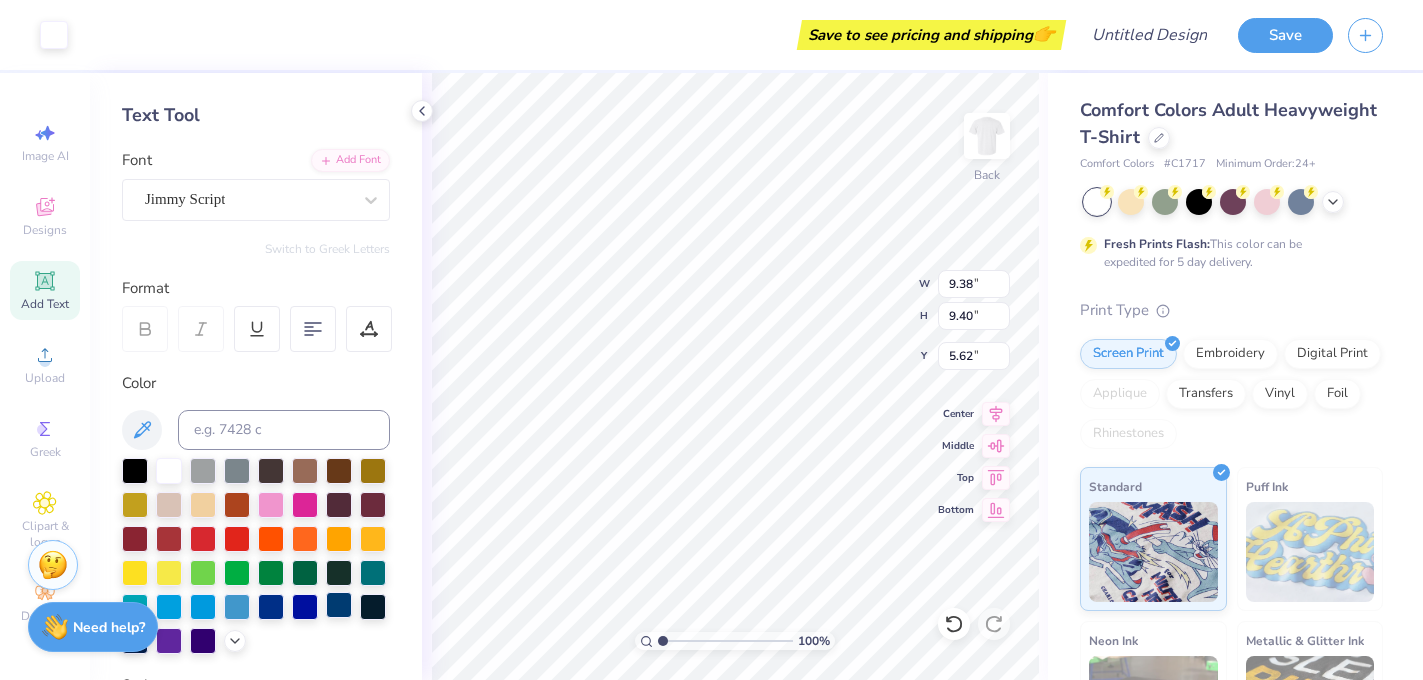 click at bounding box center [339, 605] 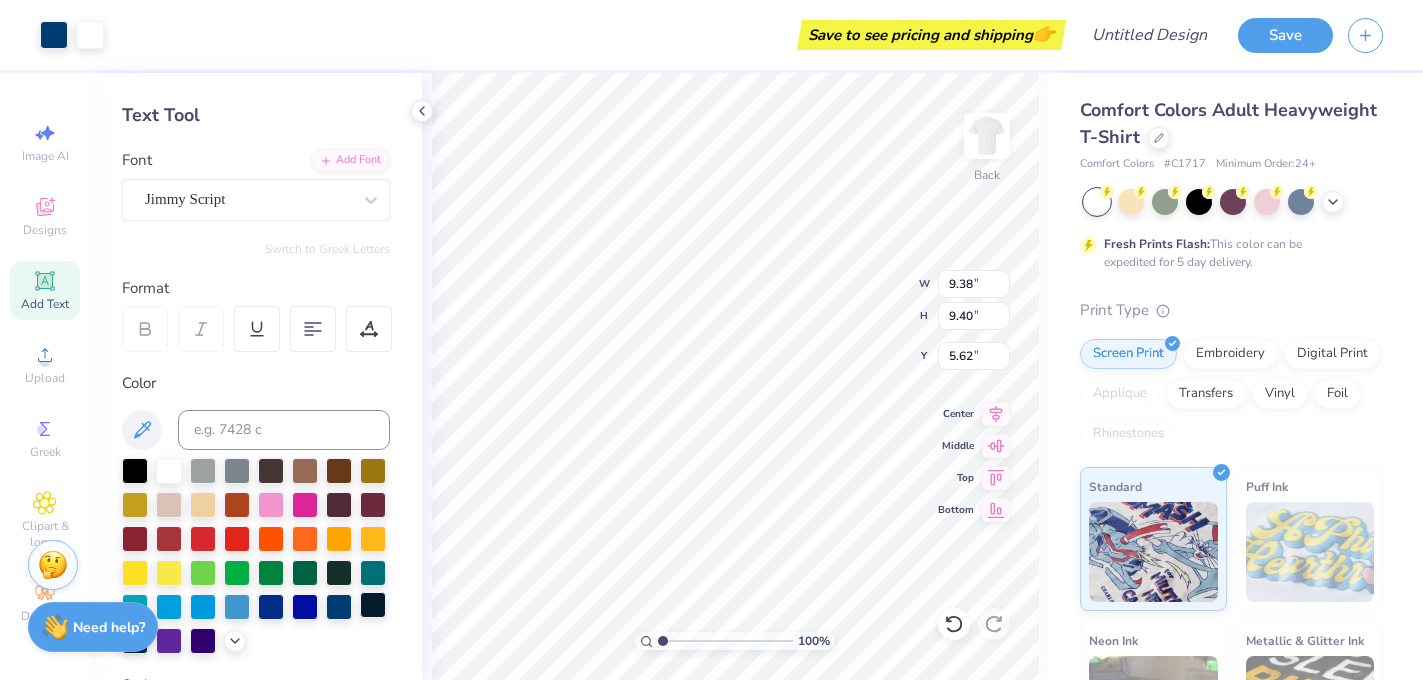 click at bounding box center [373, 605] 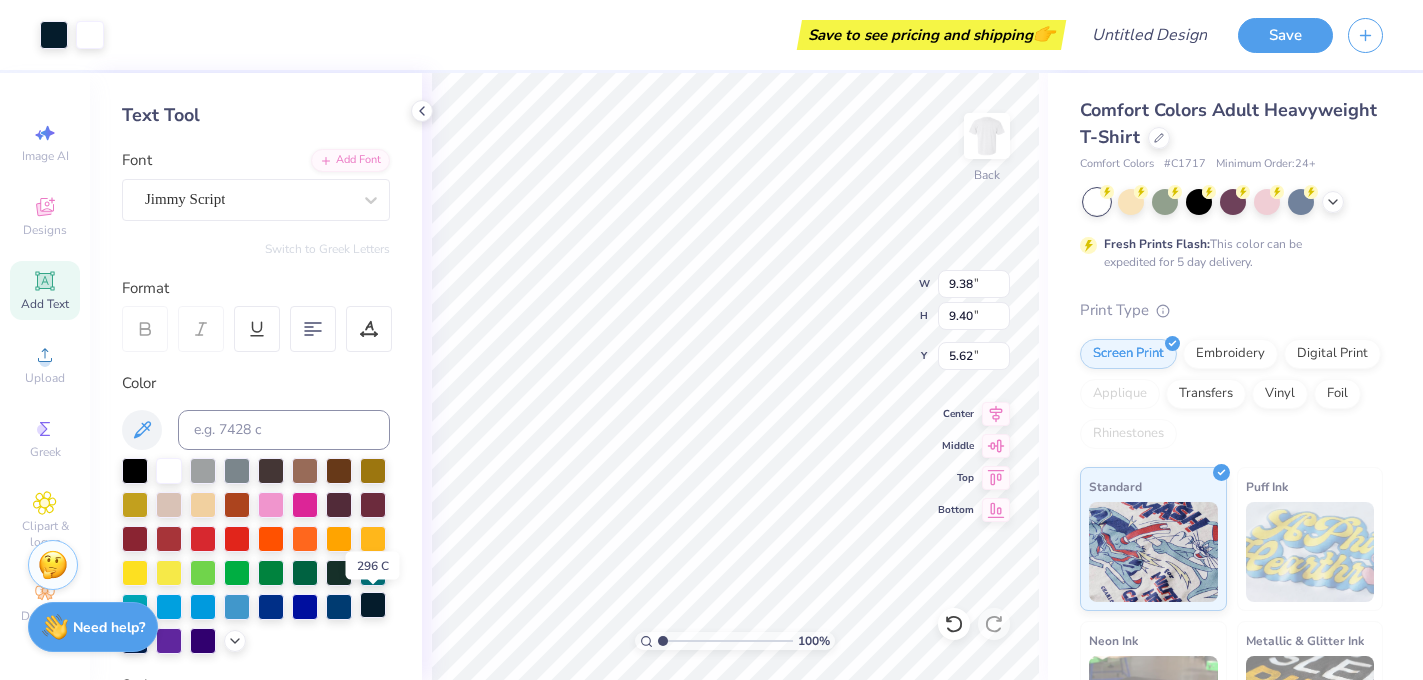 click at bounding box center (373, 605) 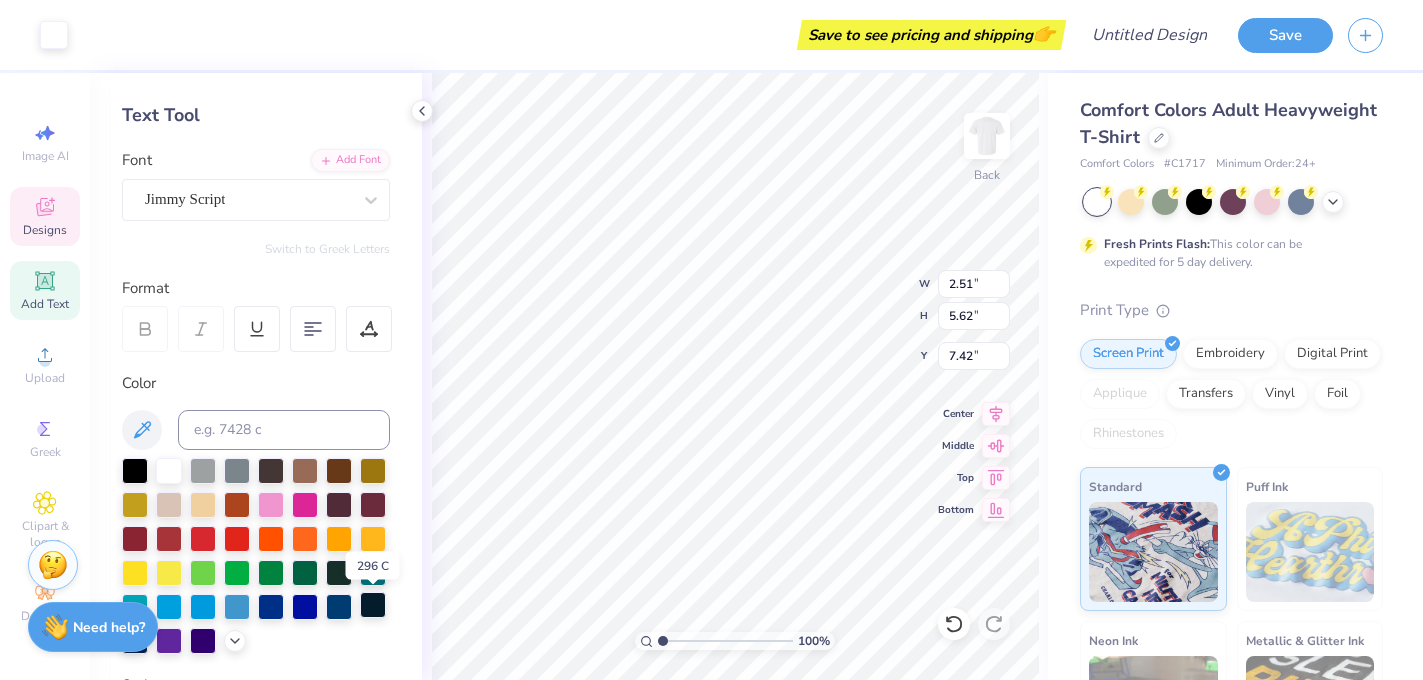 click at bounding box center [373, 605] 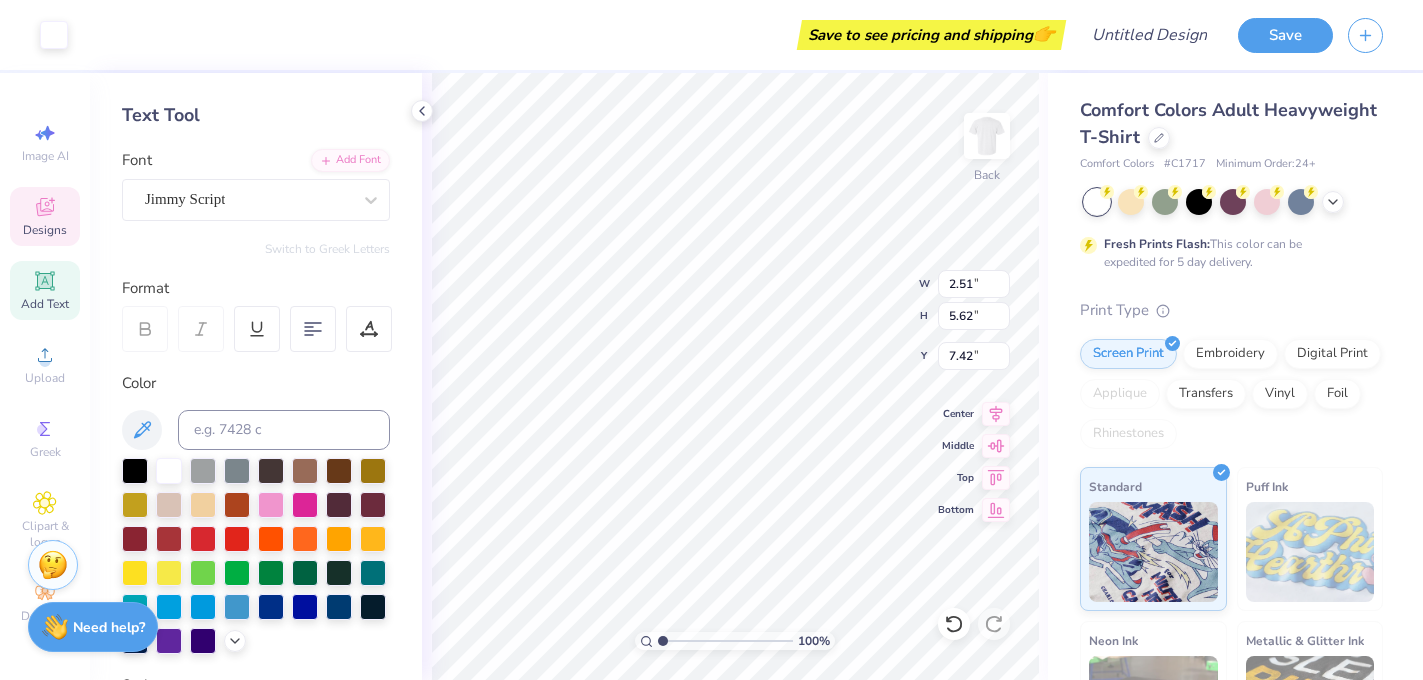 click at bounding box center (256, 556) 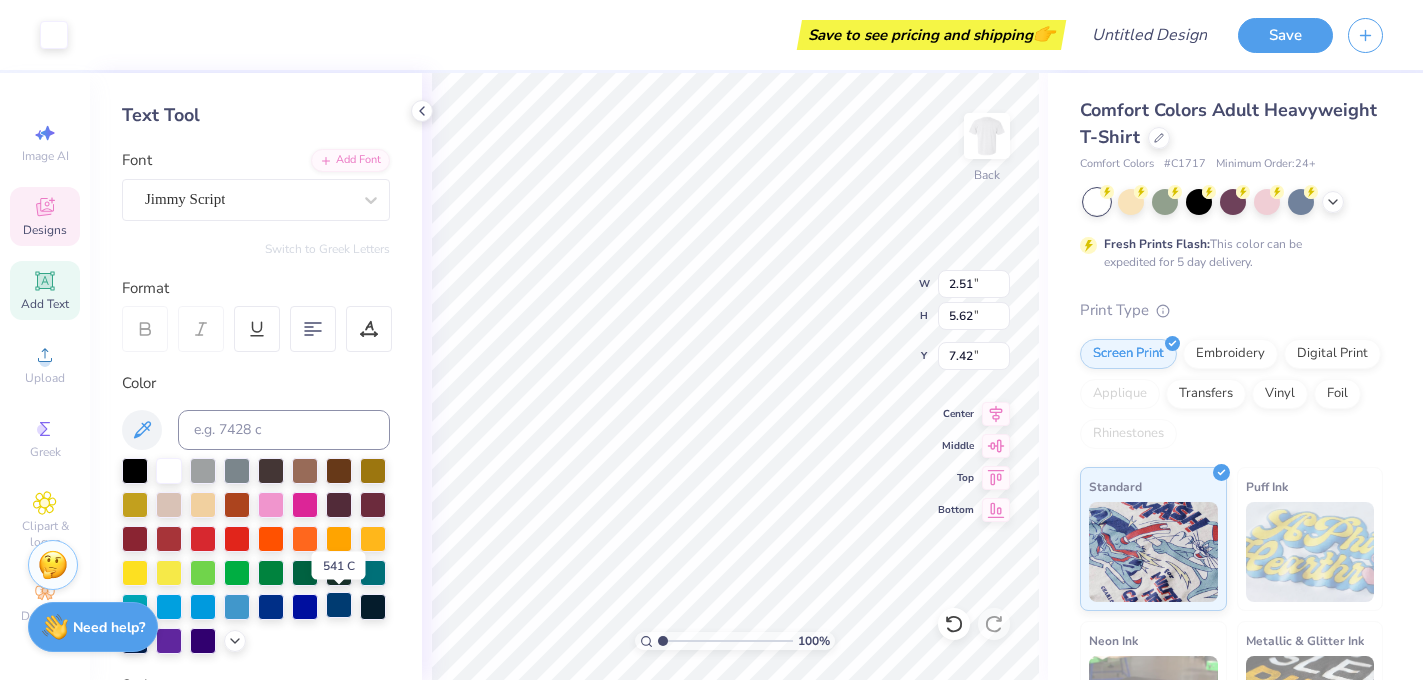click at bounding box center [339, 605] 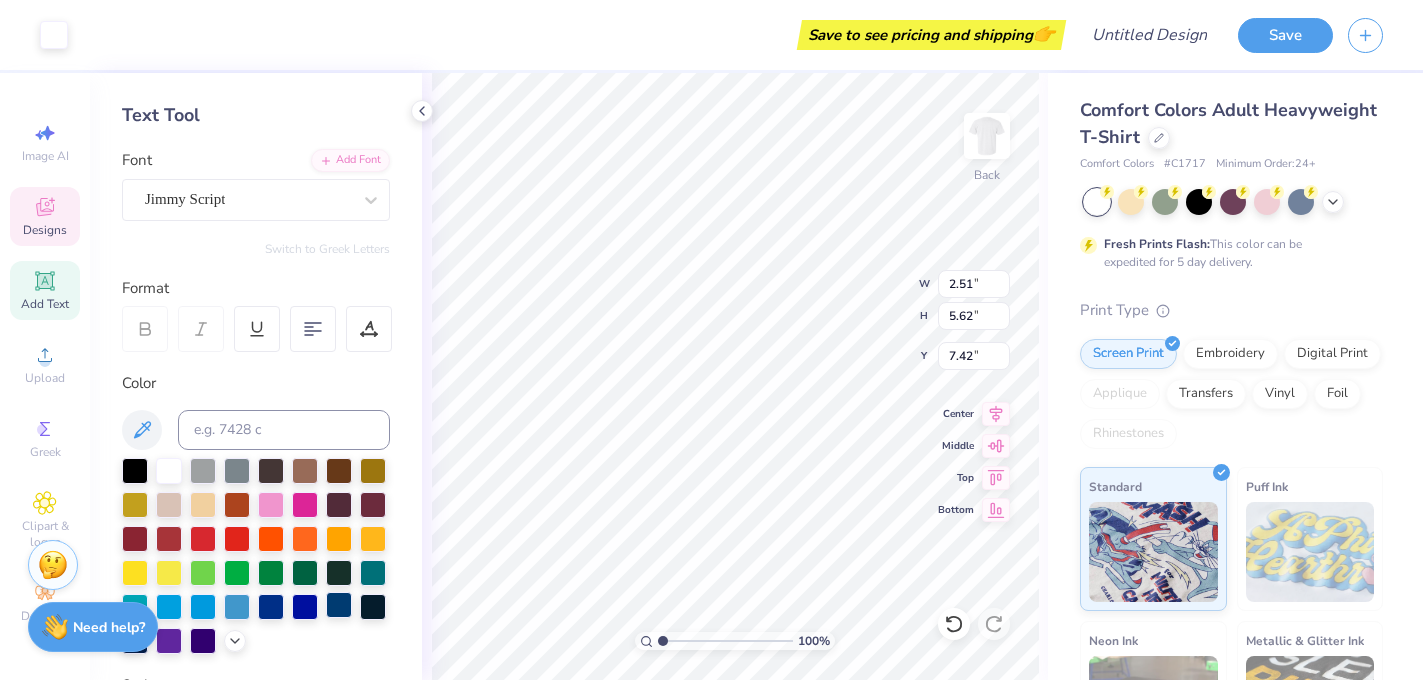 type on "9.38" 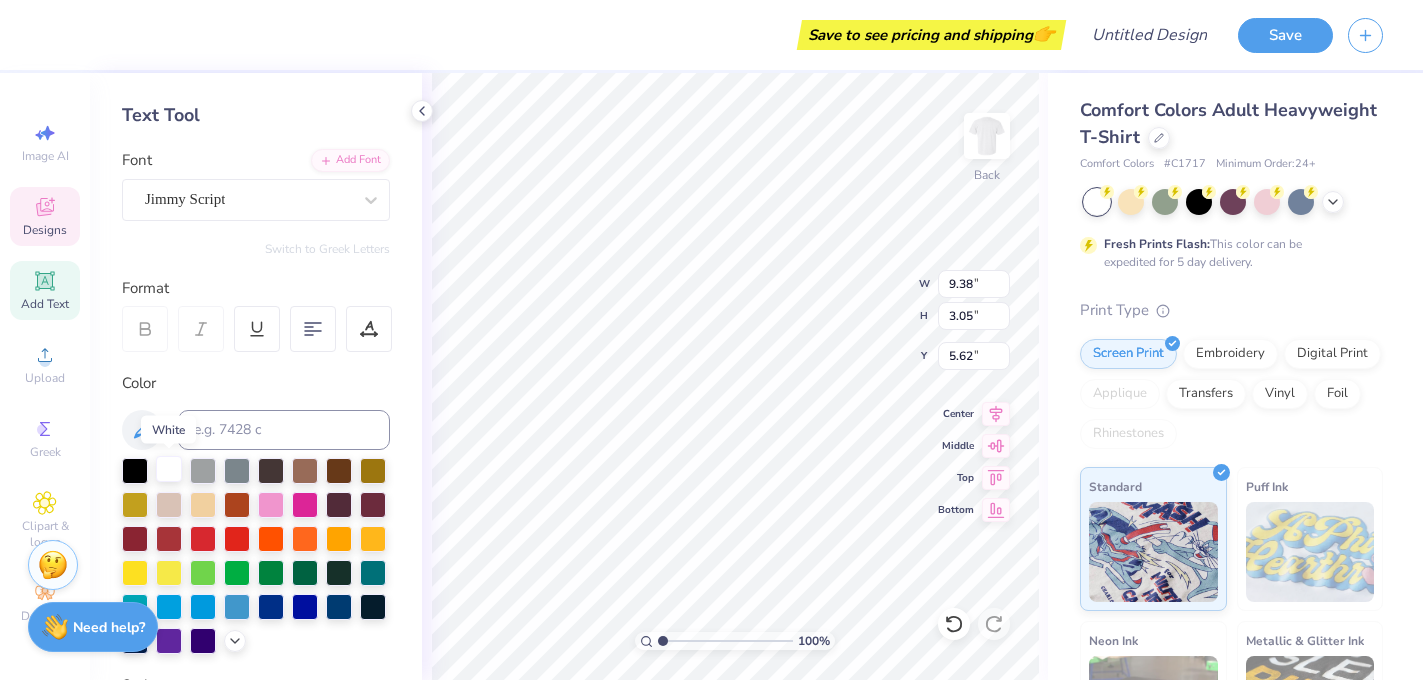 click at bounding box center (169, 469) 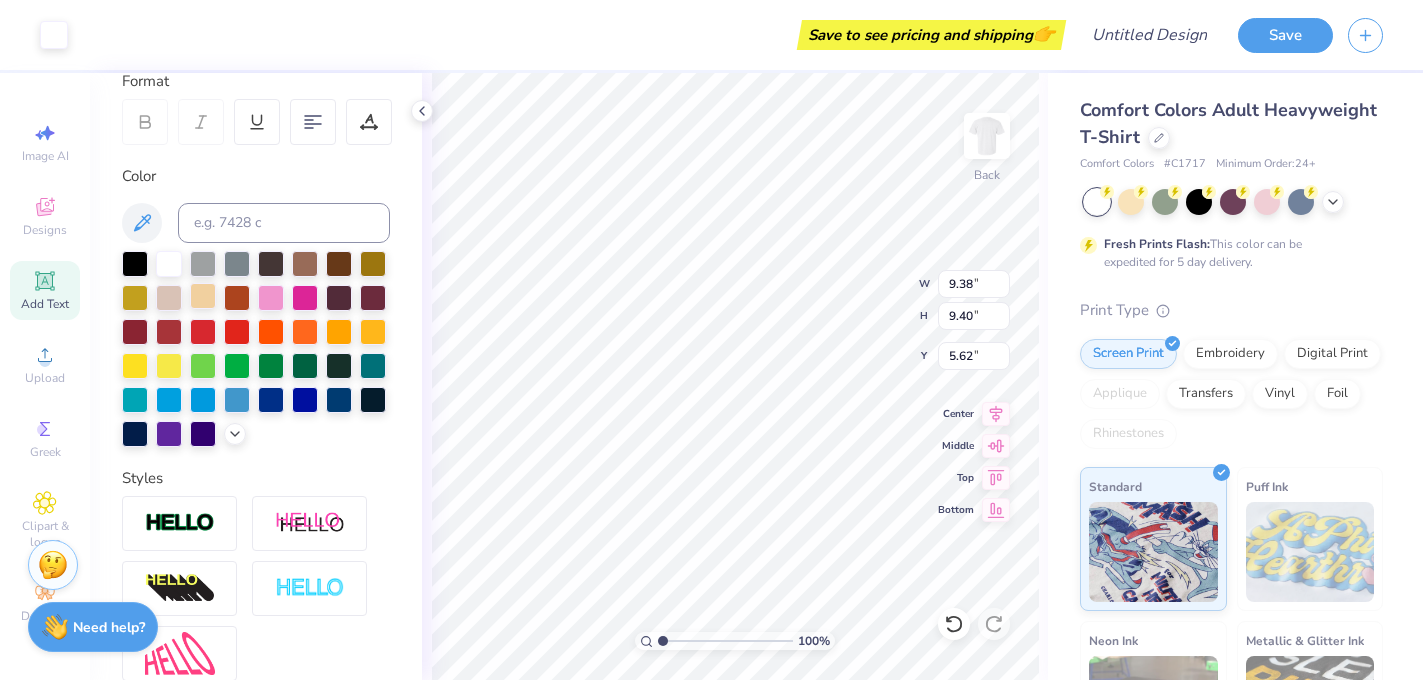 scroll, scrollTop: 477, scrollLeft: 0, axis: vertical 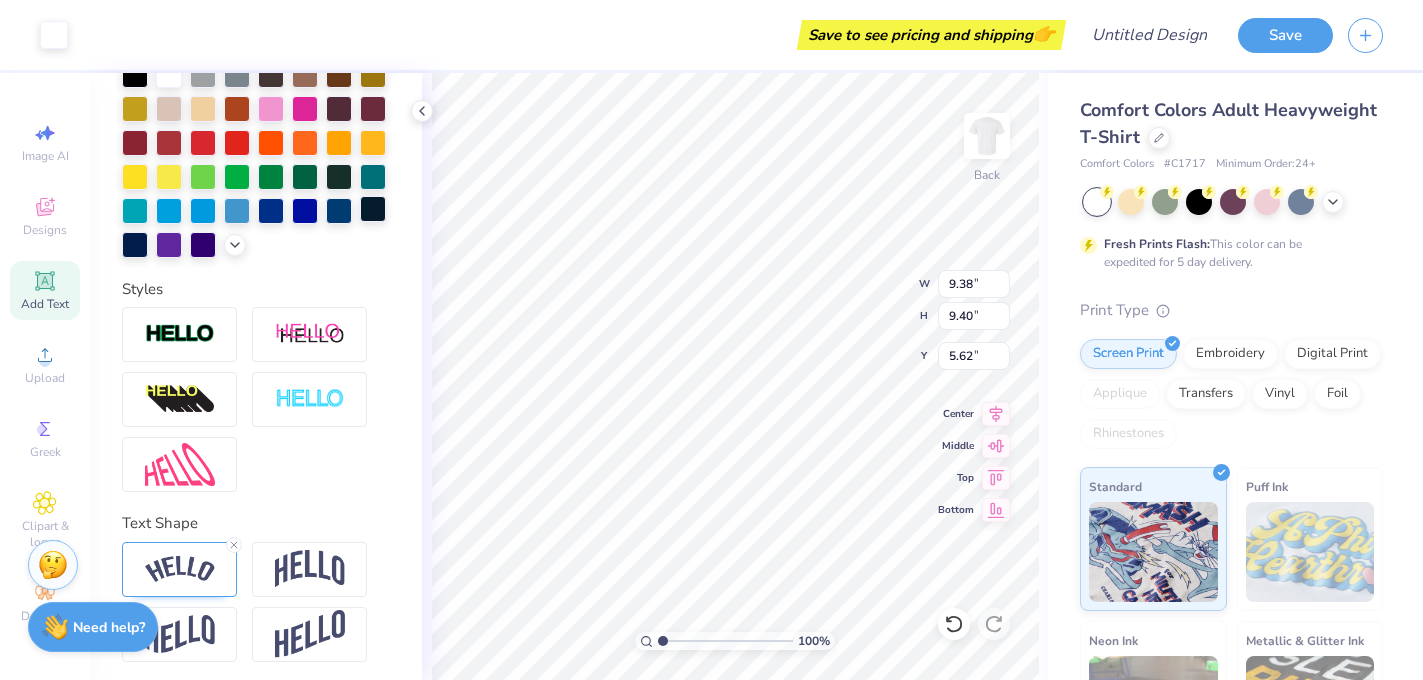 click at bounding box center (373, 209) 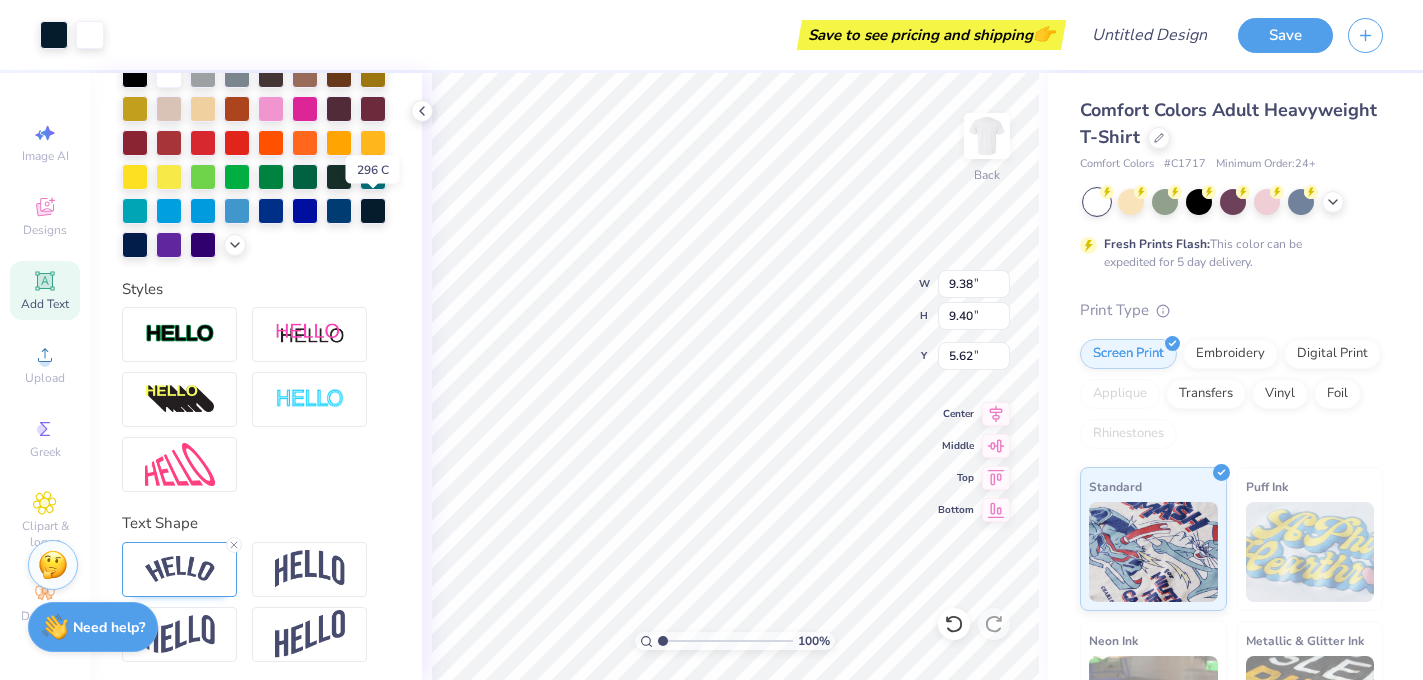 drag, startPoint x: 364, startPoint y: 208, endPoint x: 354, endPoint y: 206, distance: 10.198039 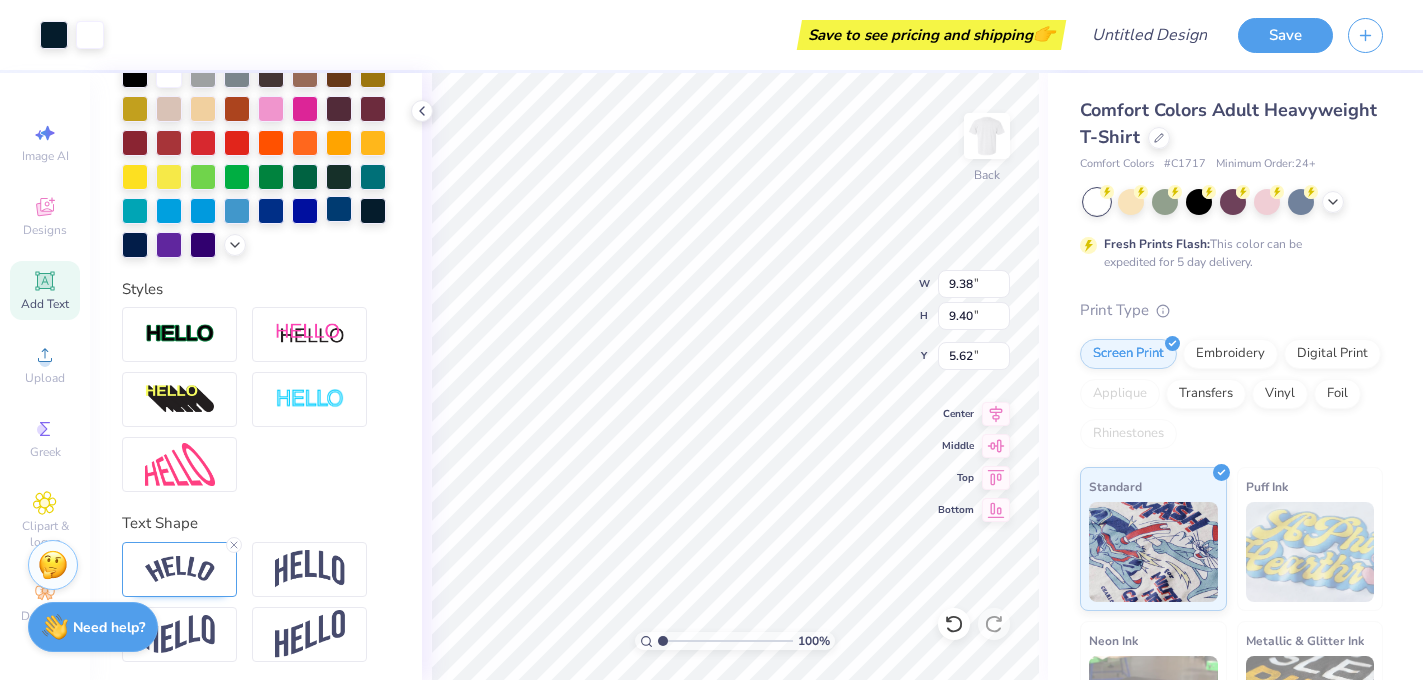 click at bounding box center (339, 209) 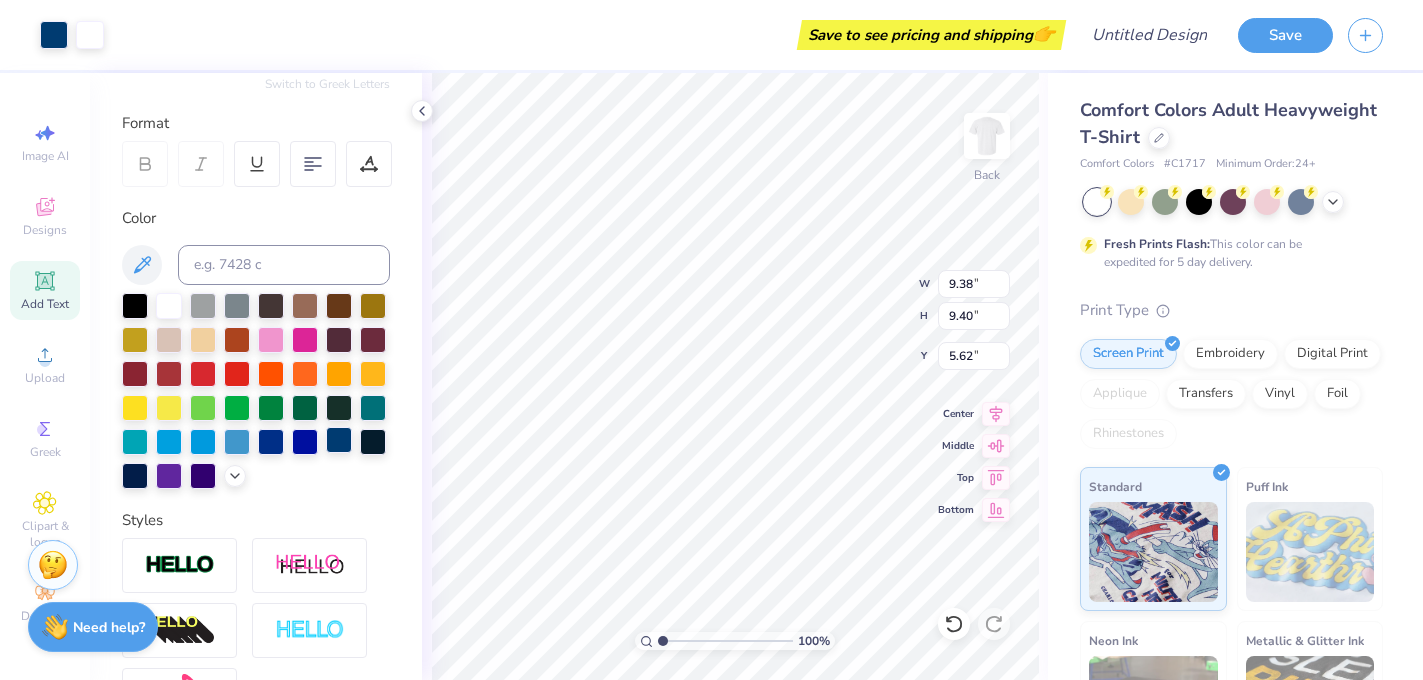 scroll, scrollTop: 144, scrollLeft: 0, axis: vertical 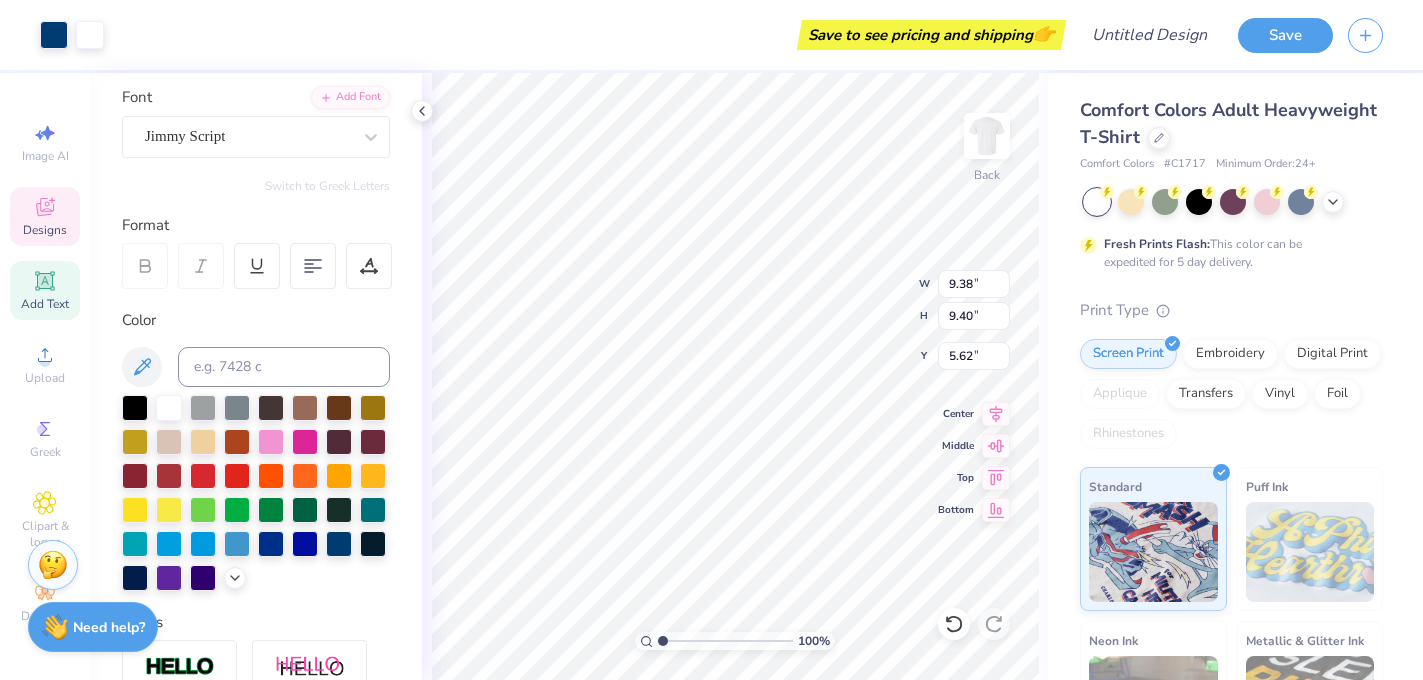 click 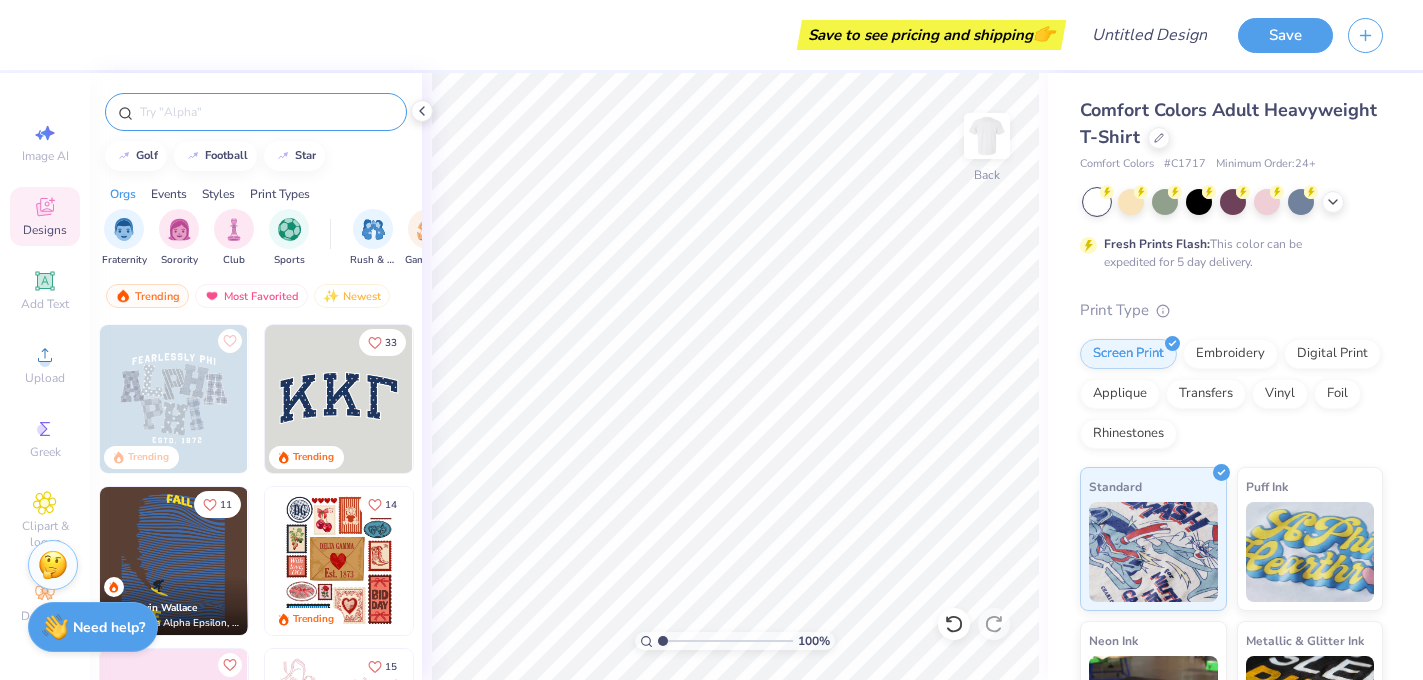 click at bounding box center [266, 112] 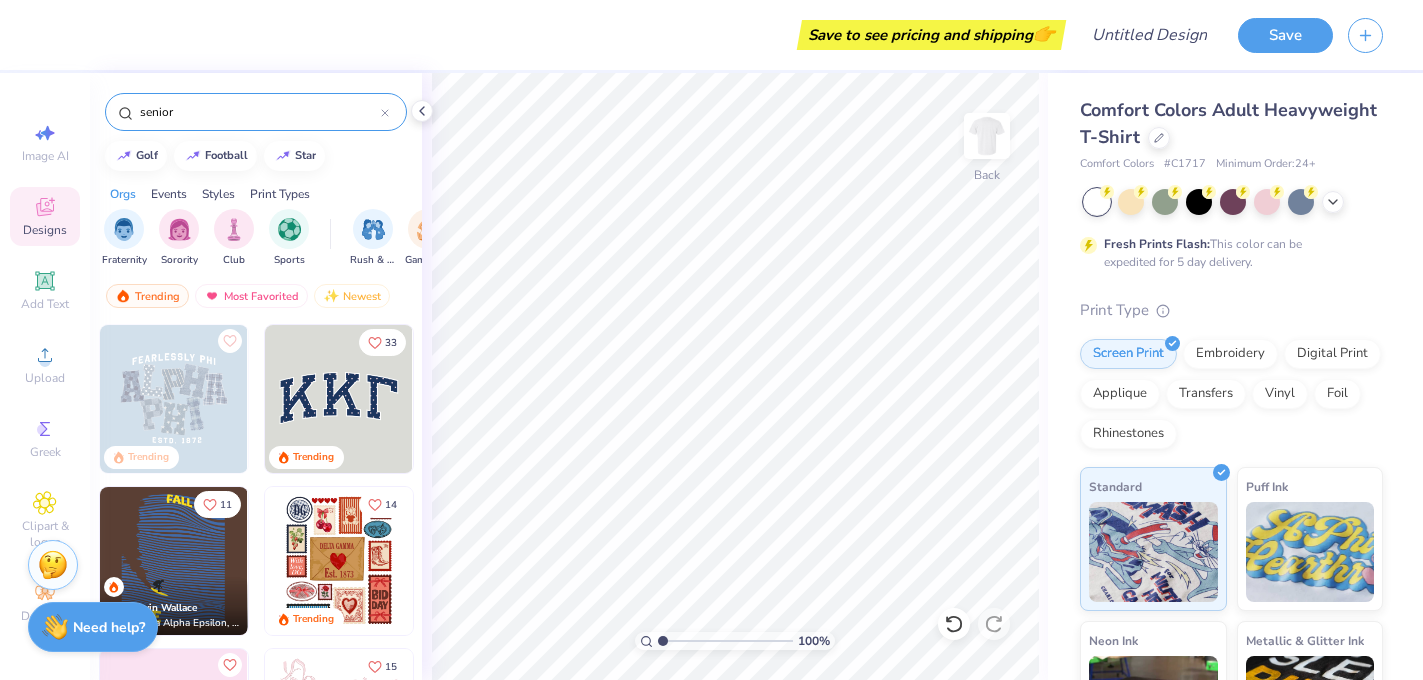 type on "senior" 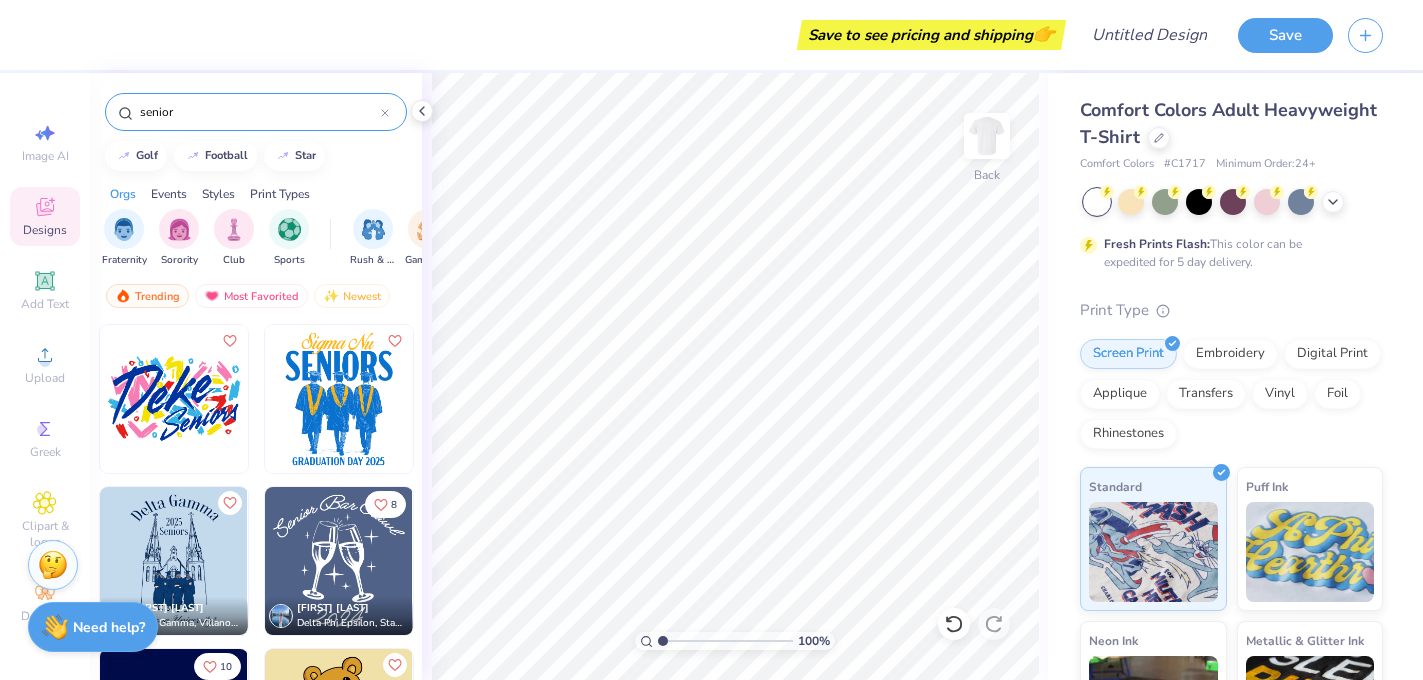 click at bounding box center (339, 561) 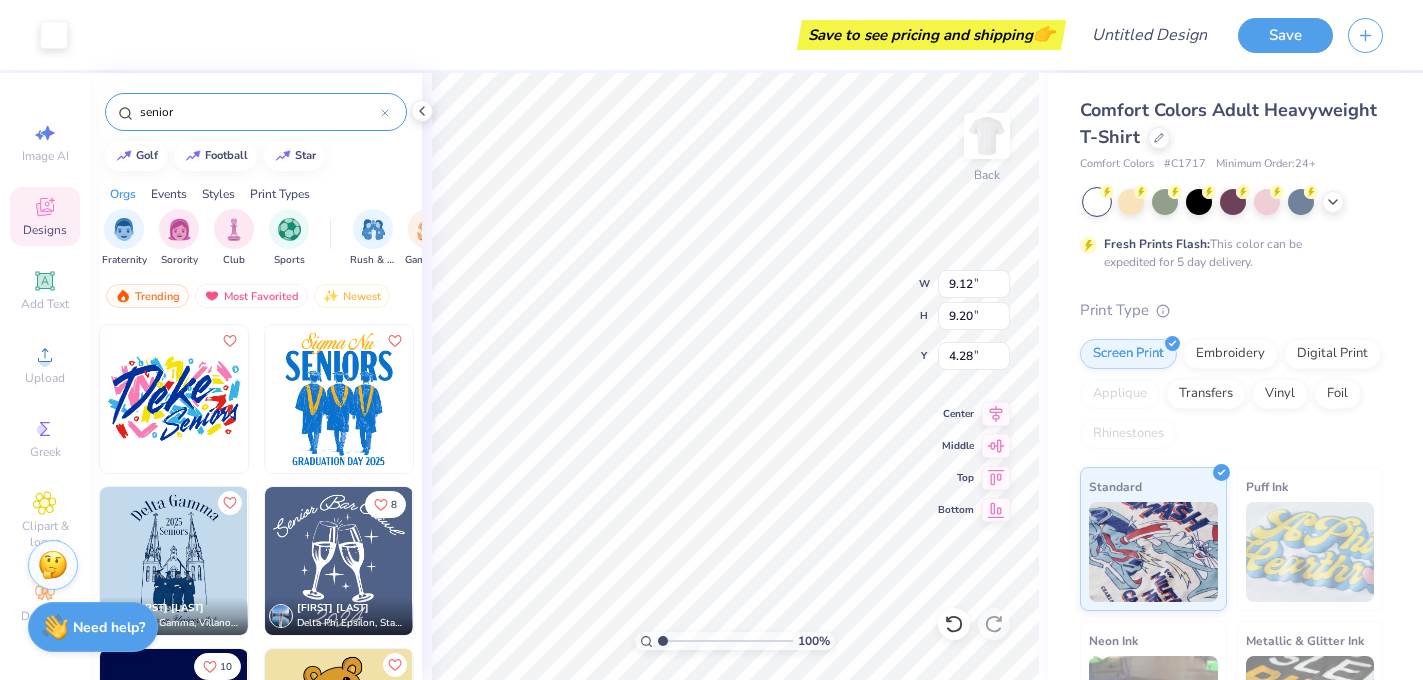 type on "4.28" 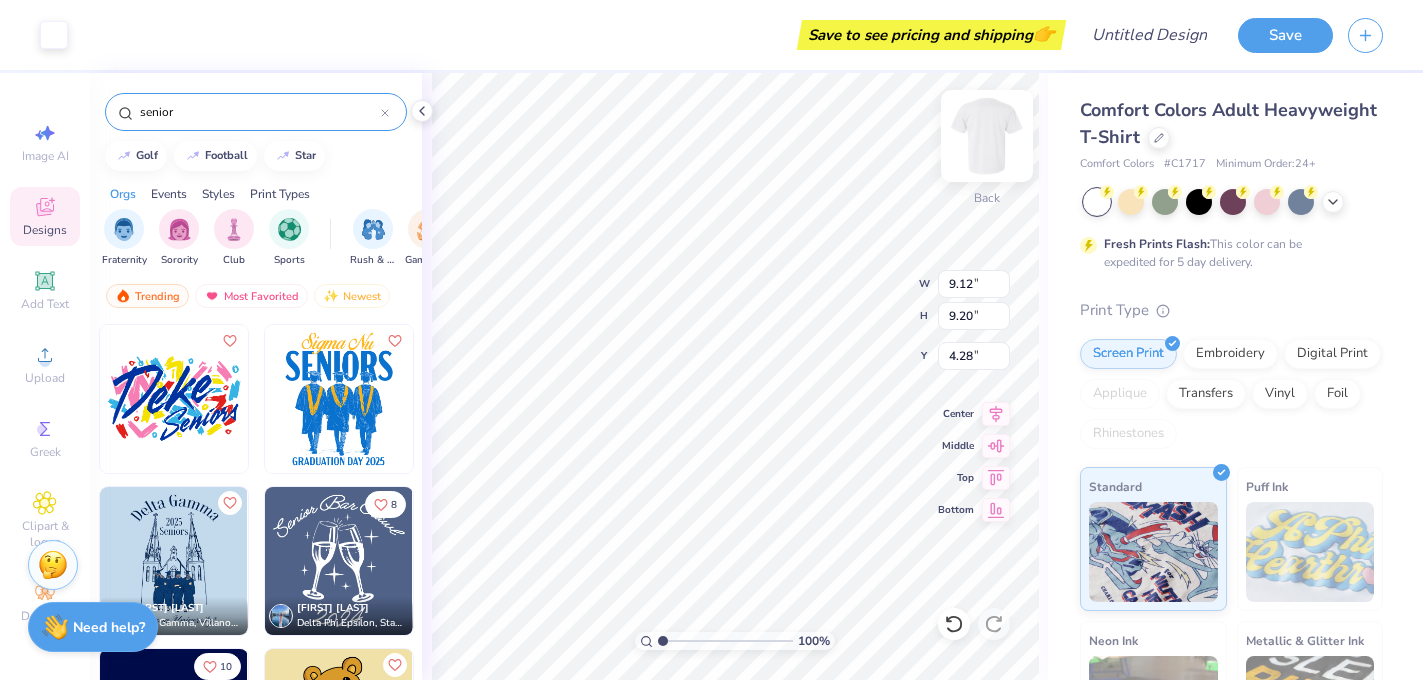 click at bounding box center (987, 136) 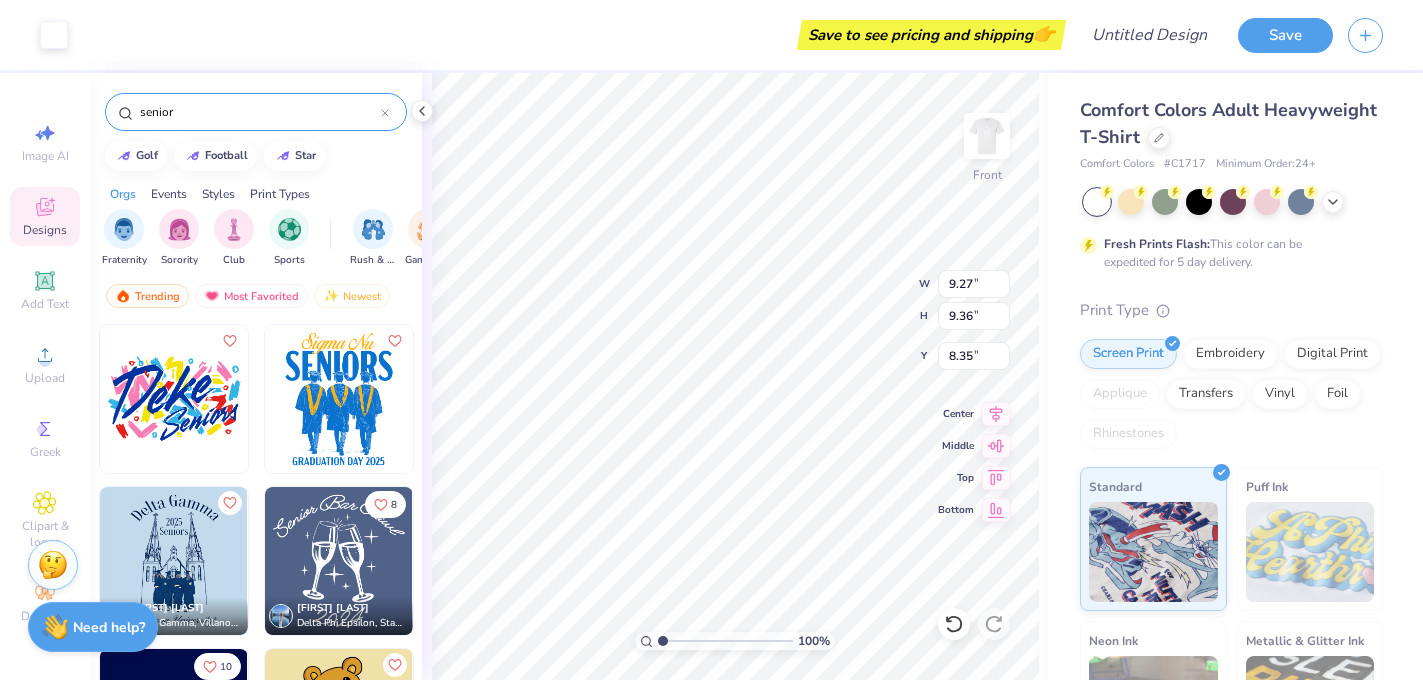 type on "8.35" 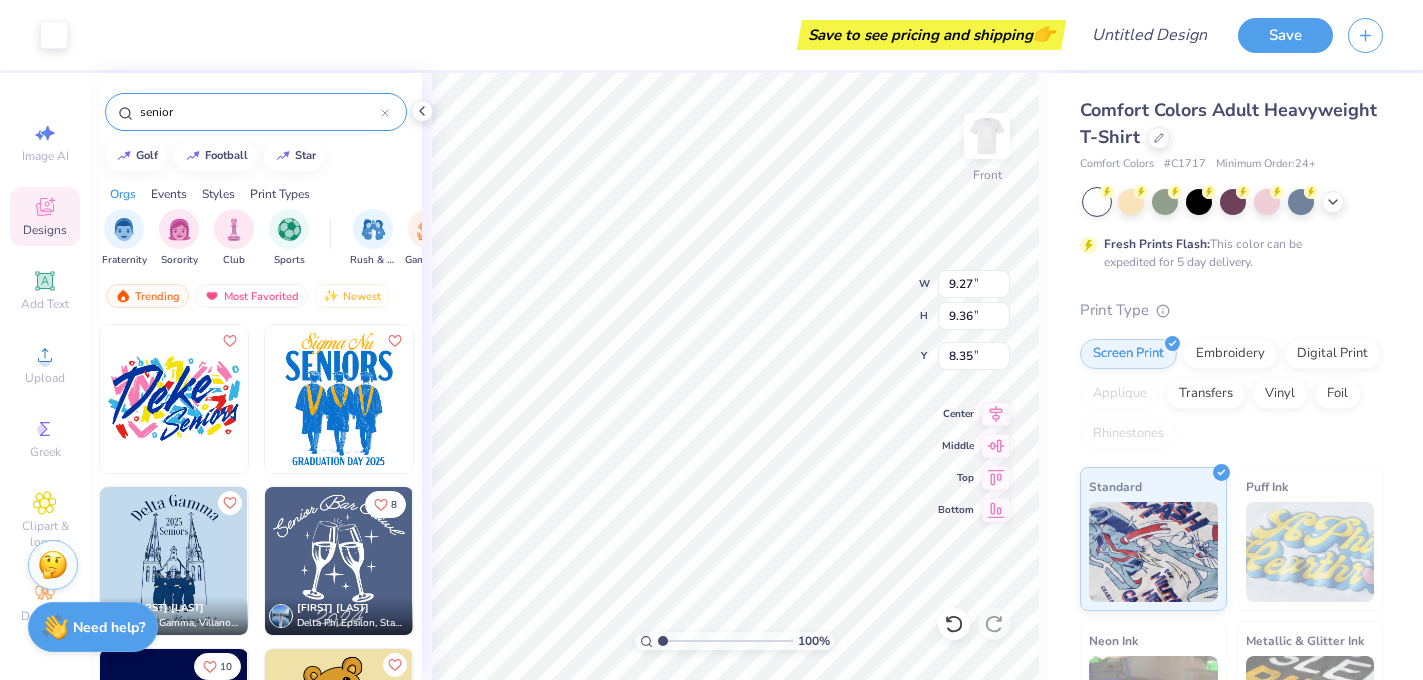 type on "10.96" 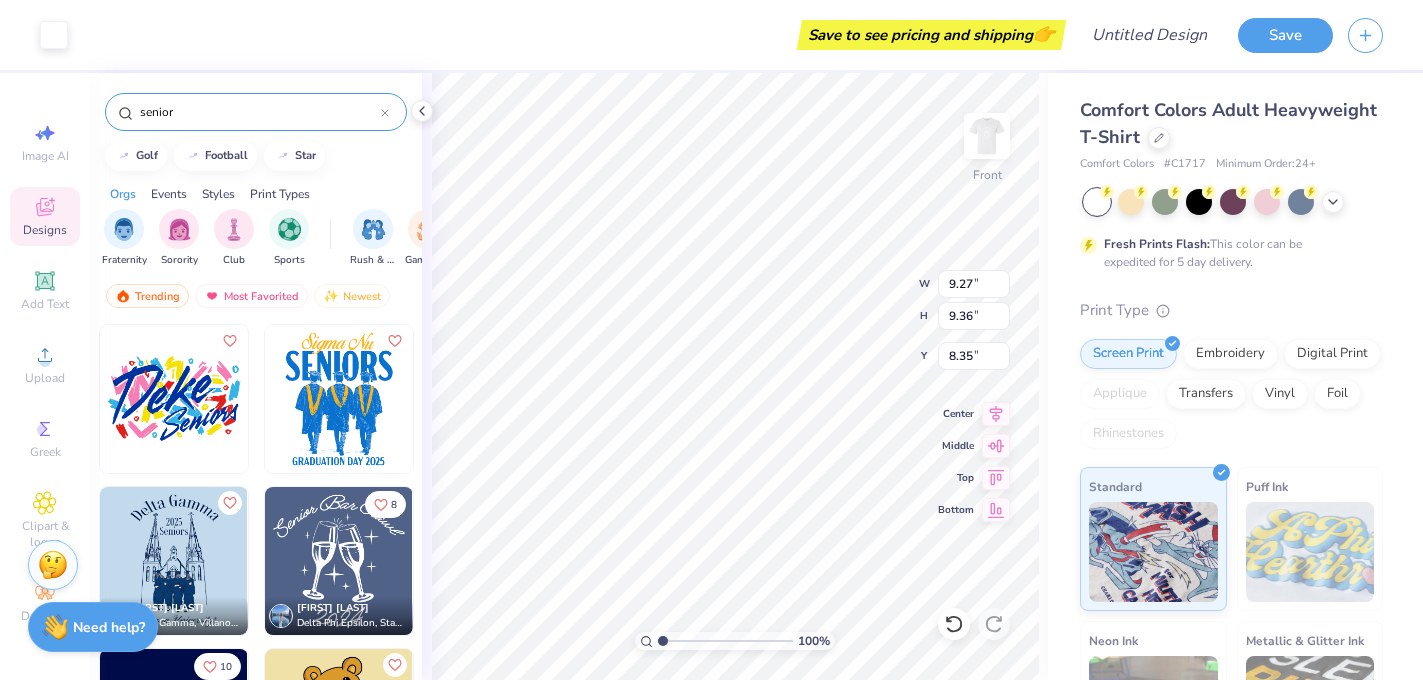 type on "11.06" 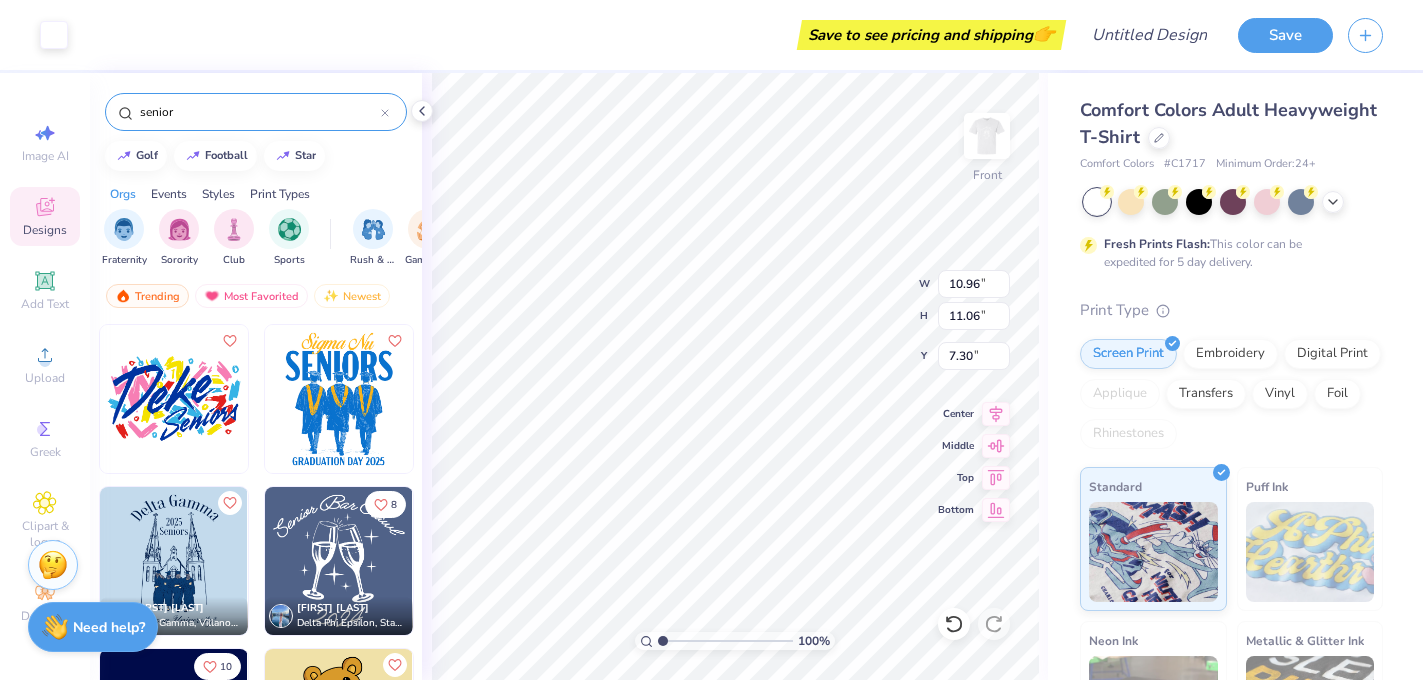 click at bounding box center [1233, 202] 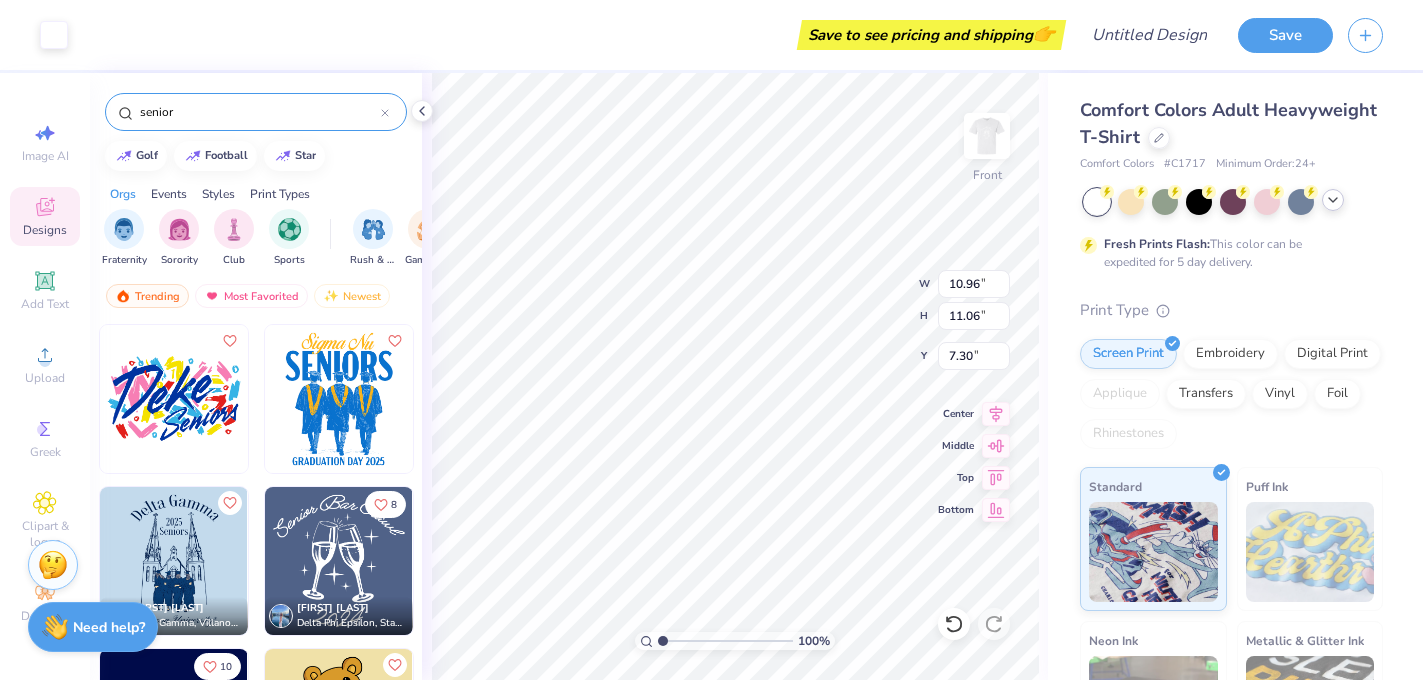 click at bounding box center (1333, 200) 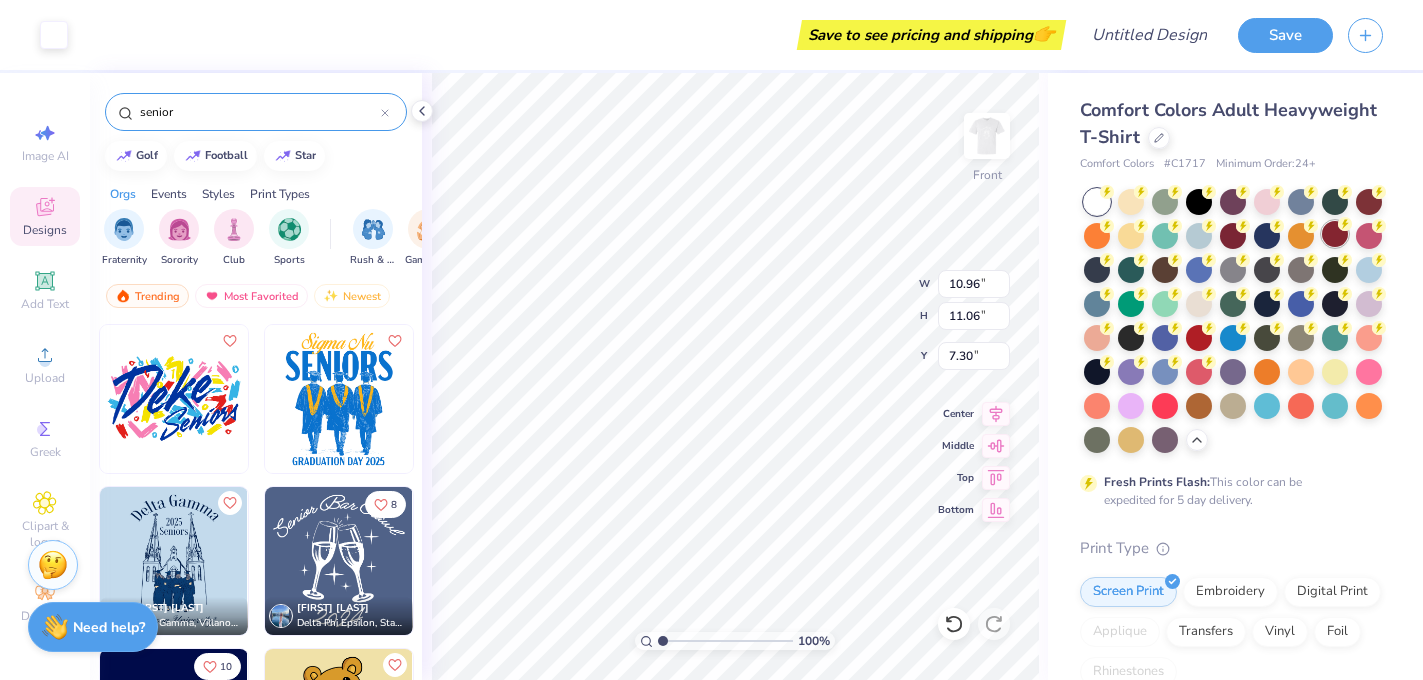 click 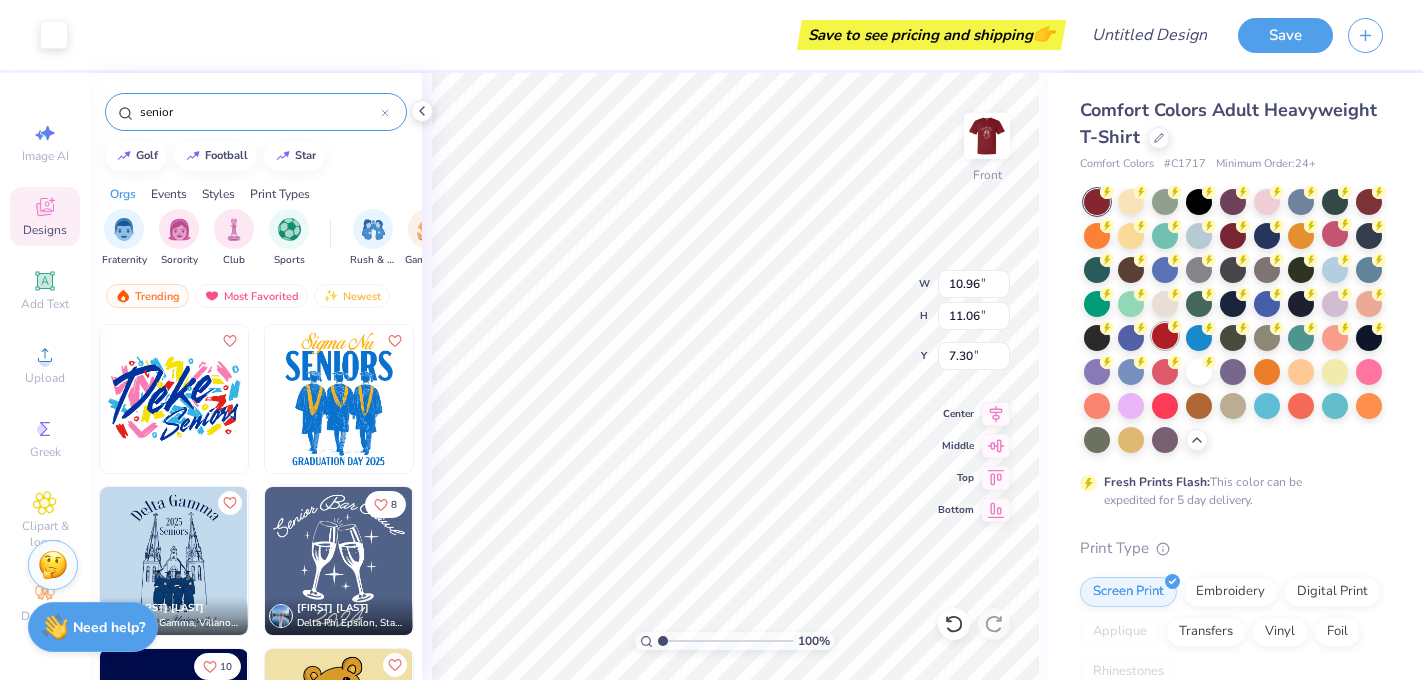 click at bounding box center [1165, 336] 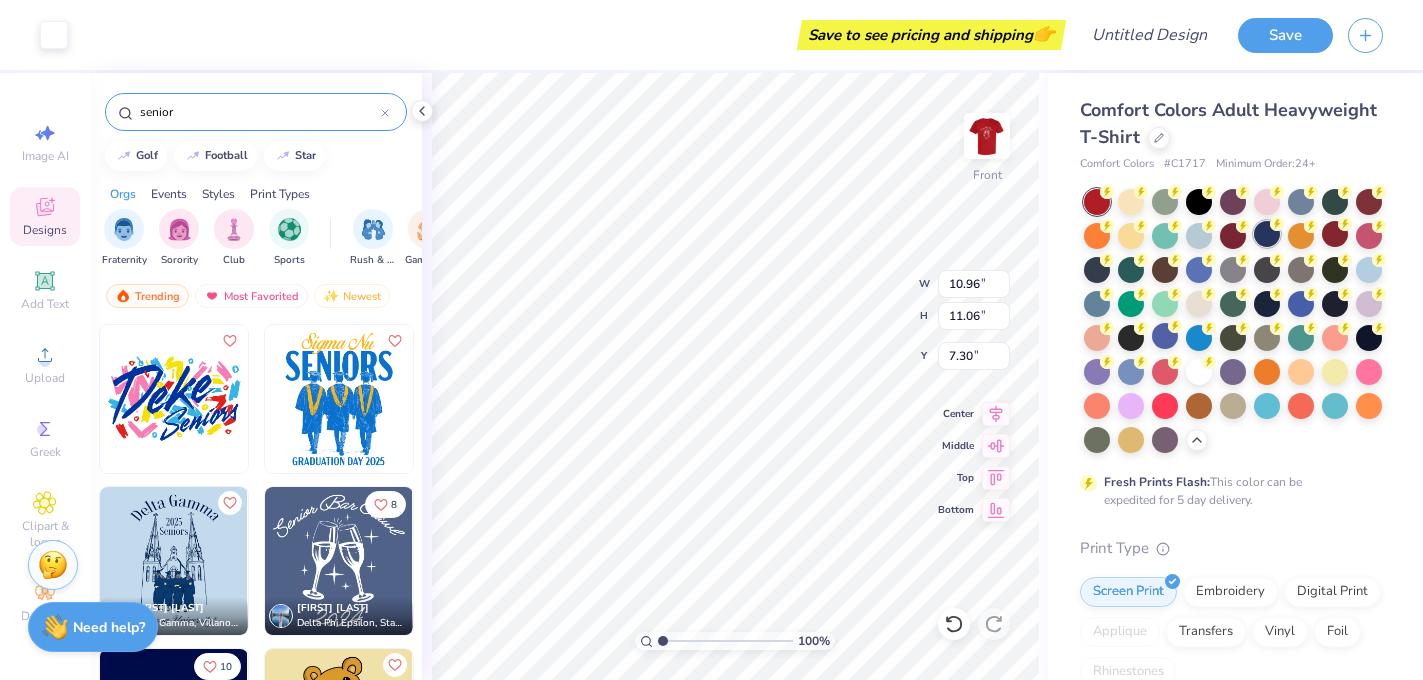 click at bounding box center [1267, 234] 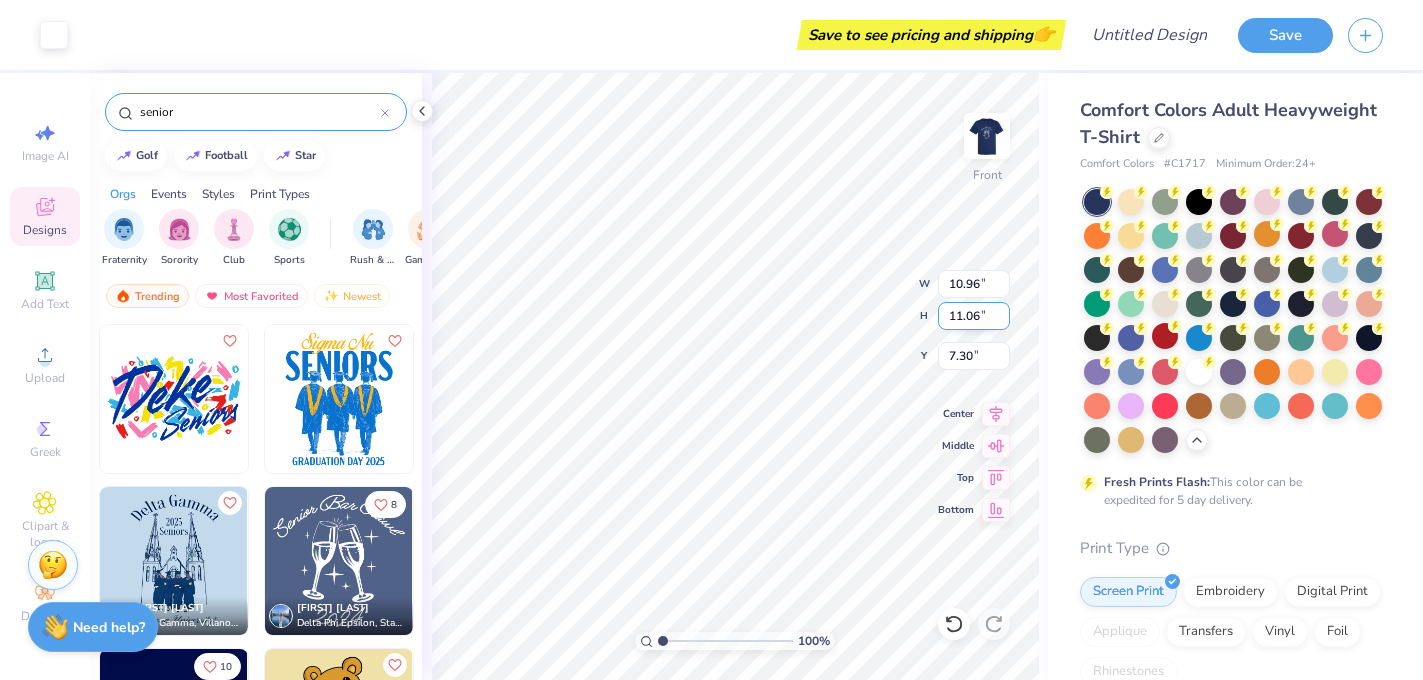 type on "6.59" 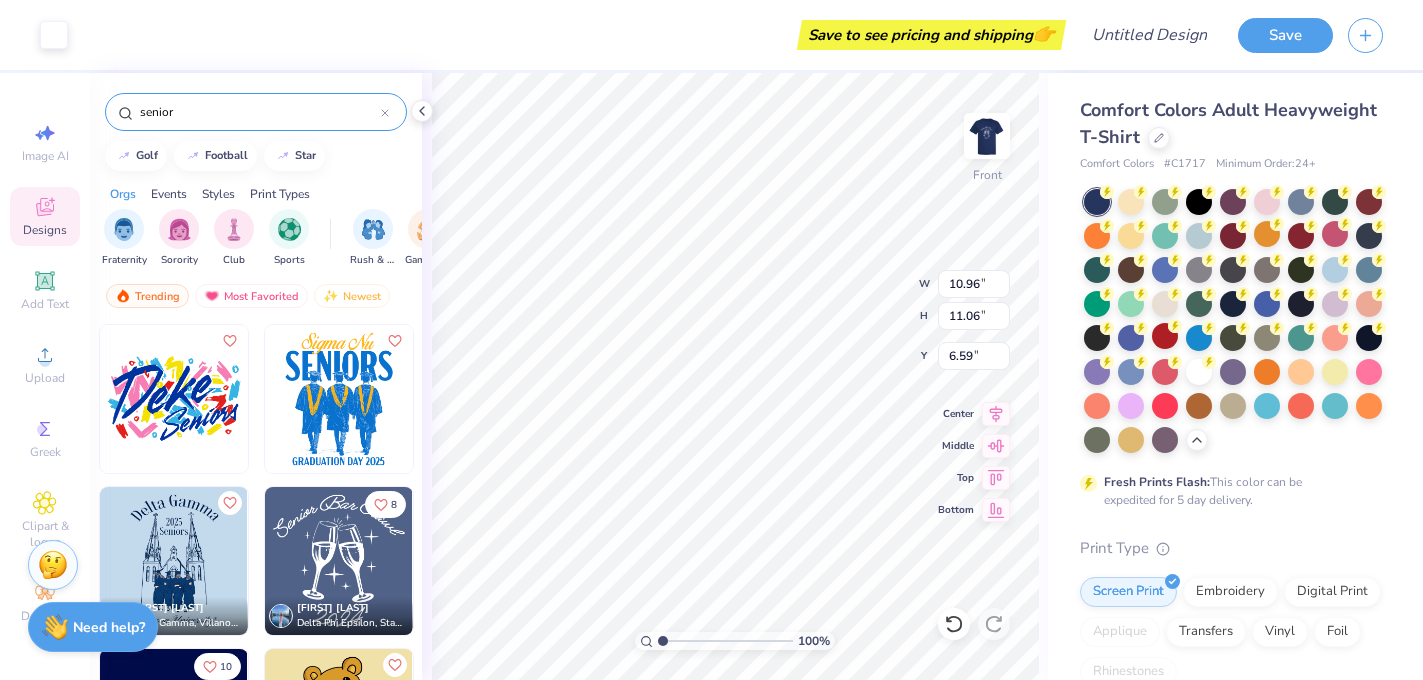 type on "6.60" 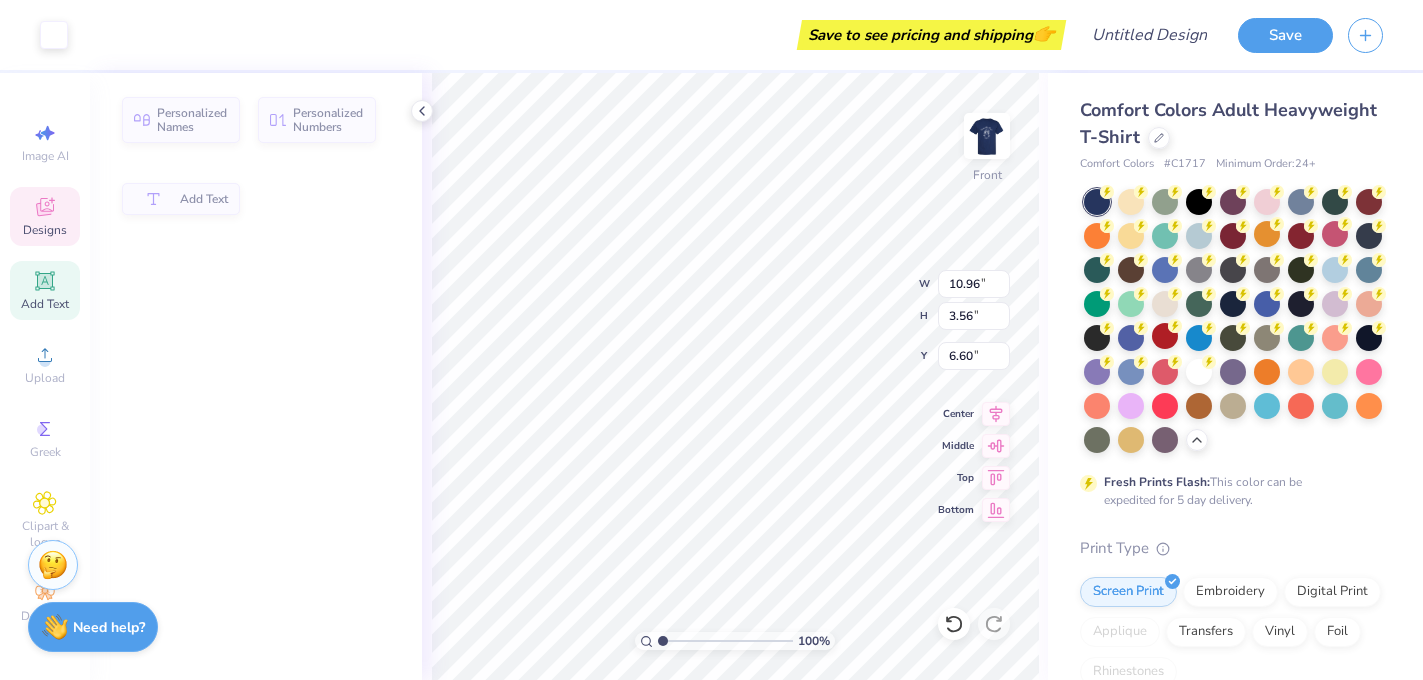 type on "3.56" 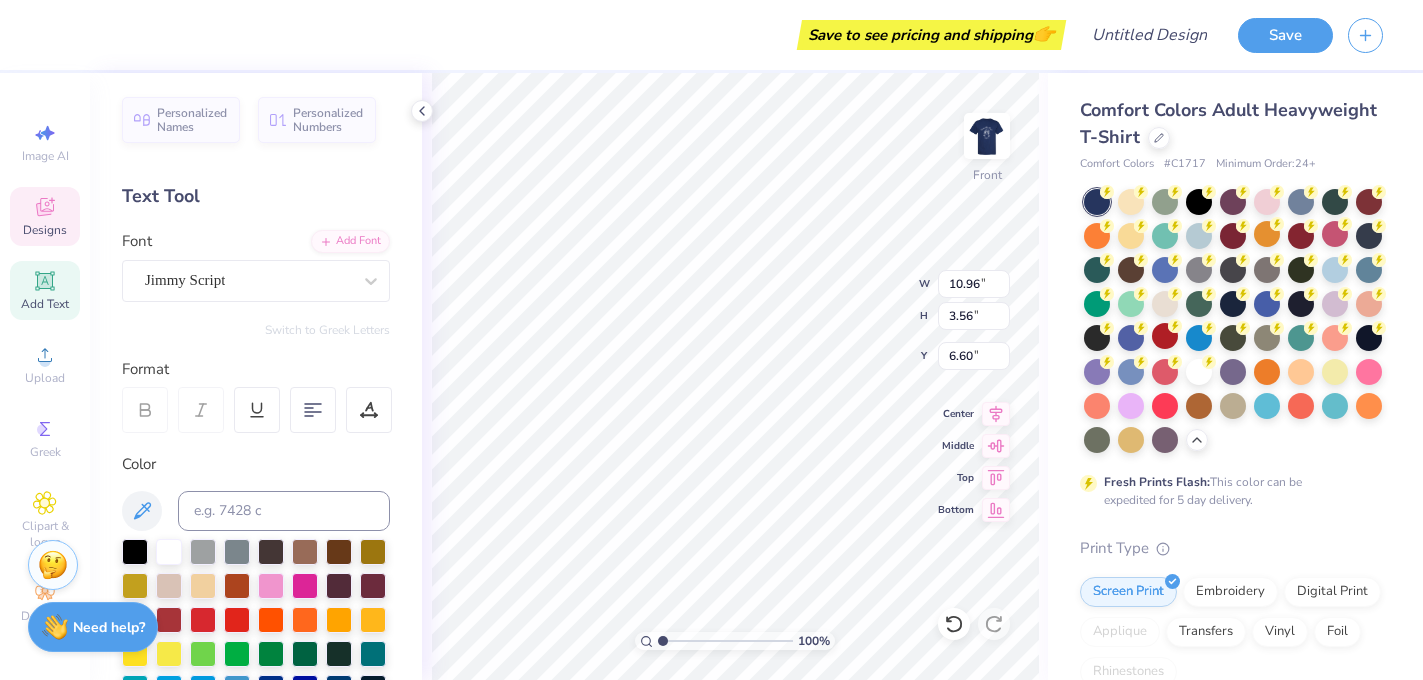 scroll, scrollTop: 0, scrollLeft: 3, axis: horizontal 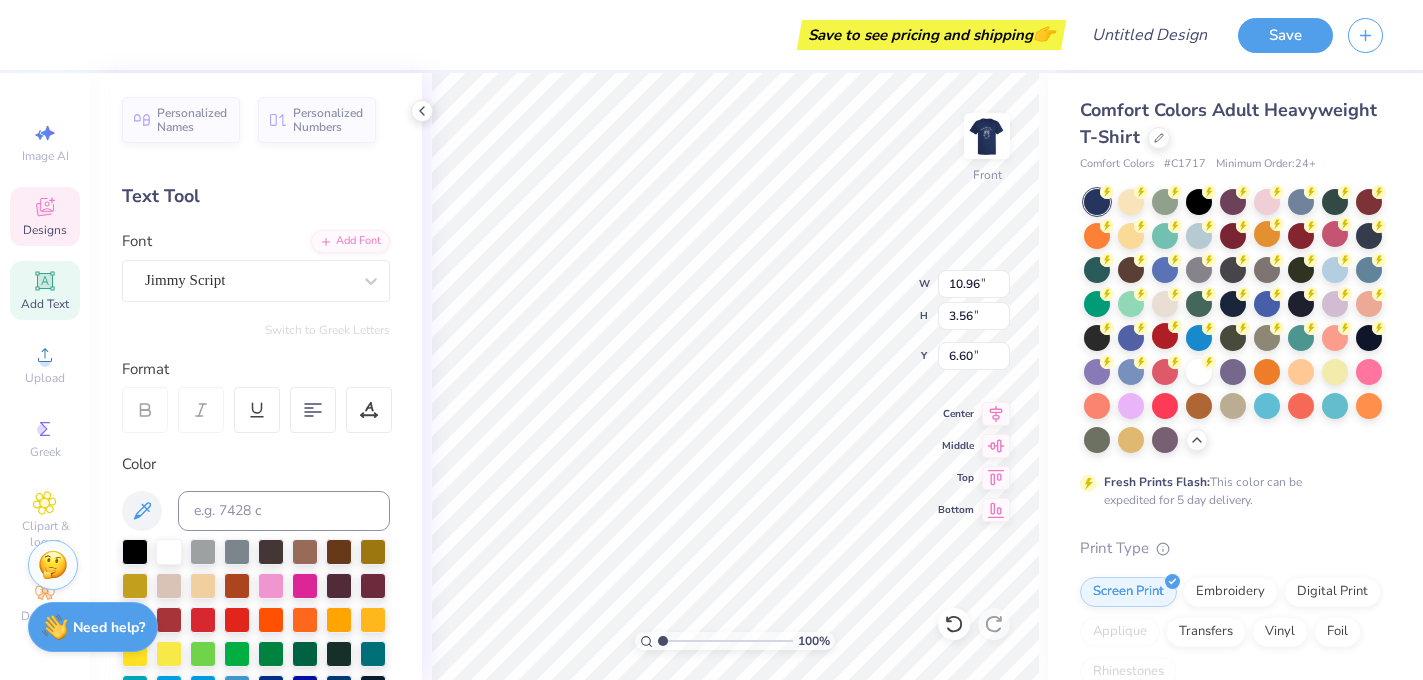 type on "I" 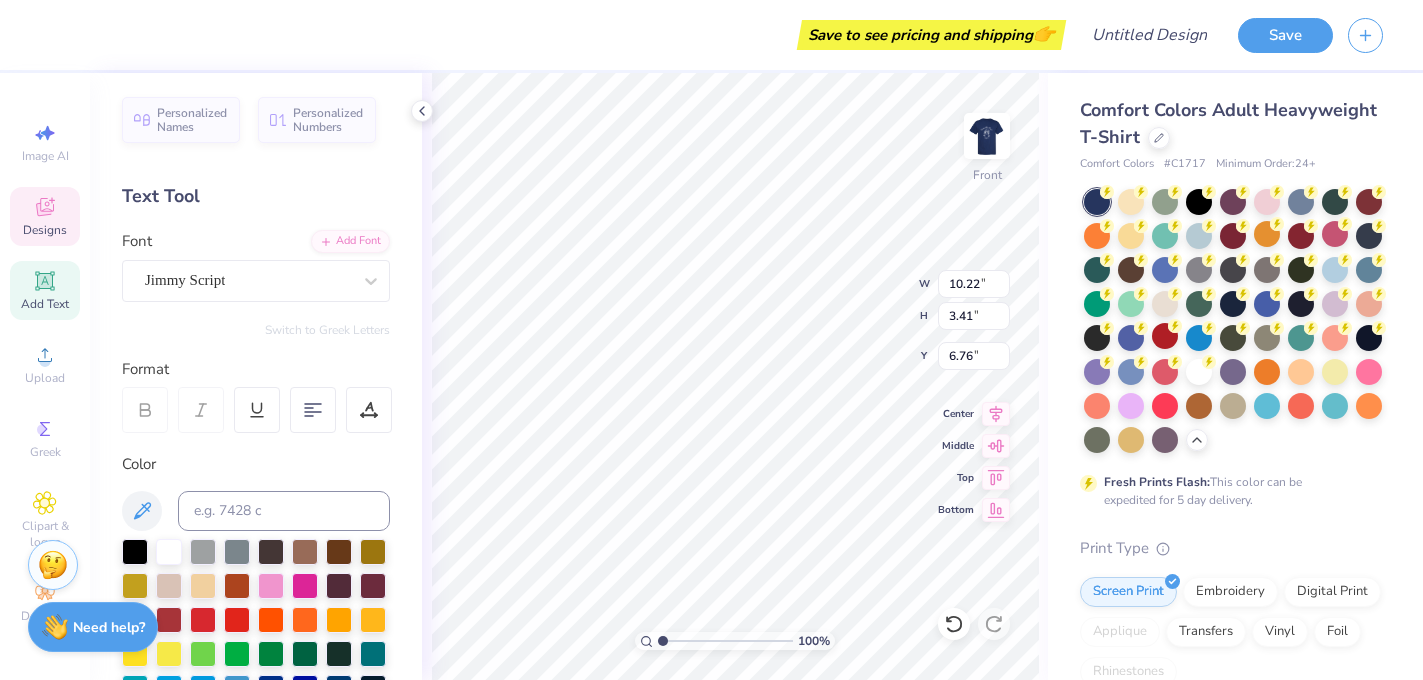 scroll, scrollTop: 0, scrollLeft: 4, axis: horizontal 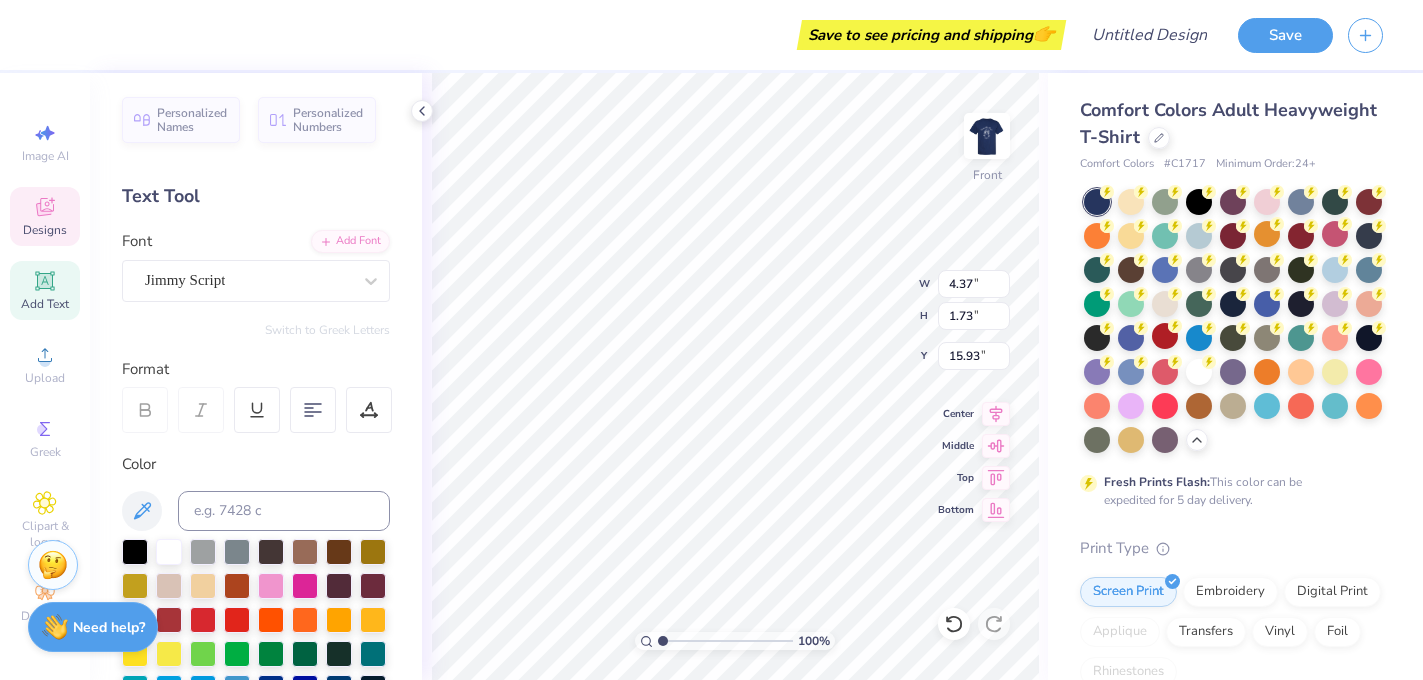 type on "4.37" 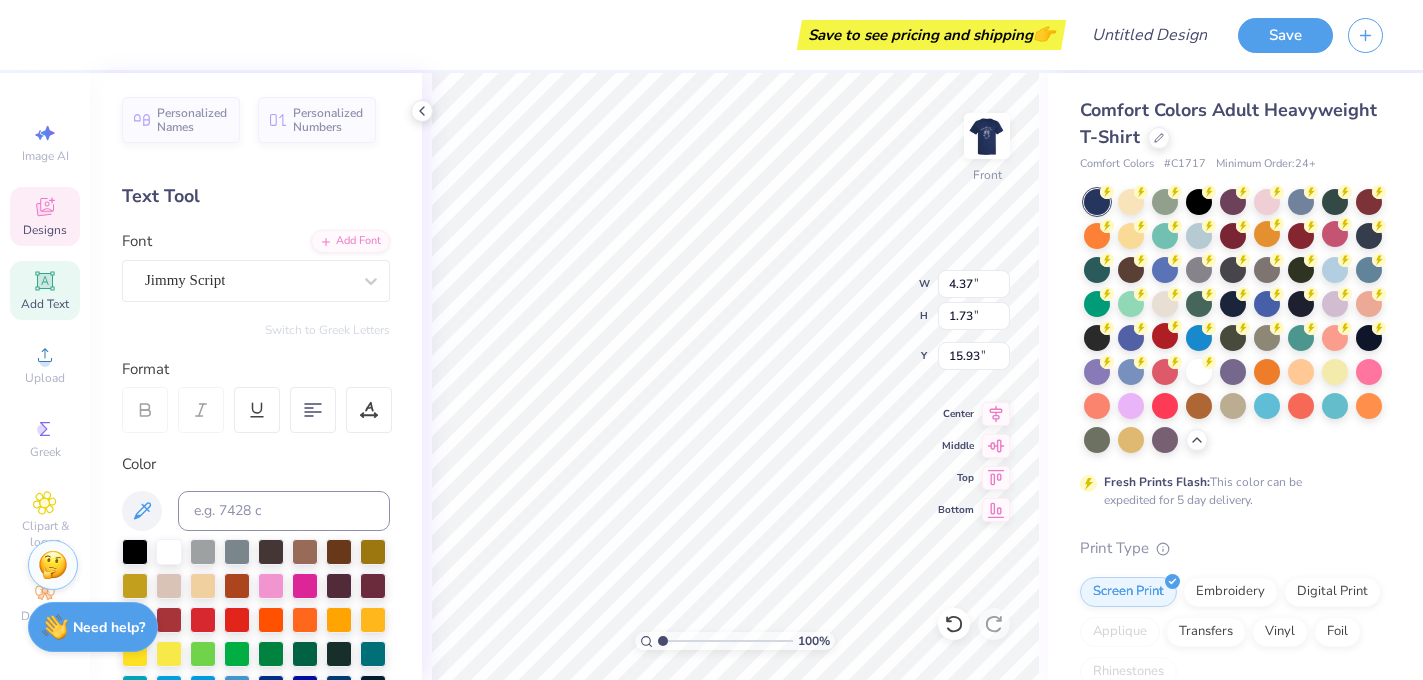 type on "2026" 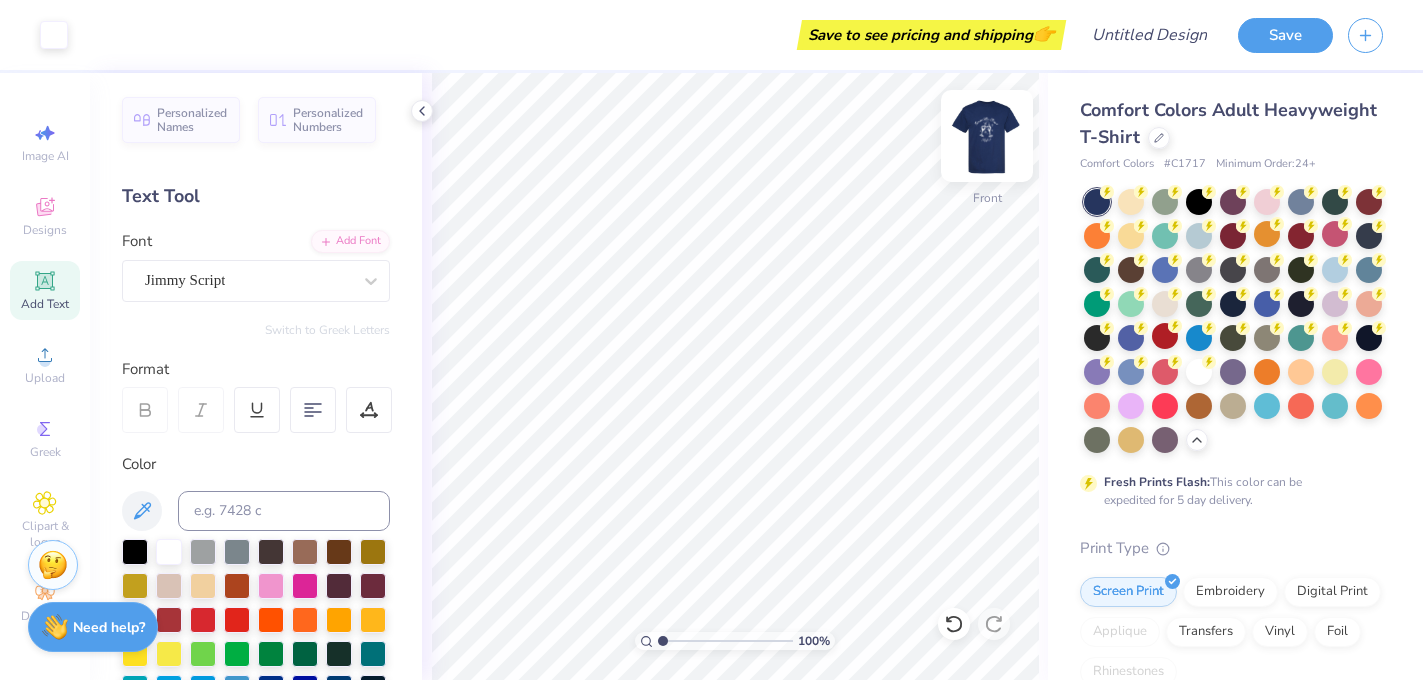 click at bounding box center (987, 136) 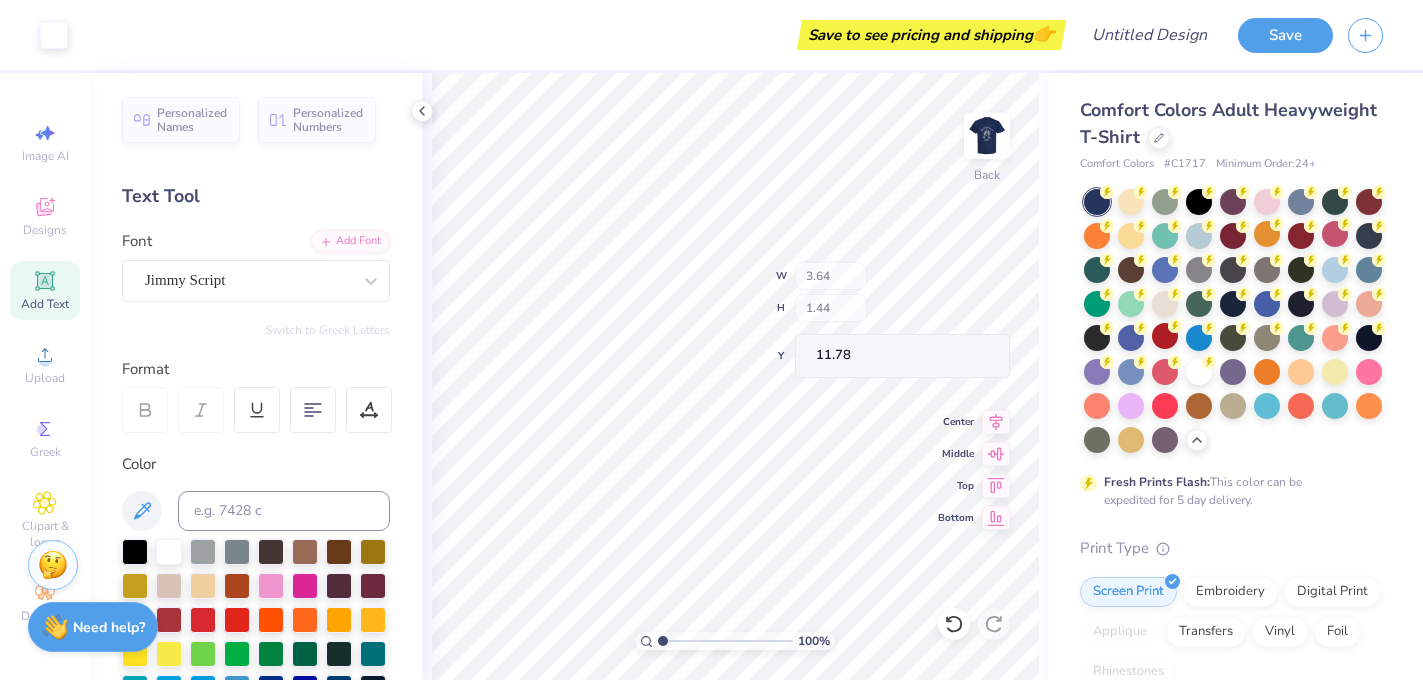 type on "11.78" 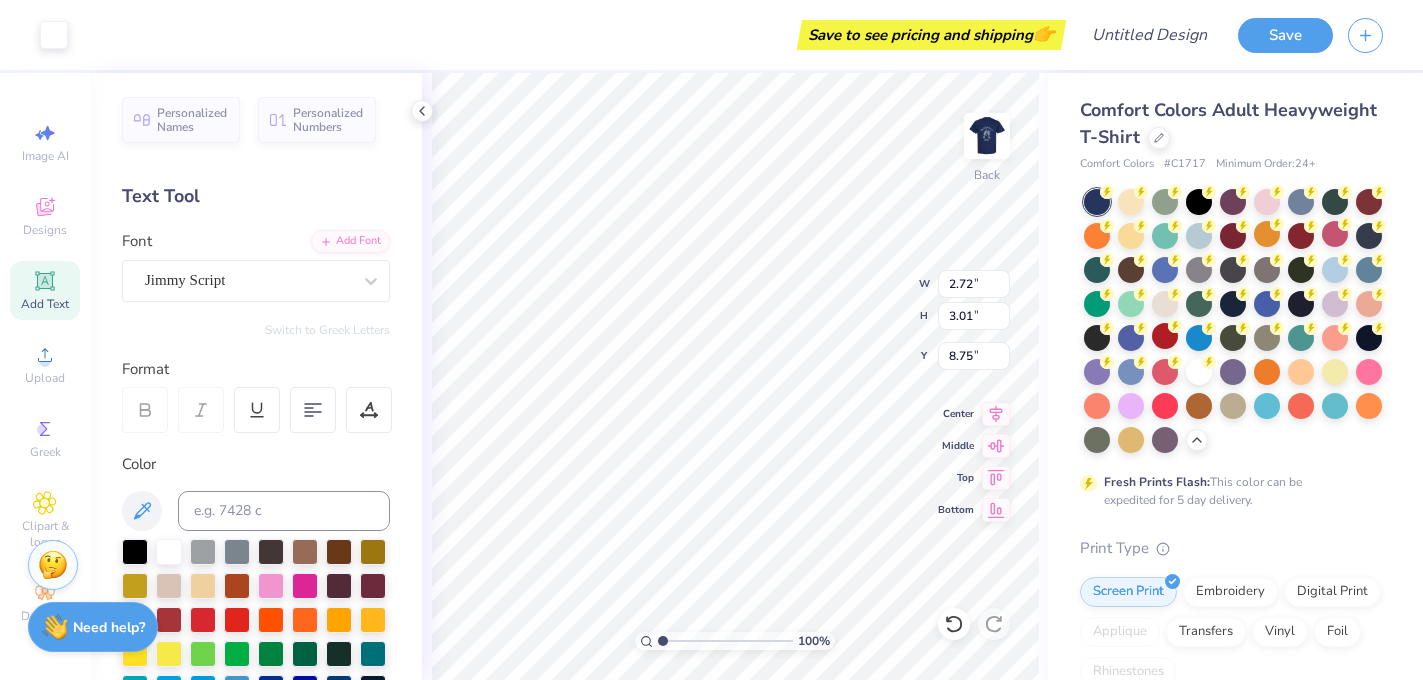 type on "2.72" 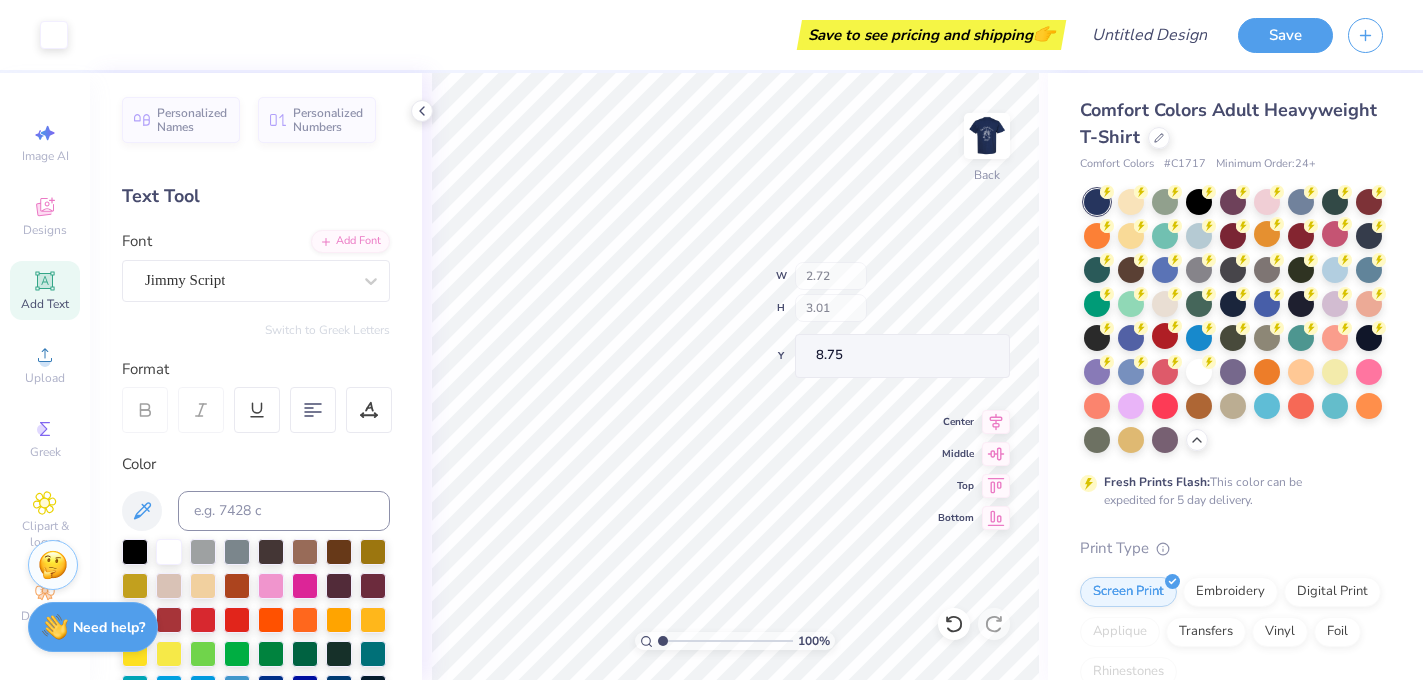 type on "3.00" 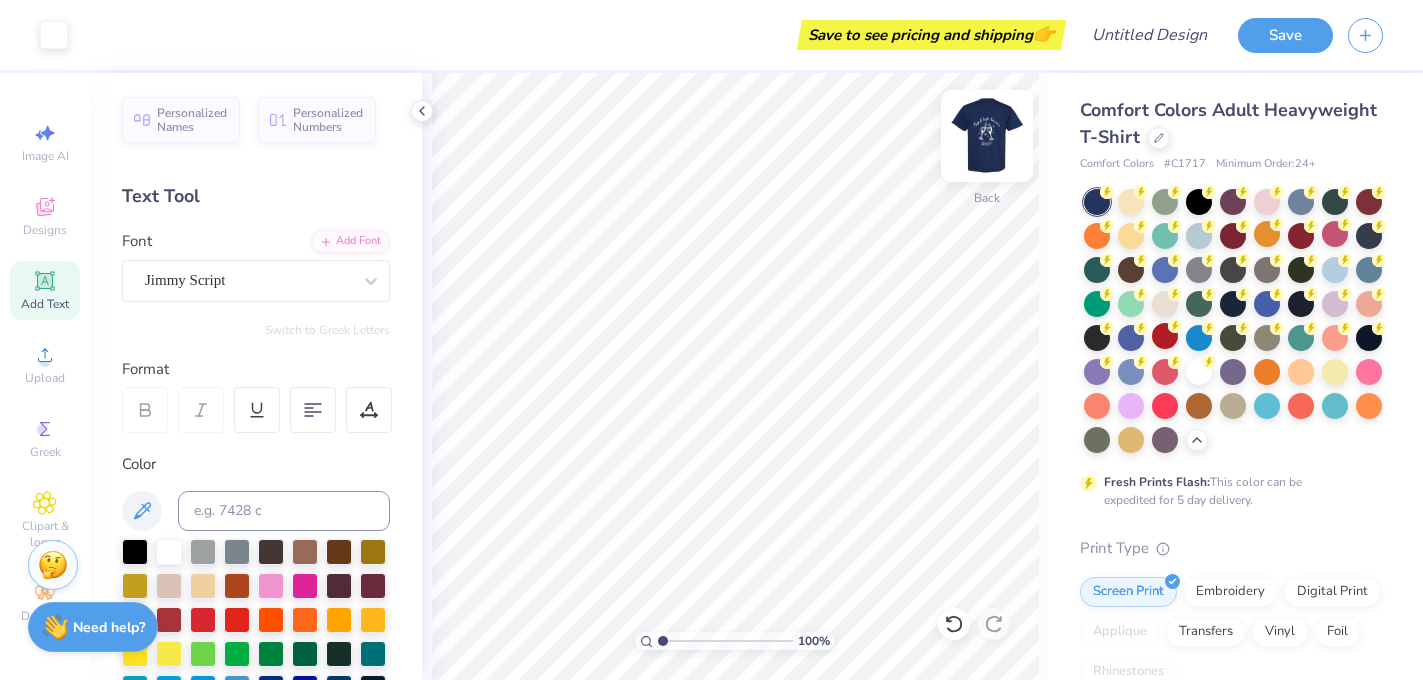 click at bounding box center (987, 136) 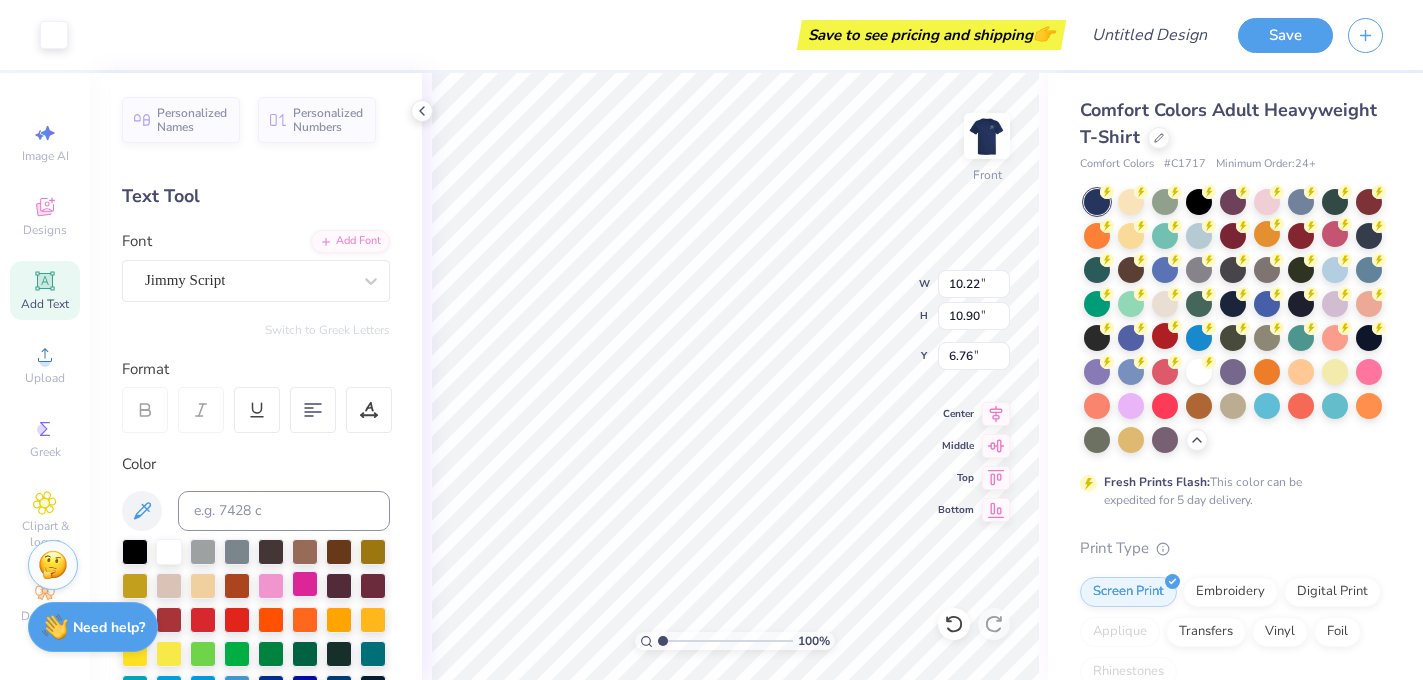 click at bounding box center [305, 584] 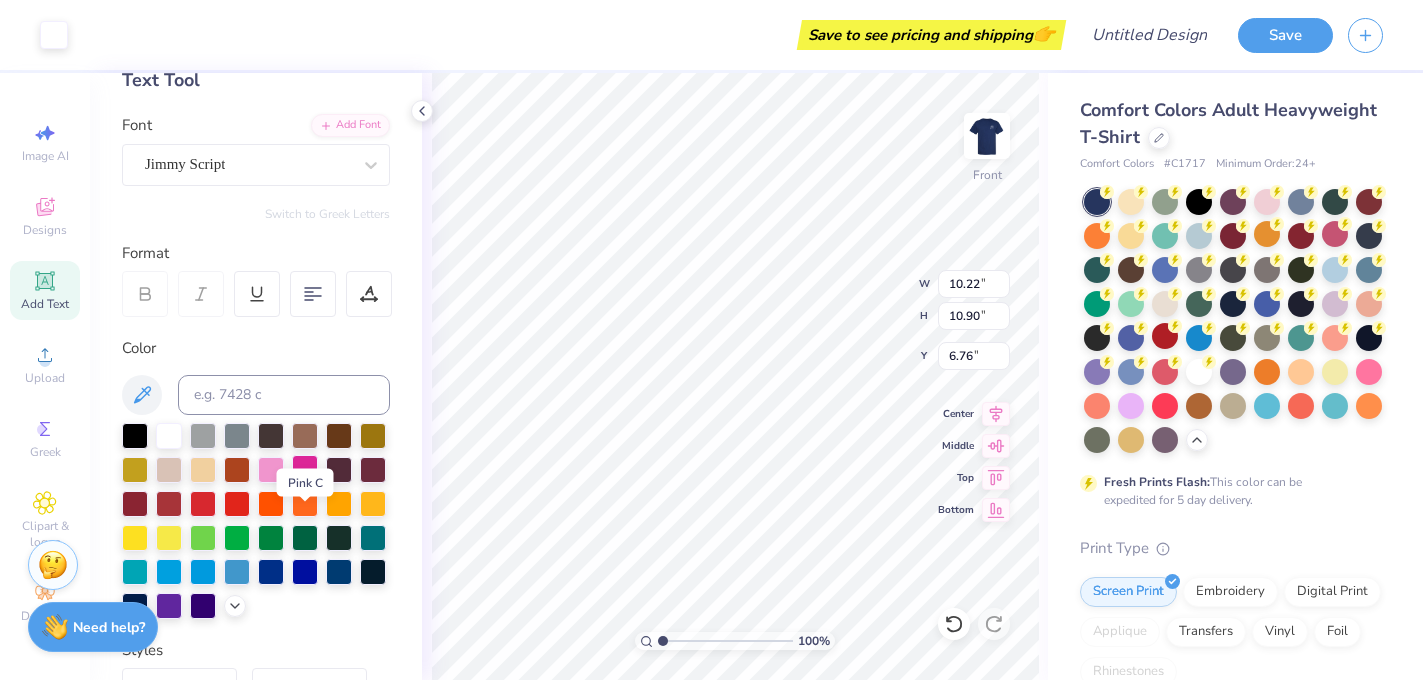 scroll, scrollTop: 117, scrollLeft: 0, axis: vertical 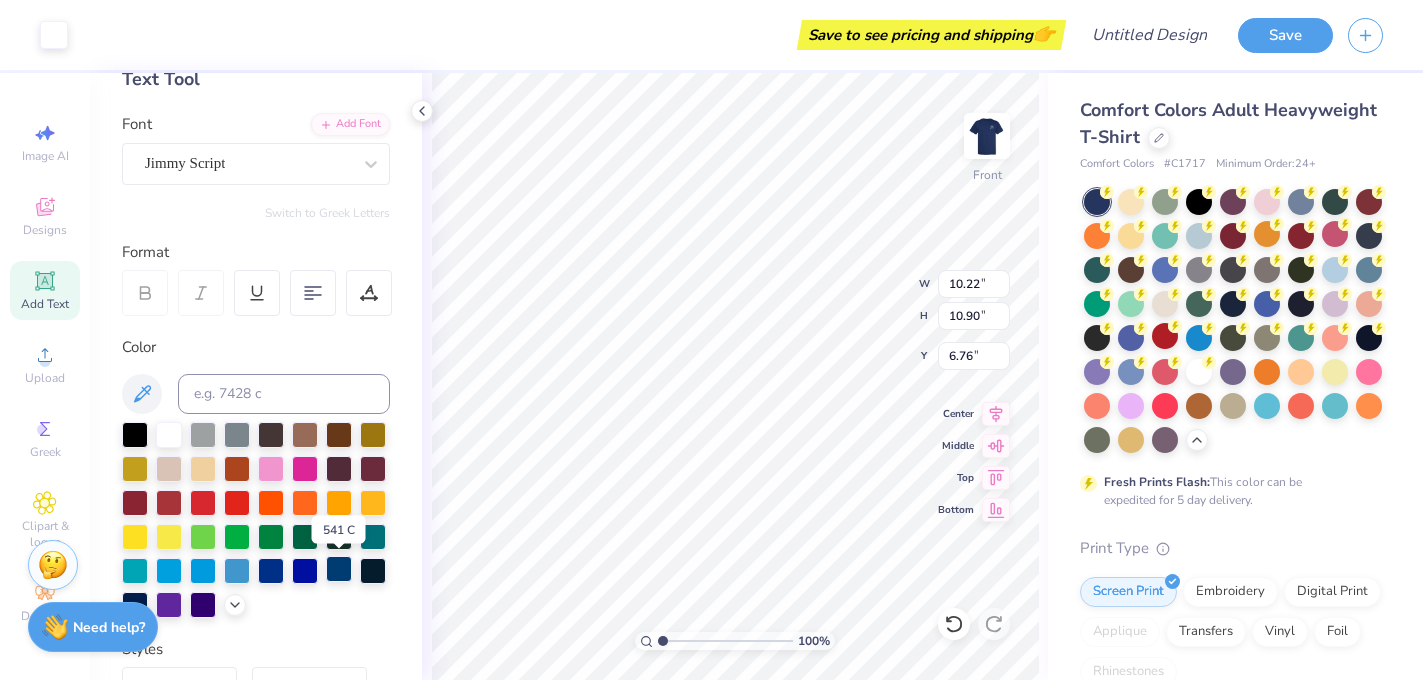 click at bounding box center (339, 569) 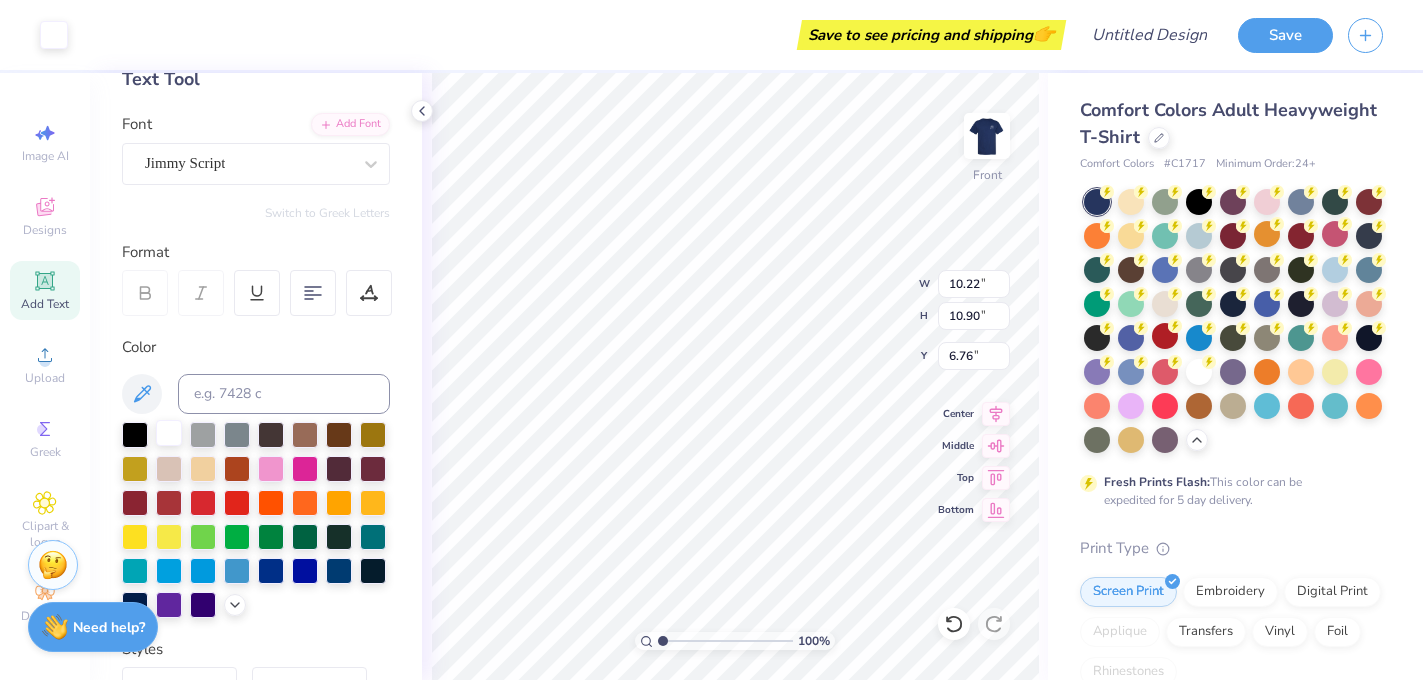 click at bounding box center [169, 433] 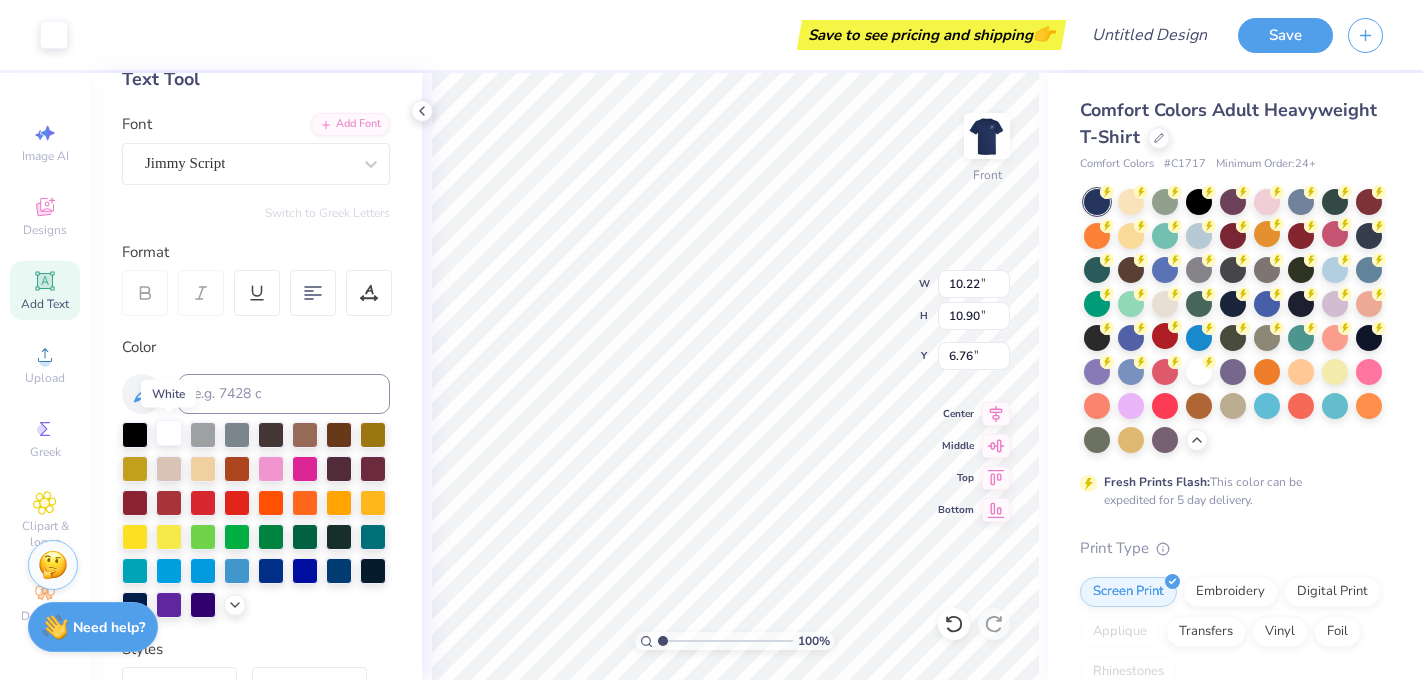 click at bounding box center [169, 433] 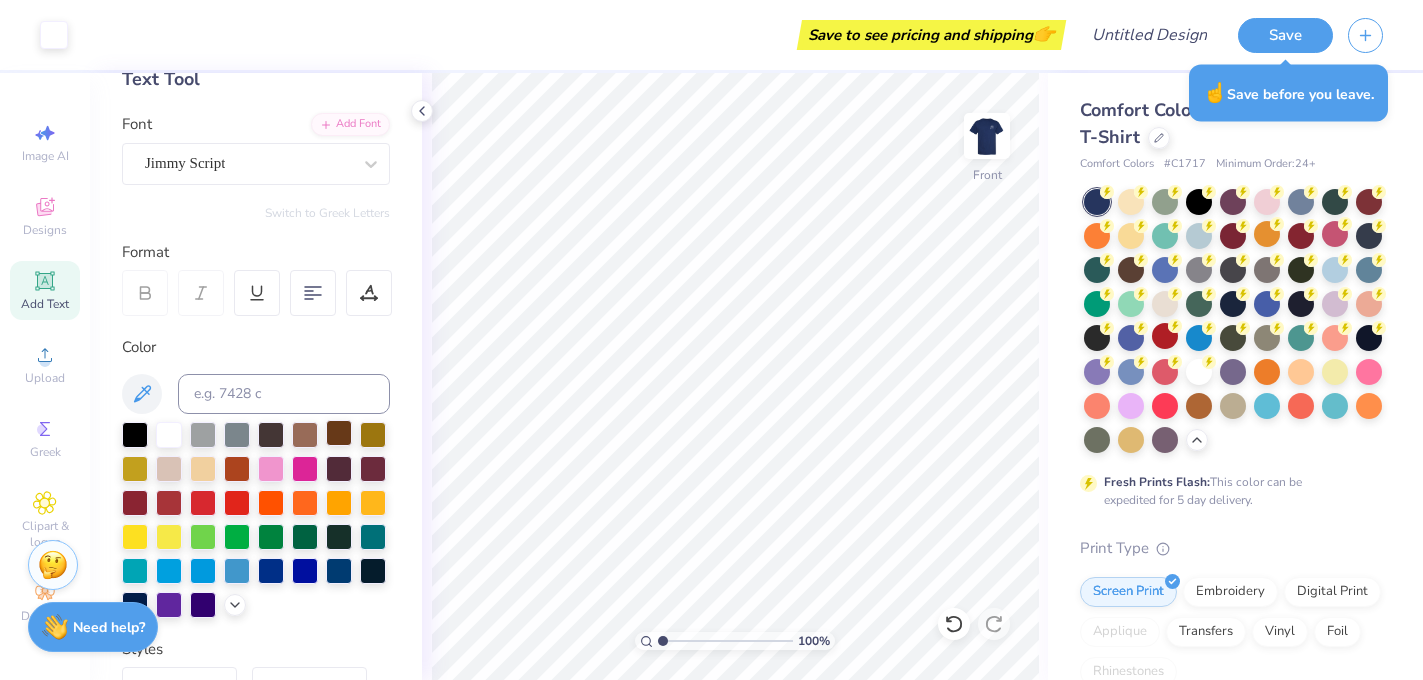 scroll, scrollTop: 187, scrollLeft: 0, axis: vertical 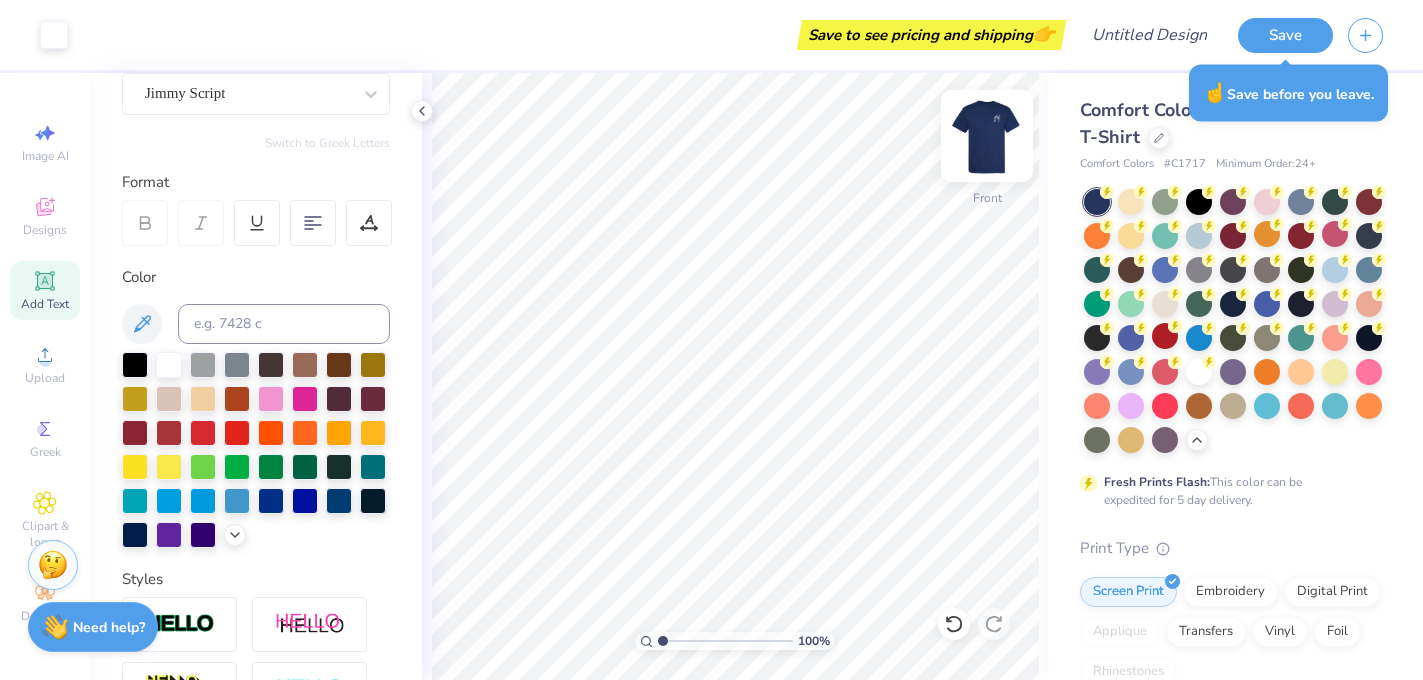 click at bounding box center [987, 136] 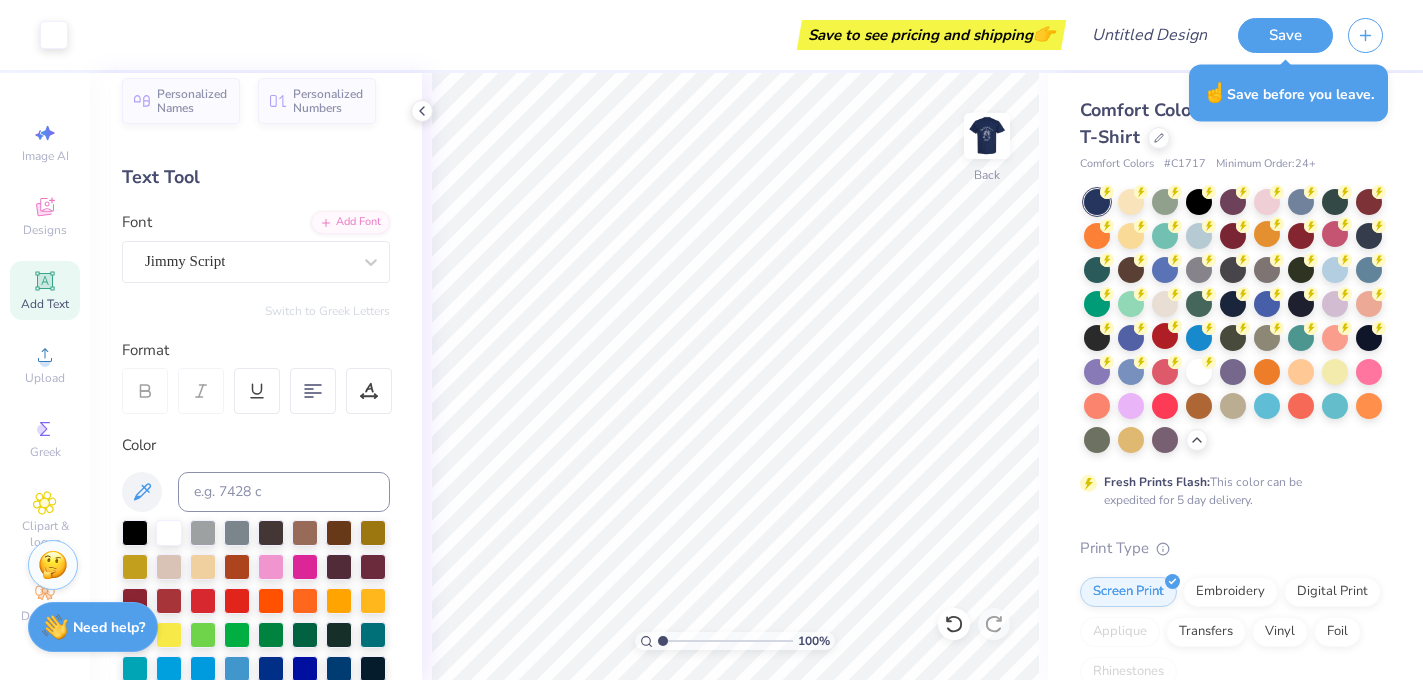 scroll, scrollTop: 0, scrollLeft: 0, axis: both 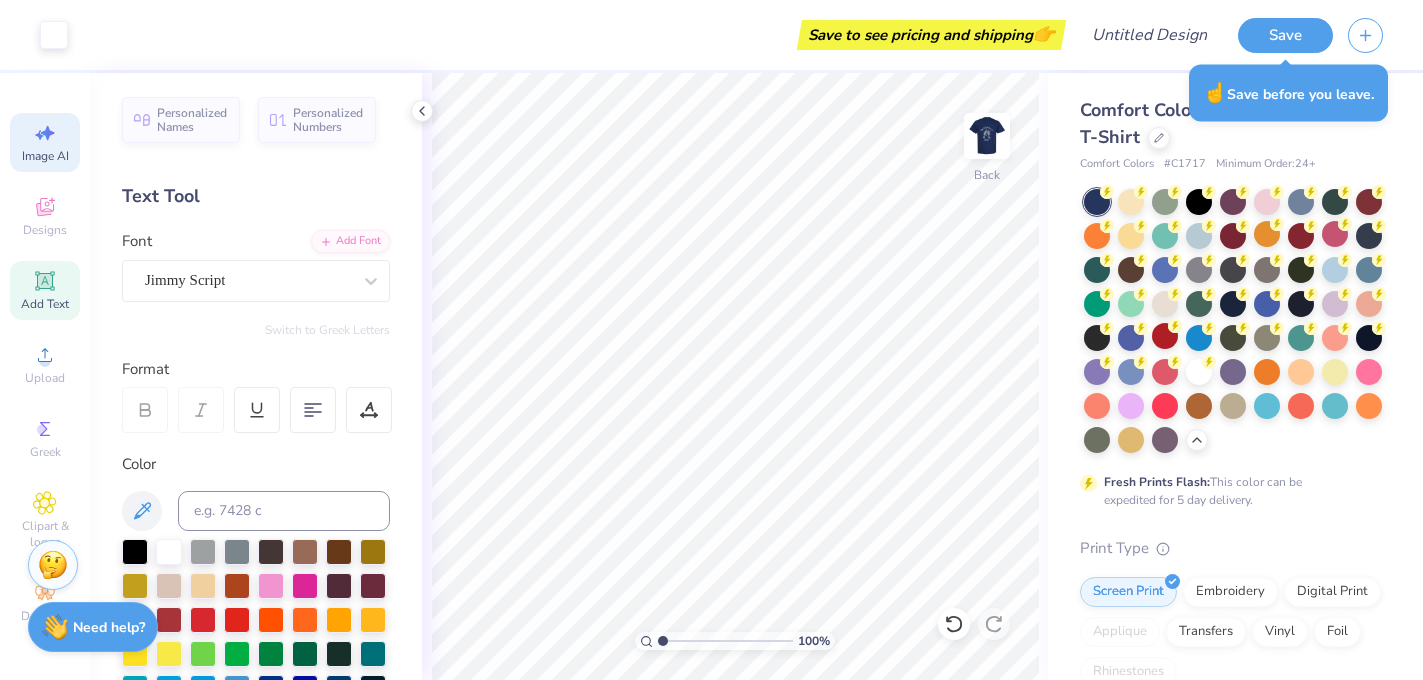 click 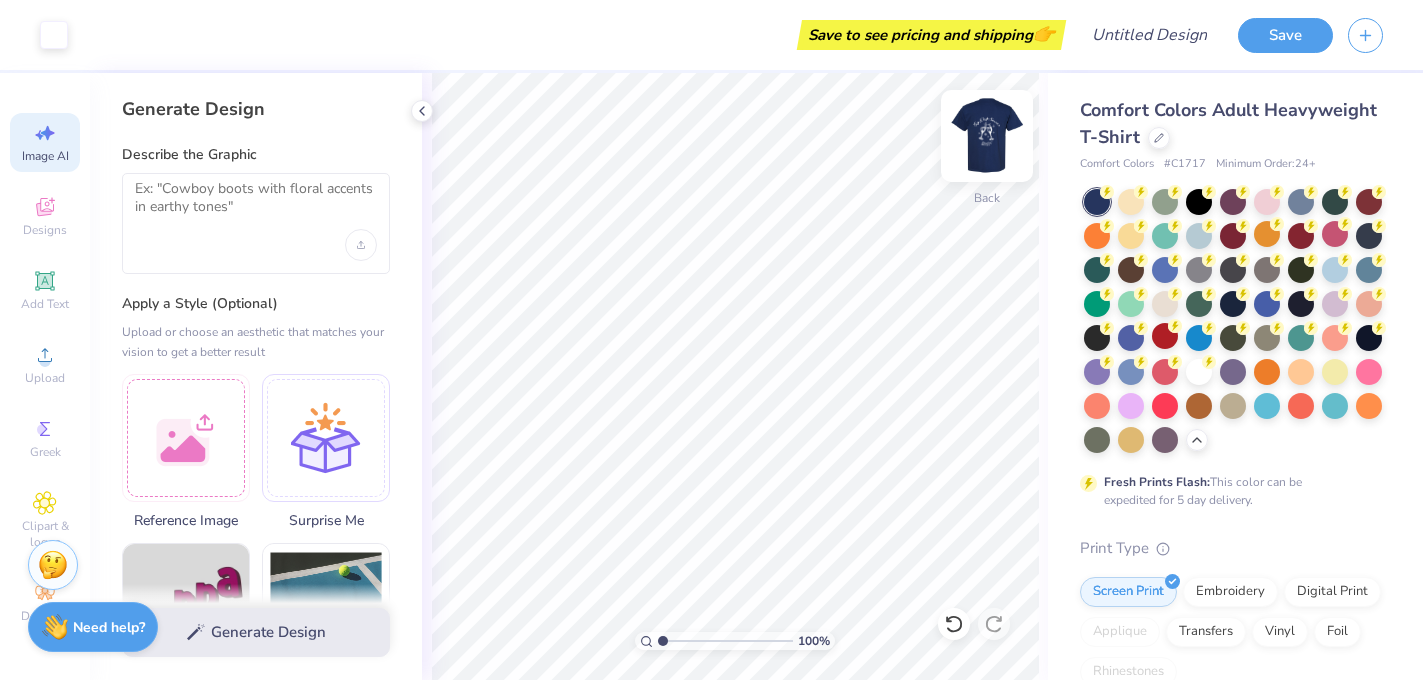 click at bounding box center [987, 136] 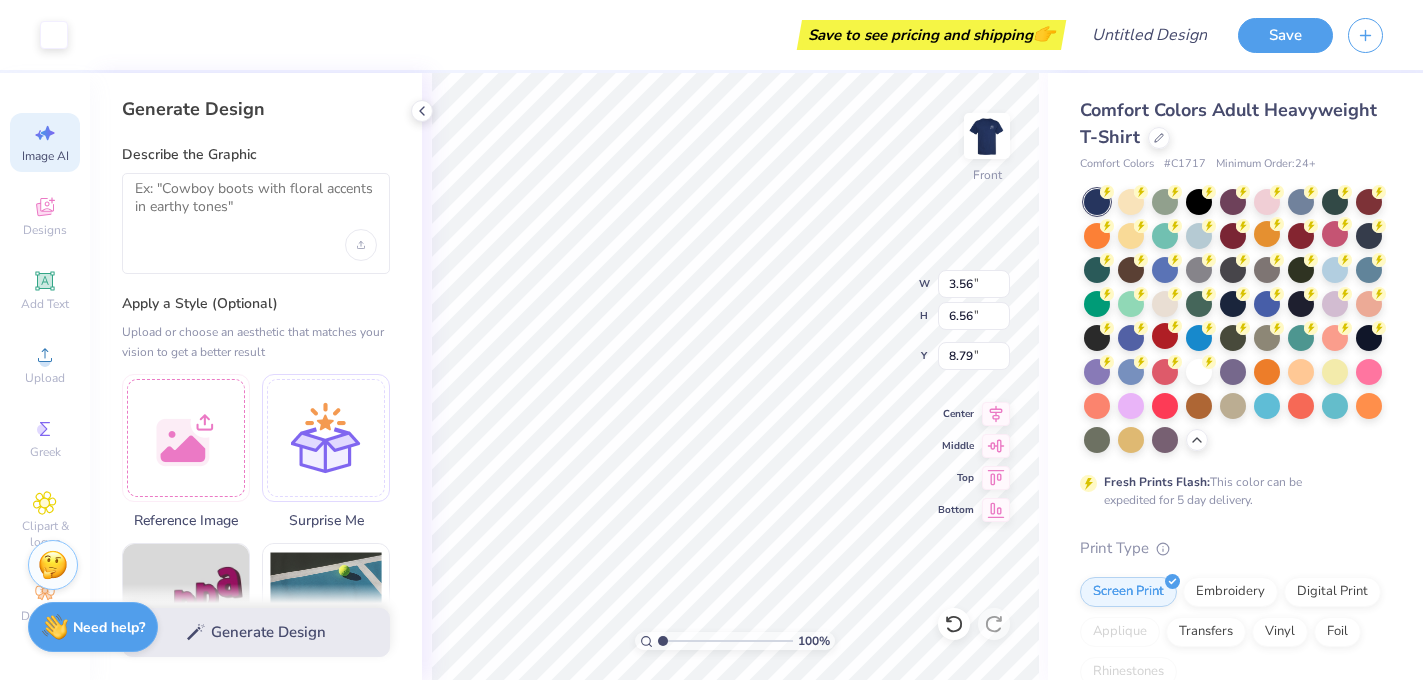 type on "3.04" 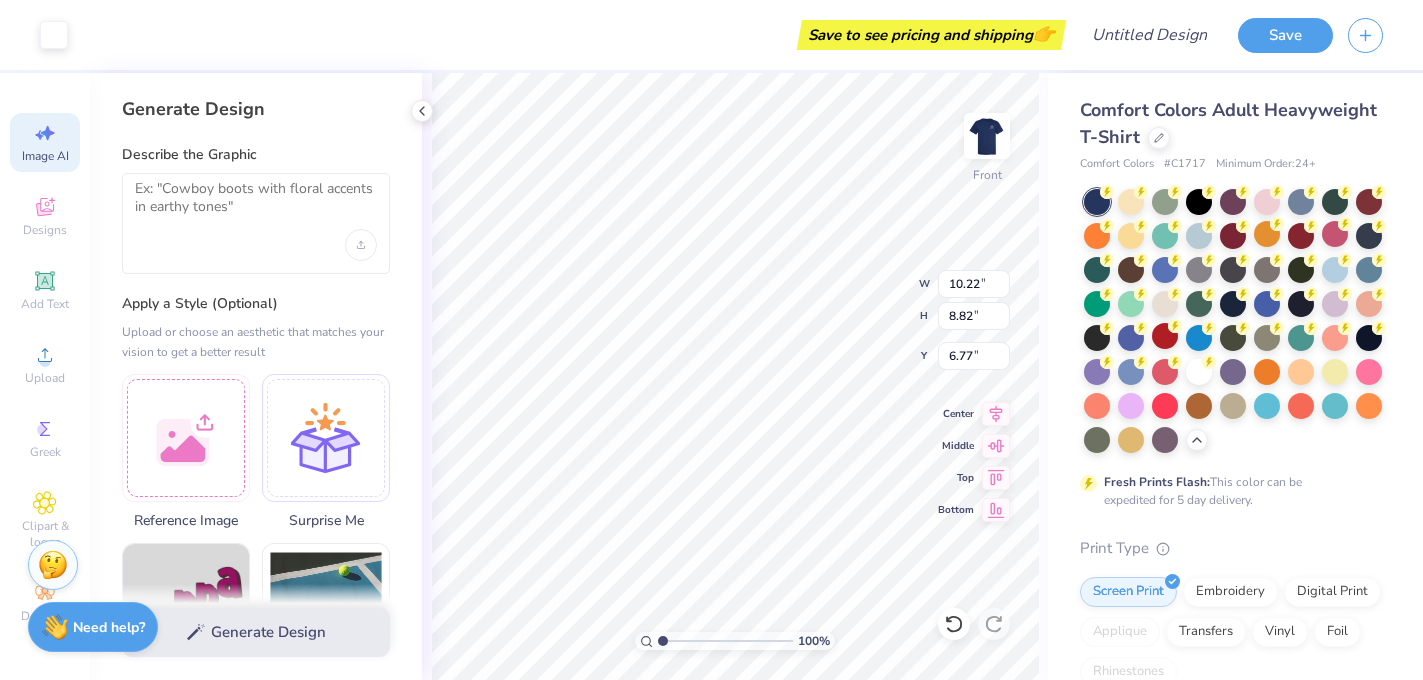 type on "6.77" 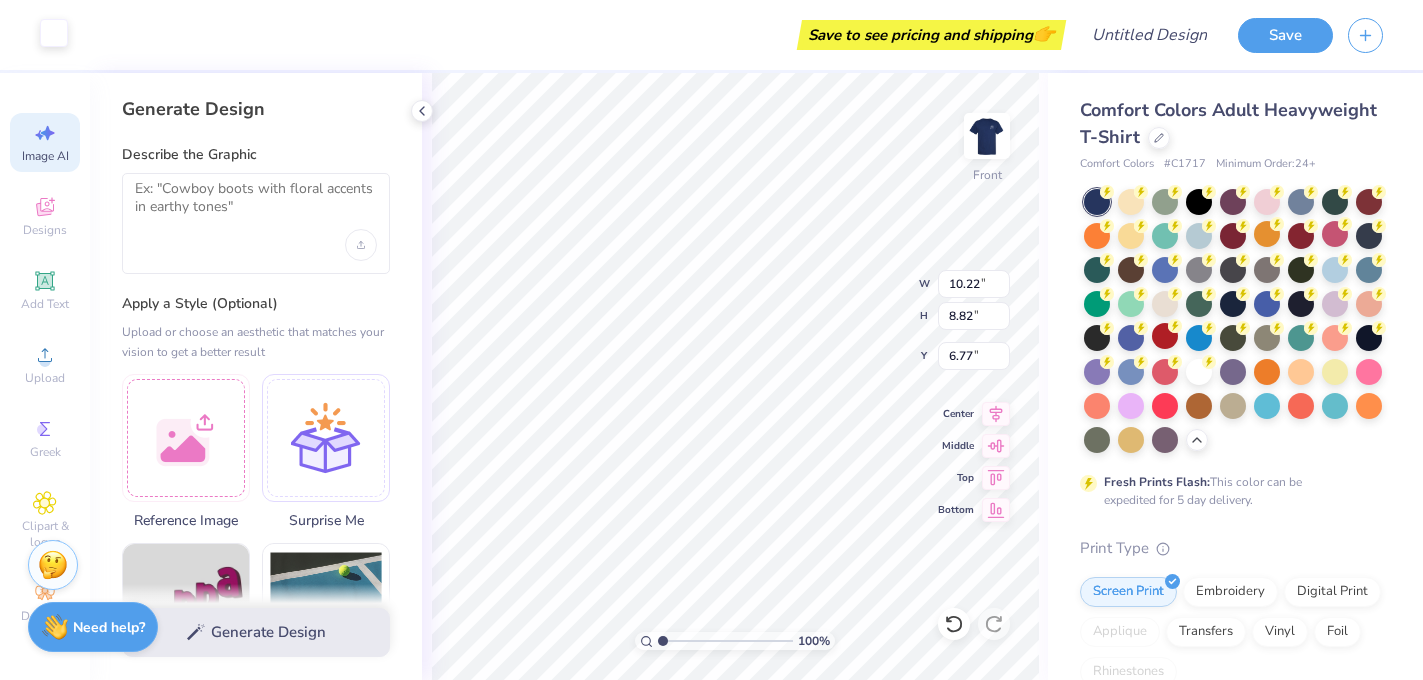 click at bounding box center (54, 33) 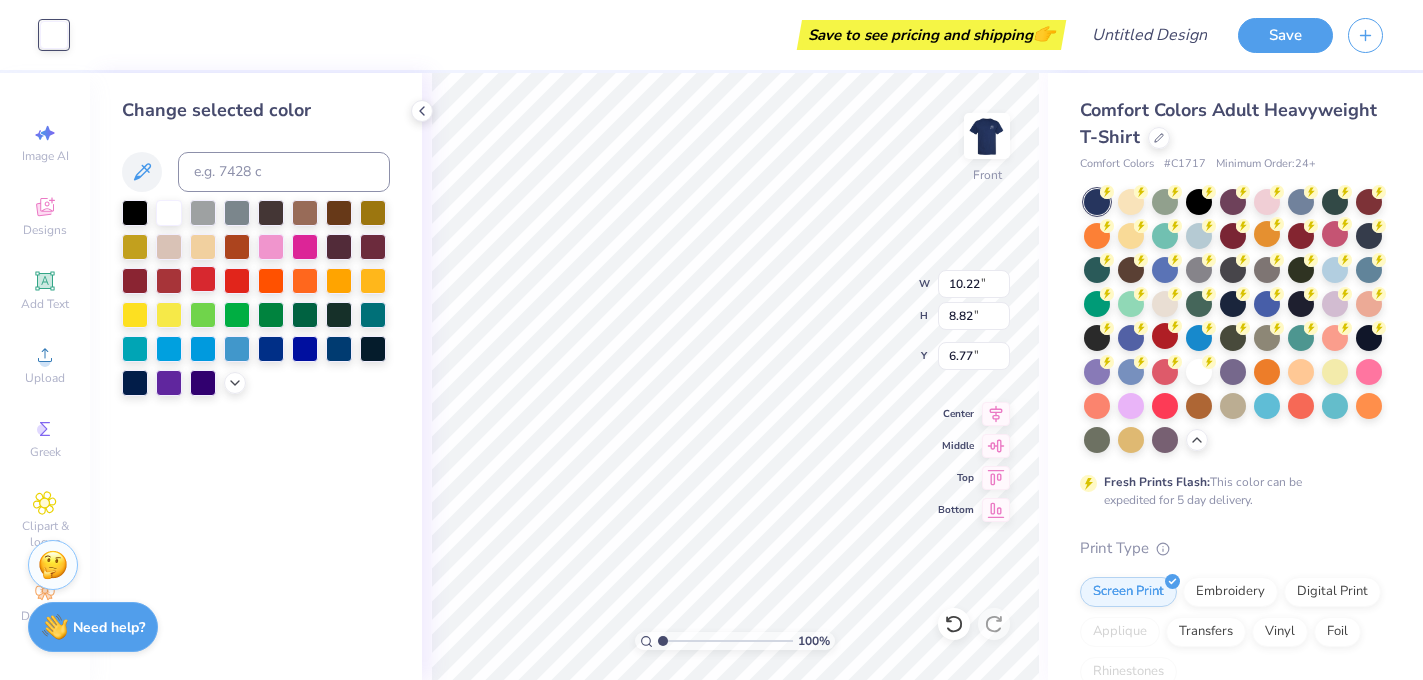 click at bounding box center [203, 279] 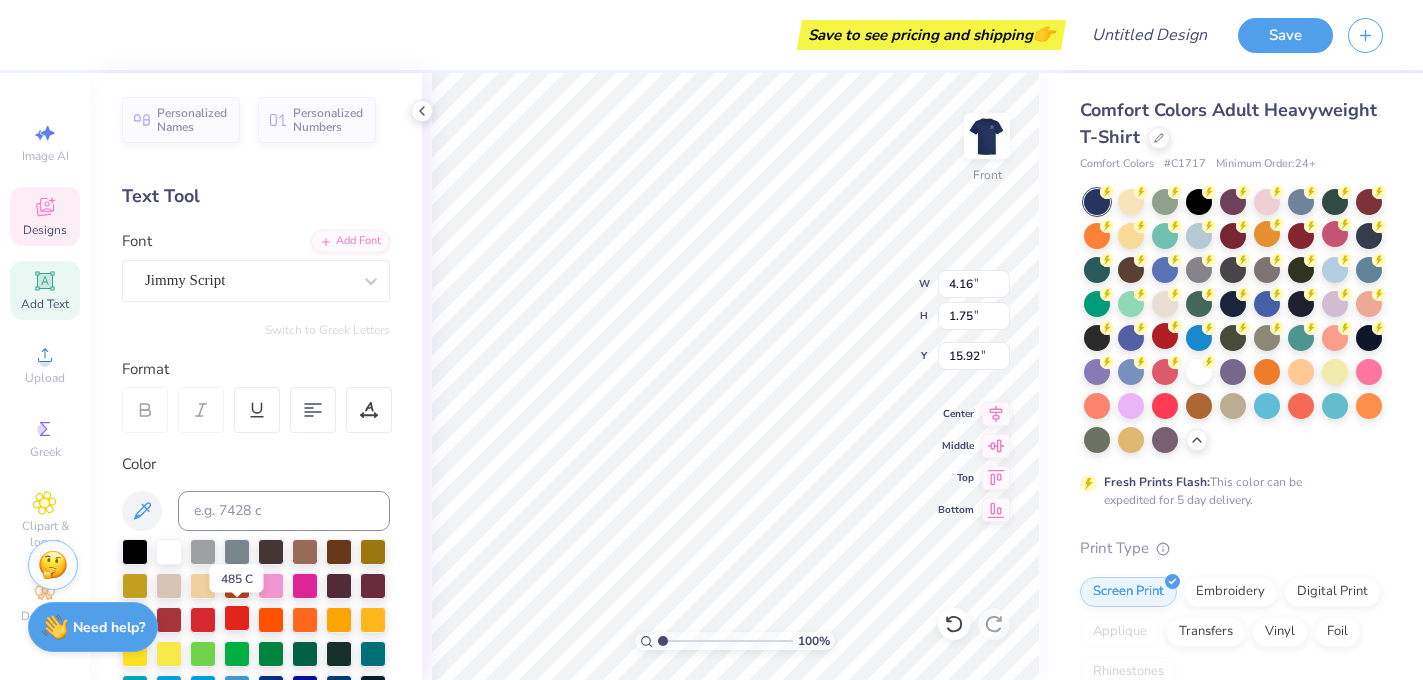 click at bounding box center [237, 618] 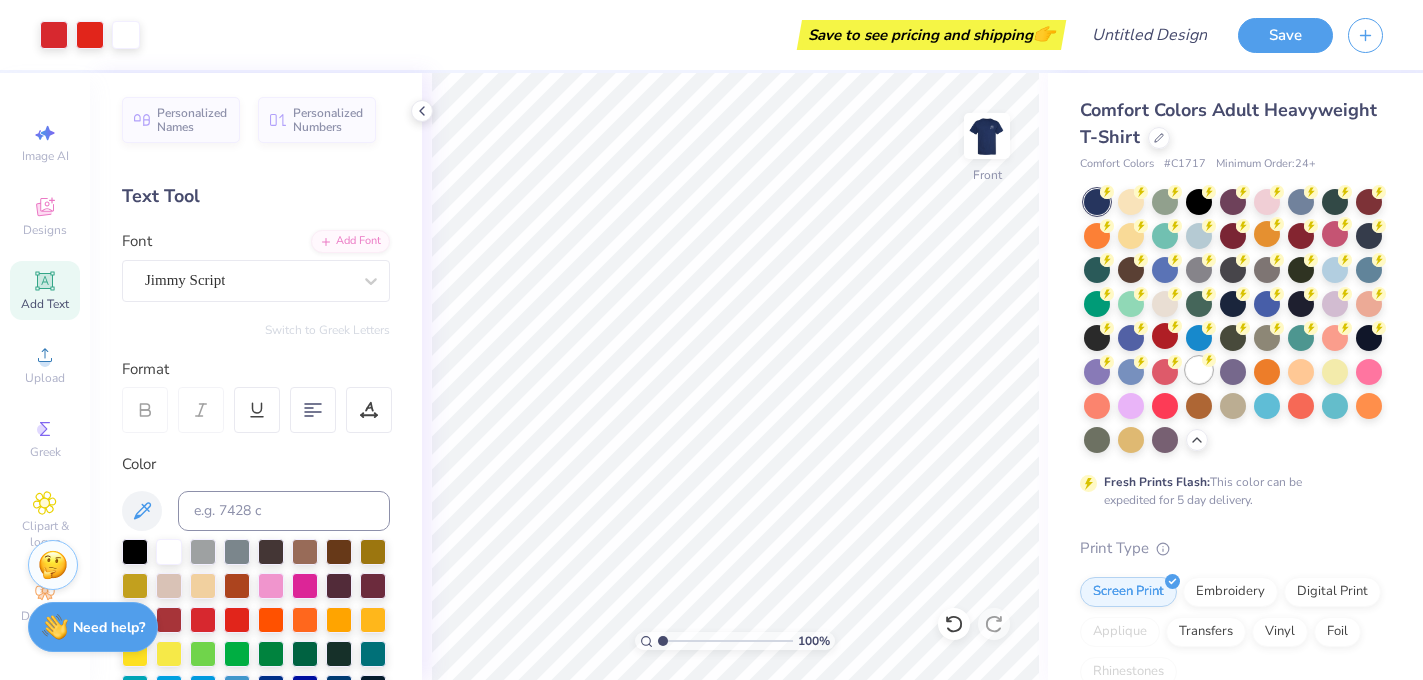 click 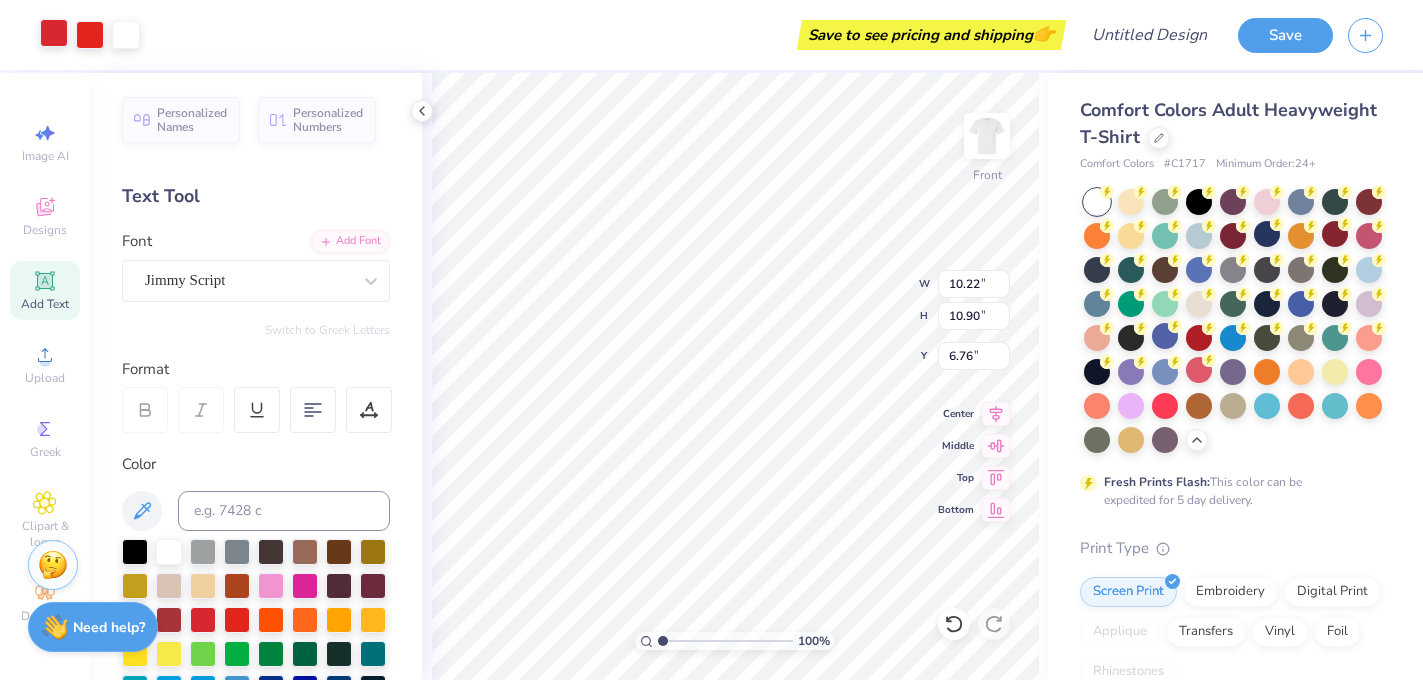 click at bounding box center [54, 33] 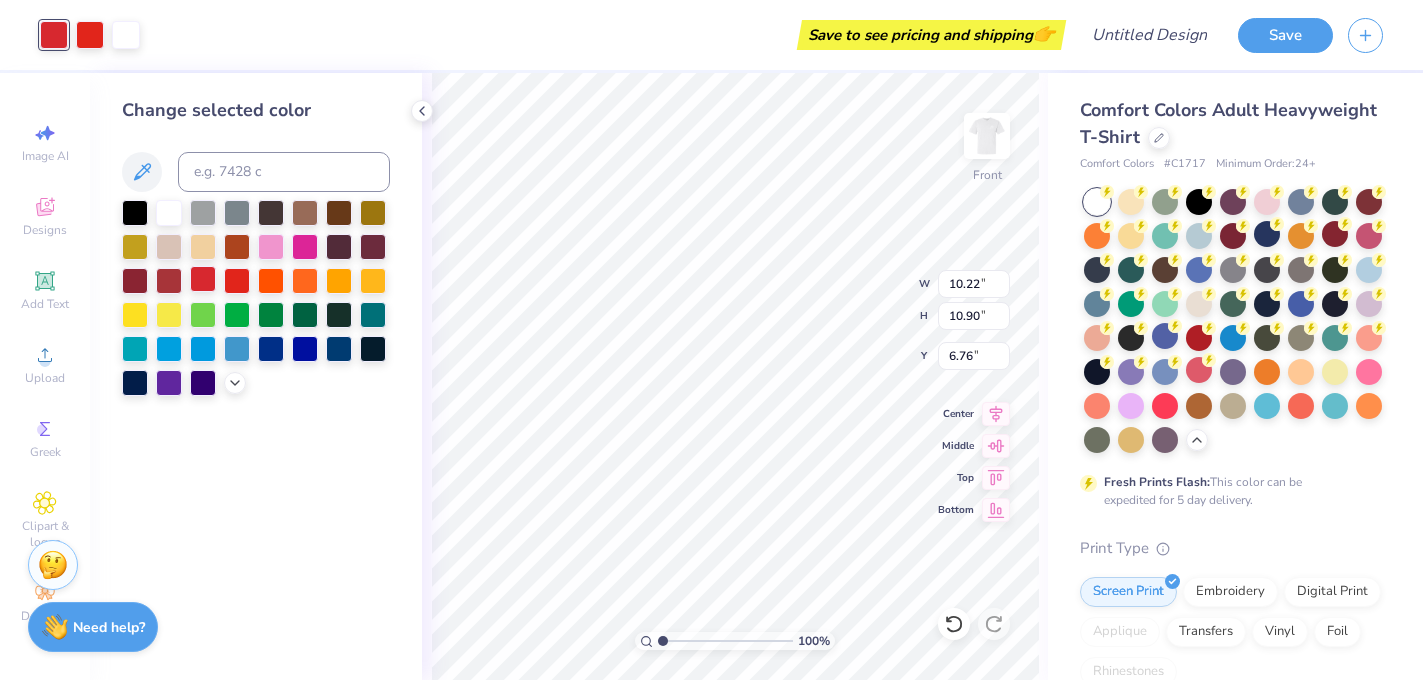 click at bounding box center (203, 279) 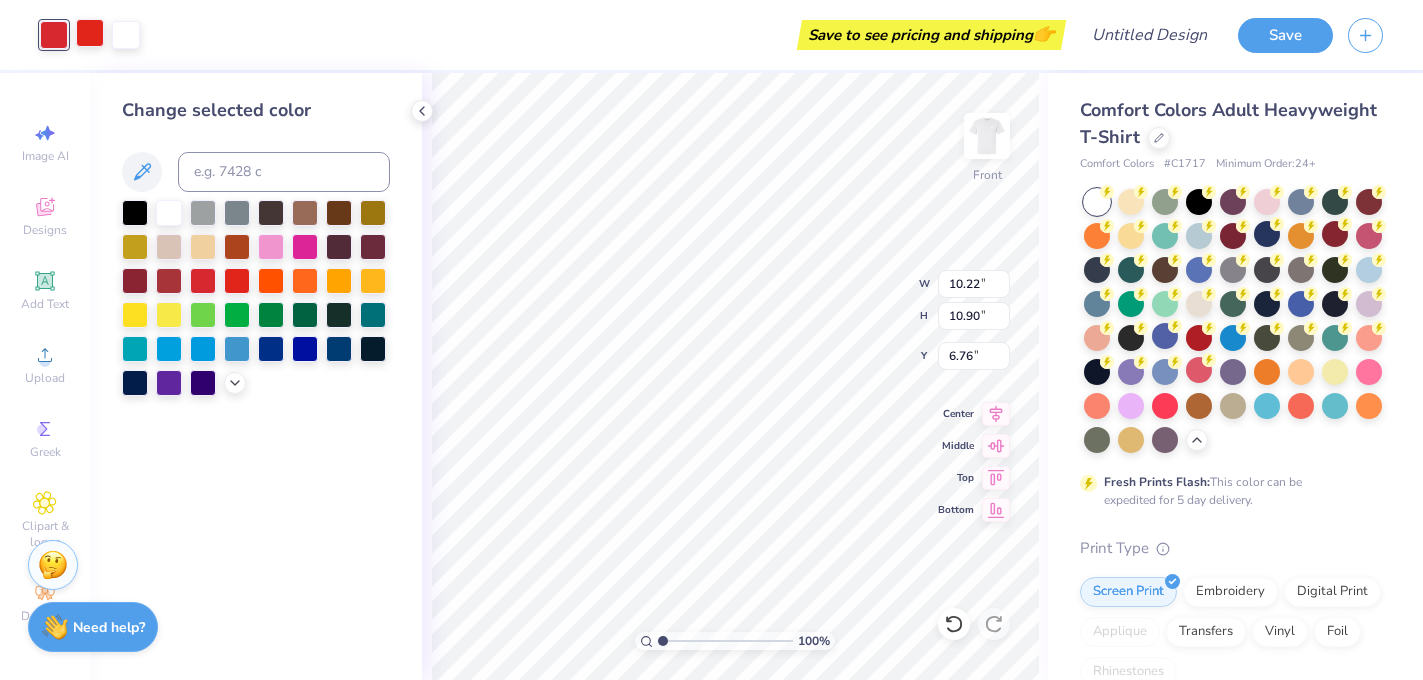 click at bounding box center [90, 33] 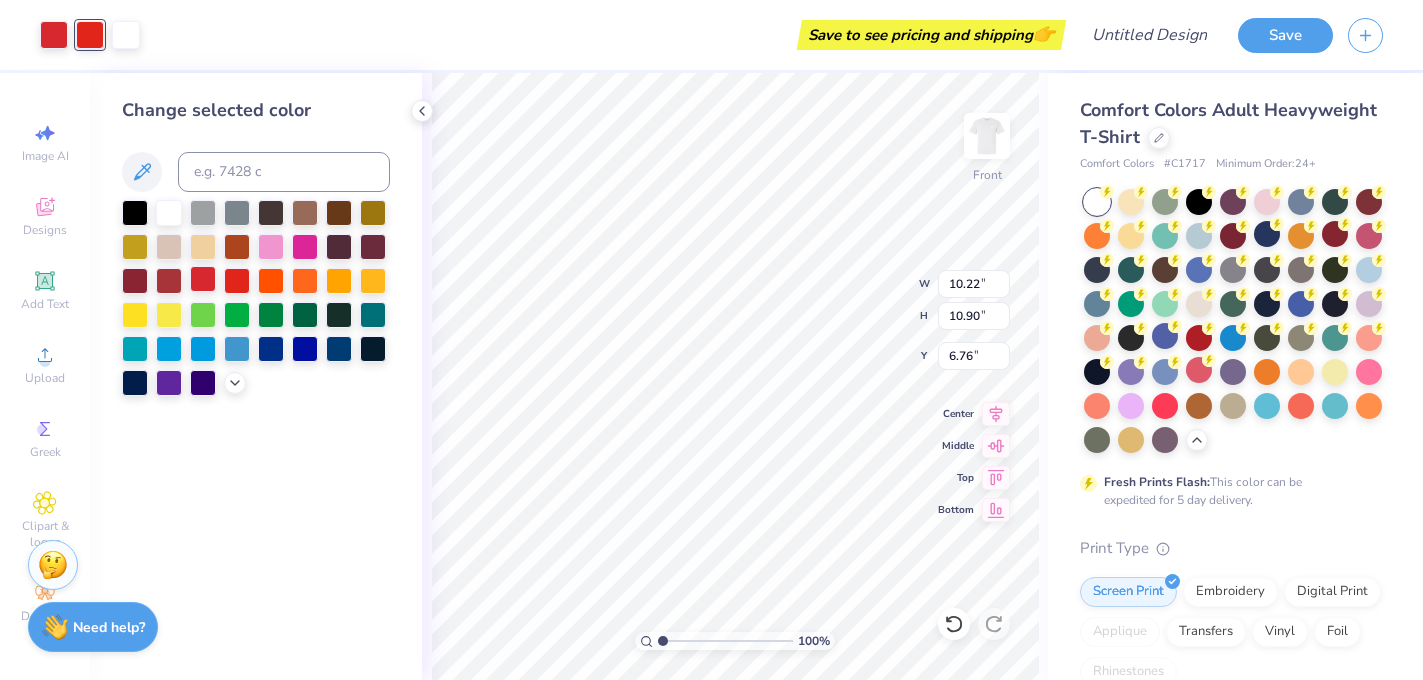click at bounding box center (203, 279) 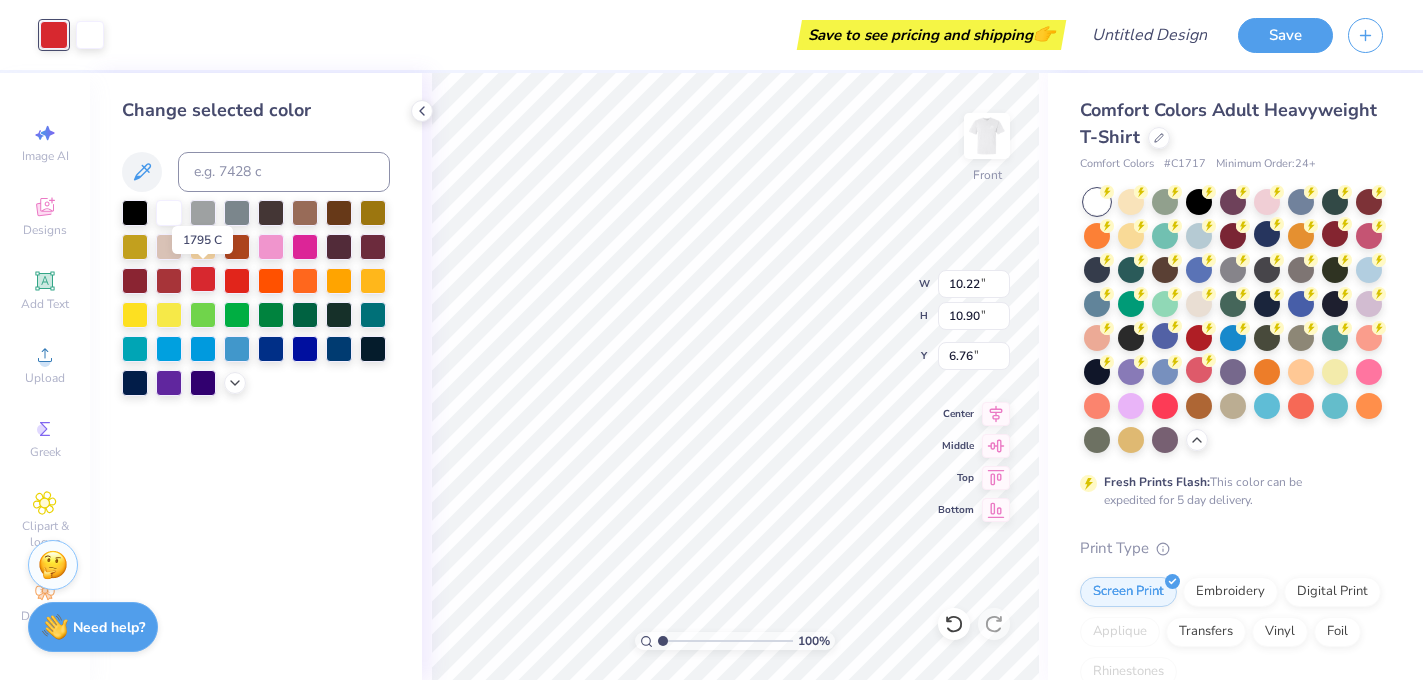 click at bounding box center (203, 279) 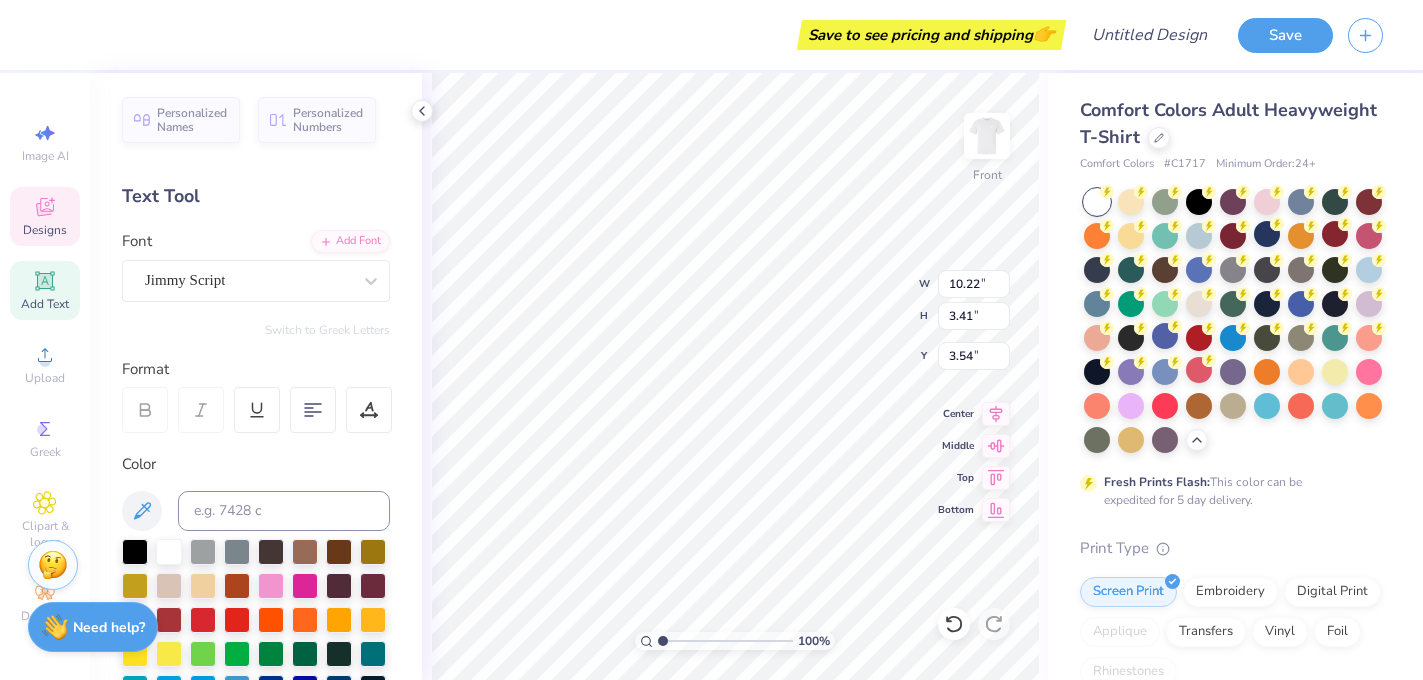 type on "3.54" 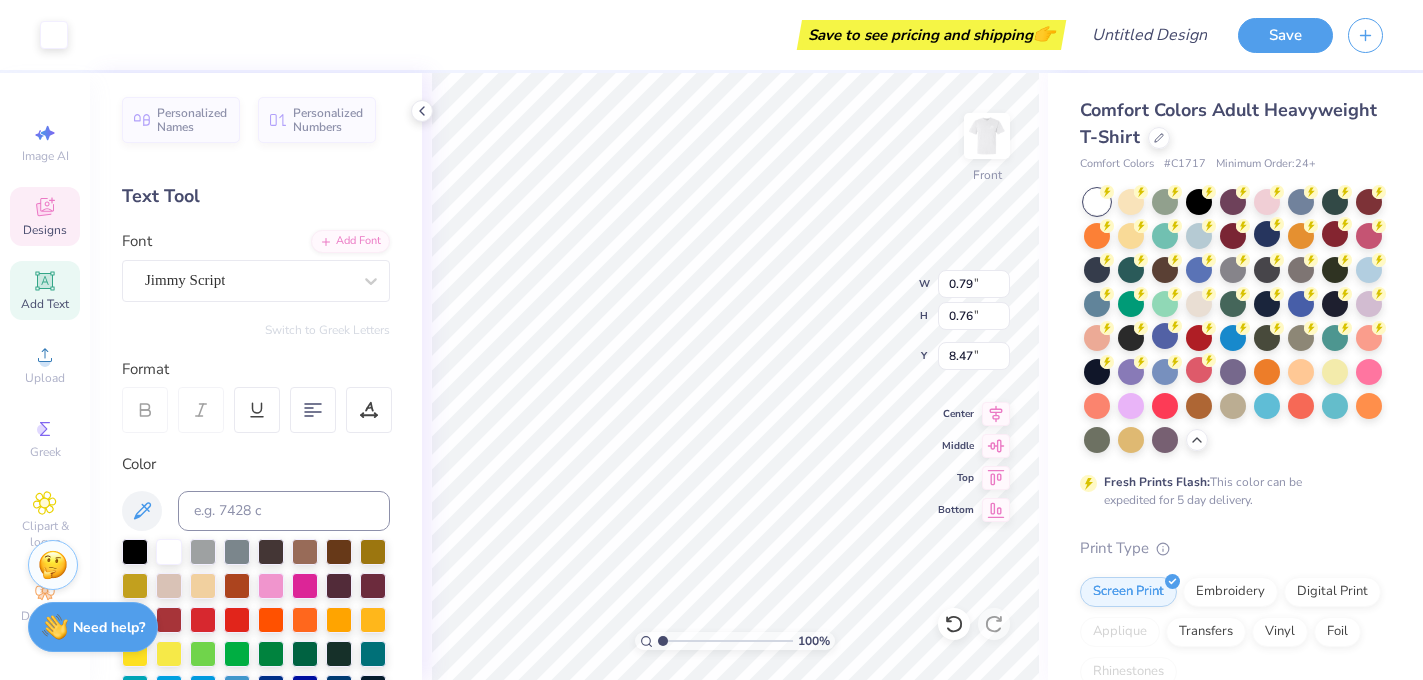type on "1.48" 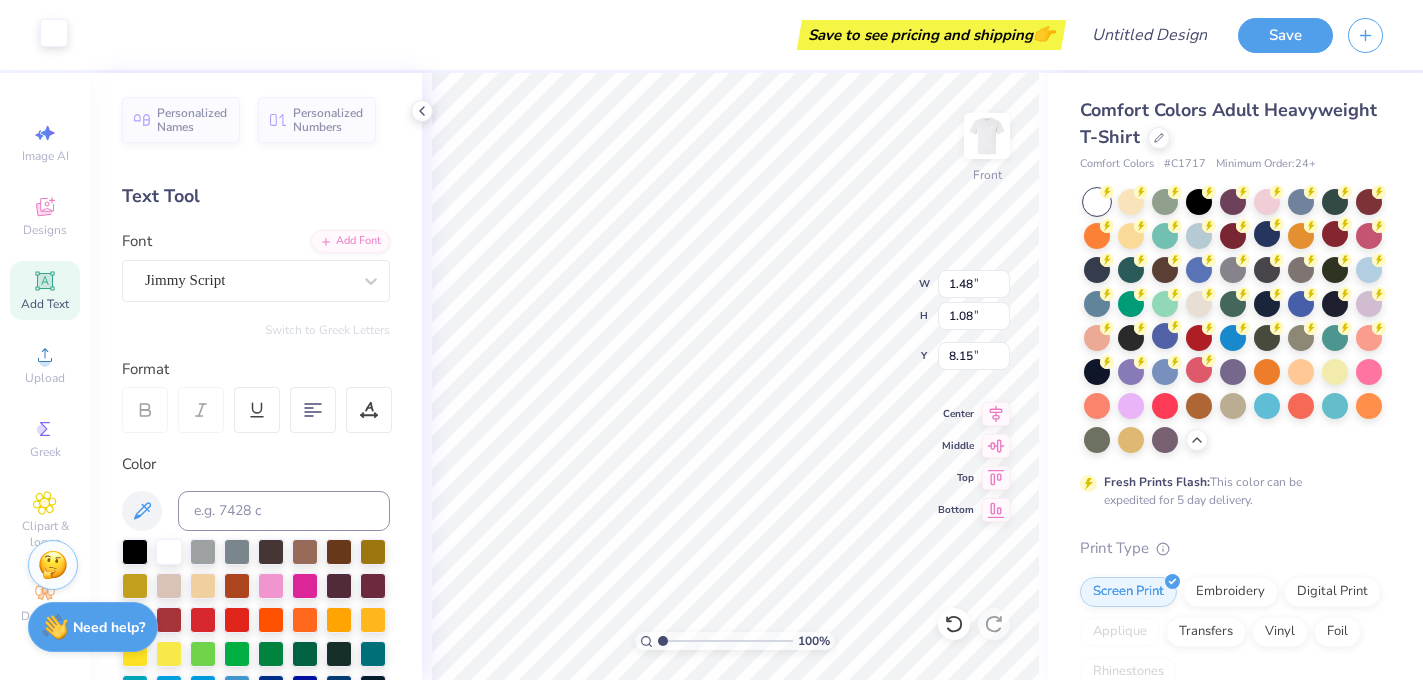 click at bounding box center [54, 33] 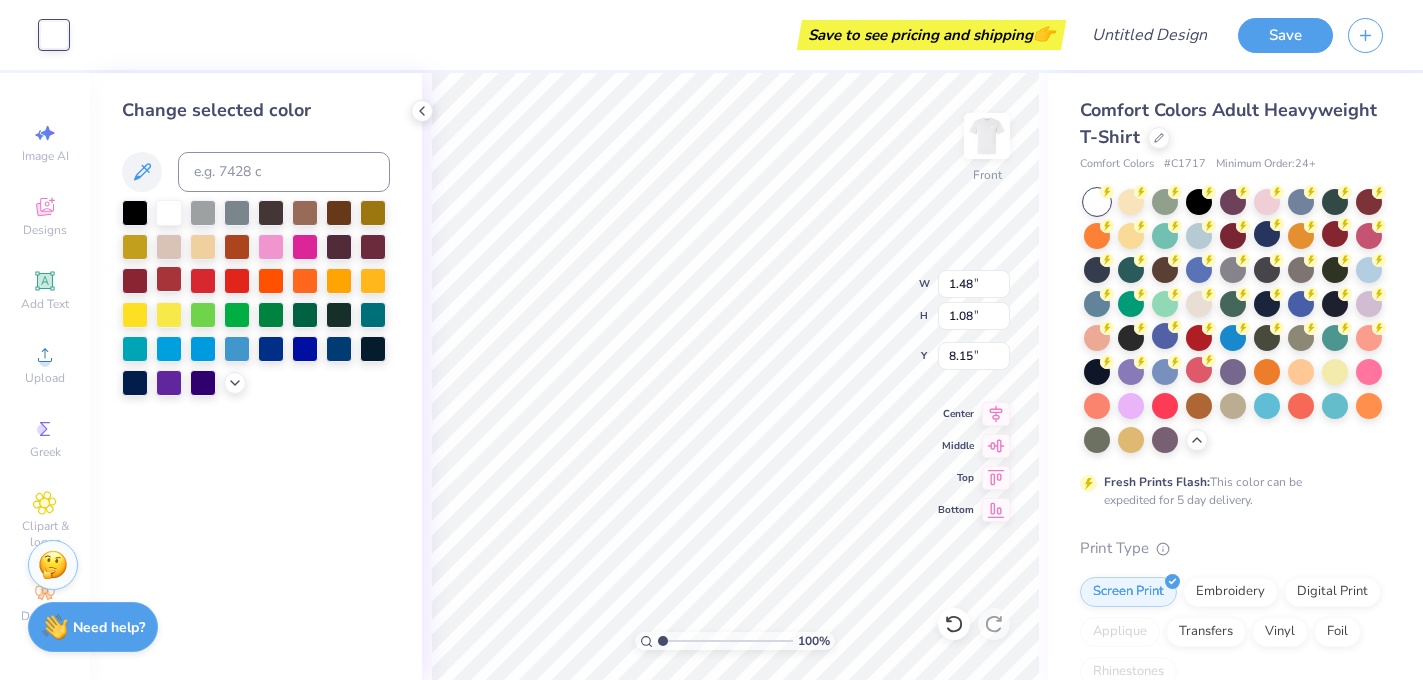 click at bounding box center [169, 279] 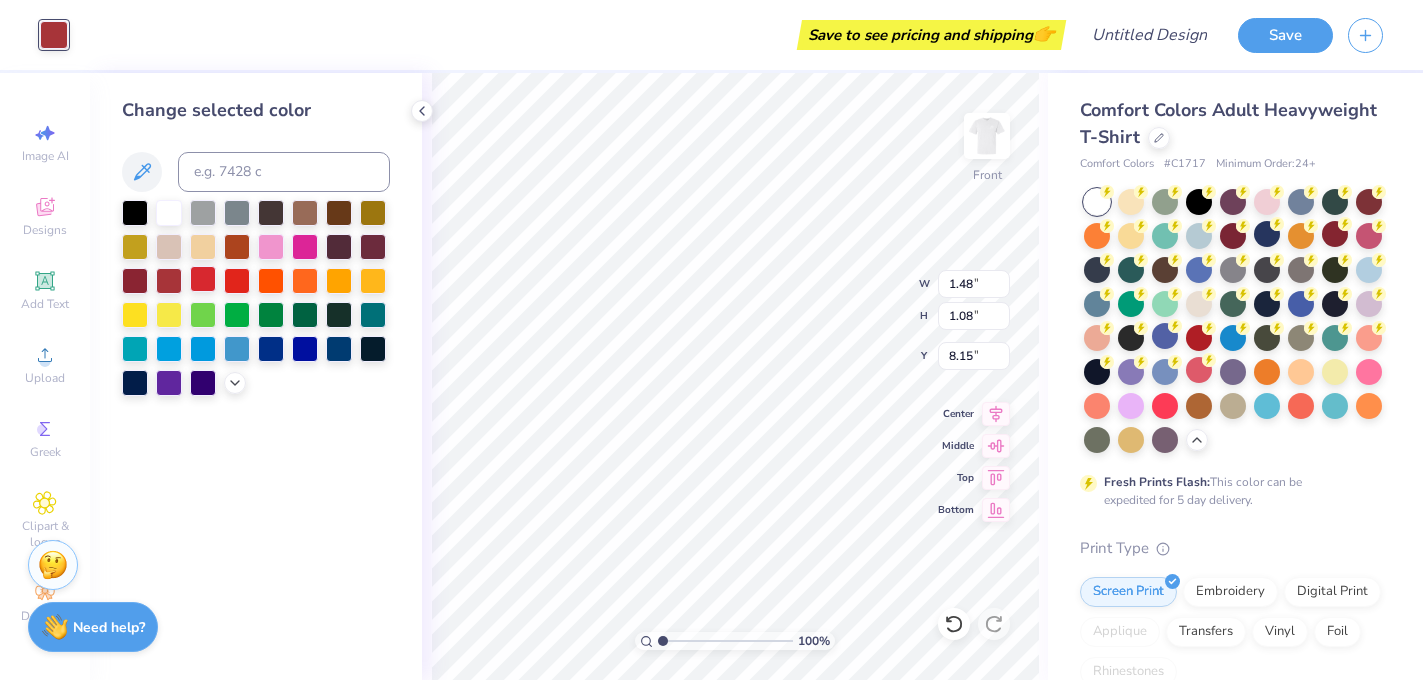 click at bounding box center (203, 279) 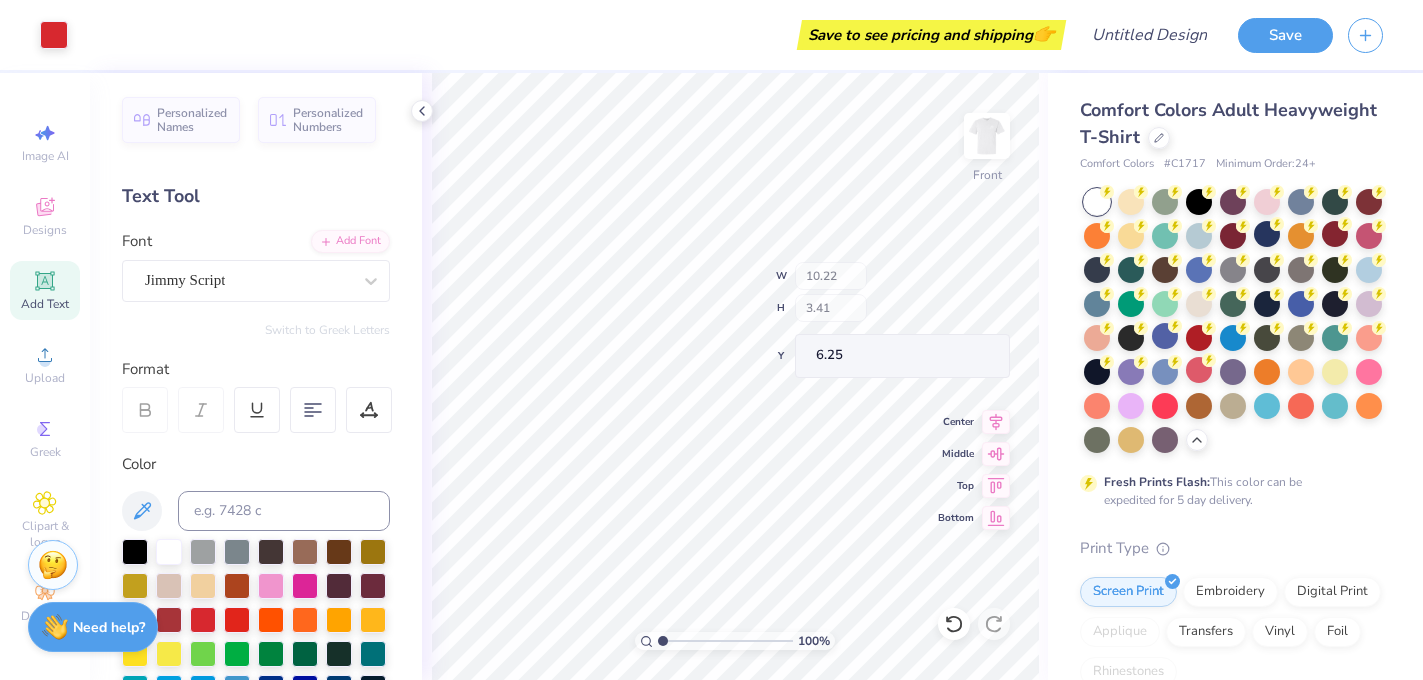 type on "6.25" 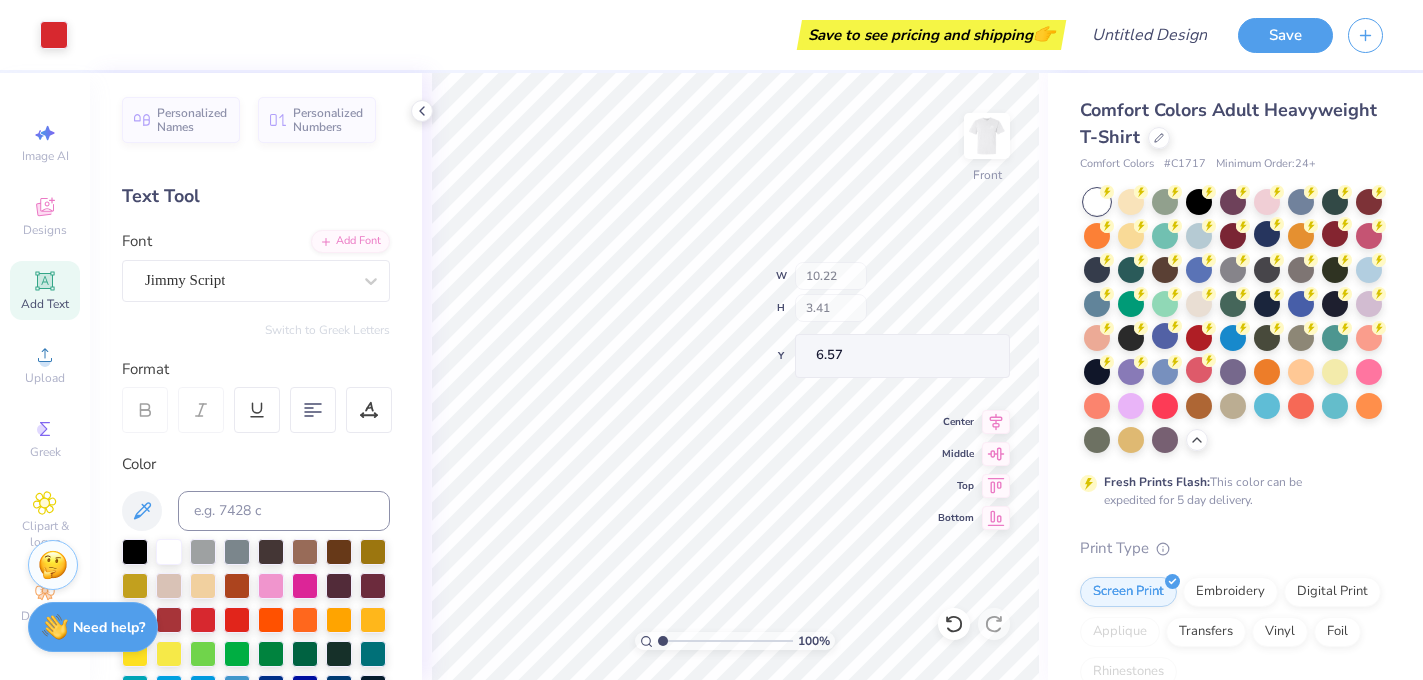 type on "6.57" 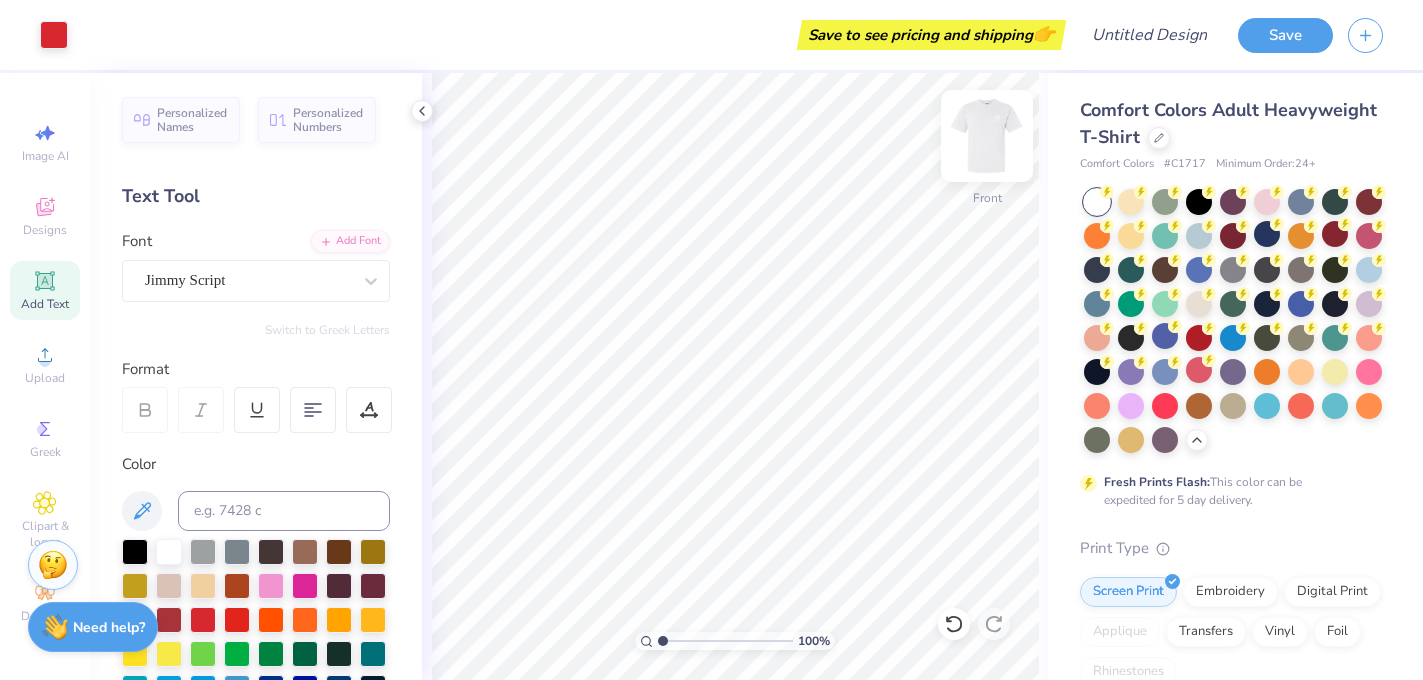 click at bounding box center (987, 136) 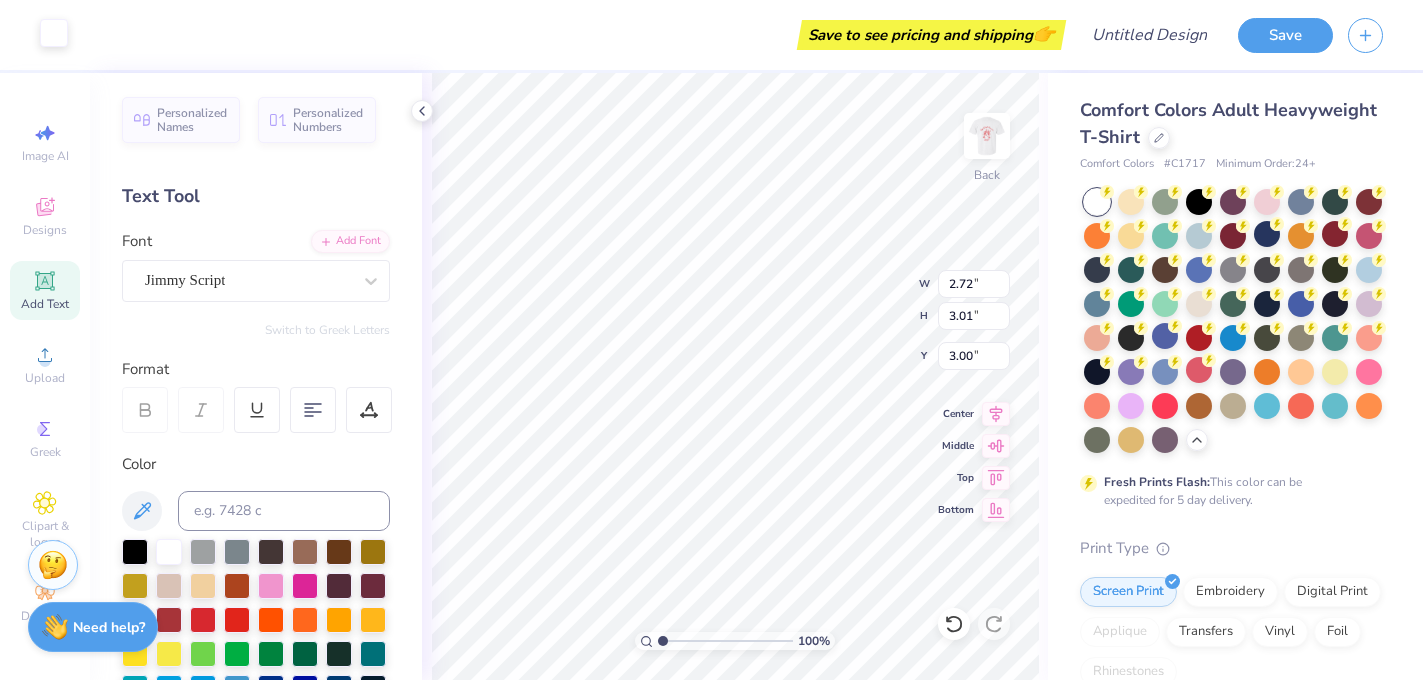 click at bounding box center [54, 33] 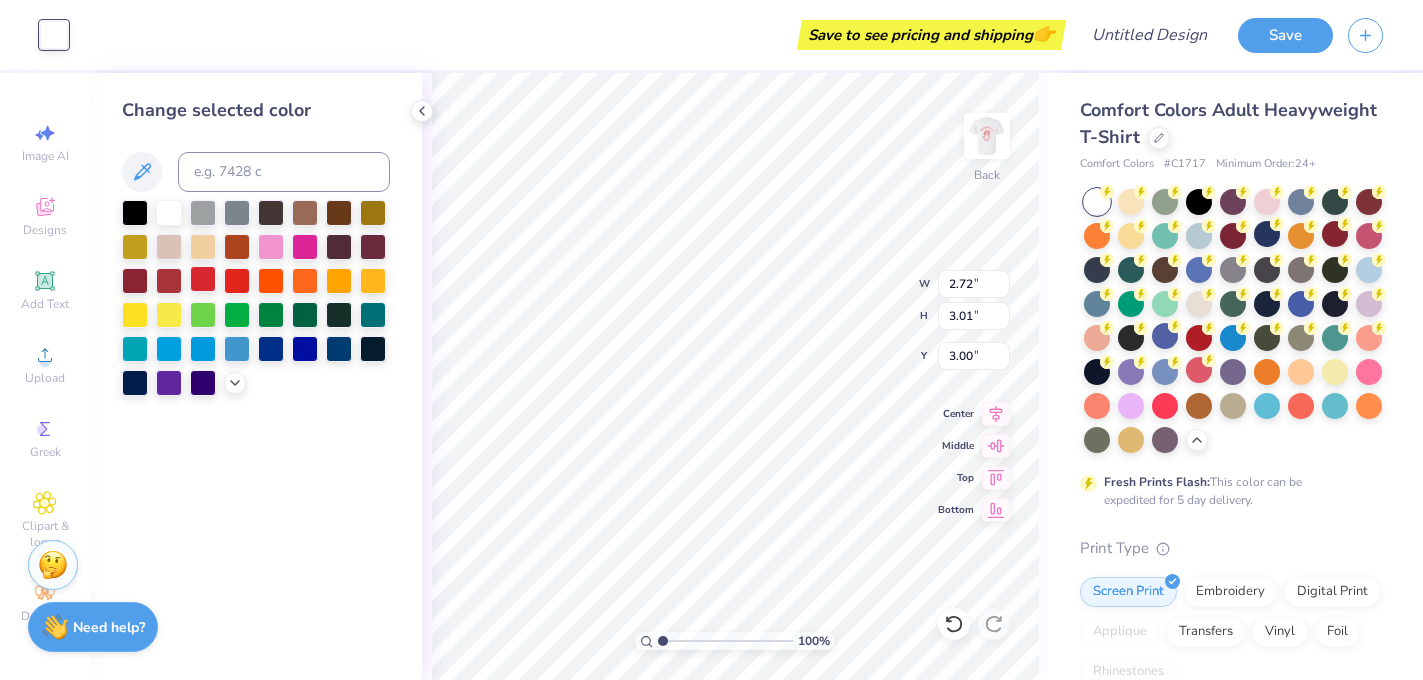 click at bounding box center (203, 279) 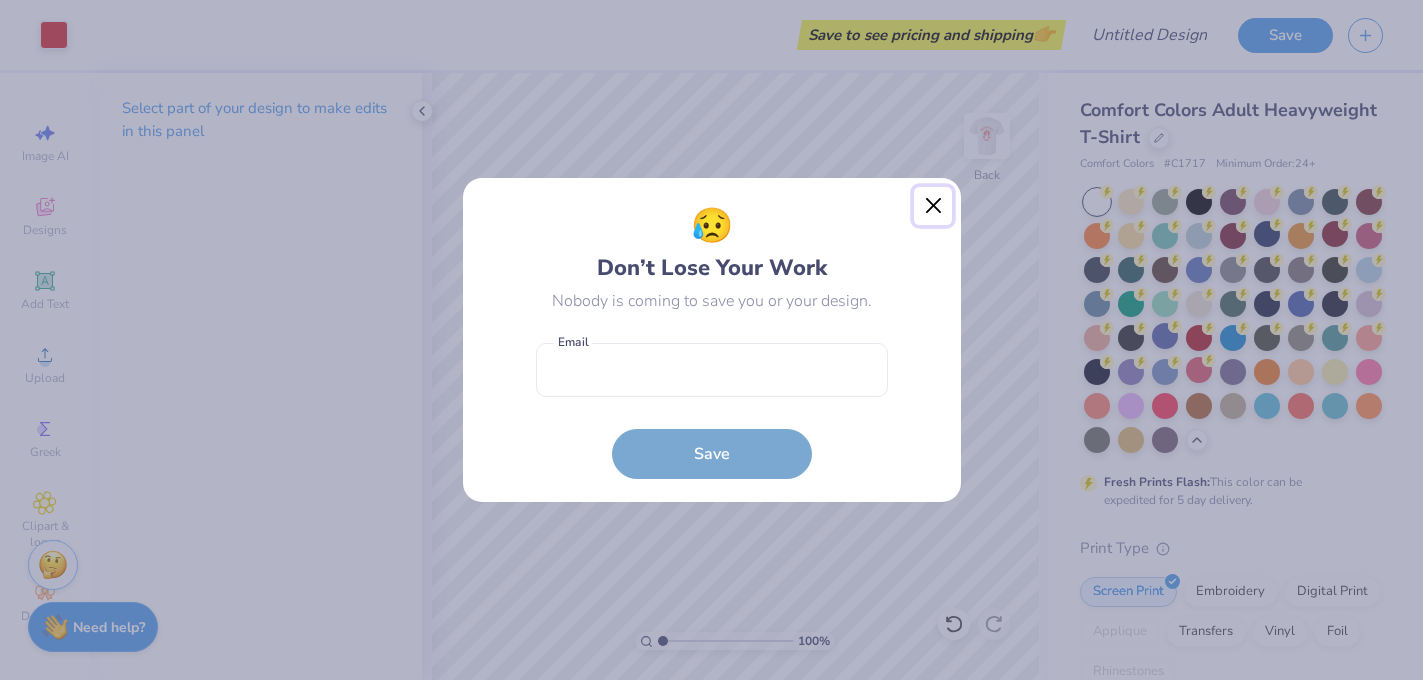 click at bounding box center [933, 206] 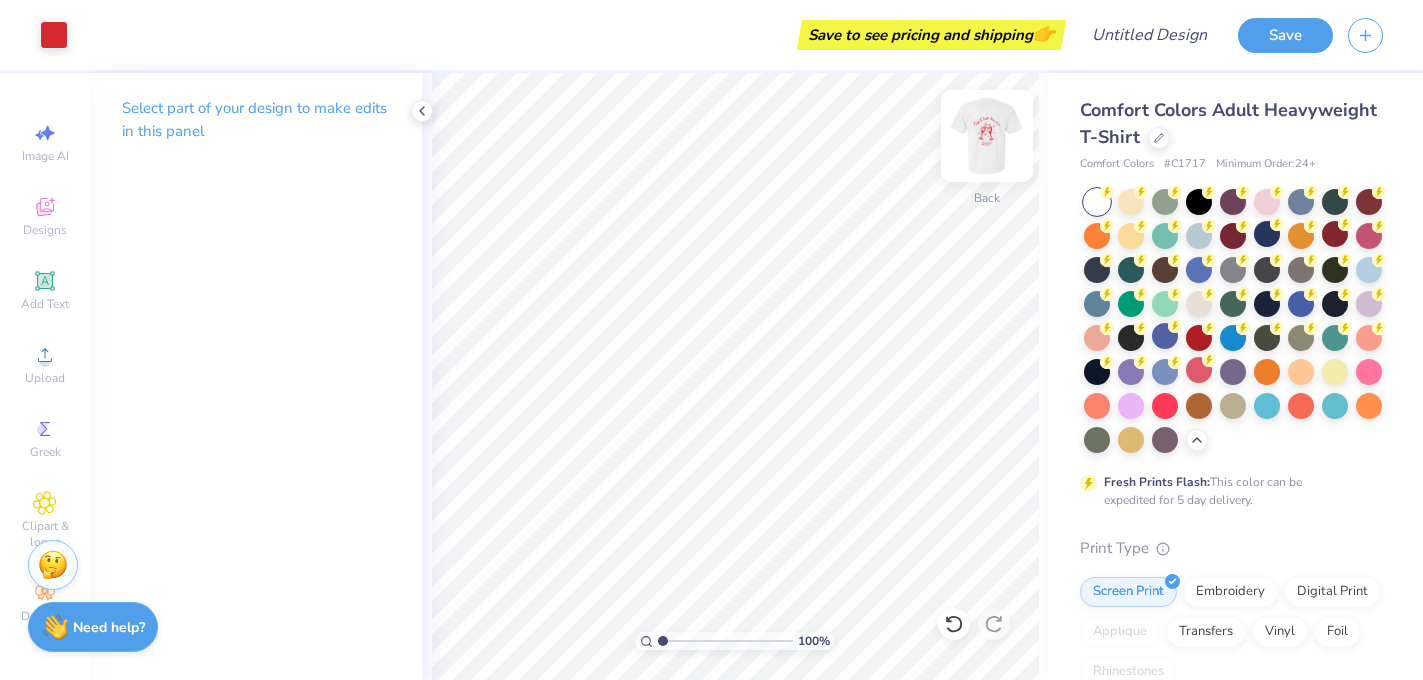 click at bounding box center (987, 136) 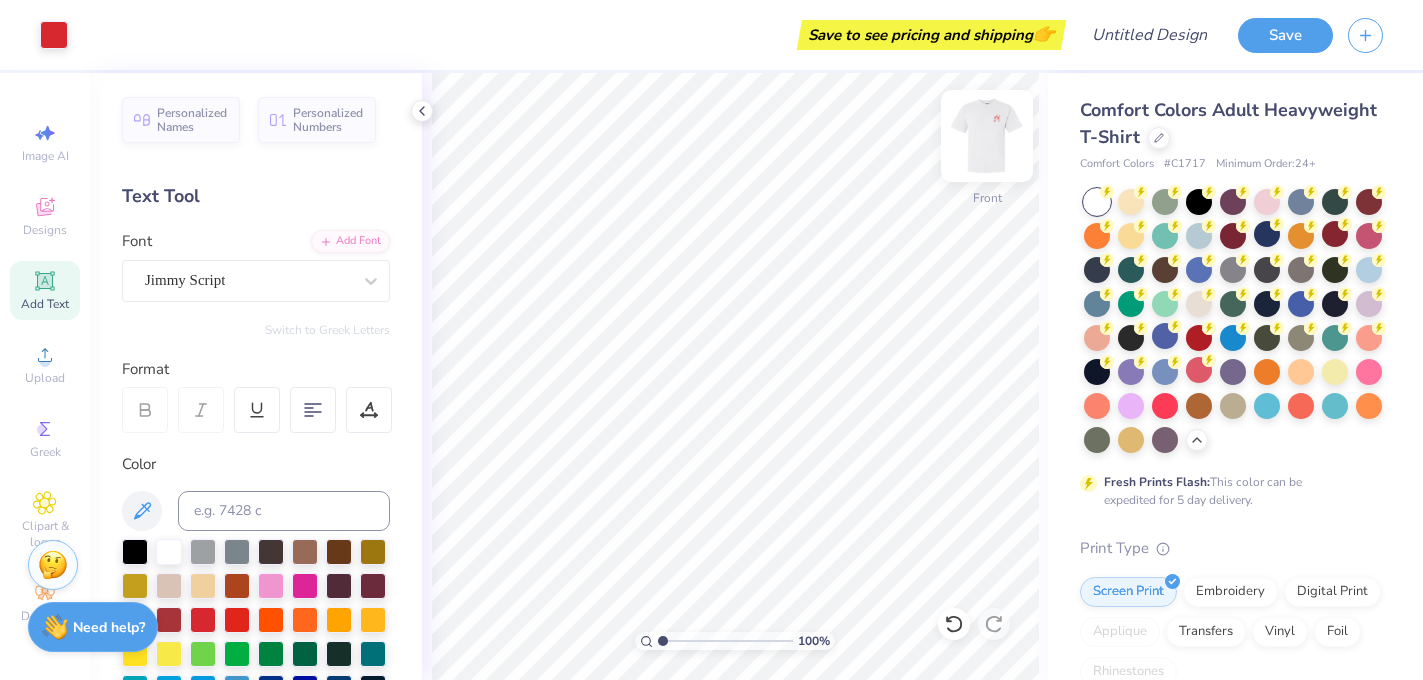 click at bounding box center [987, 136] 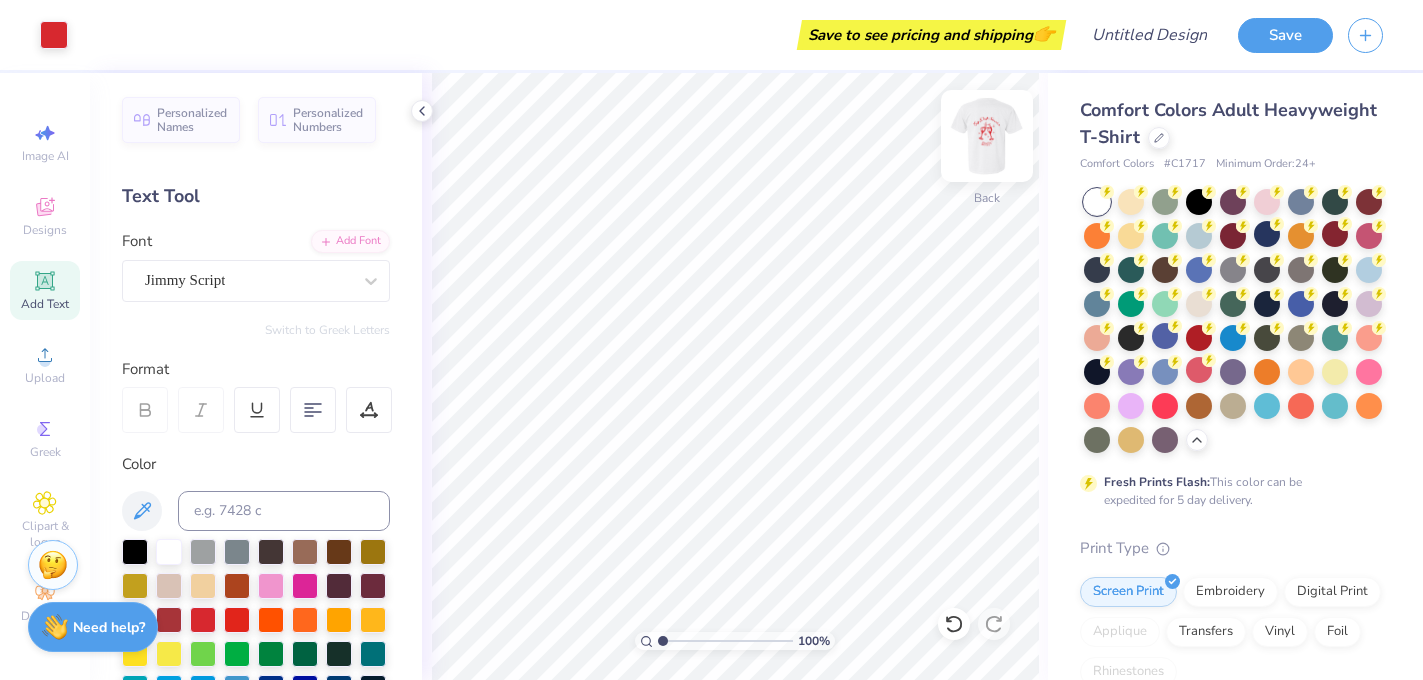 click at bounding box center (987, 136) 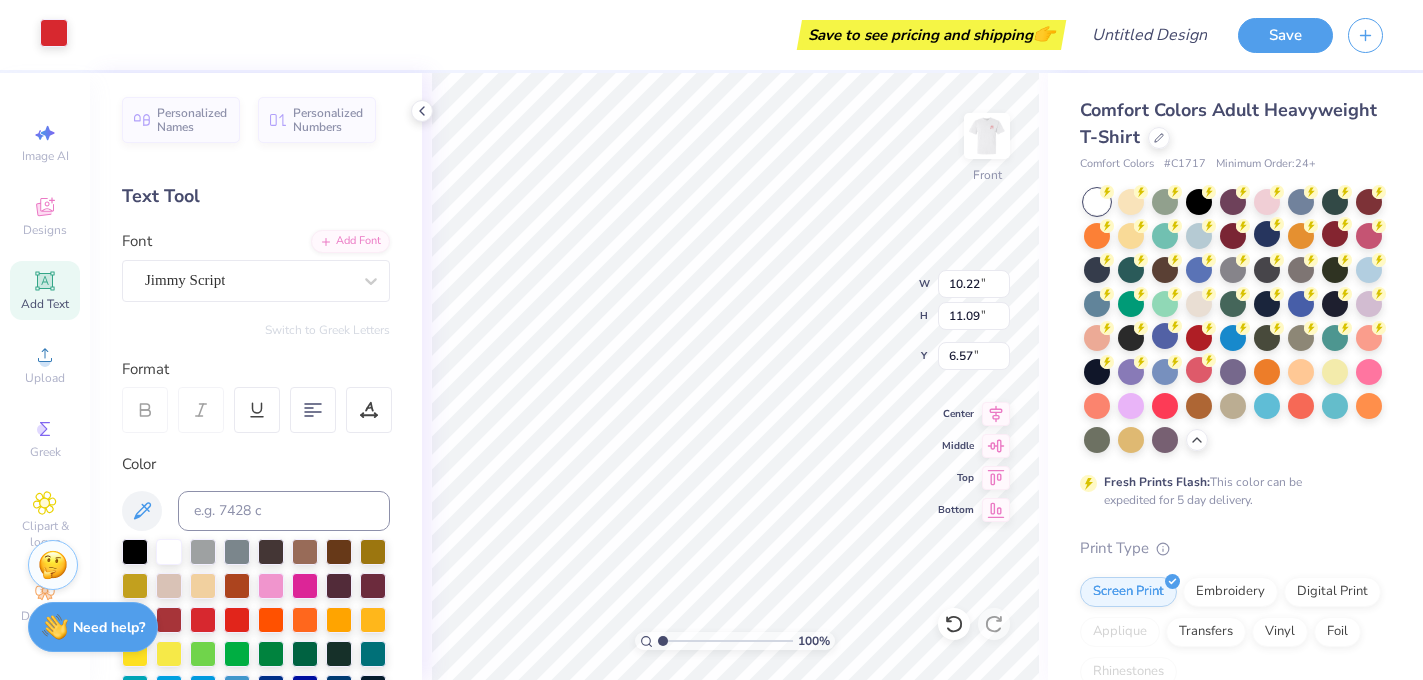 click at bounding box center (54, 33) 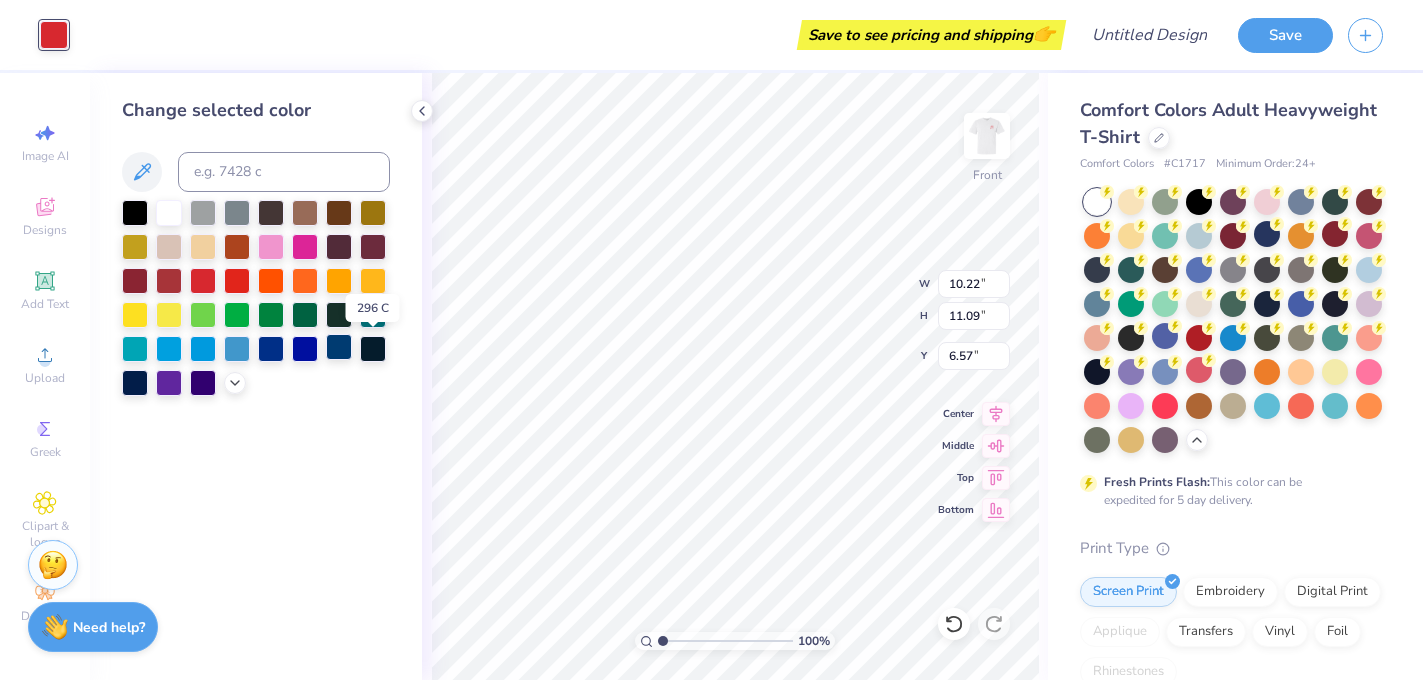 click at bounding box center (339, 347) 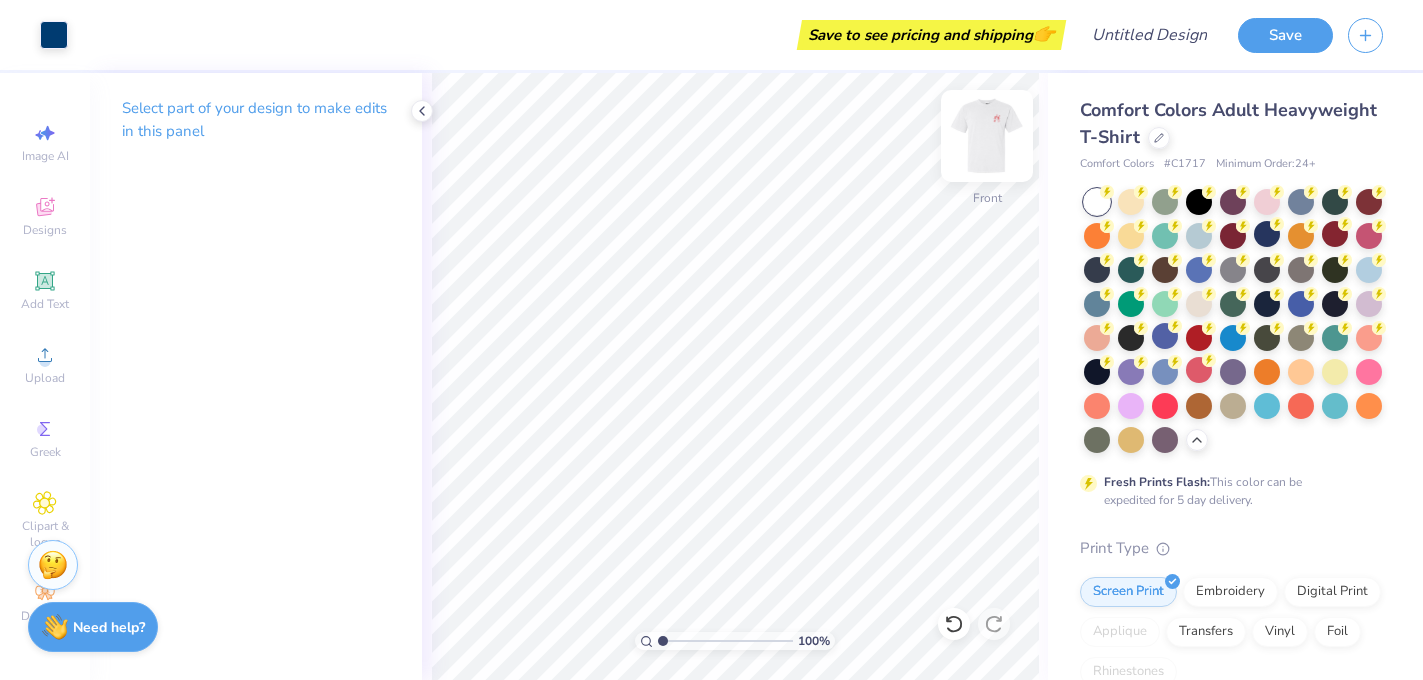 click at bounding box center [987, 136] 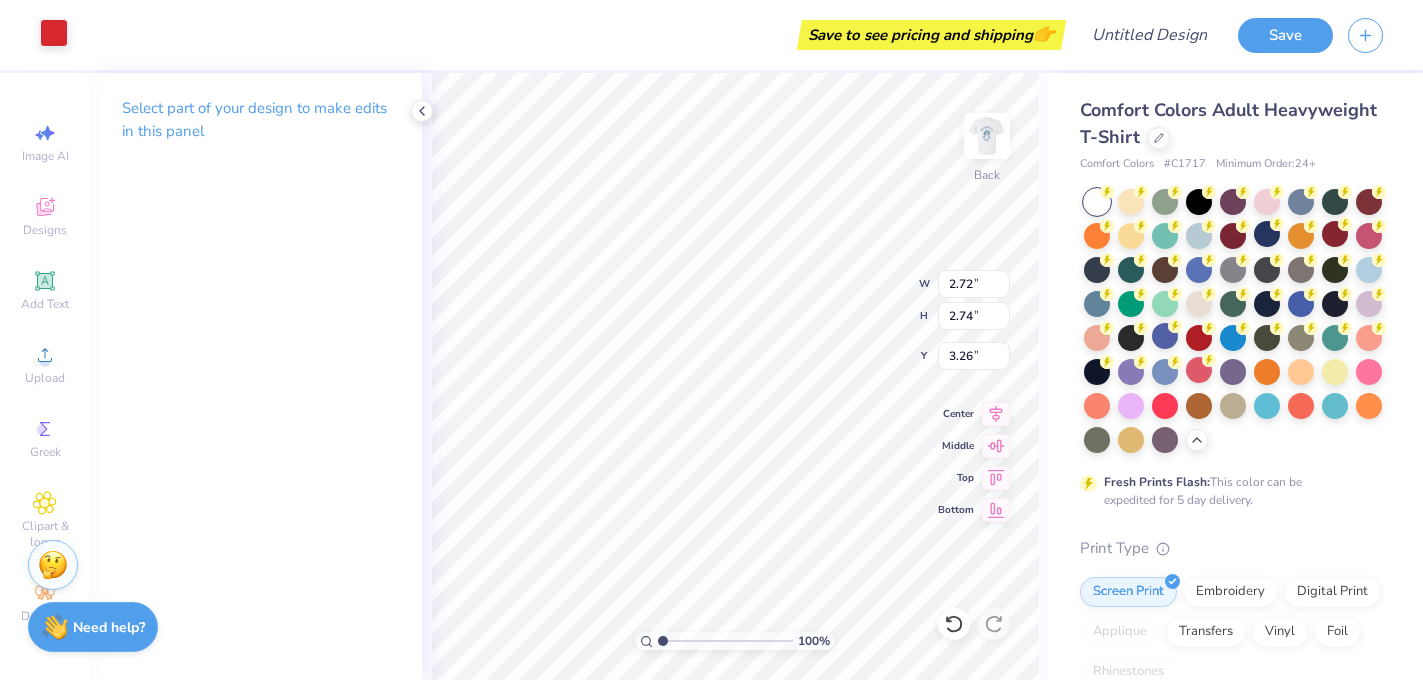 click at bounding box center (54, 33) 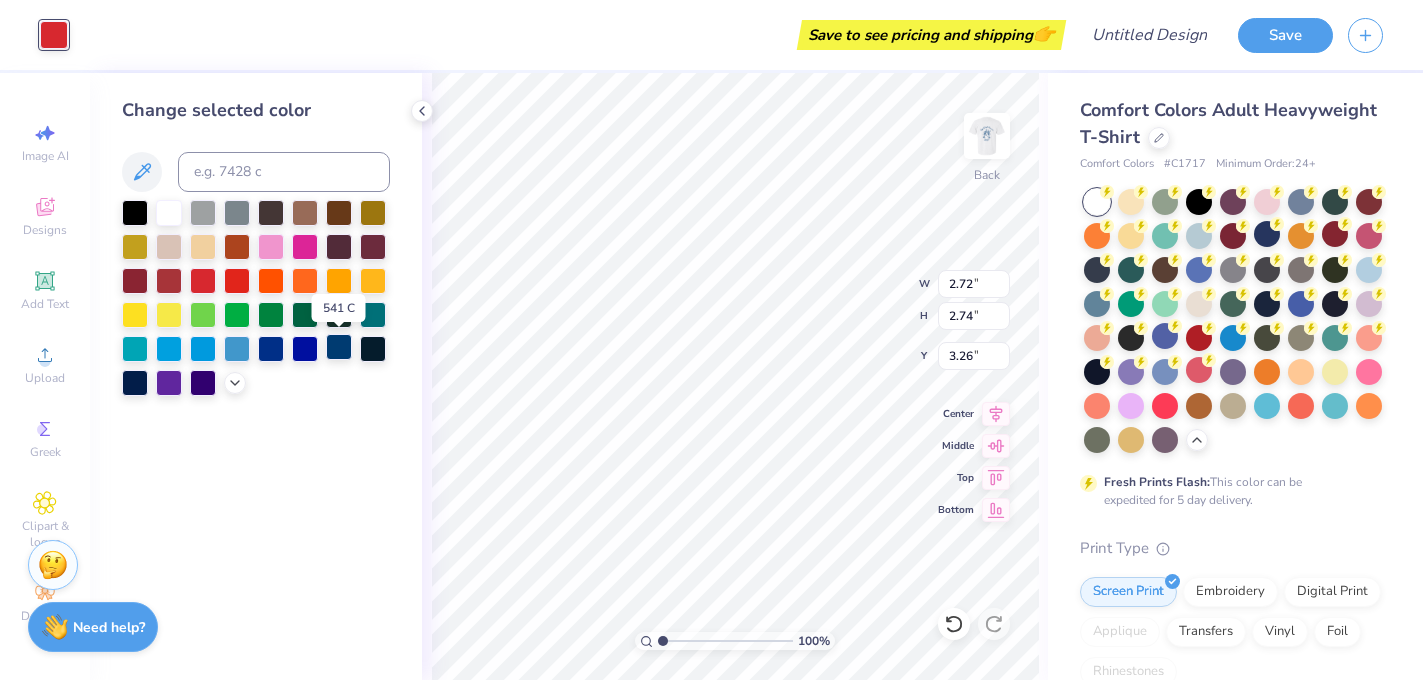 click at bounding box center [339, 347] 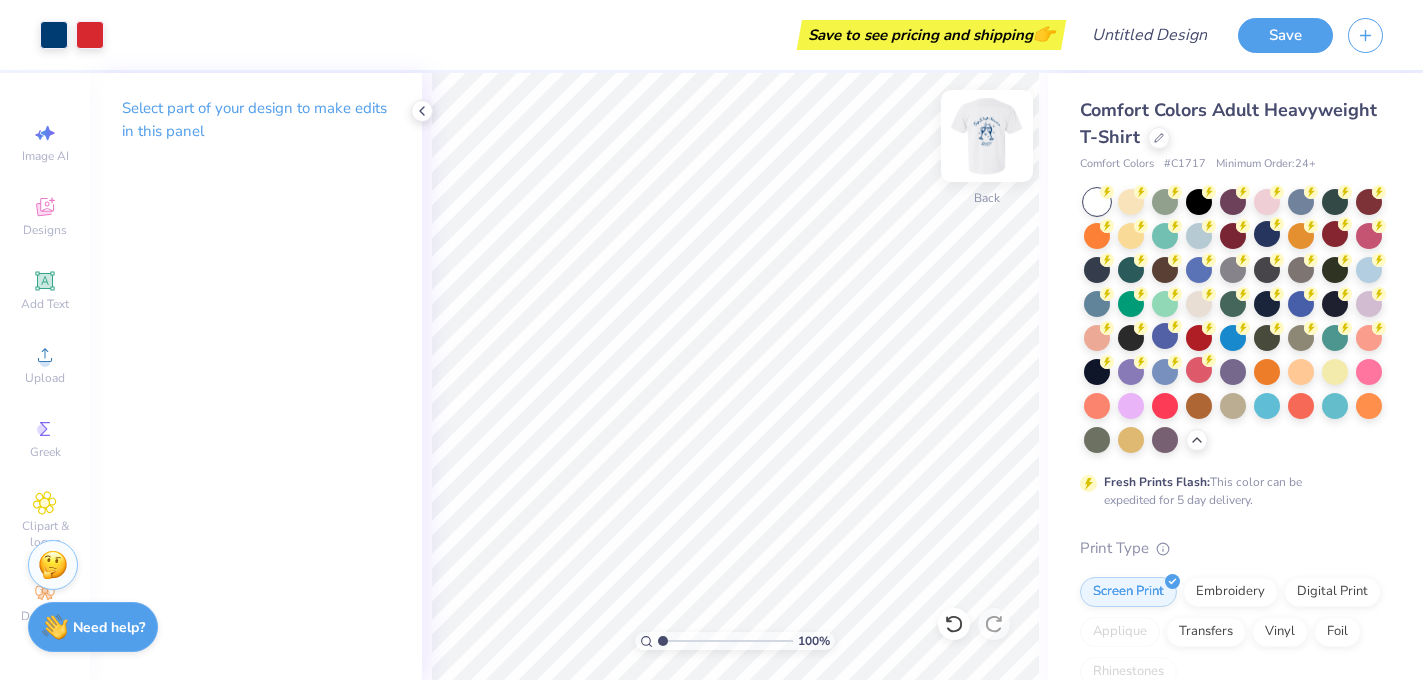 click at bounding box center (987, 136) 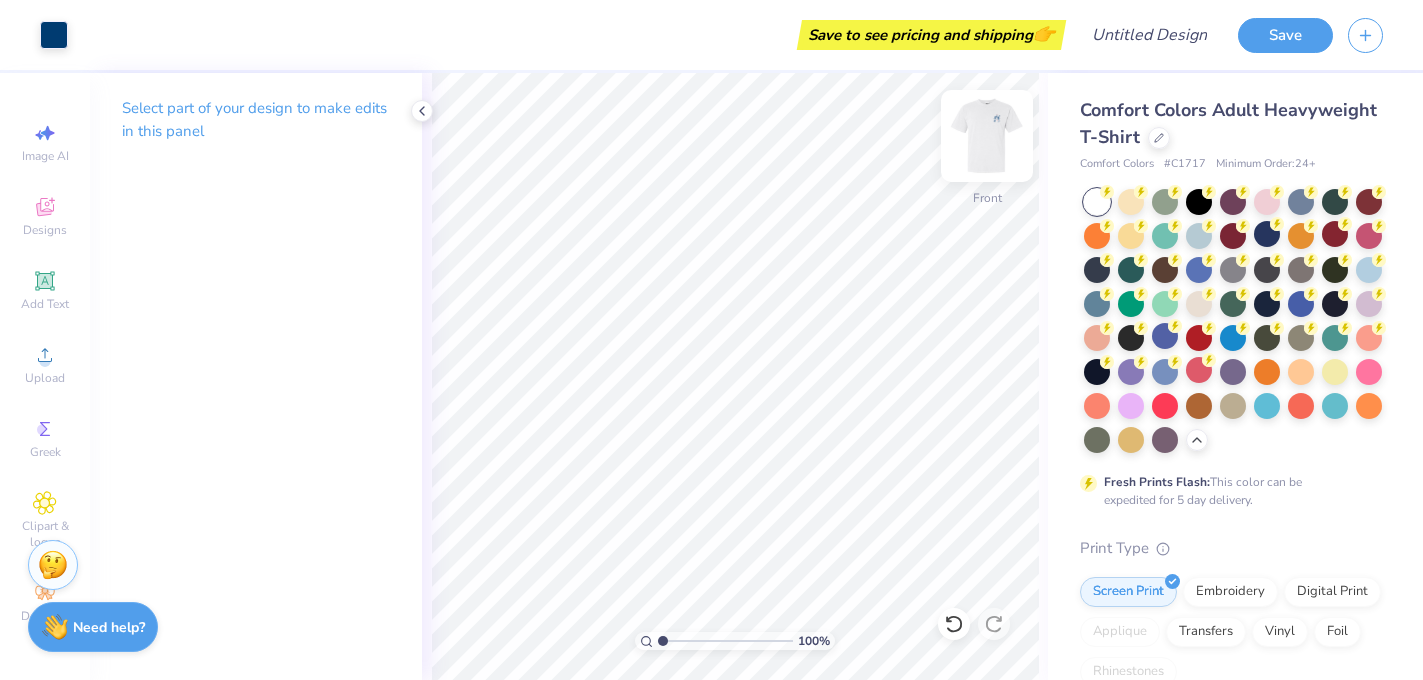 click at bounding box center [987, 136] 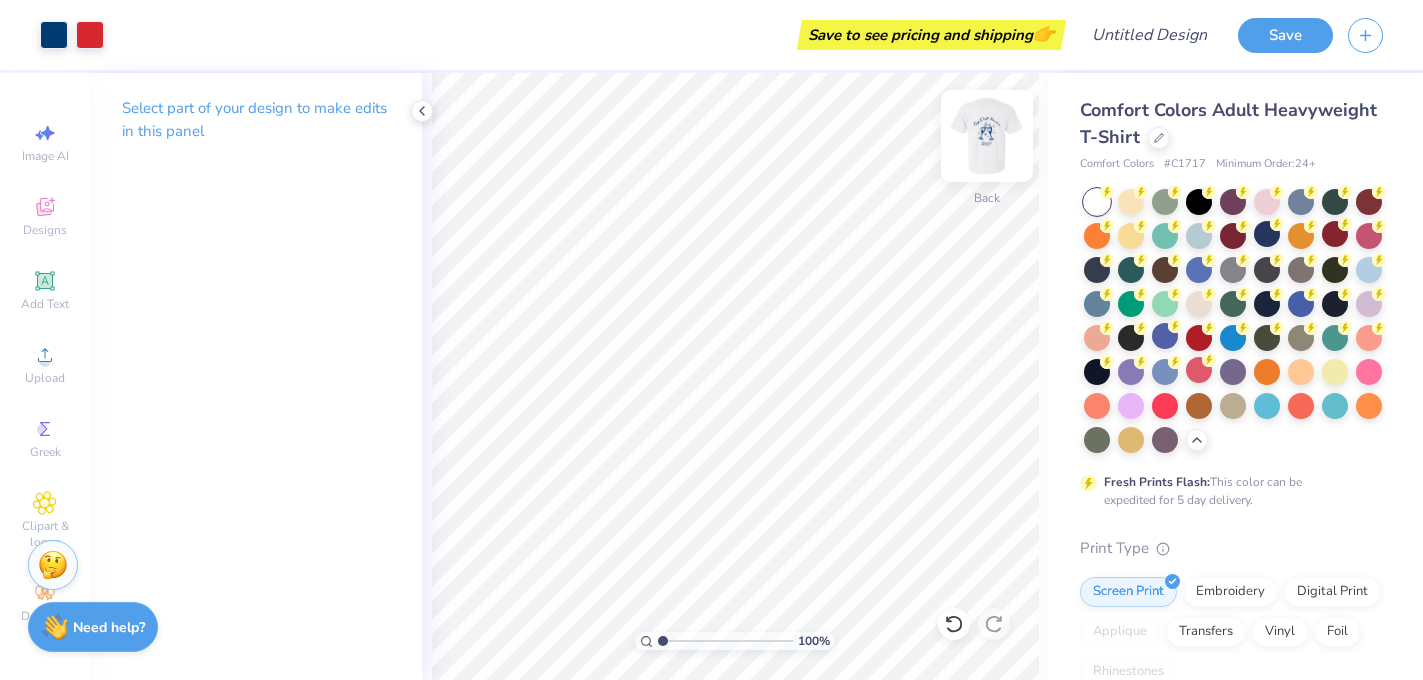 click at bounding box center (987, 136) 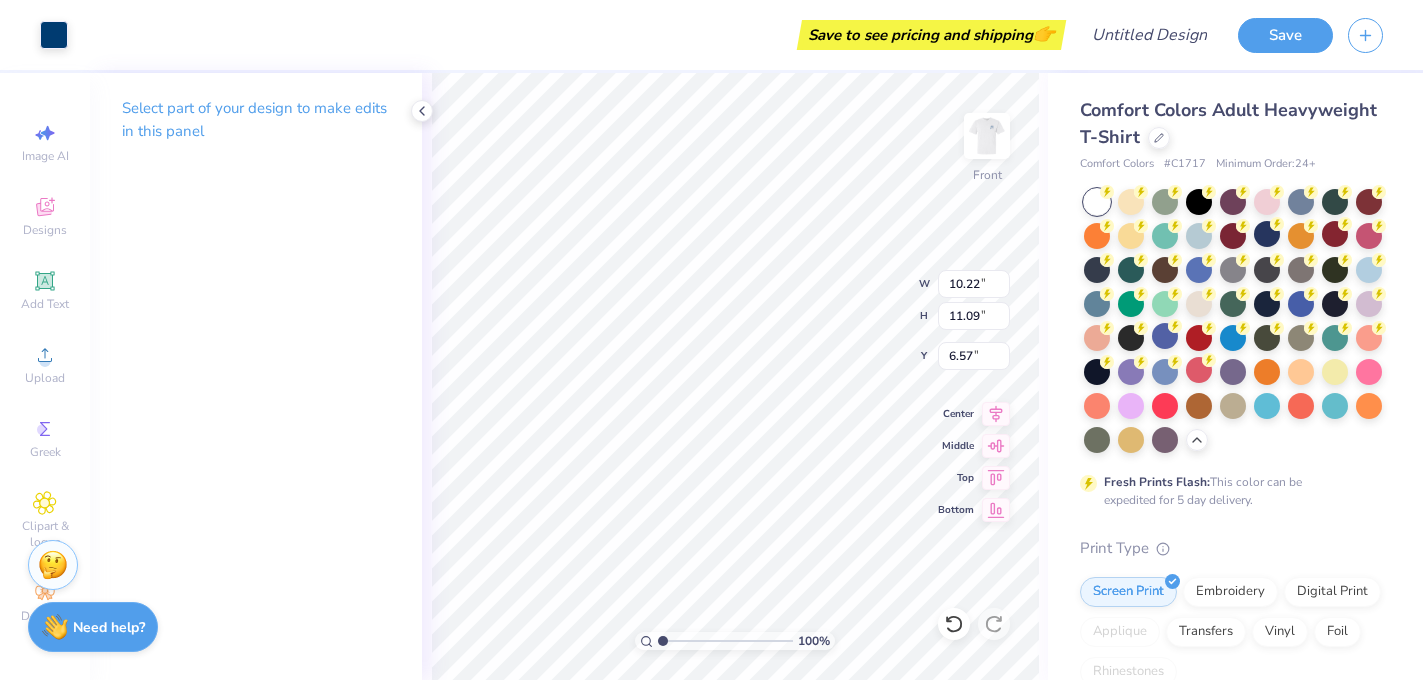 click on "Save to see pricing and shipping  👉" at bounding box center [572, 35] 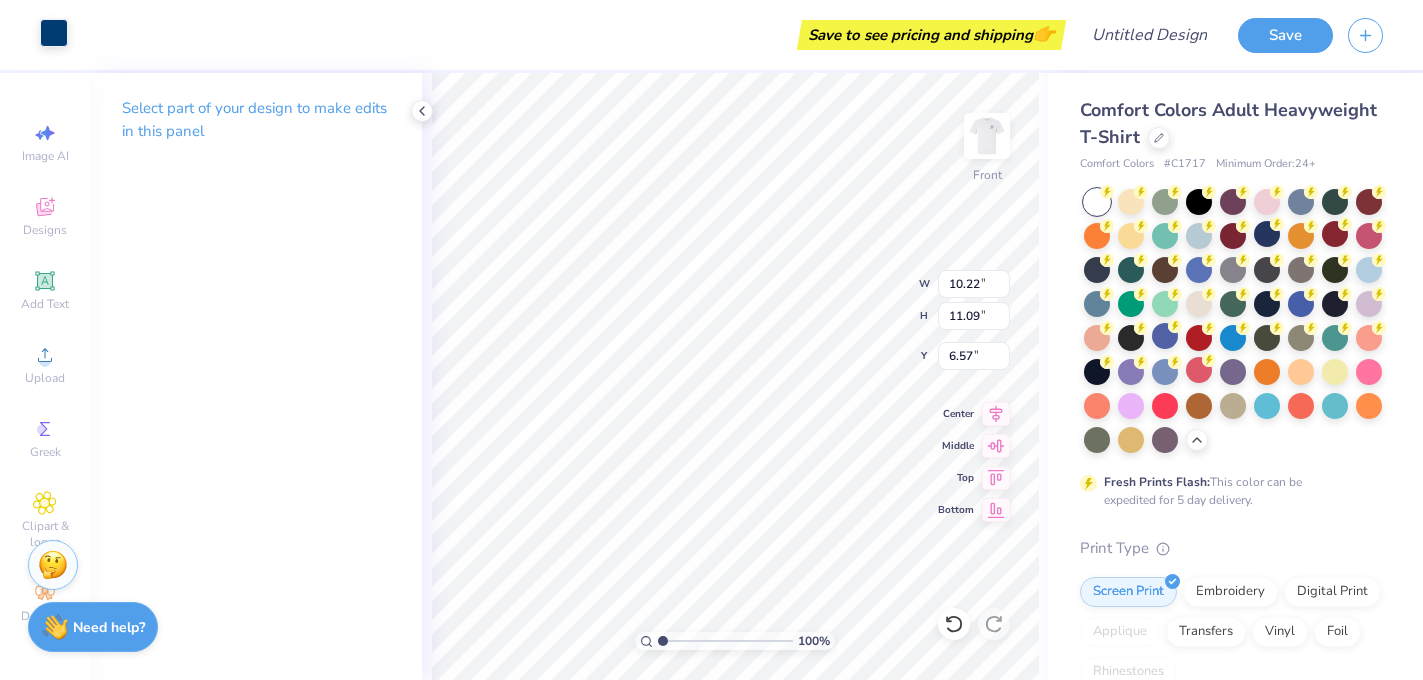 click at bounding box center (54, 33) 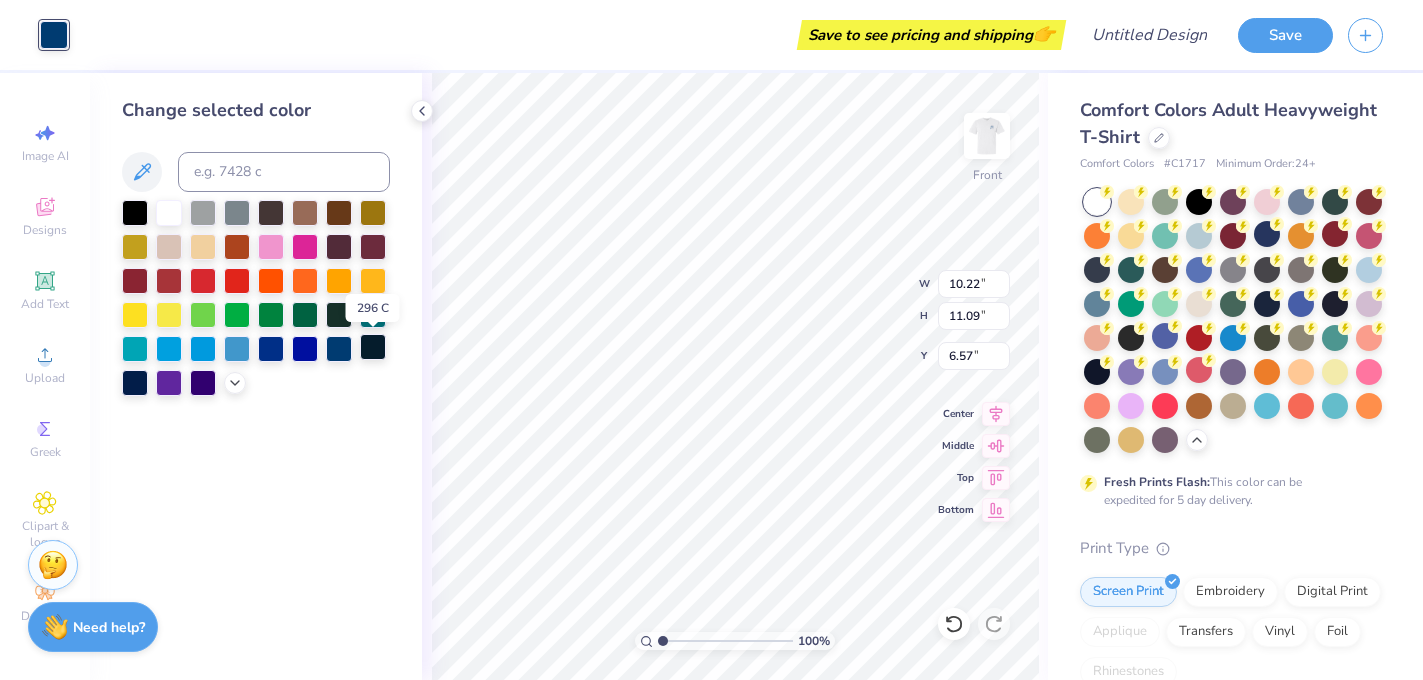 click at bounding box center [373, 347] 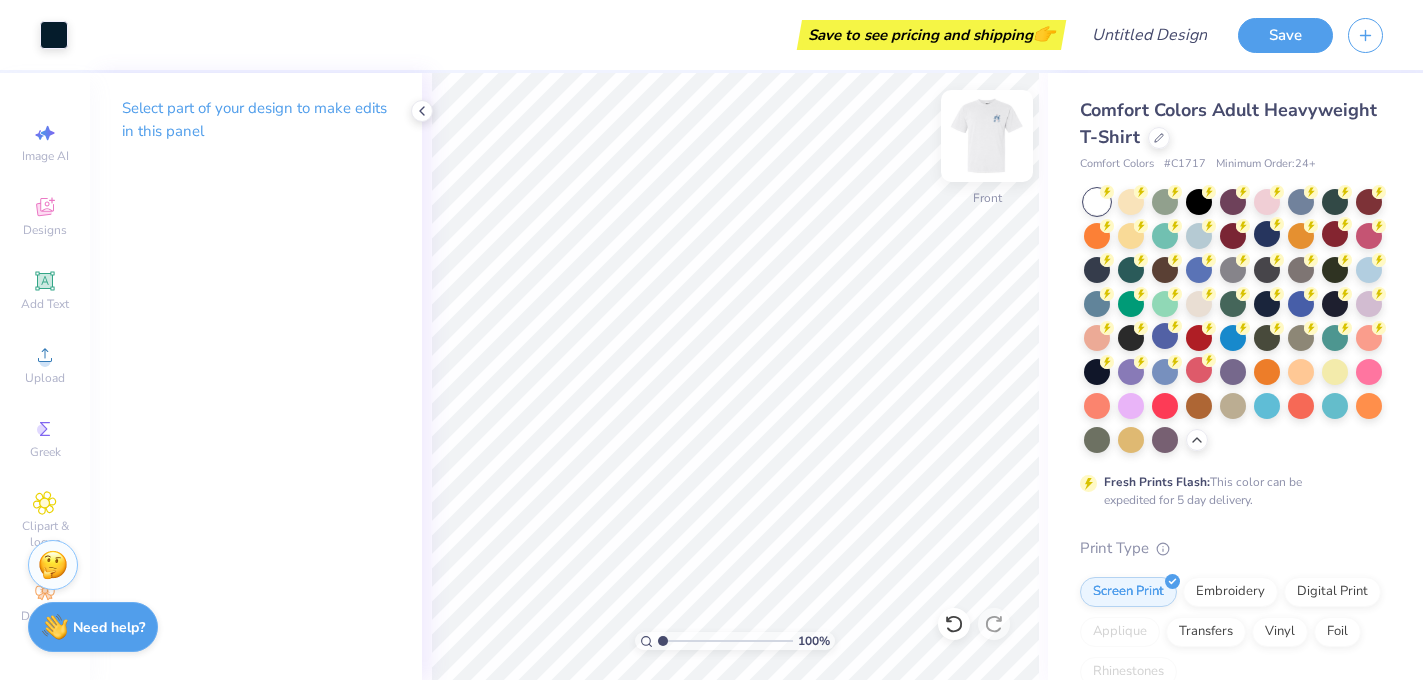 click at bounding box center (987, 136) 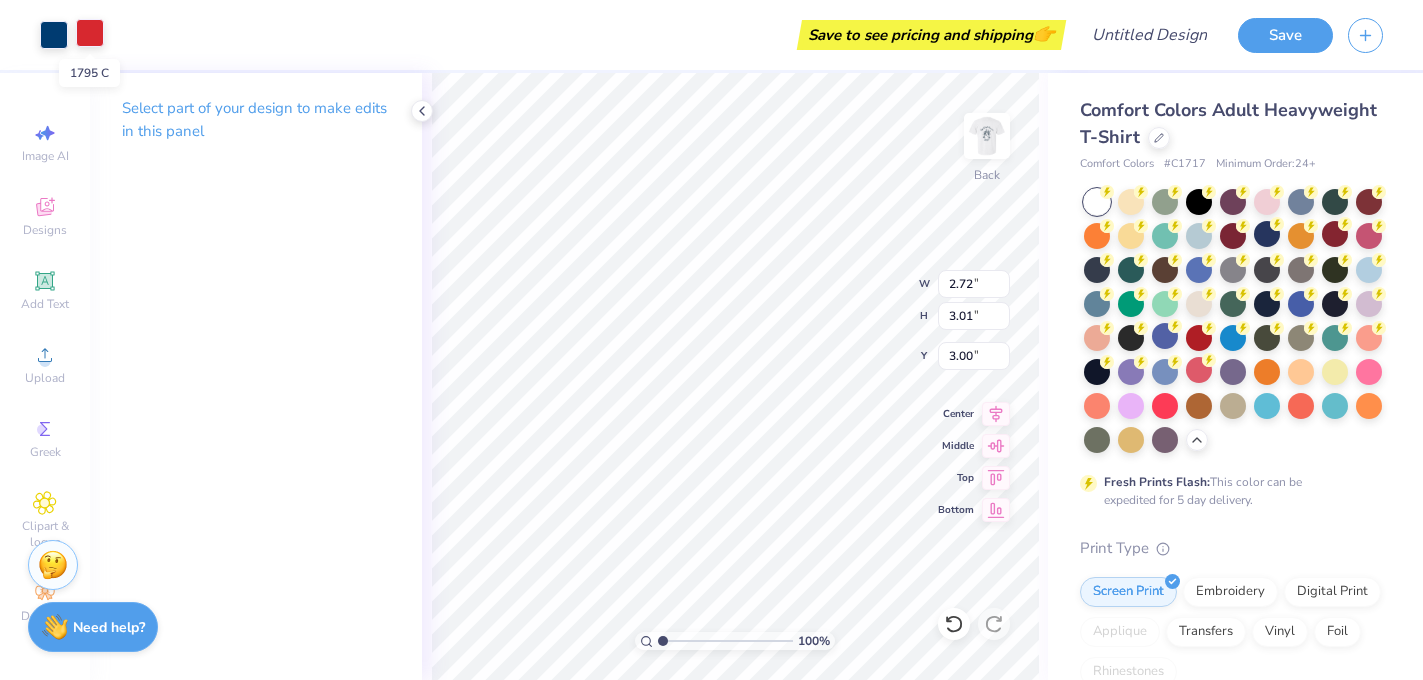 click at bounding box center (90, 33) 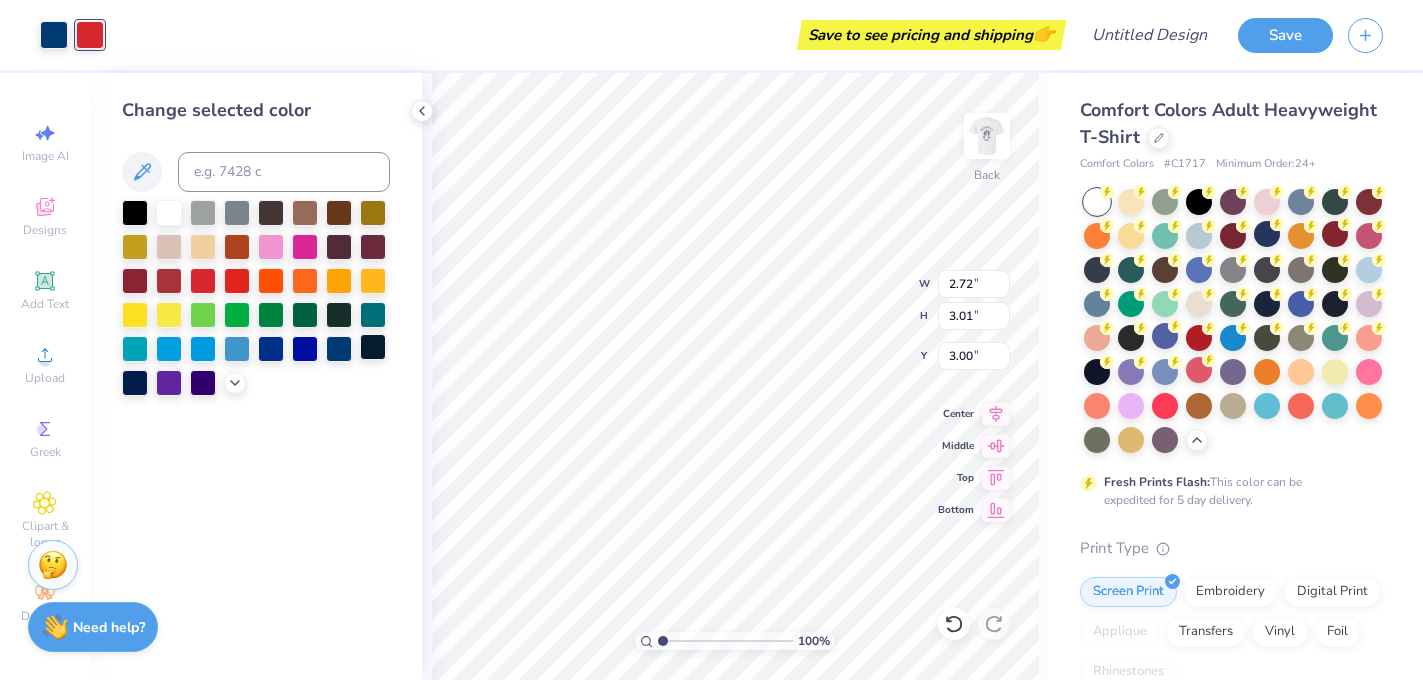 click at bounding box center (373, 347) 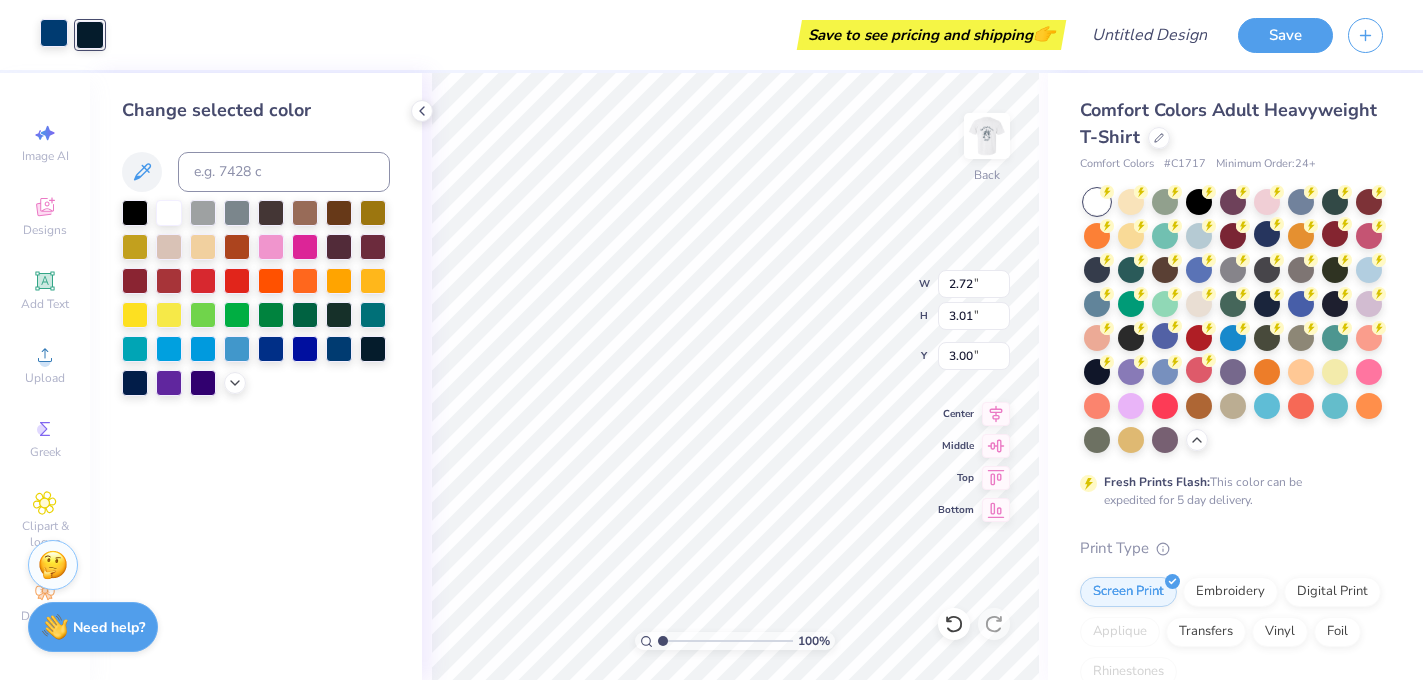 click at bounding box center [54, 33] 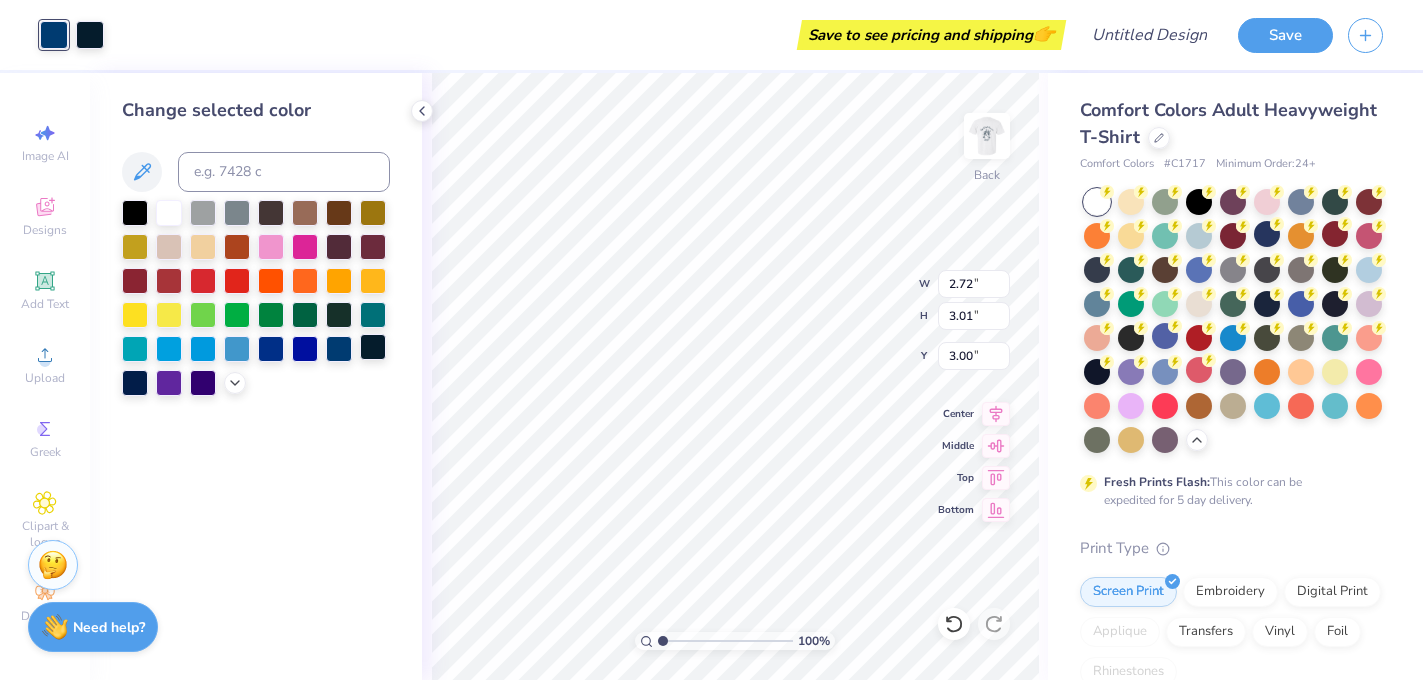 click at bounding box center (373, 347) 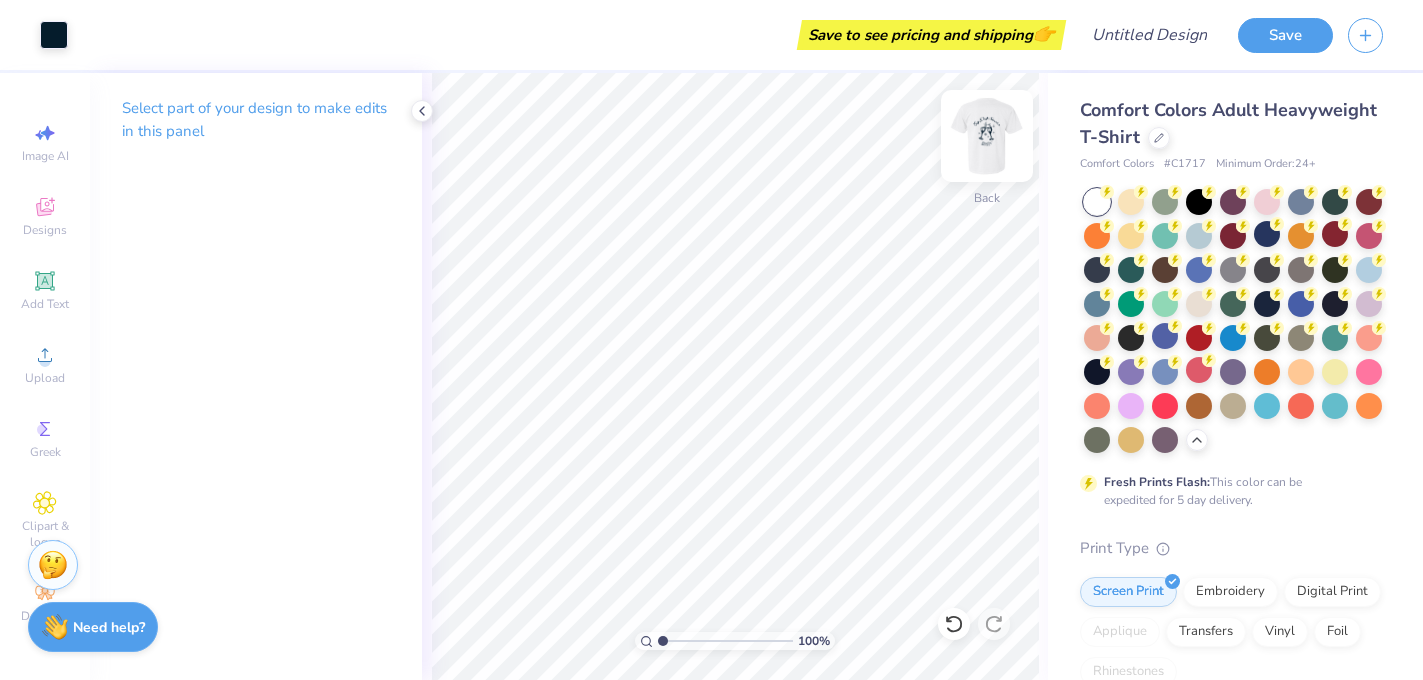 click at bounding box center (987, 136) 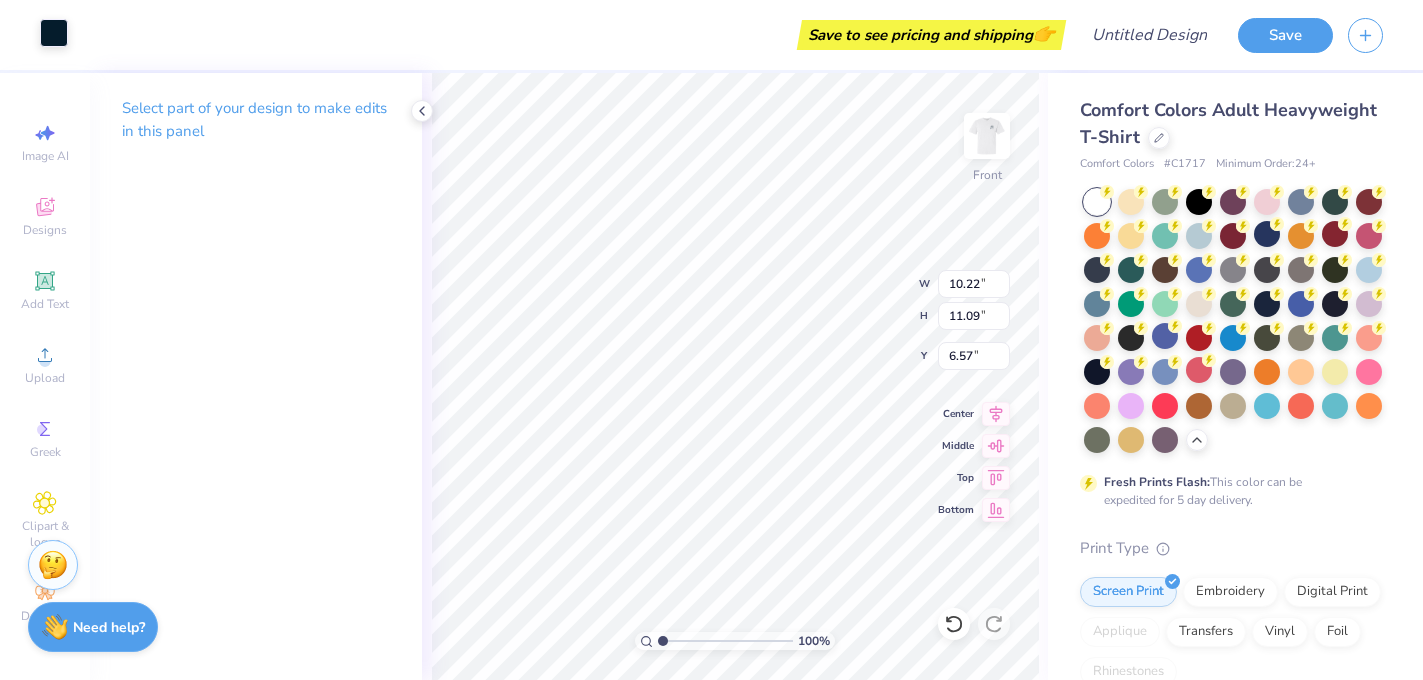 click at bounding box center [54, 33] 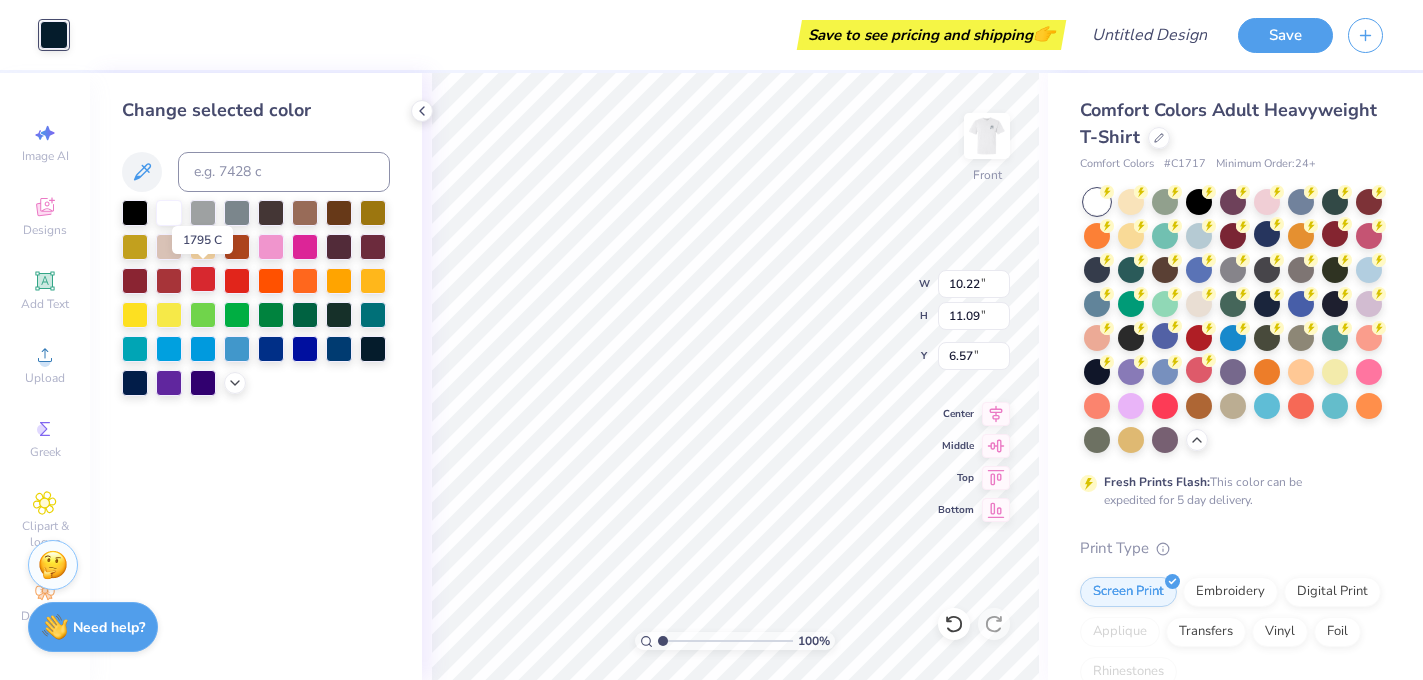 click at bounding box center (203, 279) 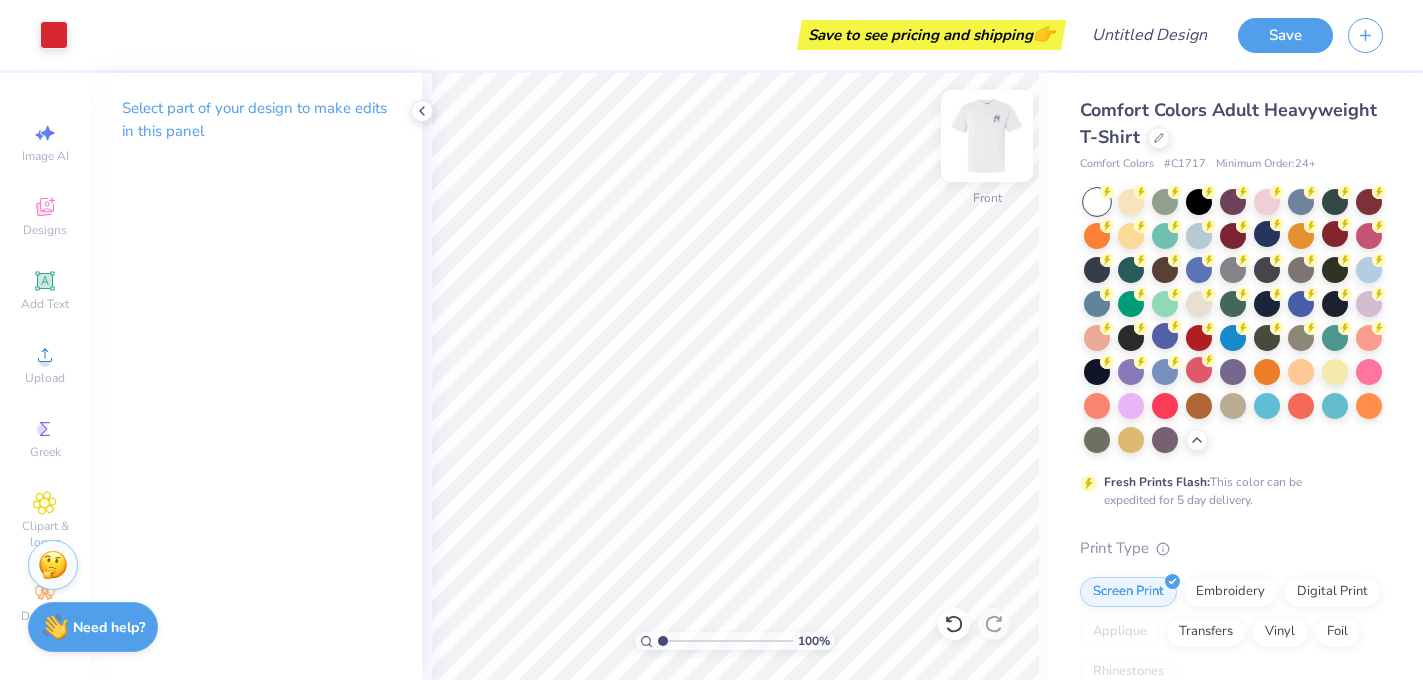 click at bounding box center [987, 136] 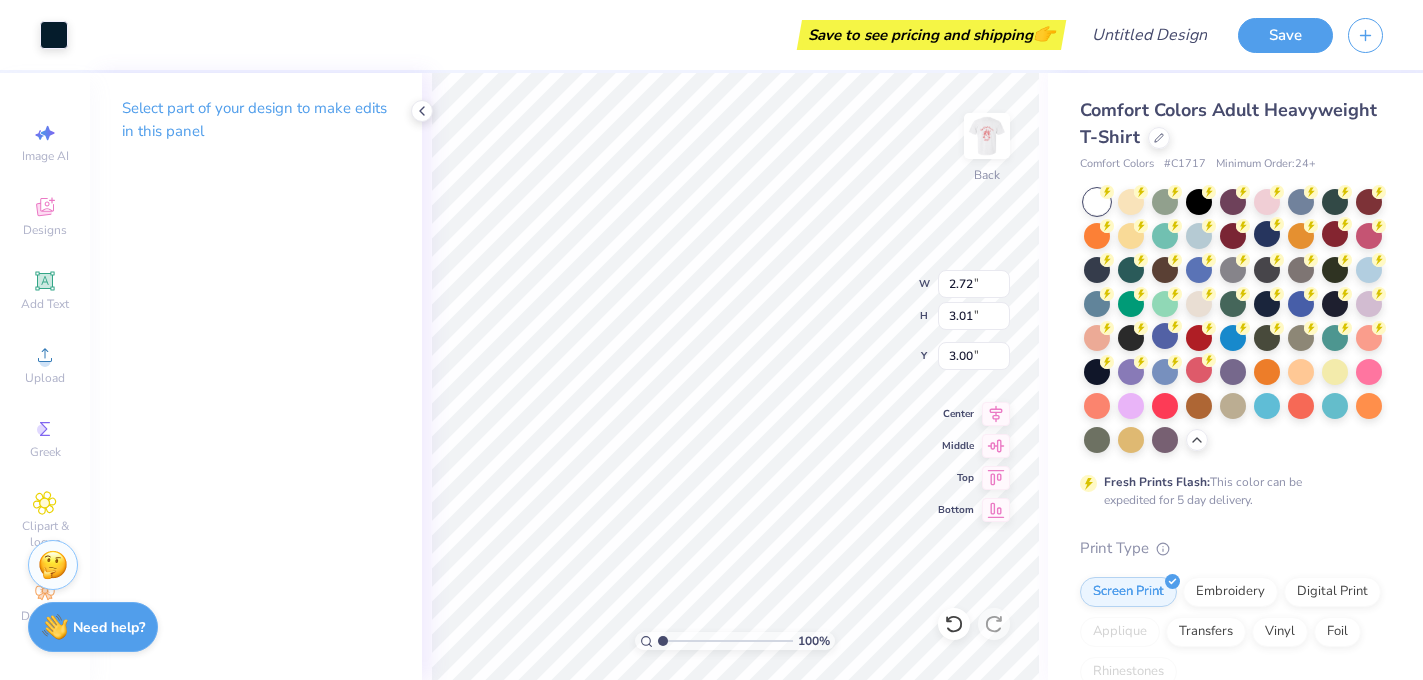 click on "Art colors Save to see pricing and shipping  👉 Design Title Save" at bounding box center [711, 35] 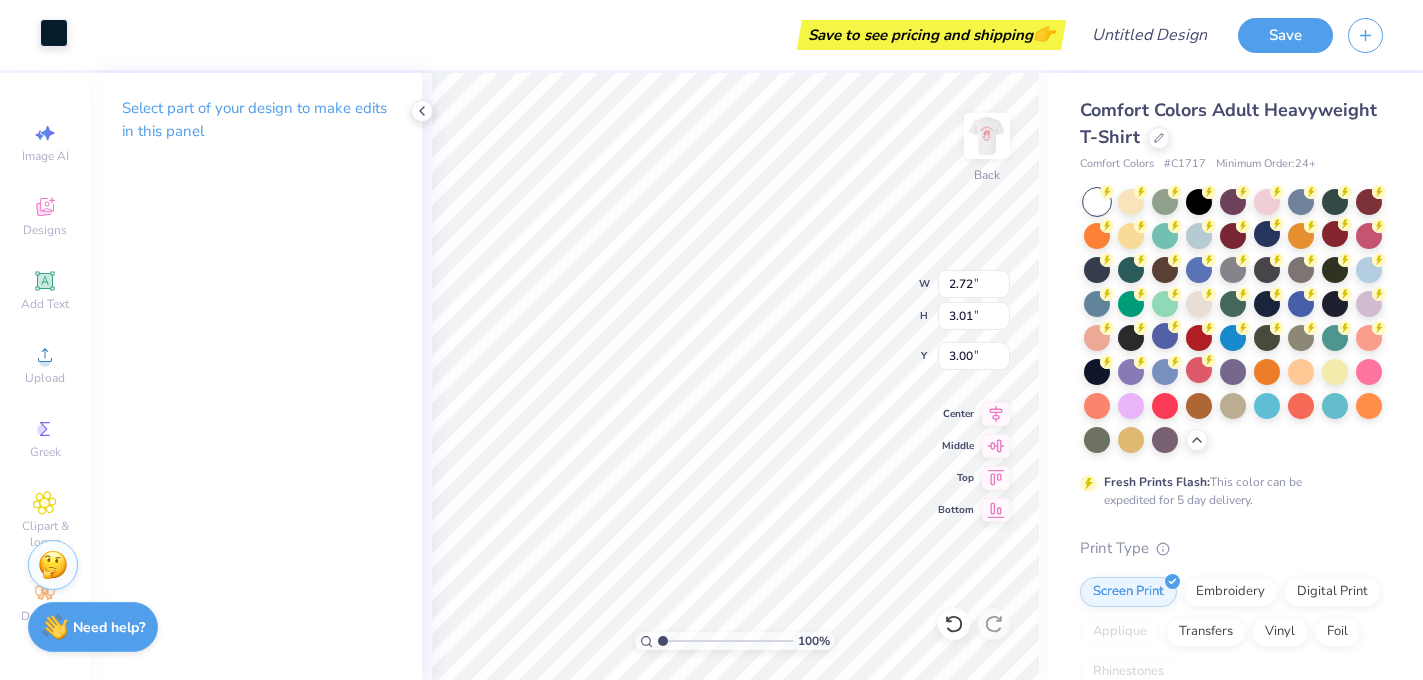 click at bounding box center (54, 33) 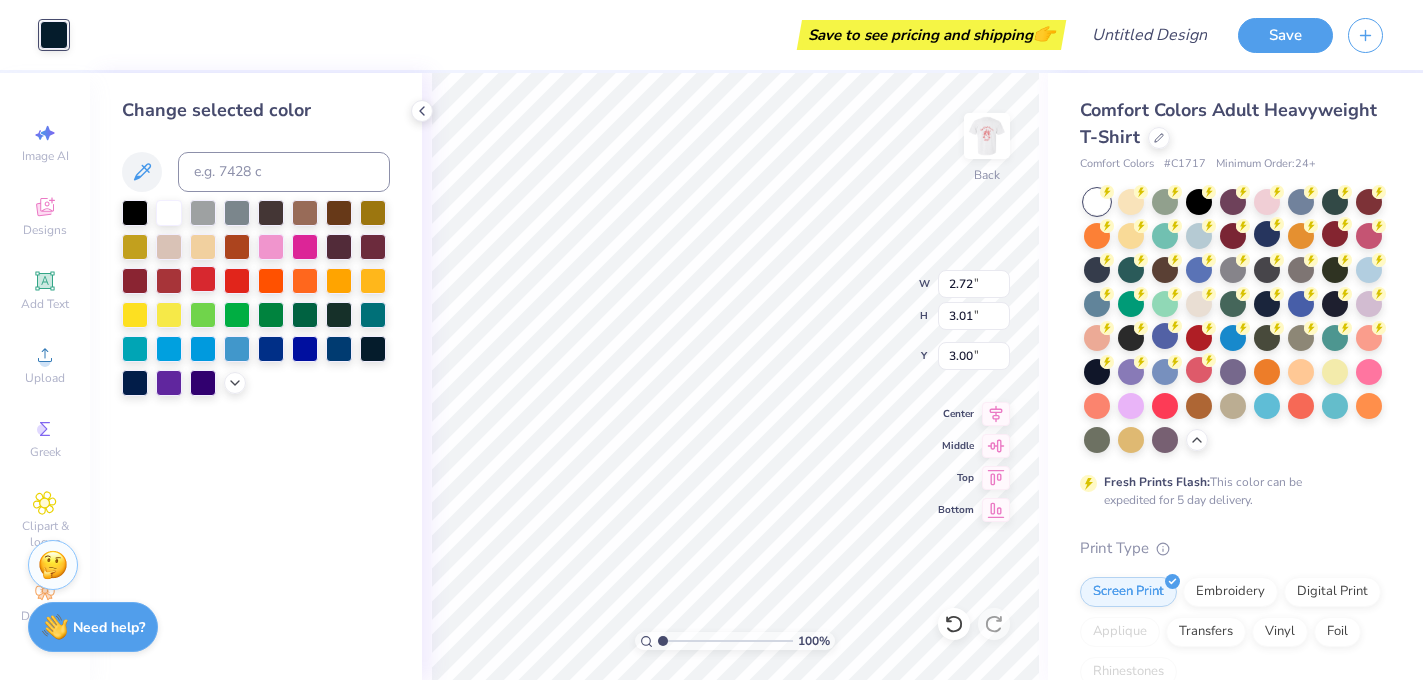 click at bounding box center (203, 279) 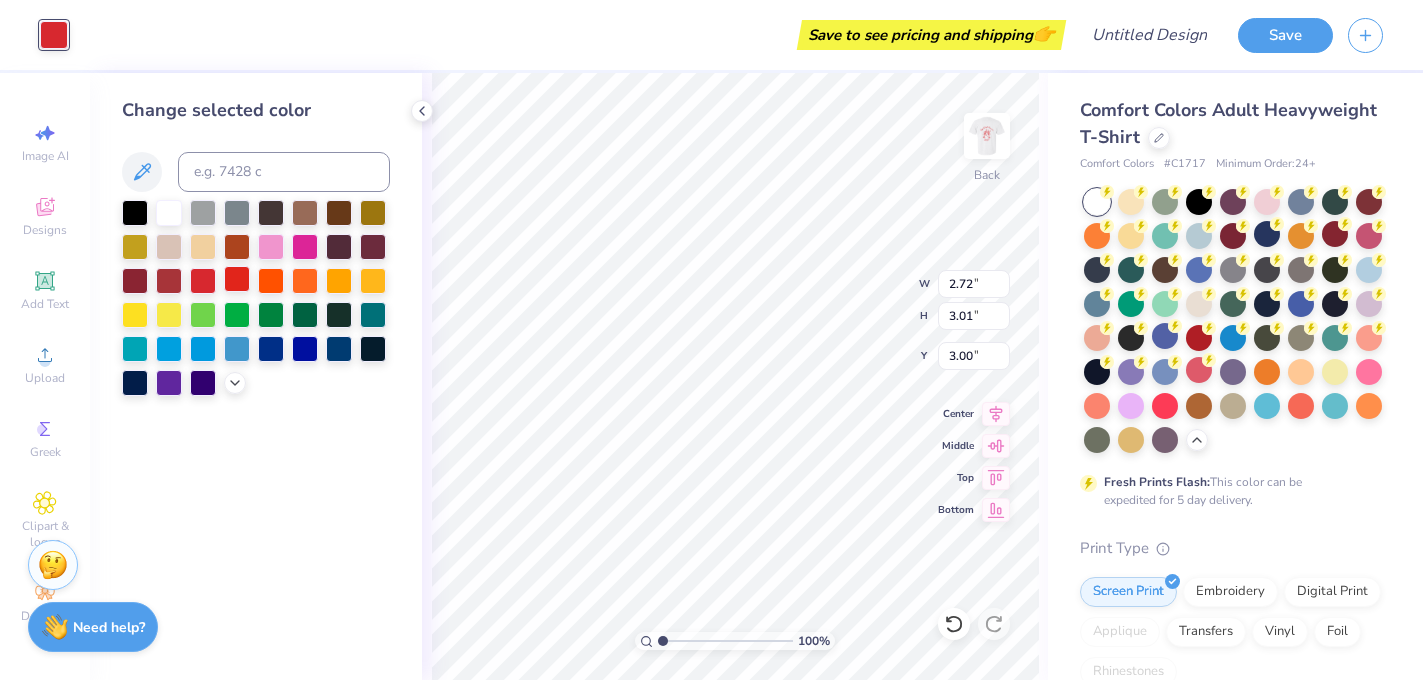 click at bounding box center [237, 279] 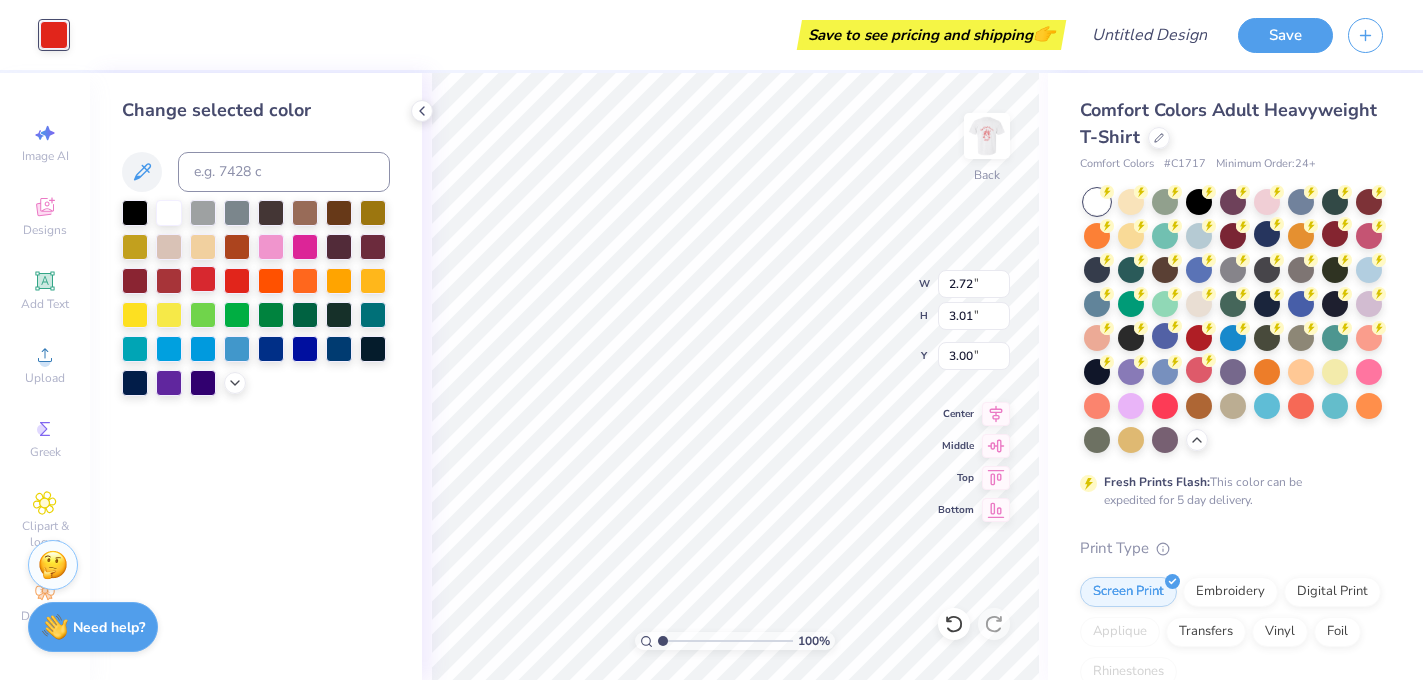 click at bounding box center [203, 279] 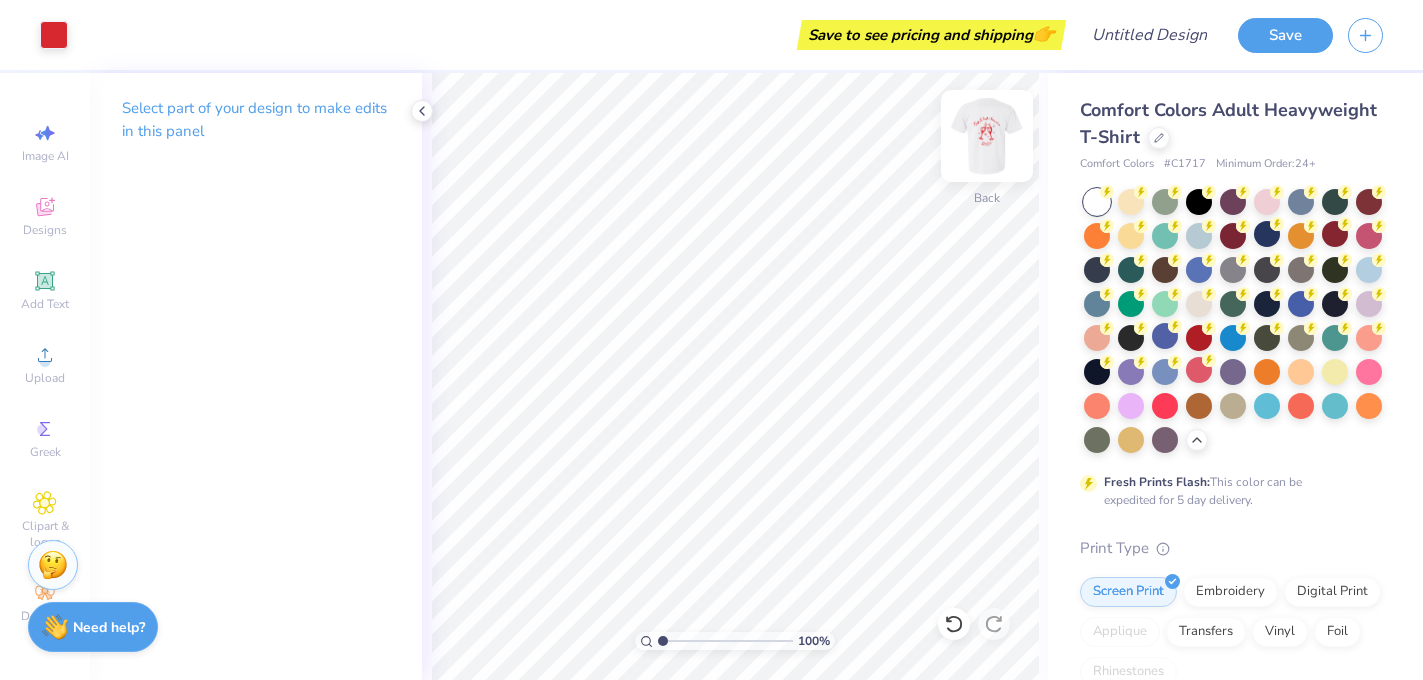 click at bounding box center (987, 136) 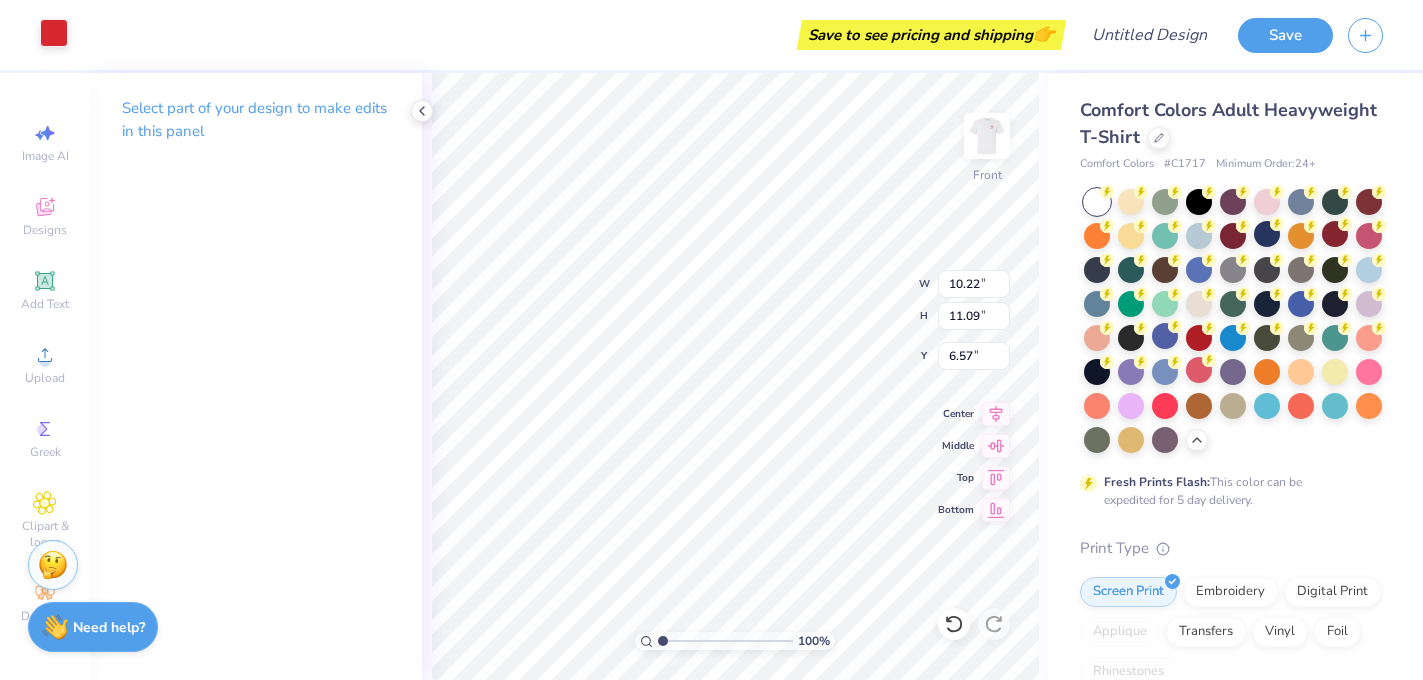 click at bounding box center [54, 33] 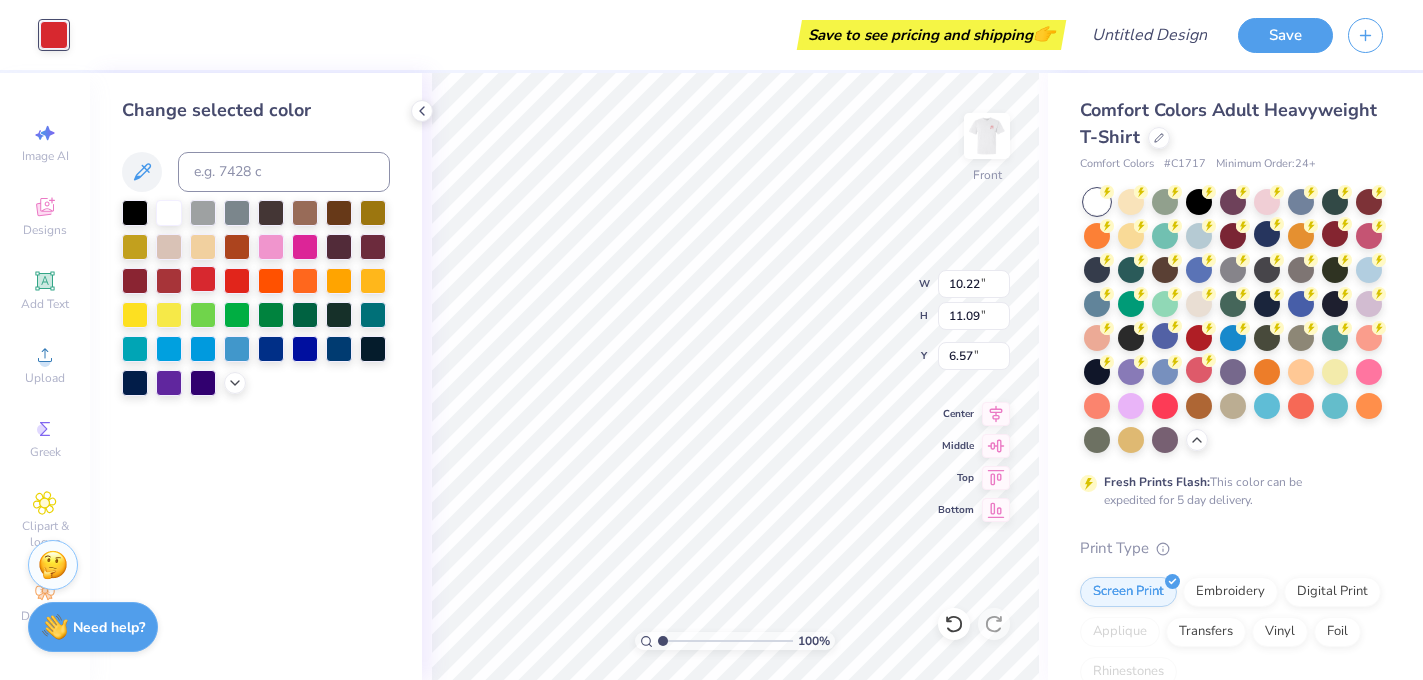 click at bounding box center [203, 279] 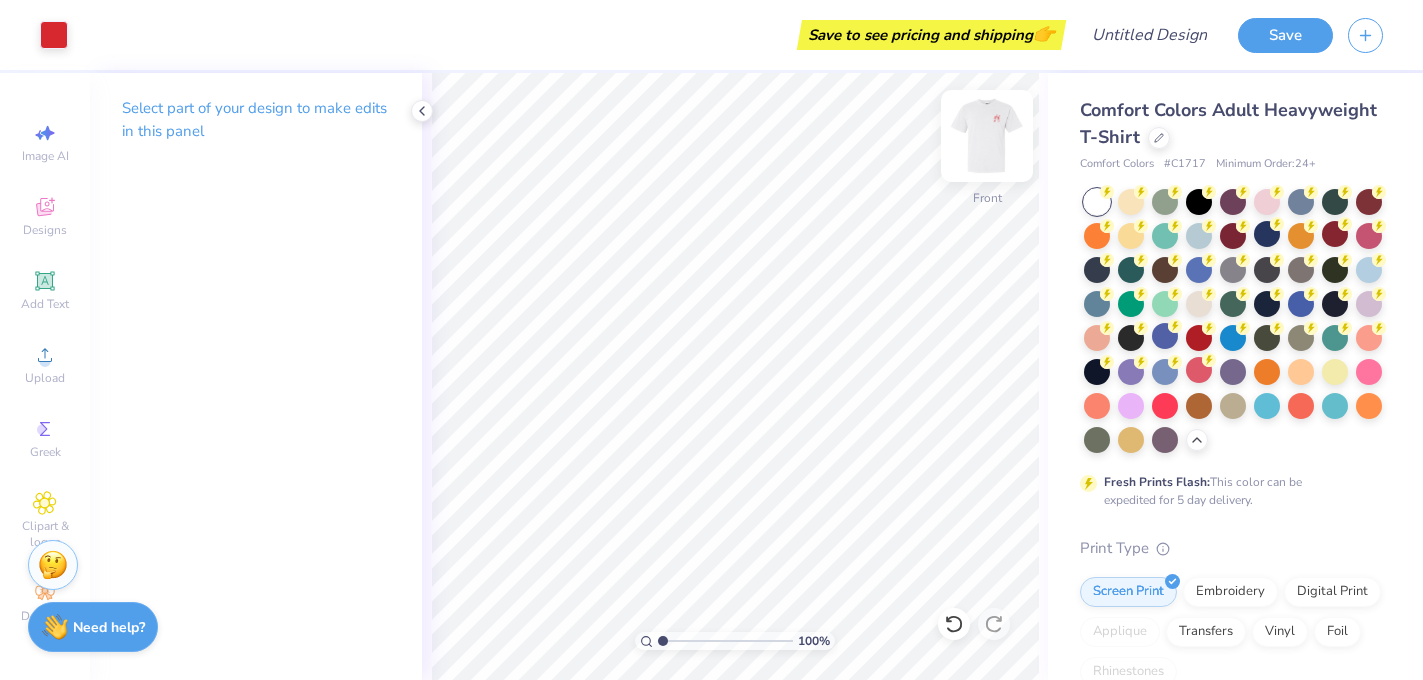 click at bounding box center [987, 136] 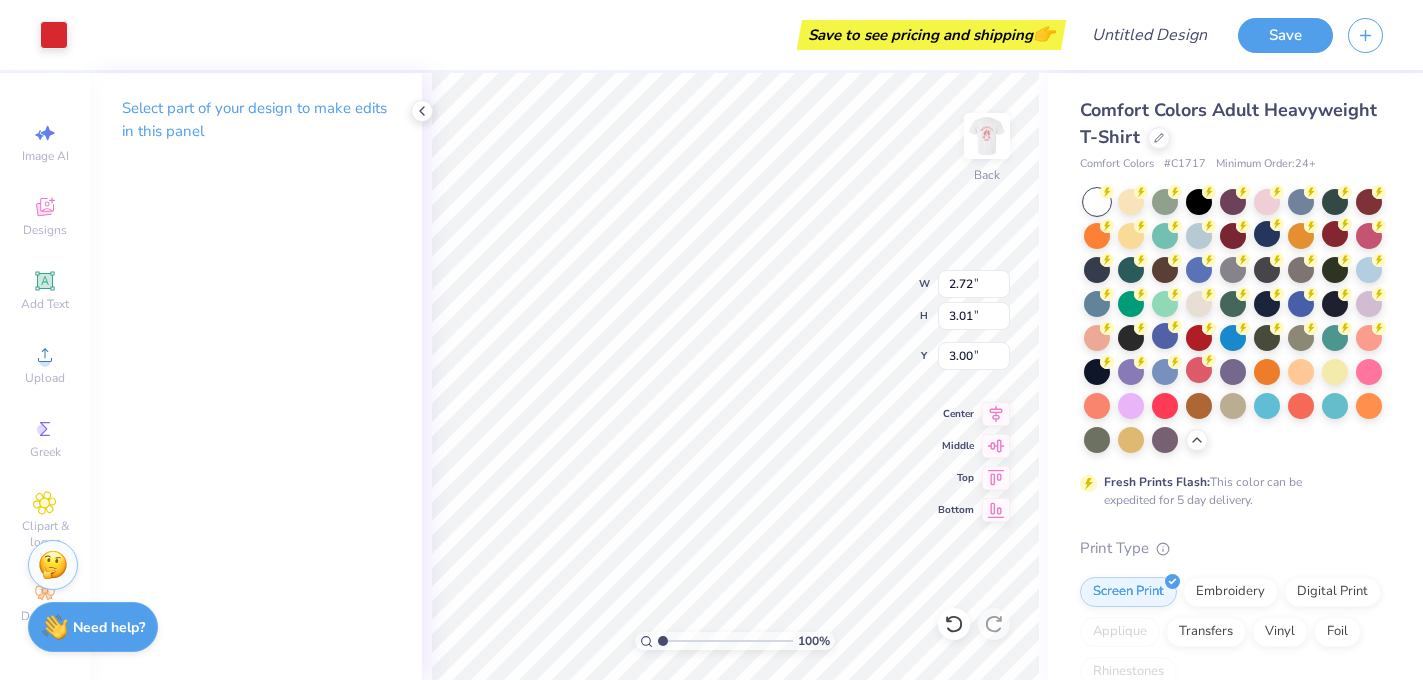 click on "Art colors" at bounding box center [34, 35] 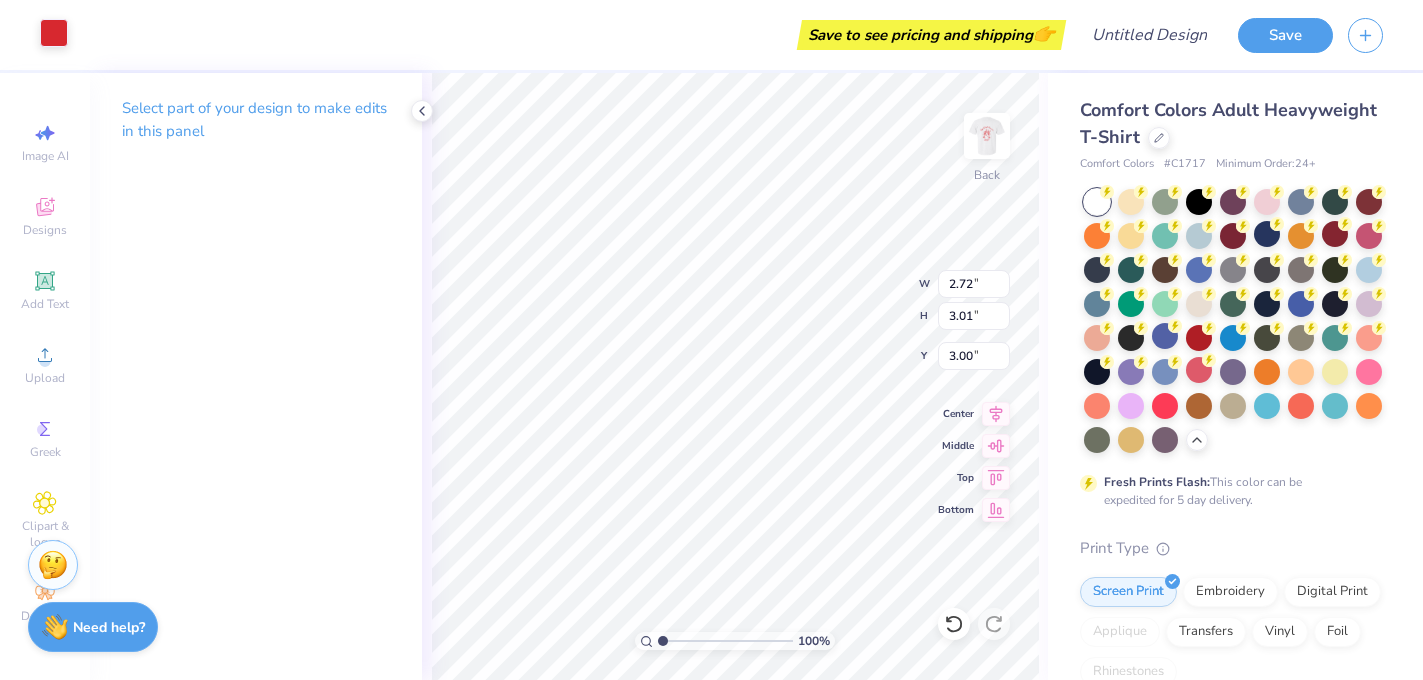 click at bounding box center [54, 33] 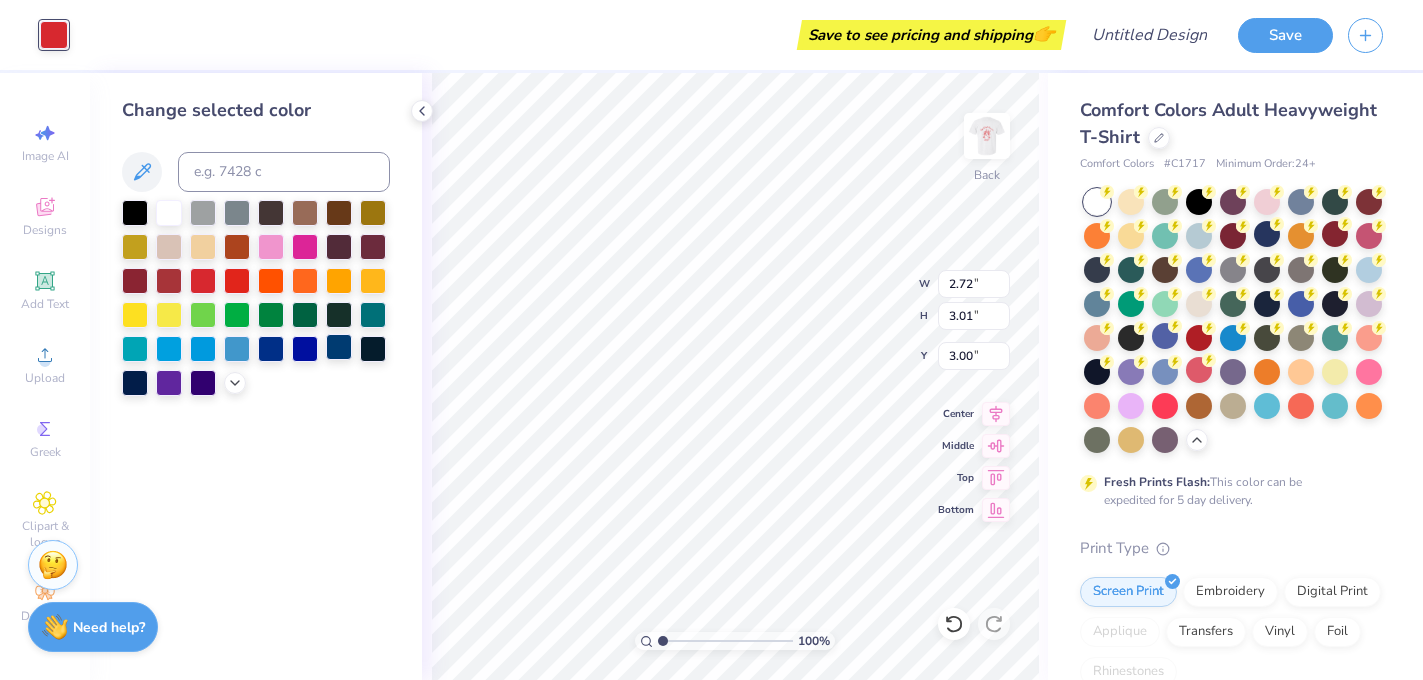 click at bounding box center [339, 347] 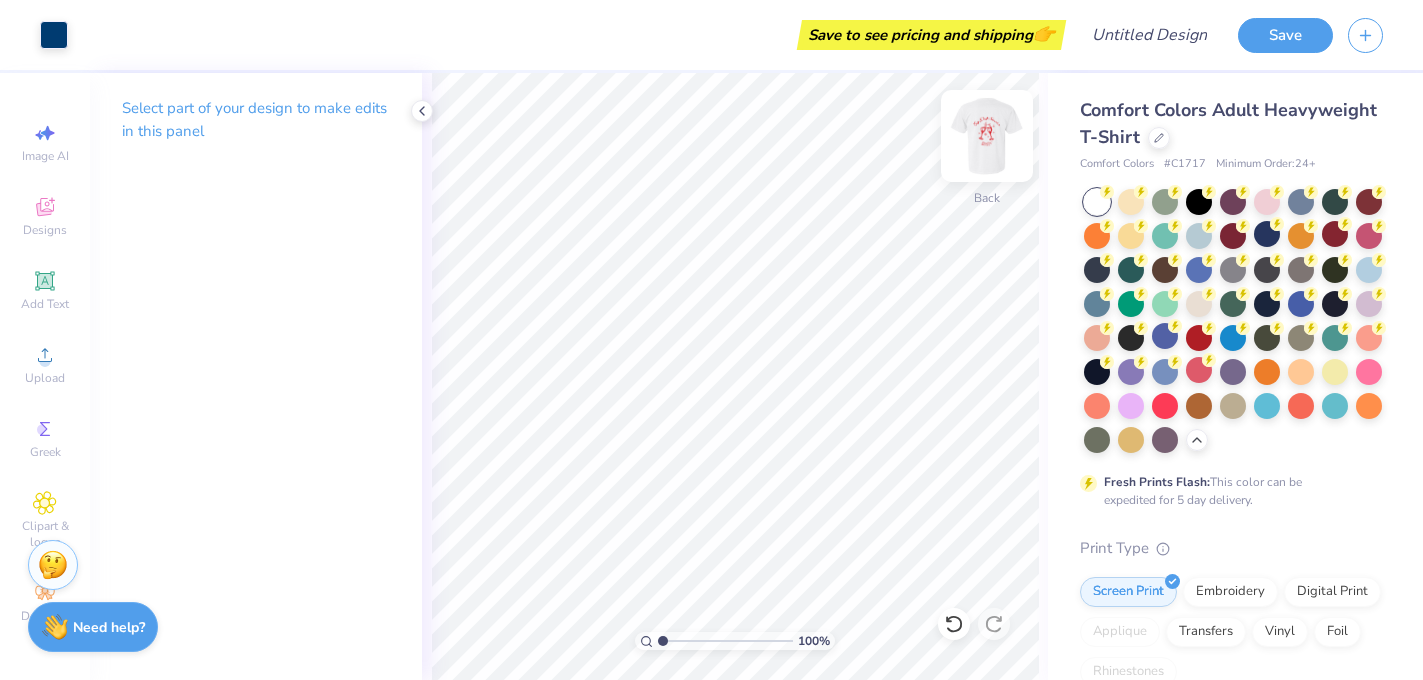 click at bounding box center [987, 136] 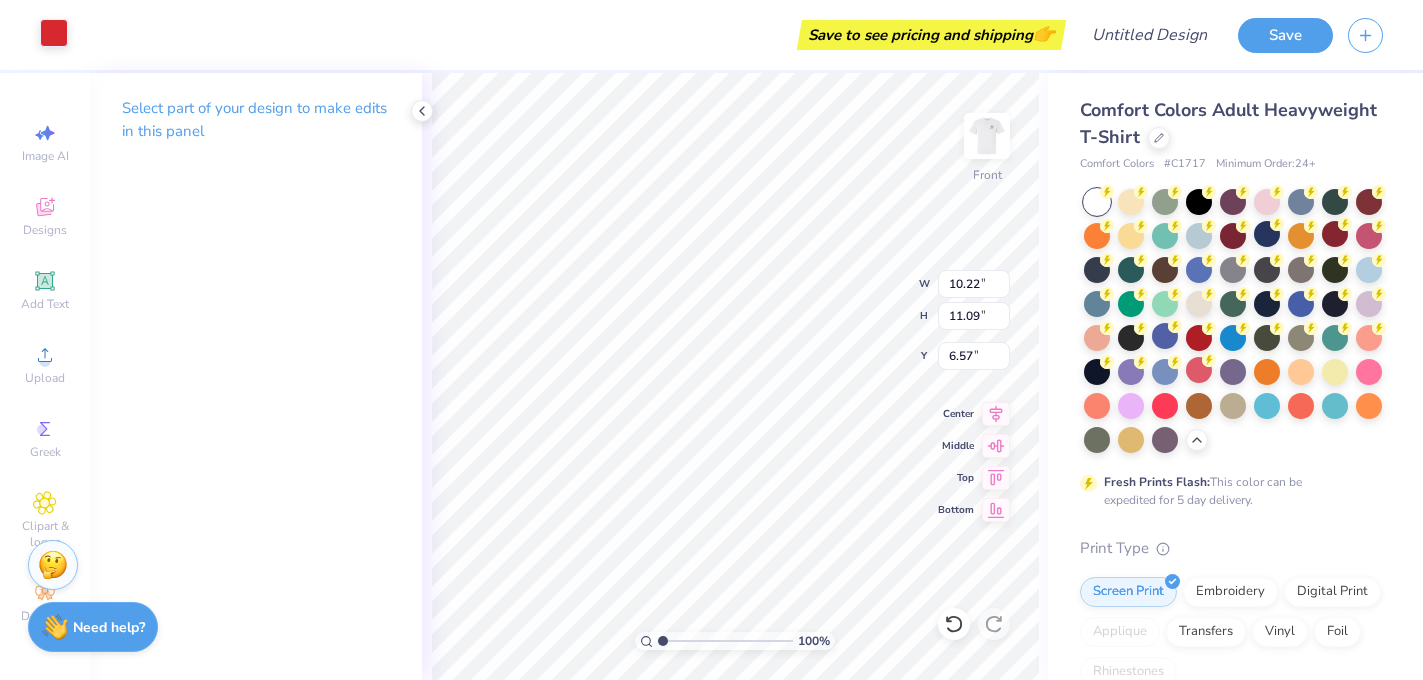 click at bounding box center (54, 33) 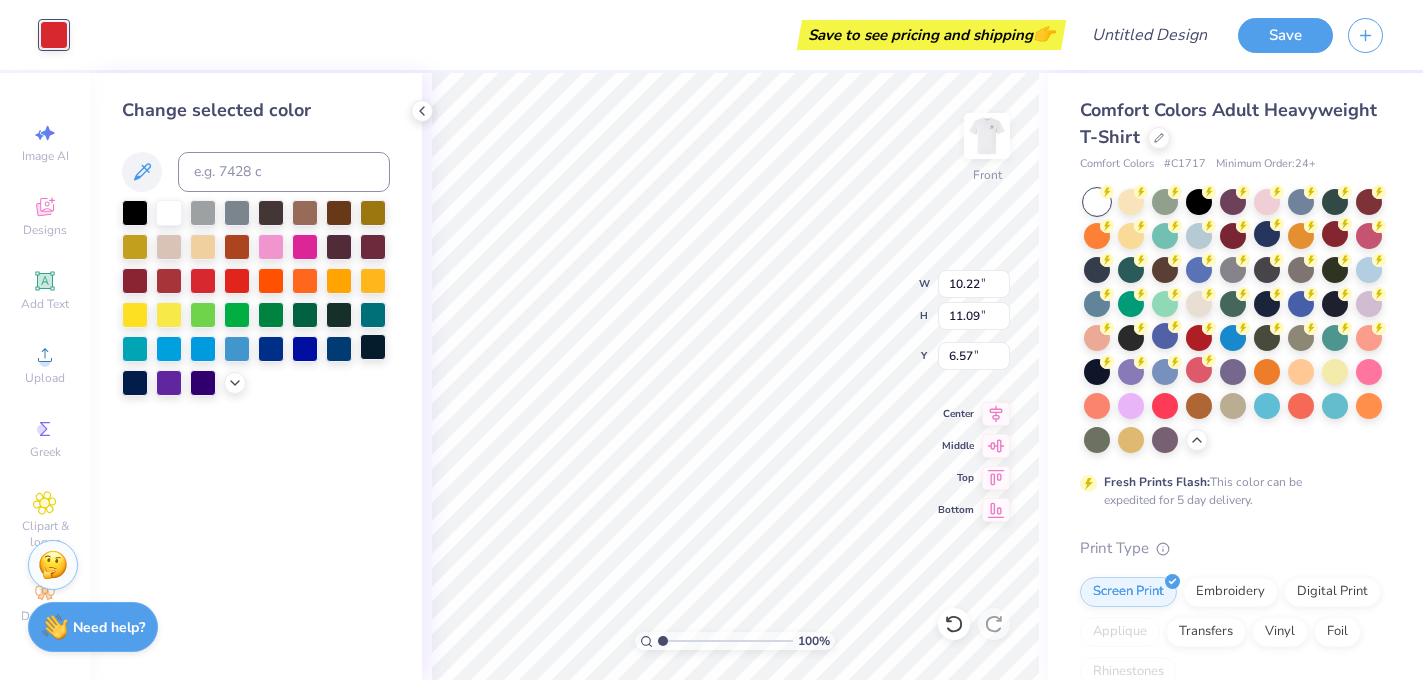 click at bounding box center [373, 347] 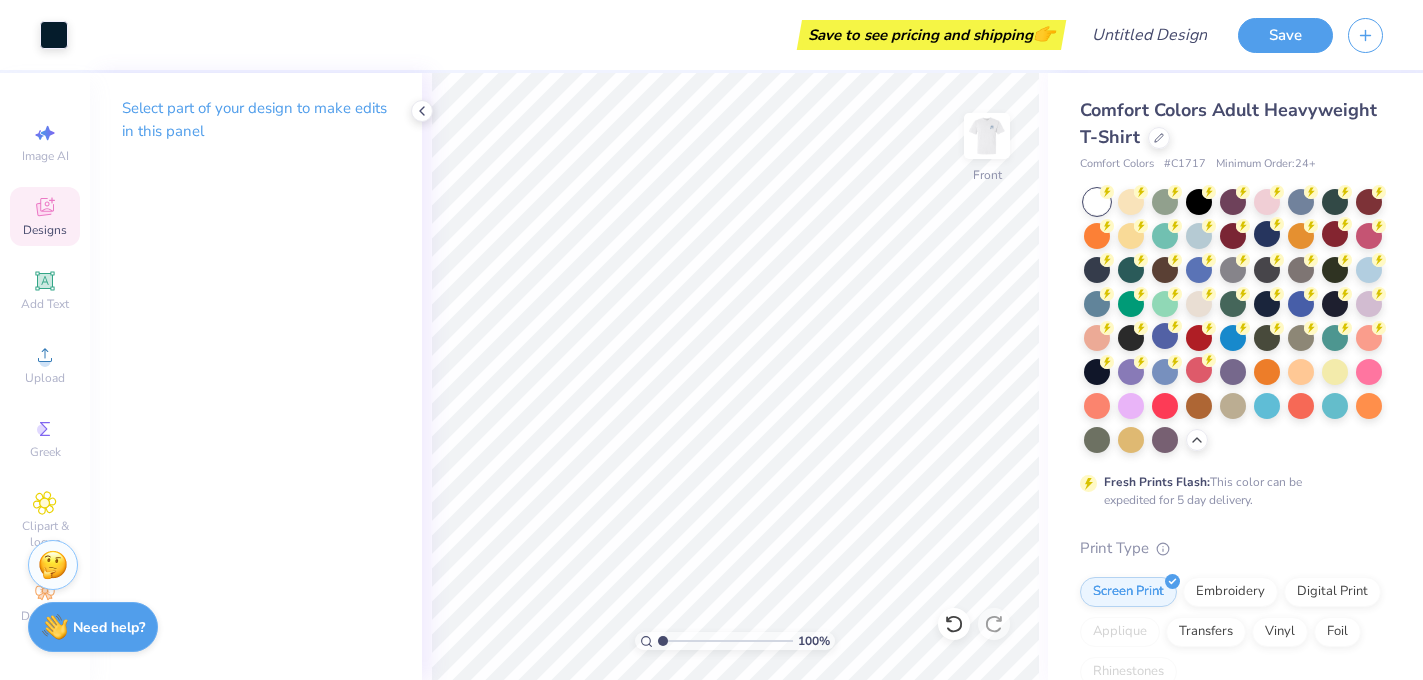 click on "Designs" at bounding box center (45, 216) 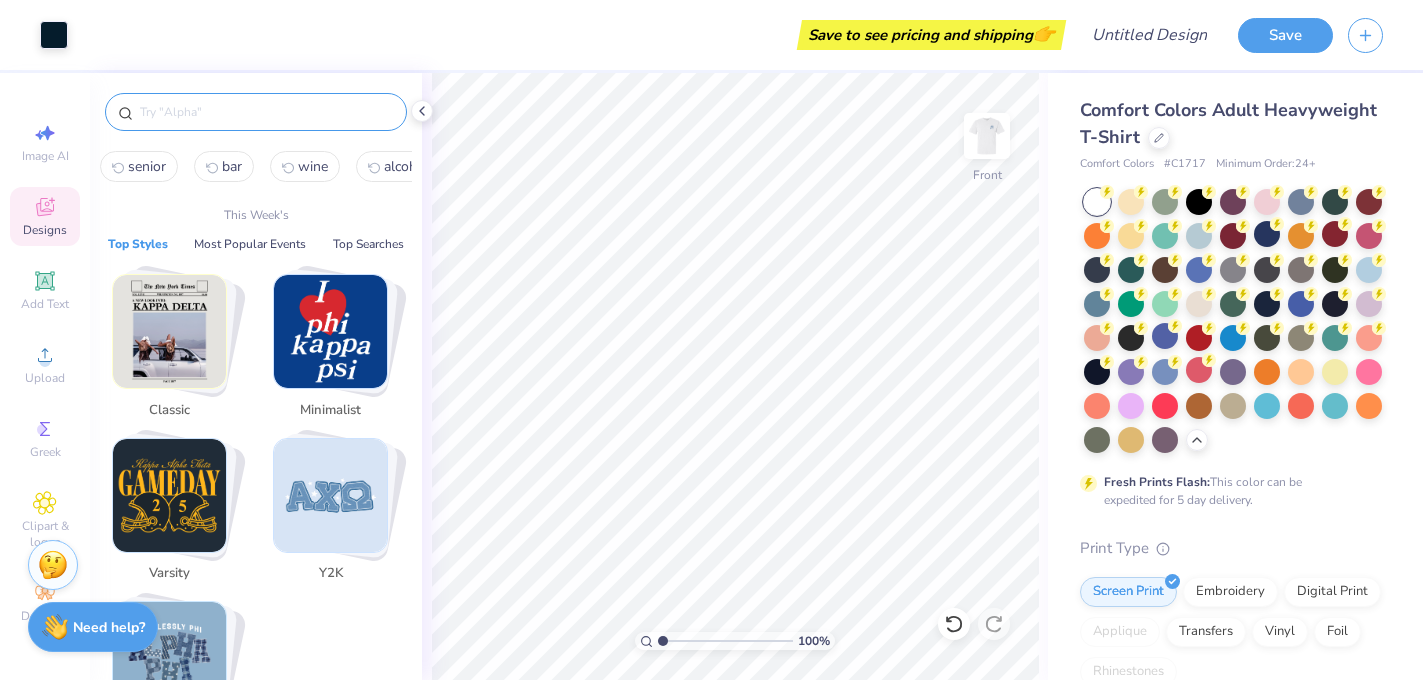 click at bounding box center (266, 112) 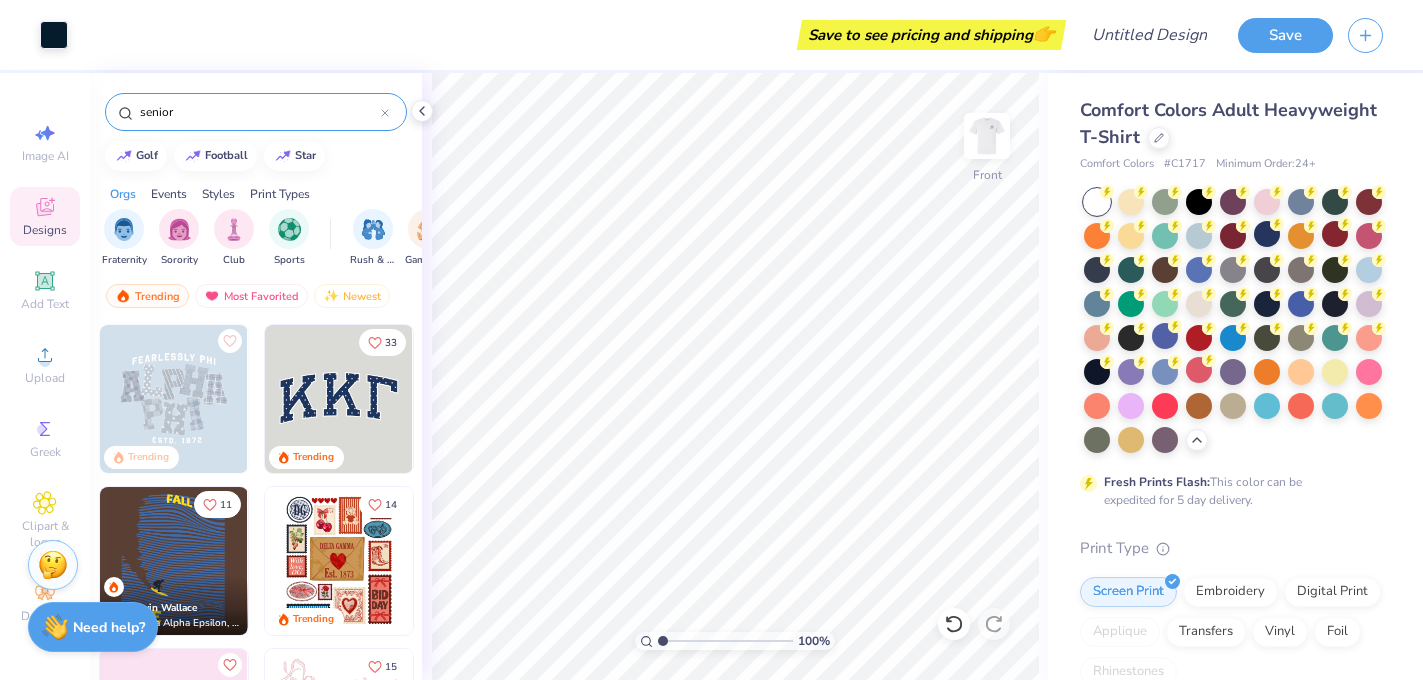 type on "senior" 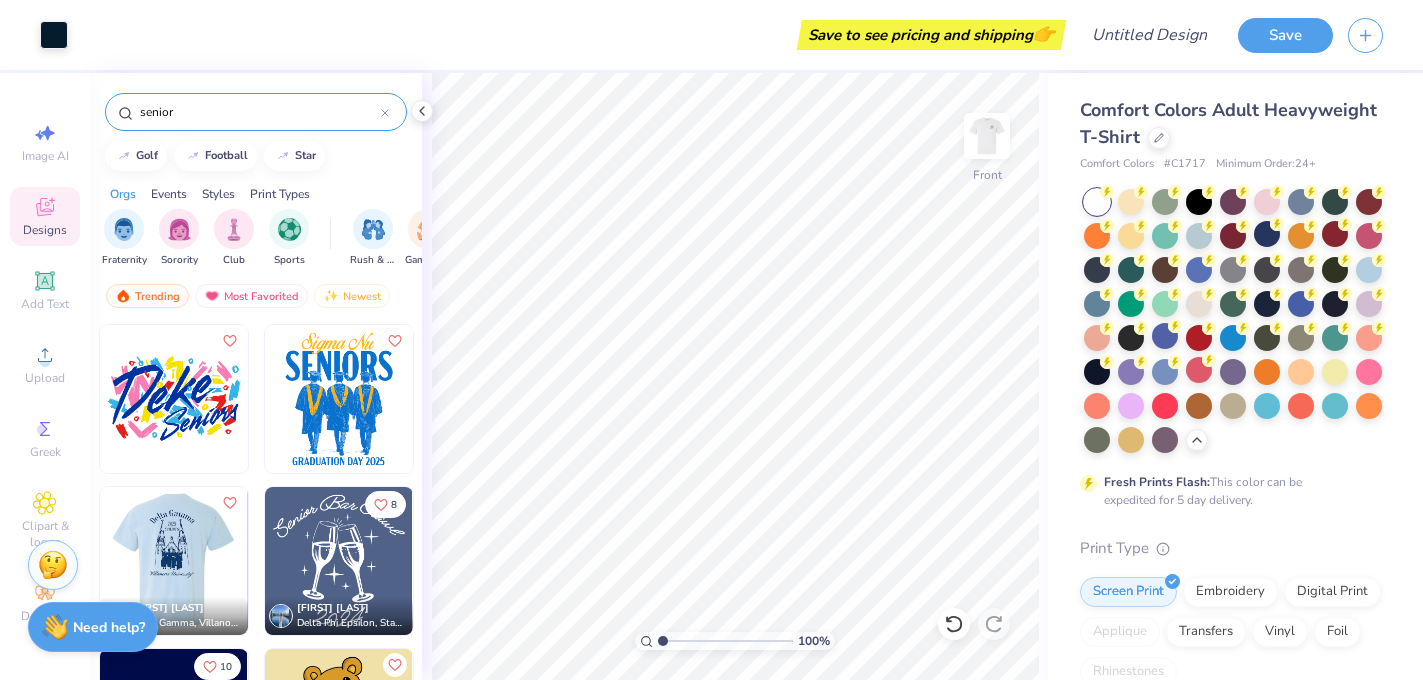 scroll, scrollTop: 55, scrollLeft: 0, axis: vertical 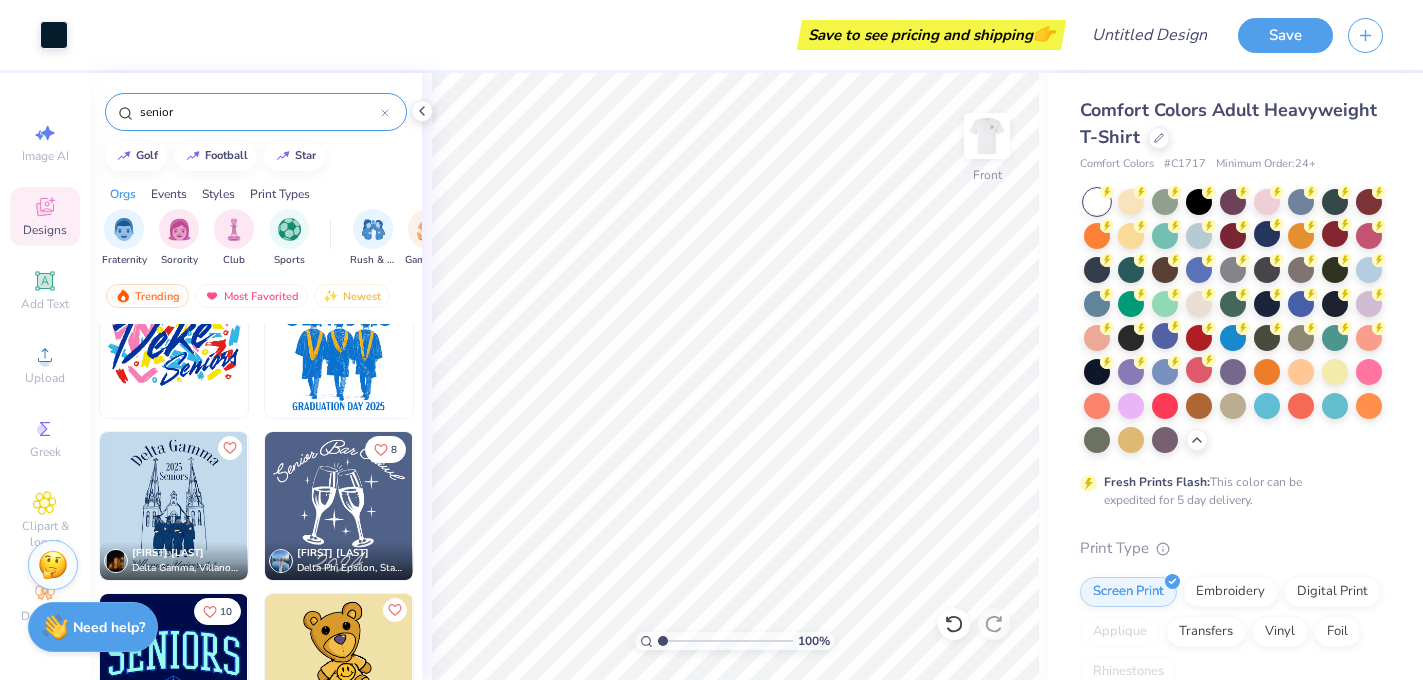 click on "Save to see pricing and shipping  👉" at bounding box center (572, 35) 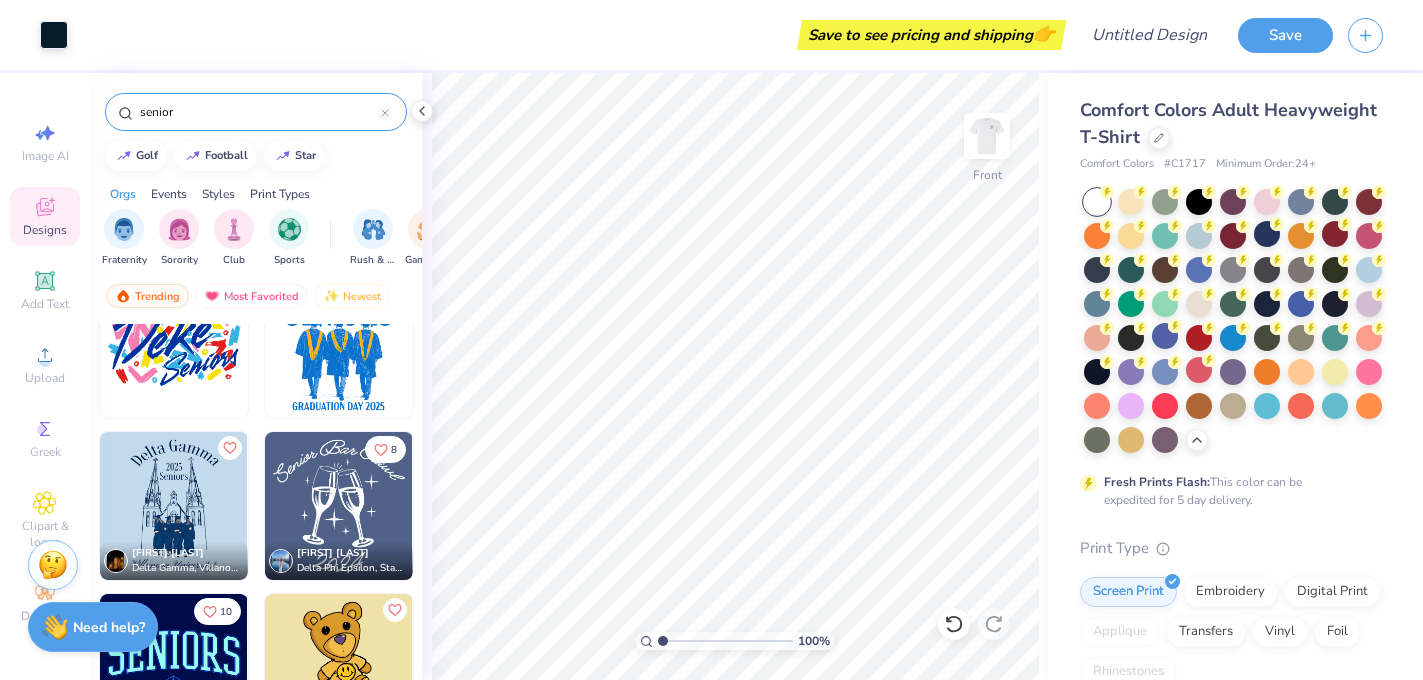 click on "senior" at bounding box center [259, 112] 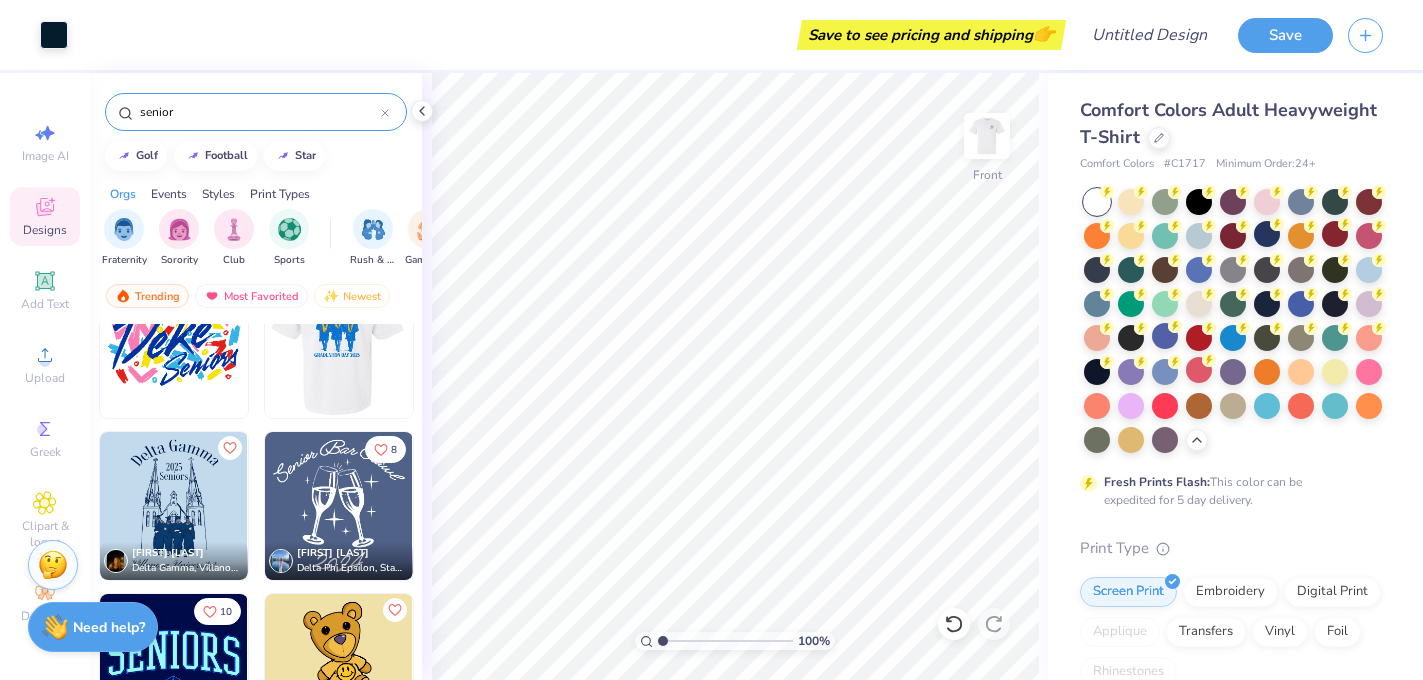 scroll, scrollTop: 0, scrollLeft: 0, axis: both 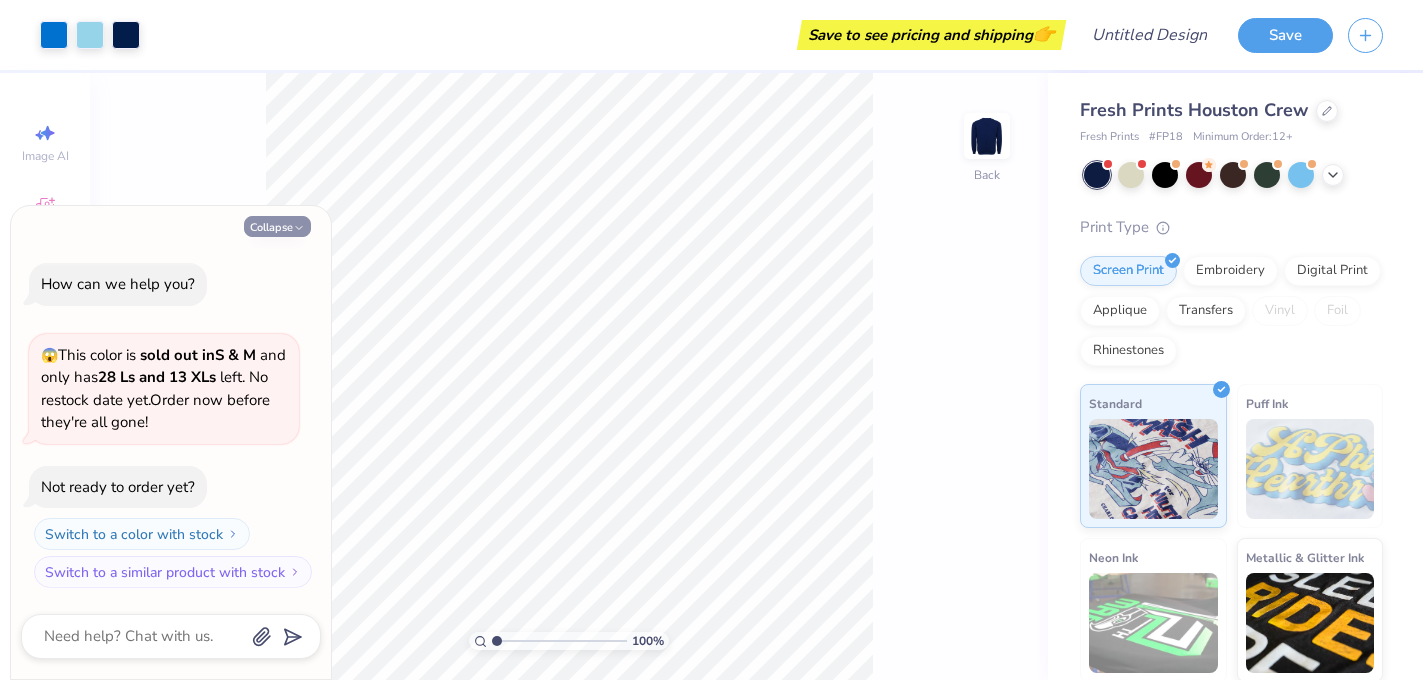 click on "Collapse" at bounding box center [277, 226] 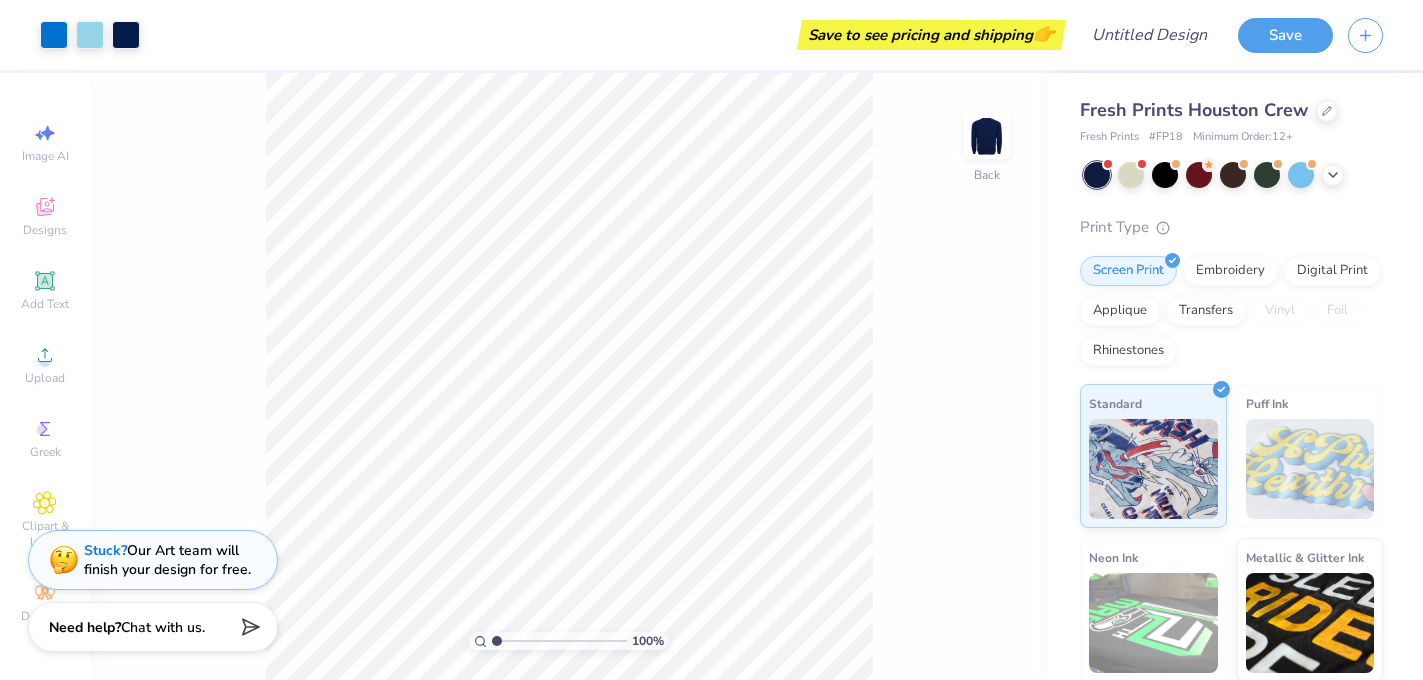 type on "x" 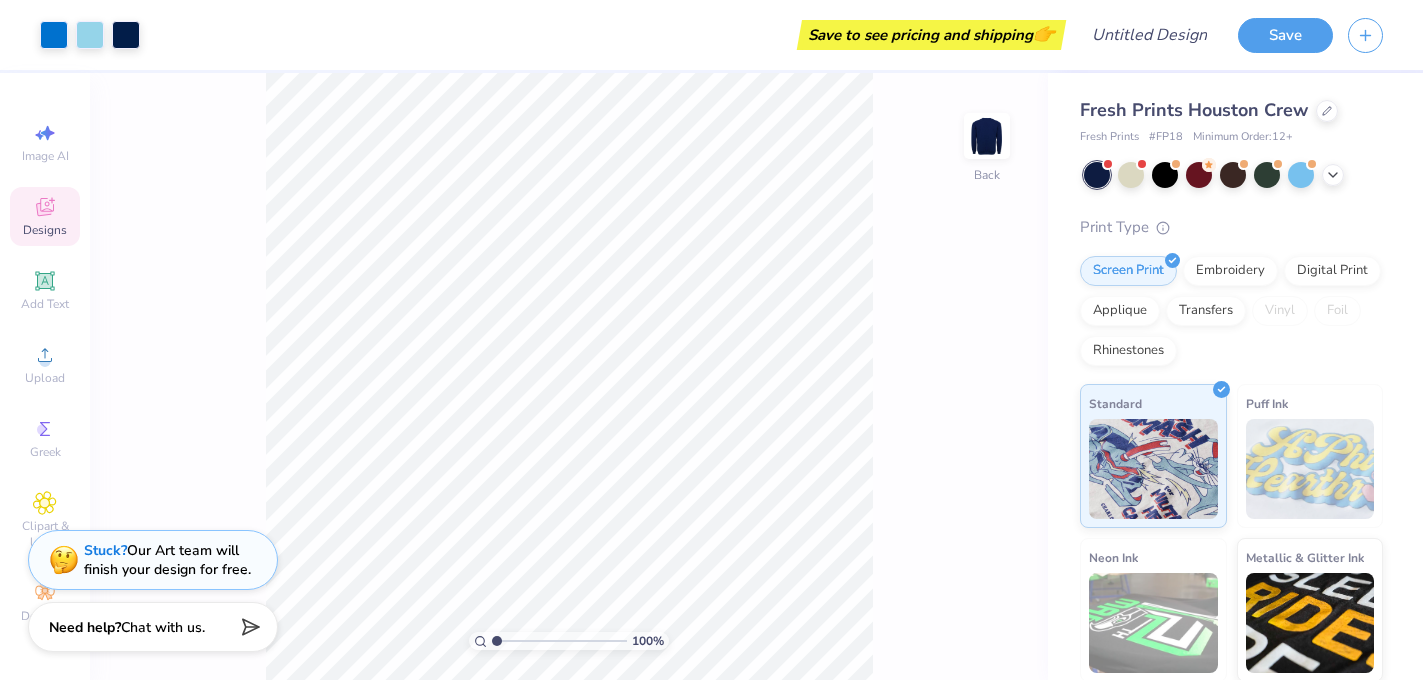 click 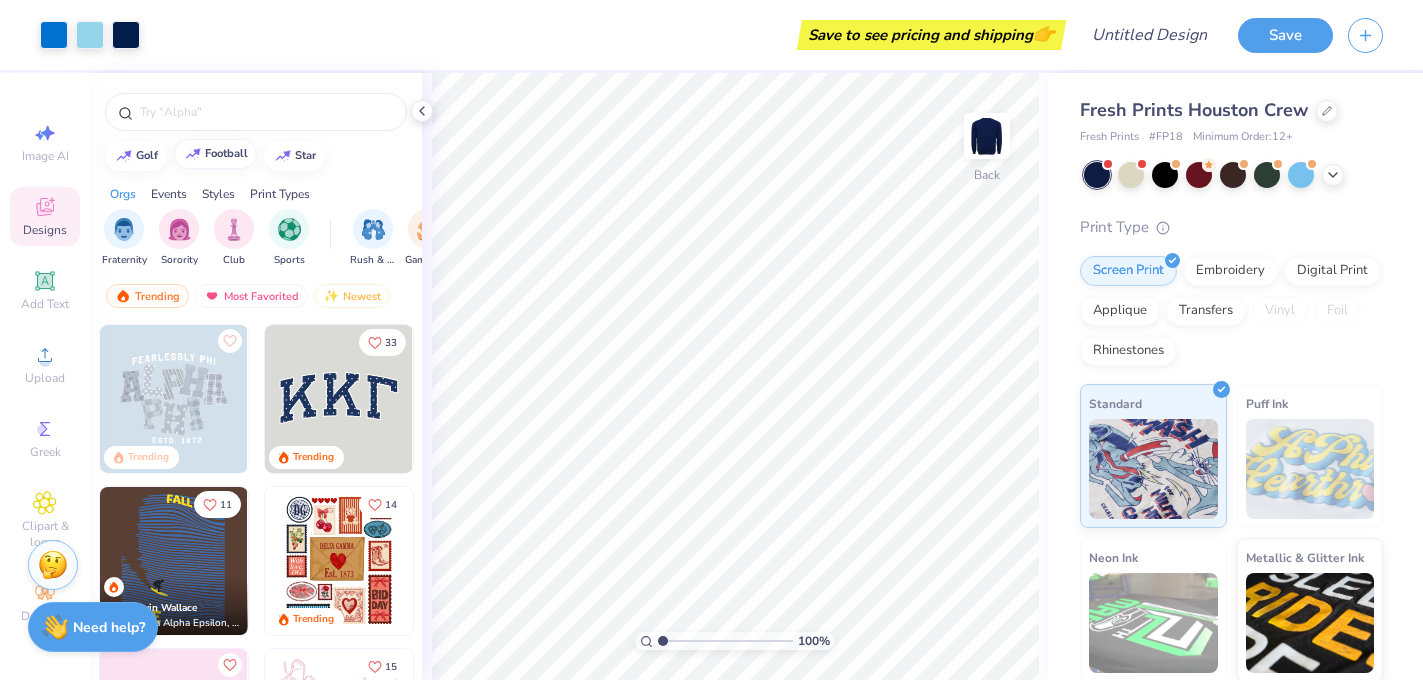 click on "football" at bounding box center (215, 154) 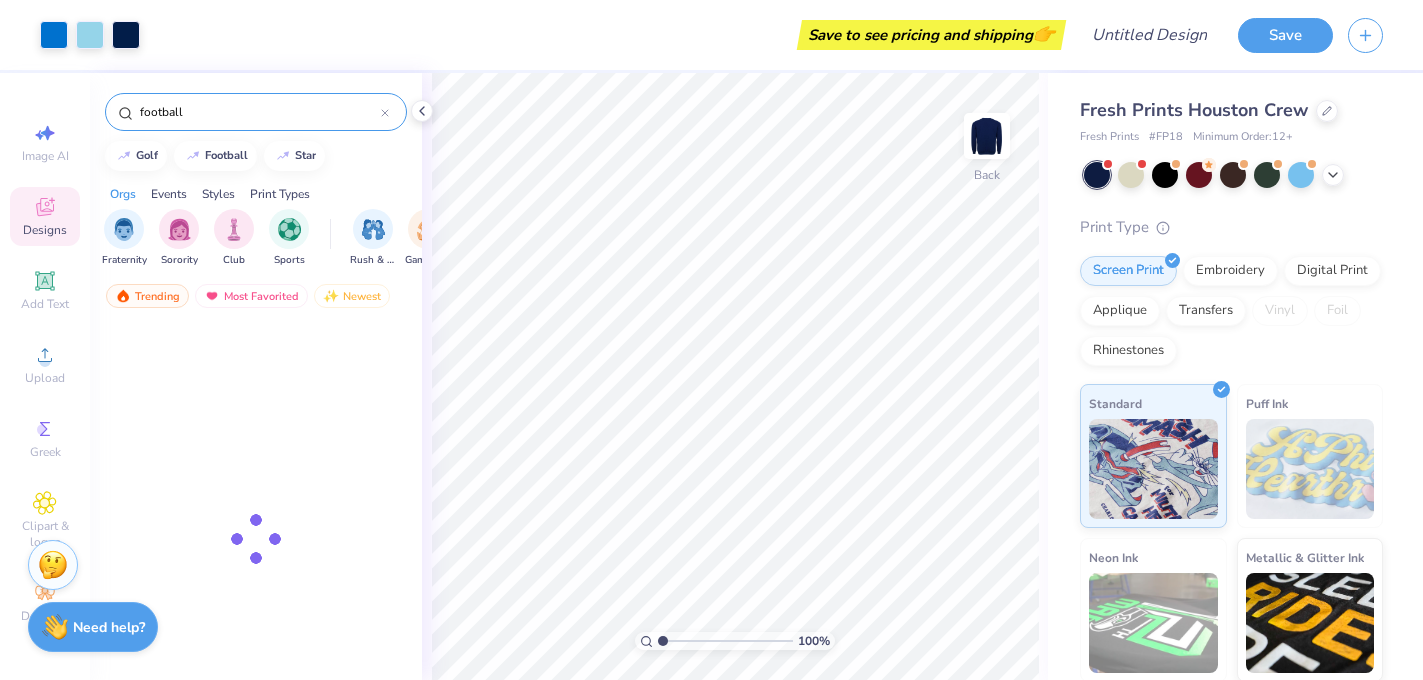 click on "football" at bounding box center (259, 112) 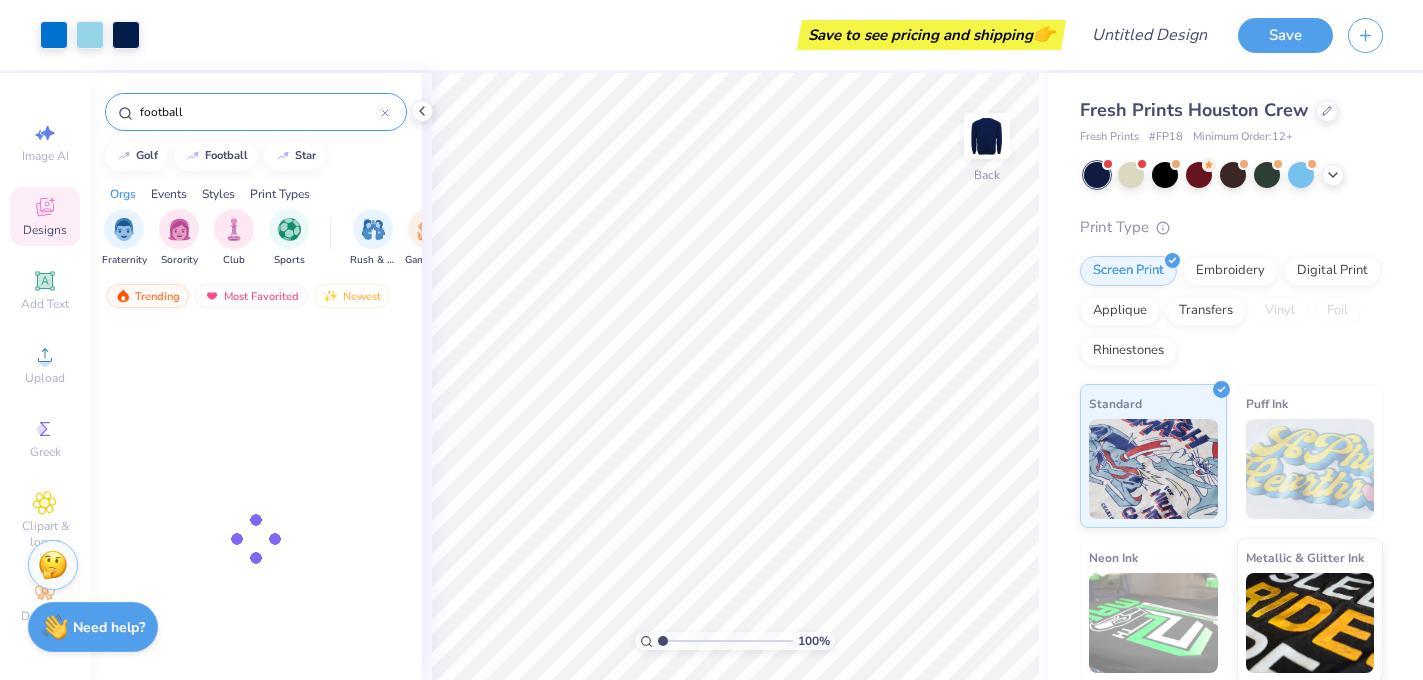 click on "football" at bounding box center [259, 112] 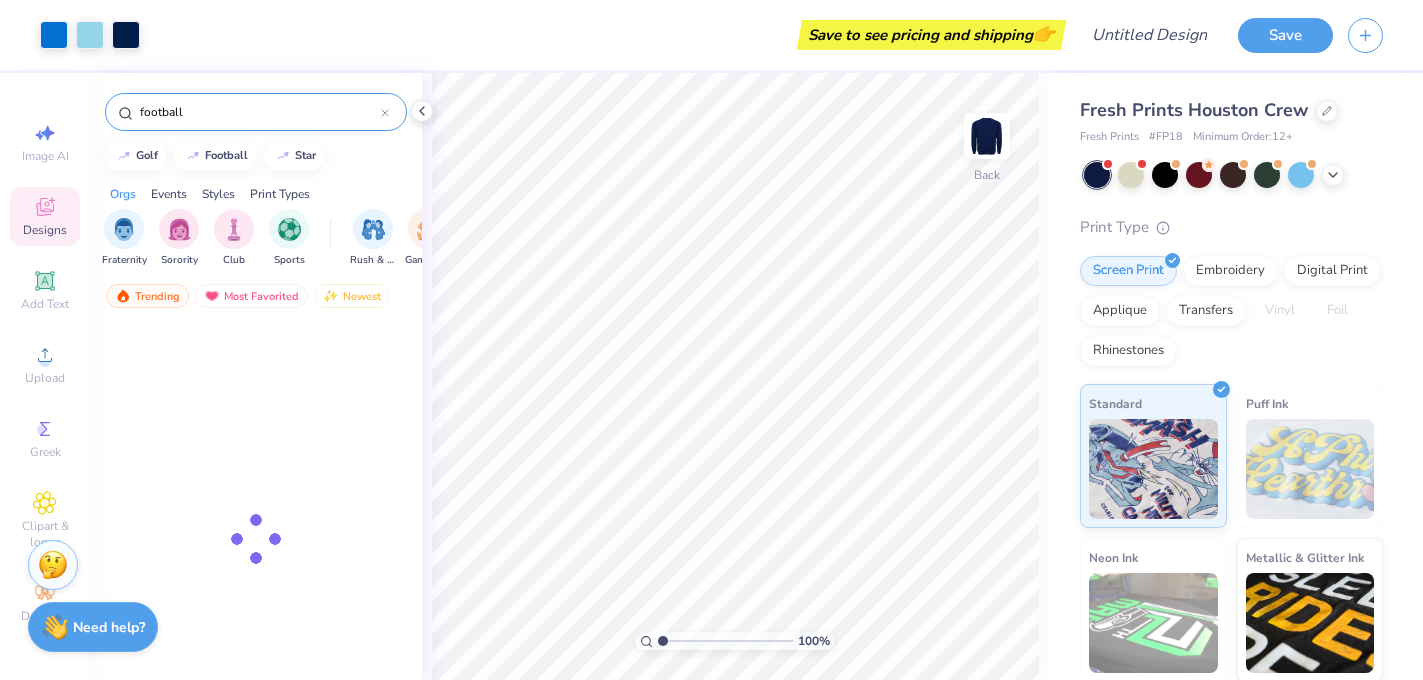 click on "football" at bounding box center (259, 112) 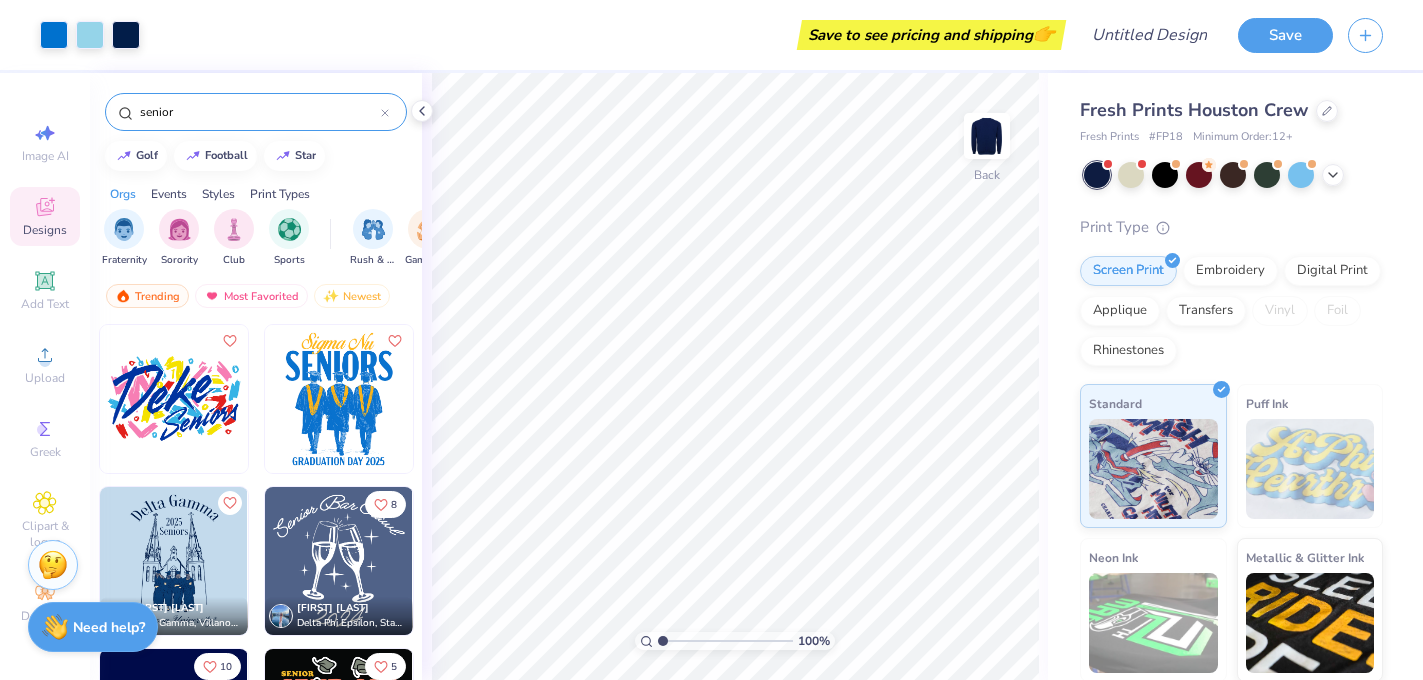 type on "senior" 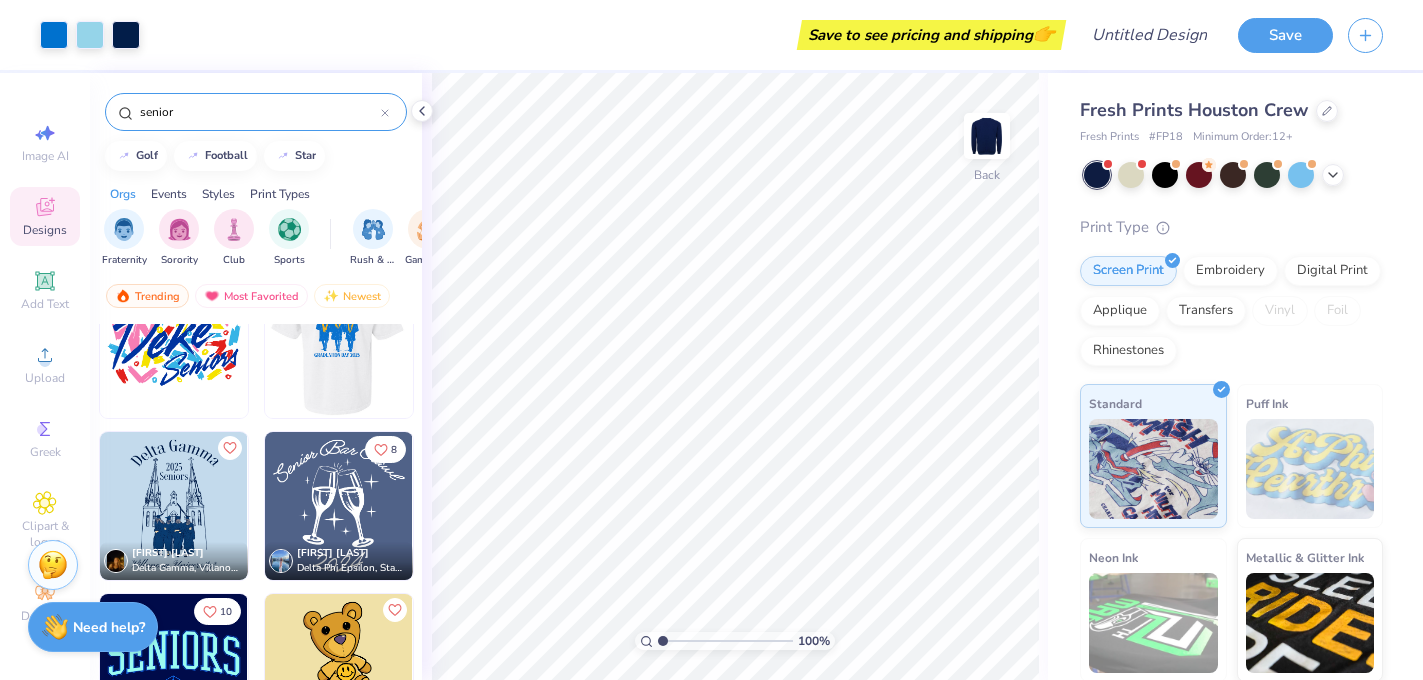 scroll, scrollTop: 0, scrollLeft: 0, axis: both 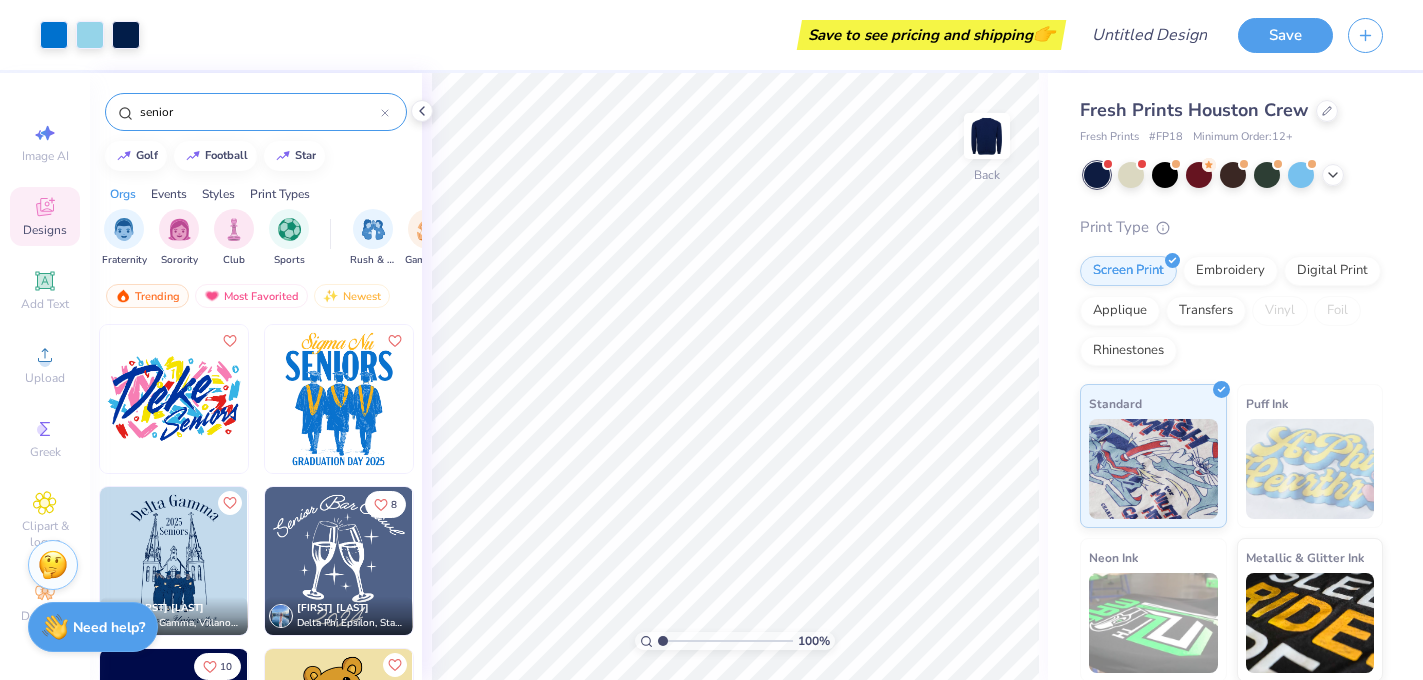 click on "senior" at bounding box center [256, 112] 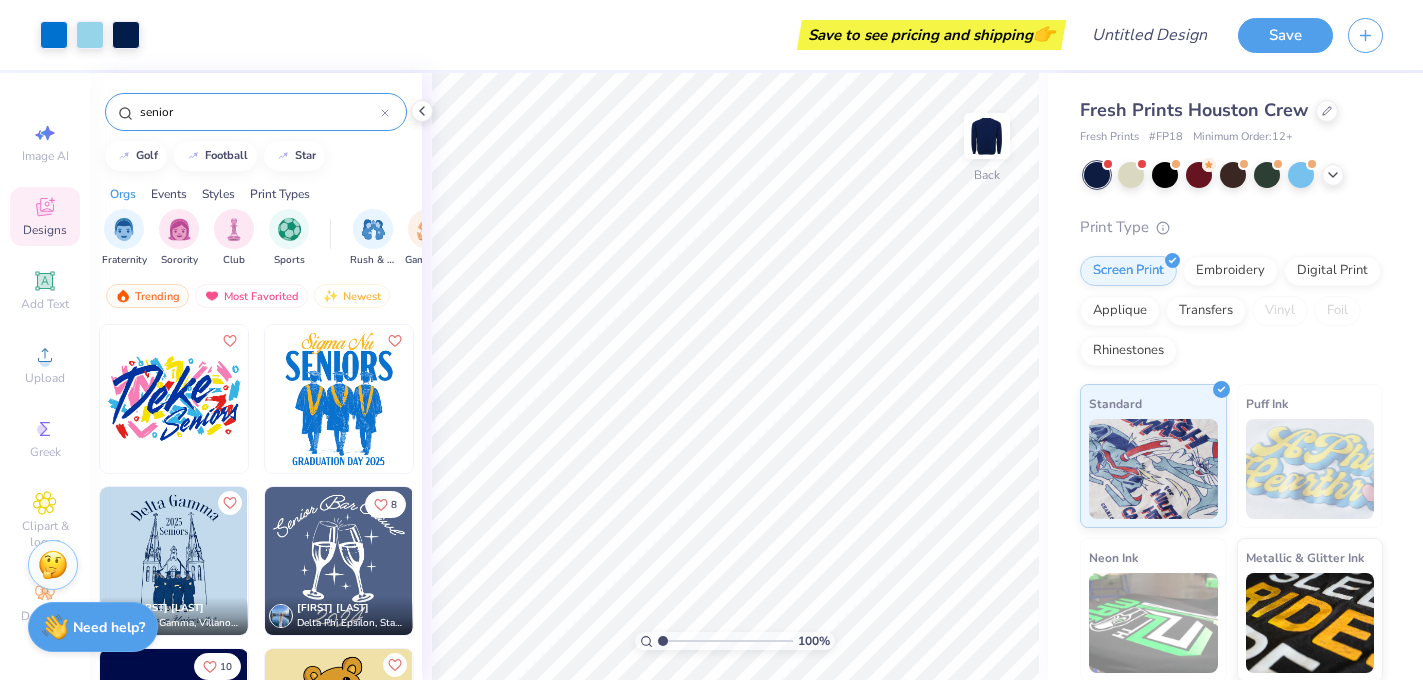 scroll, scrollTop: 55, scrollLeft: 0, axis: vertical 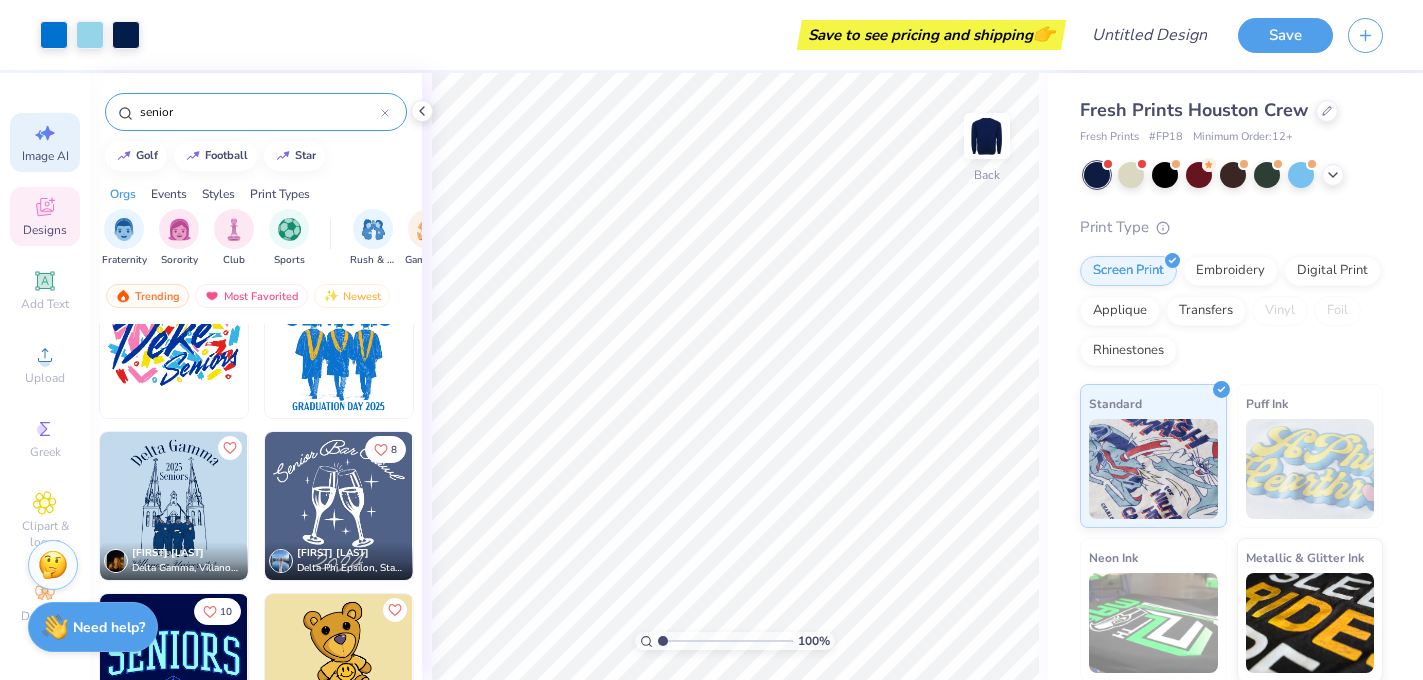 click on "Image AI" at bounding box center [45, 142] 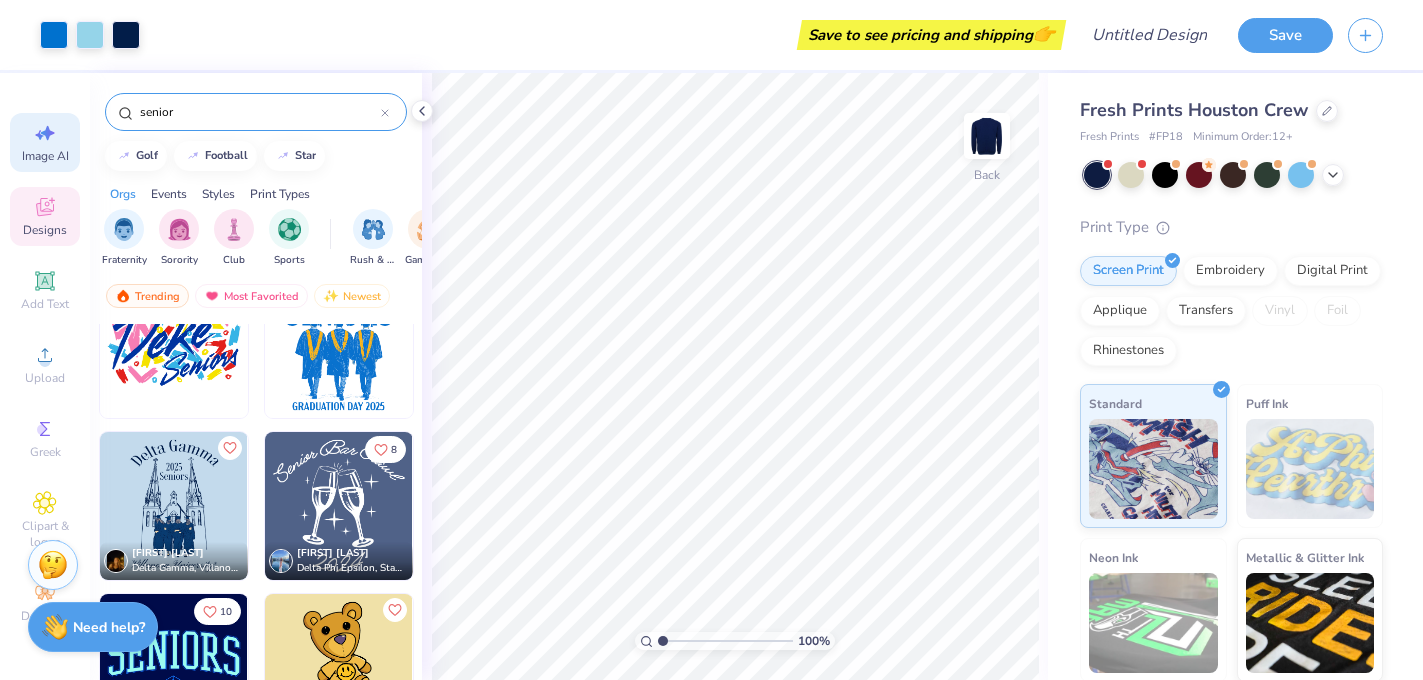 select on "4" 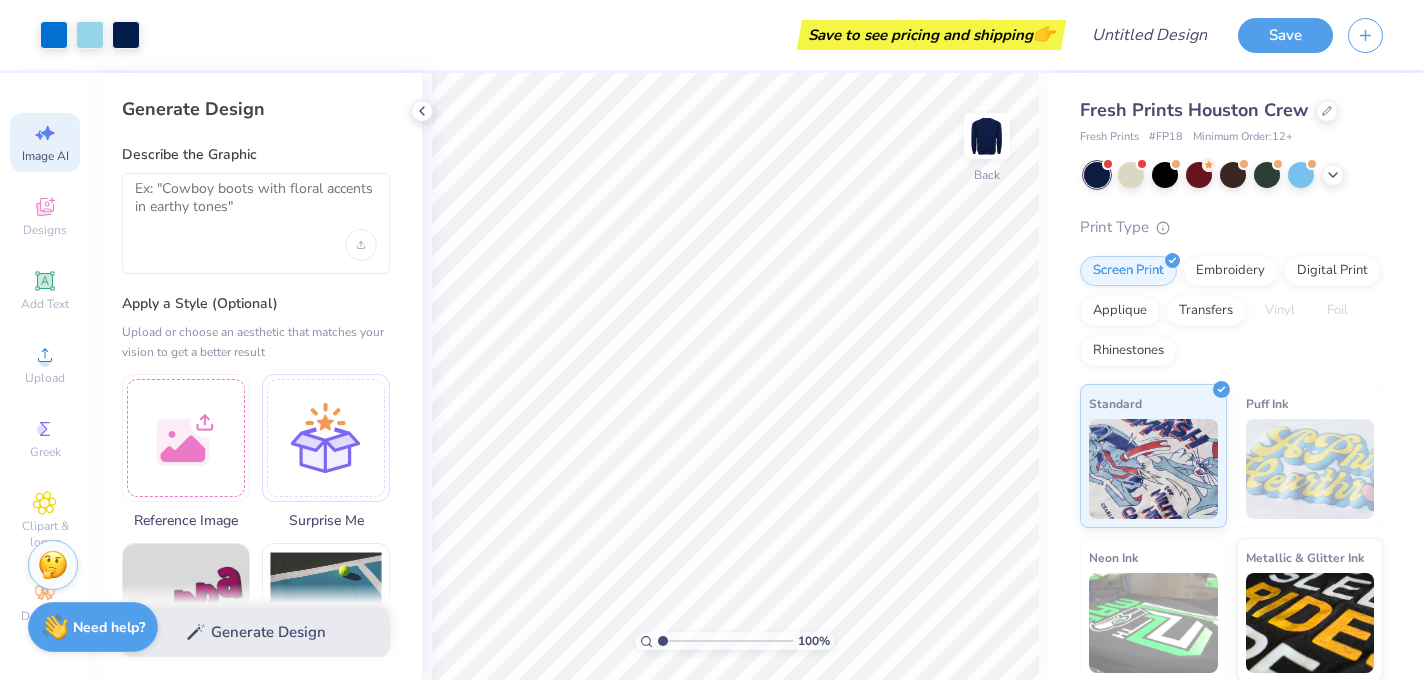 click at bounding box center (256, 223) 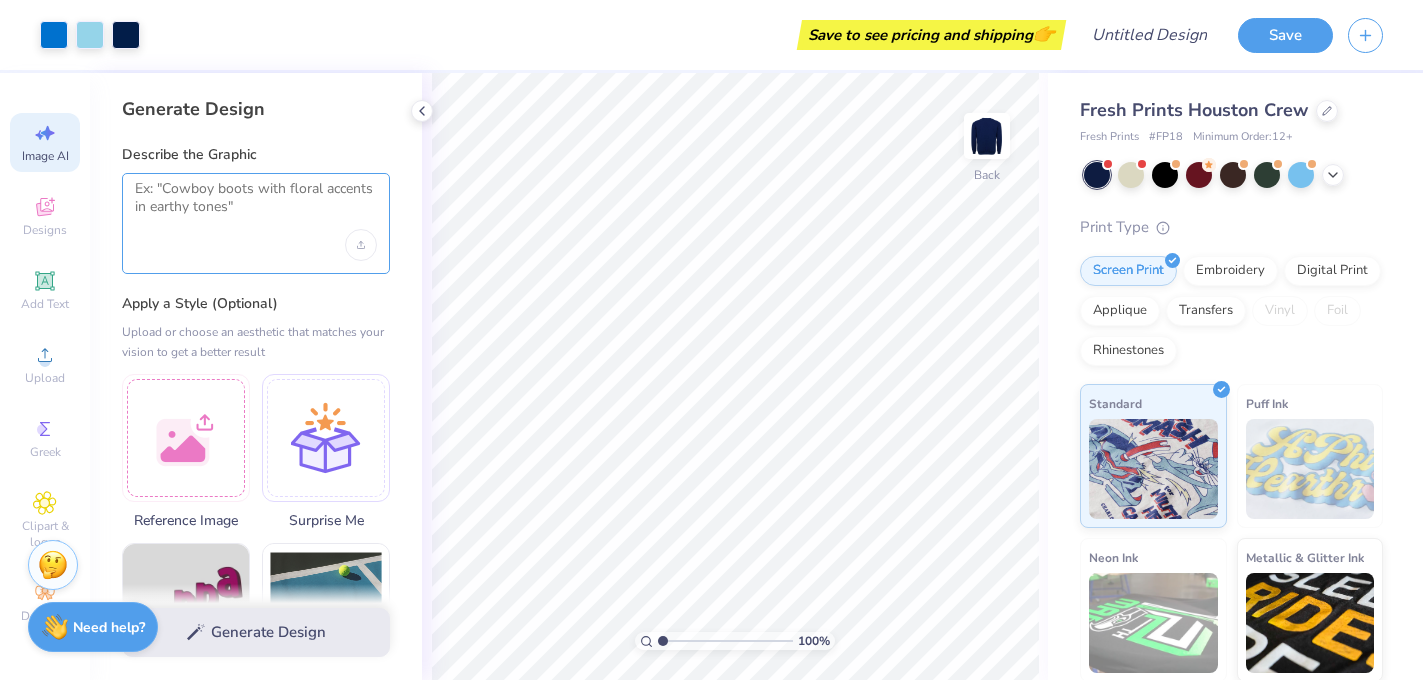 click at bounding box center [256, 205] 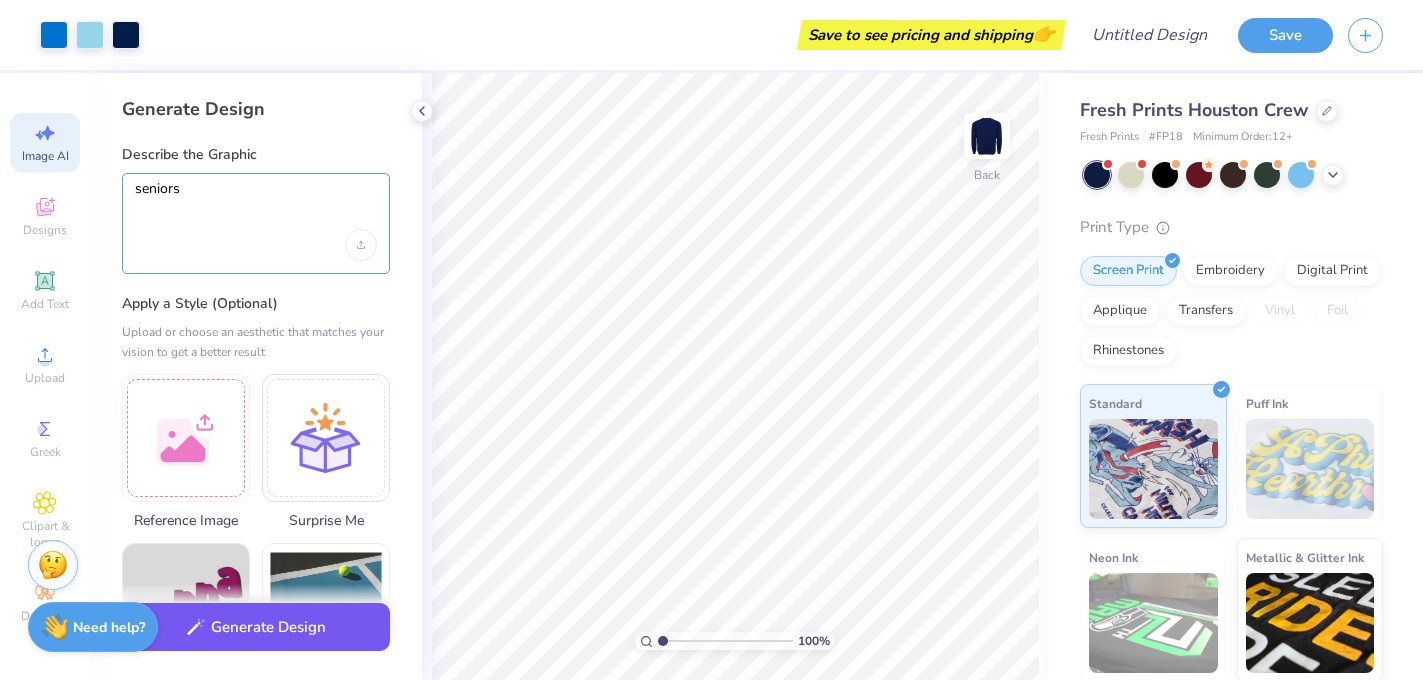 type on "seniors" 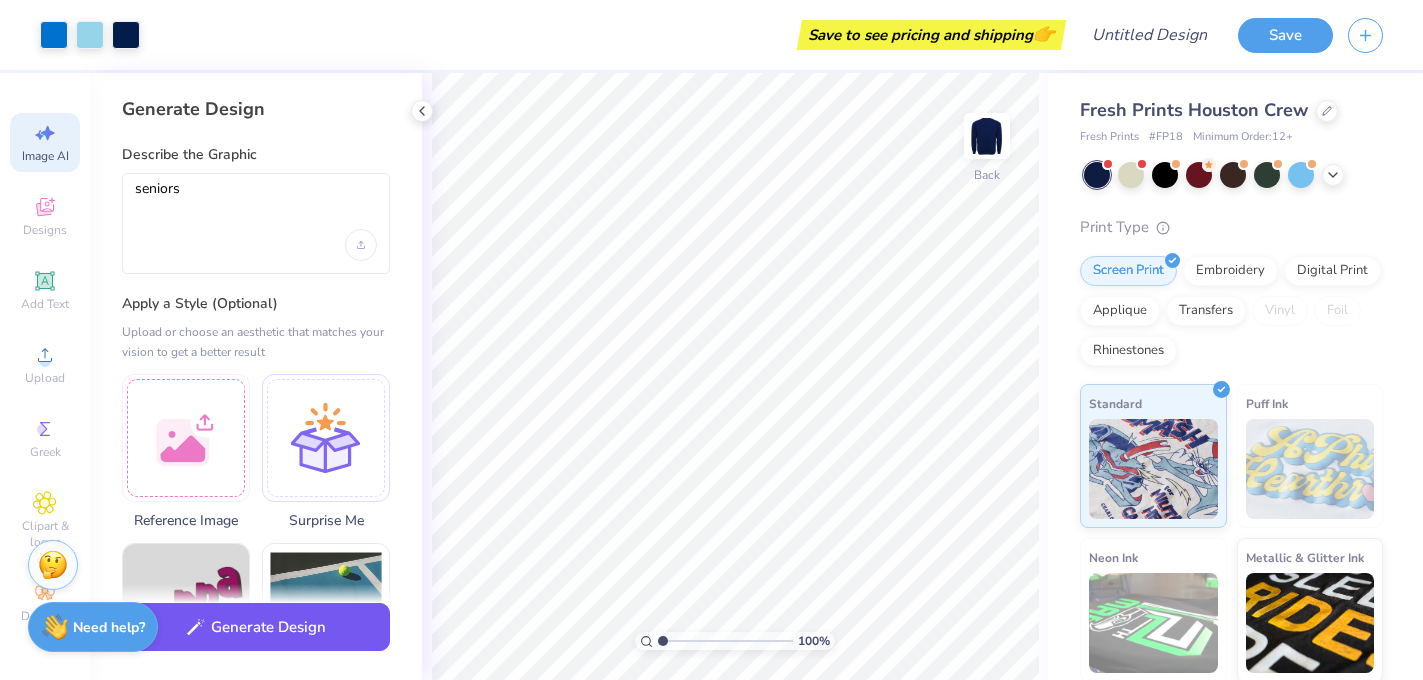 click on "Generate Design" at bounding box center (256, 627) 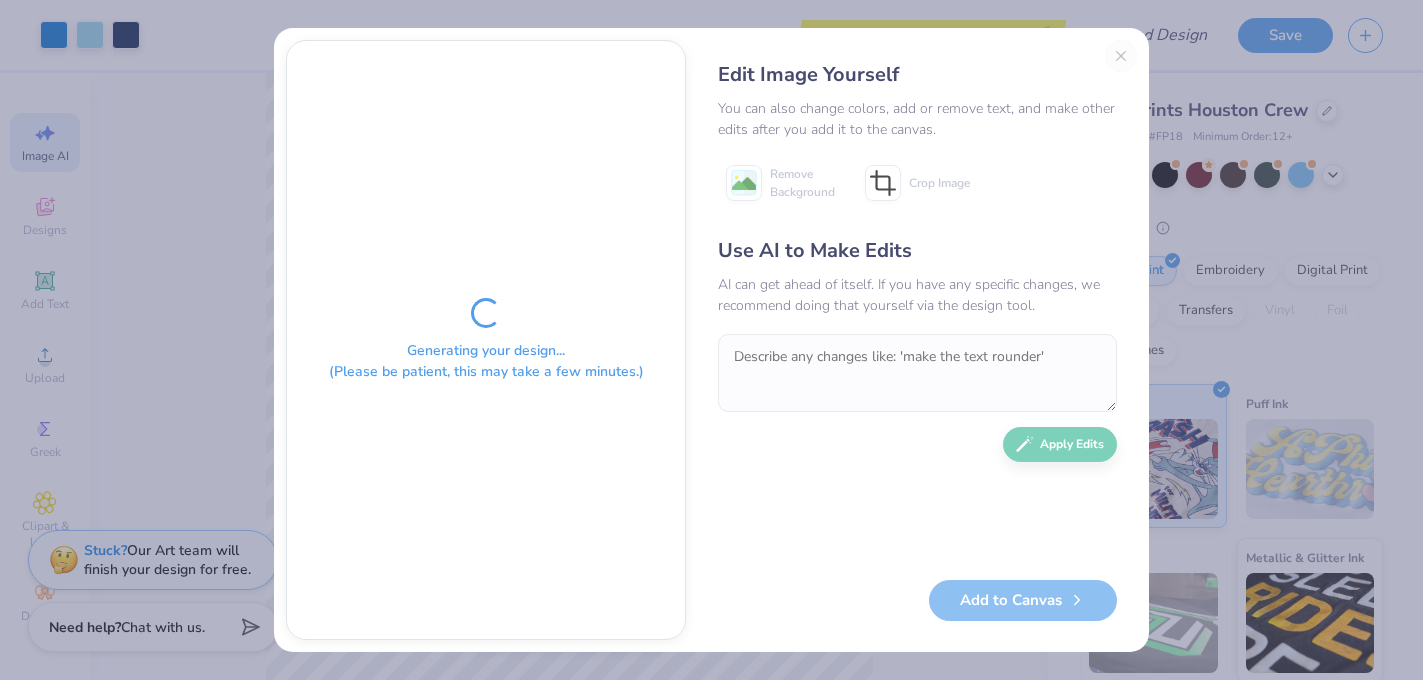 click on "Edit Image Yourself You can also change colors, add or remove text, and make other edits after you add it to the canvas. Remove Background Crop Image Use AI to Make Edits AI can get ahead of itself. If you have any specific changes, we recommend doing that yourself via the design tool. Apply Edits Add to Canvas" at bounding box center [917, 340] 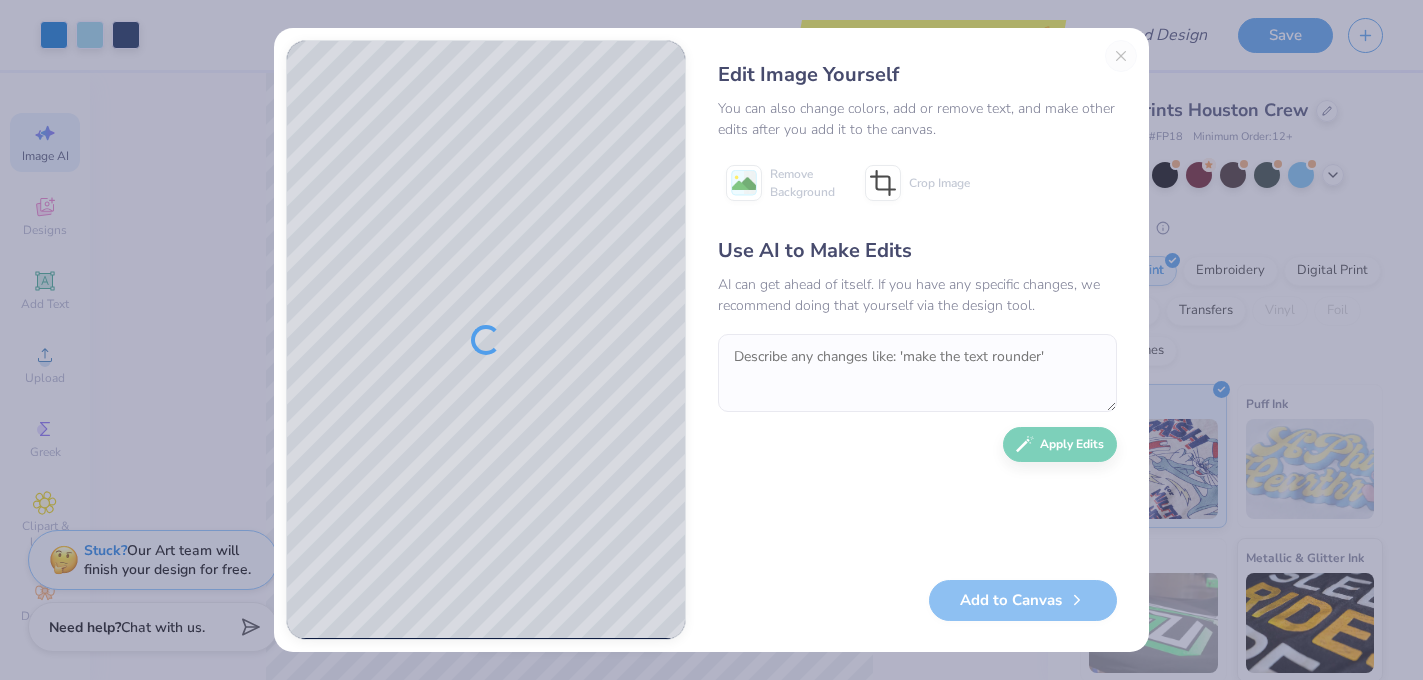 click on "Edit Image Yourself You can also change colors, add or remove text, and make other edits after you add it to the canvas. Remove Background Crop Image Use AI to Make Edits AI can get ahead of itself. If you have any specific changes, we recommend doing that yourself via the design tool. Apply Edits Add to Canvas" at bounding box center [917, 340] 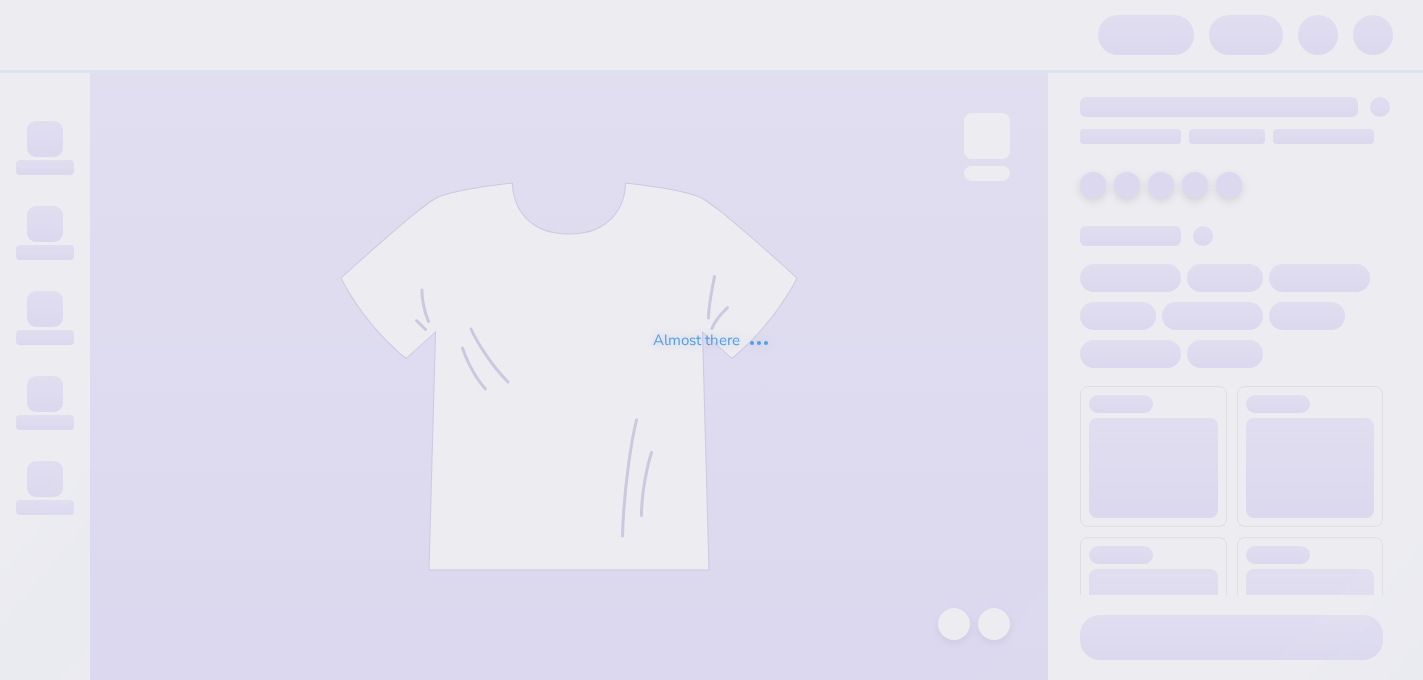 scroll, scrollTop: 0, scrollLeft: 0, axis: both 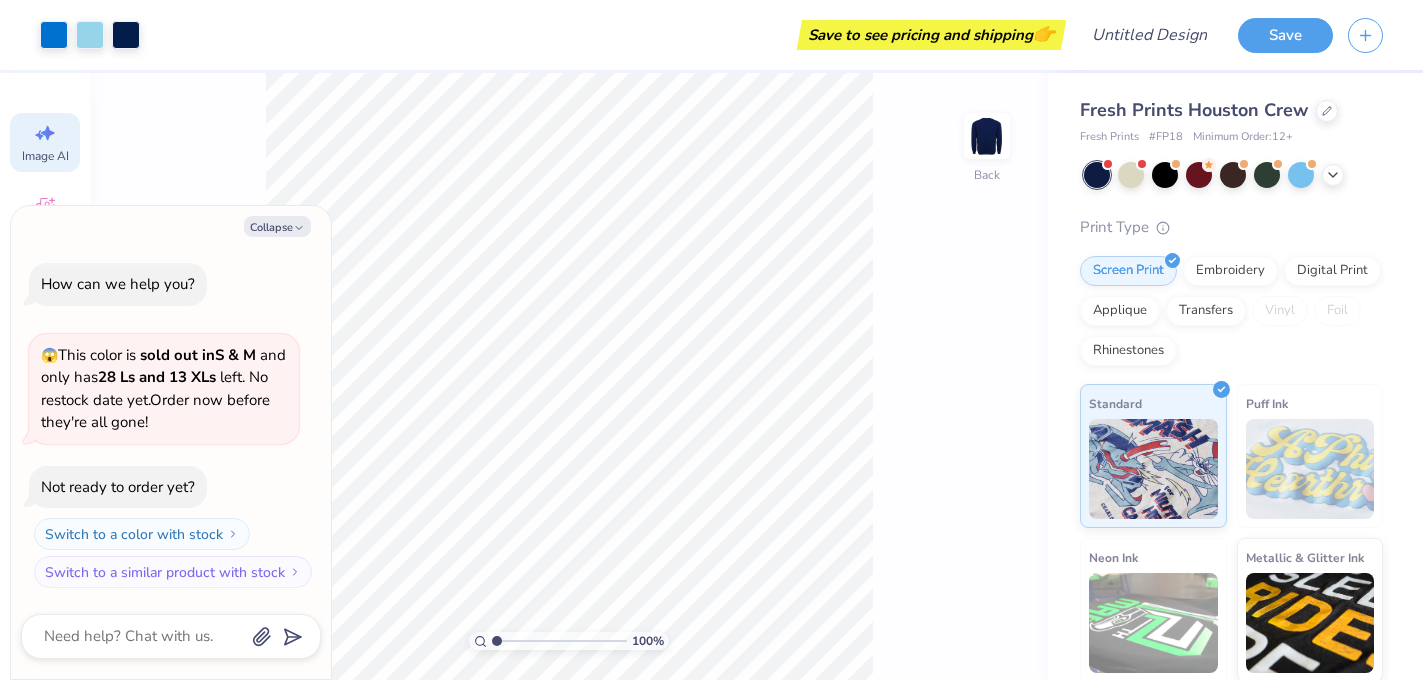 click on "Image AI" at bounding box center [45, 142] 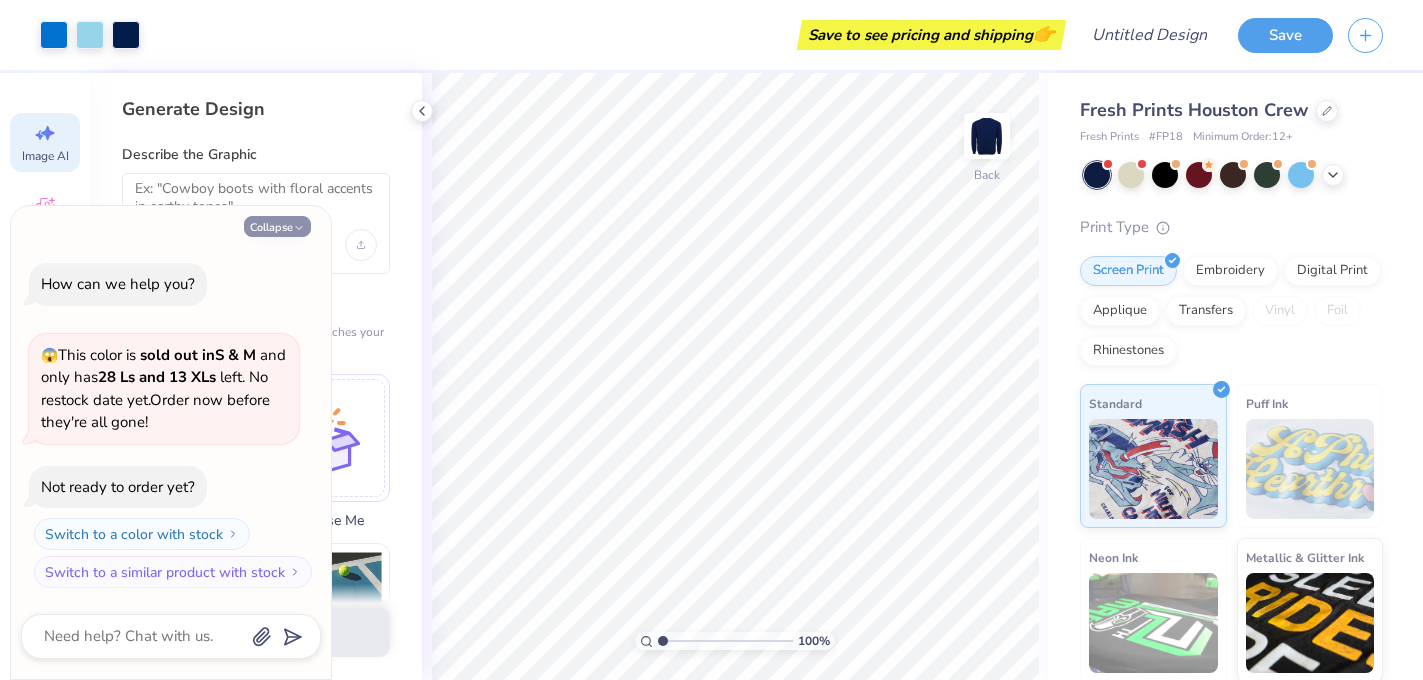 click on "Collapse" at bounding box center [277, 226] 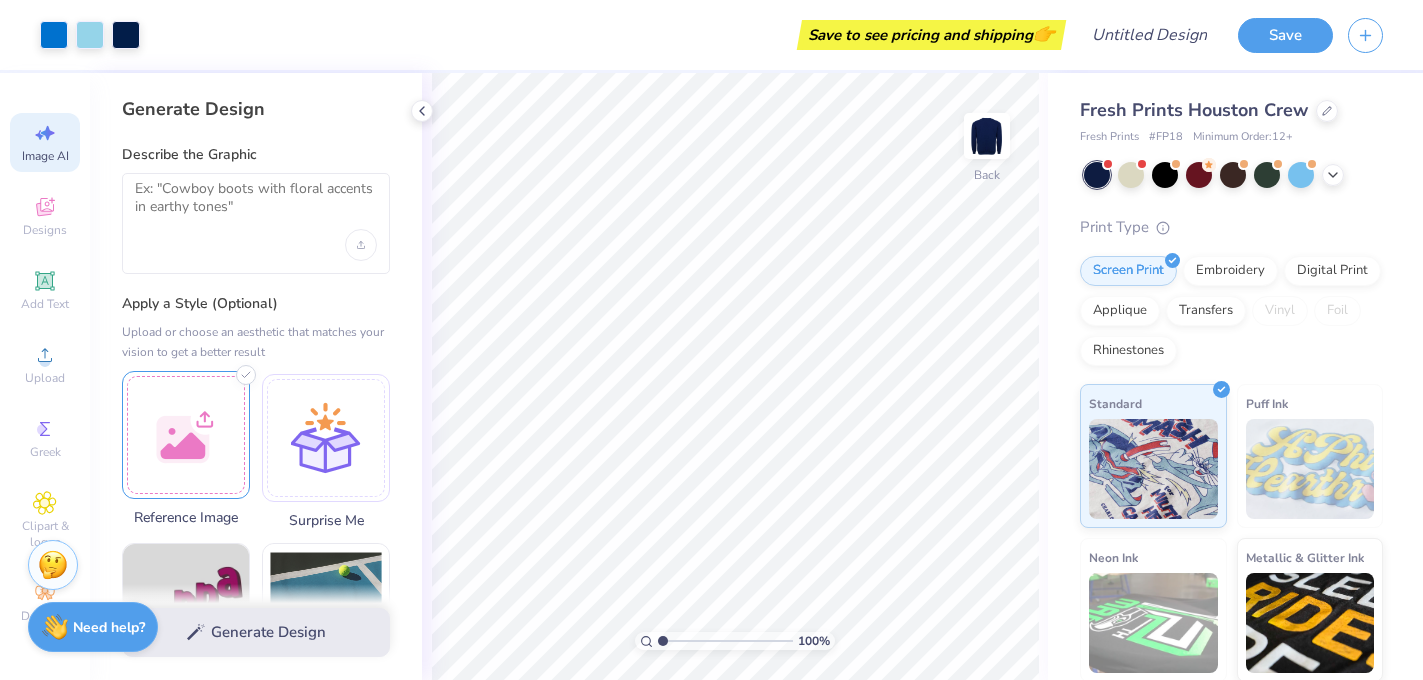click at bounding box center (186, 435) 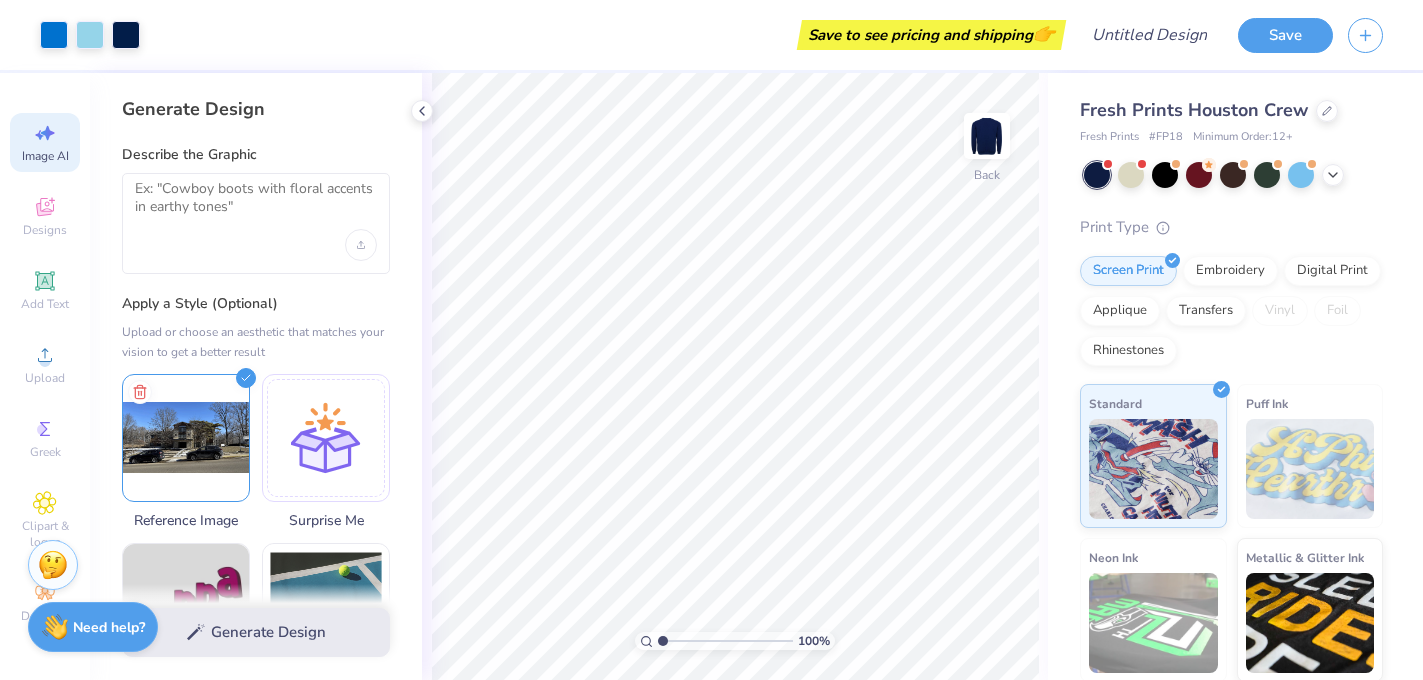 click on "Generate Design Describe the Graphic Apply a Style (Optional) Upload or choose an aesthetic that matches your vision to get a better result Reference Image Surprise Me Text-Based Photorealistic 60s & 70s 80s & 90s Cartoons Classic Grunge Handdrawn Minimalist Varsity Y2K Max # of Colors Fewer colors means lower prices. 1 2 3 4 5 6 7 8" at bounding box center [256, 376] 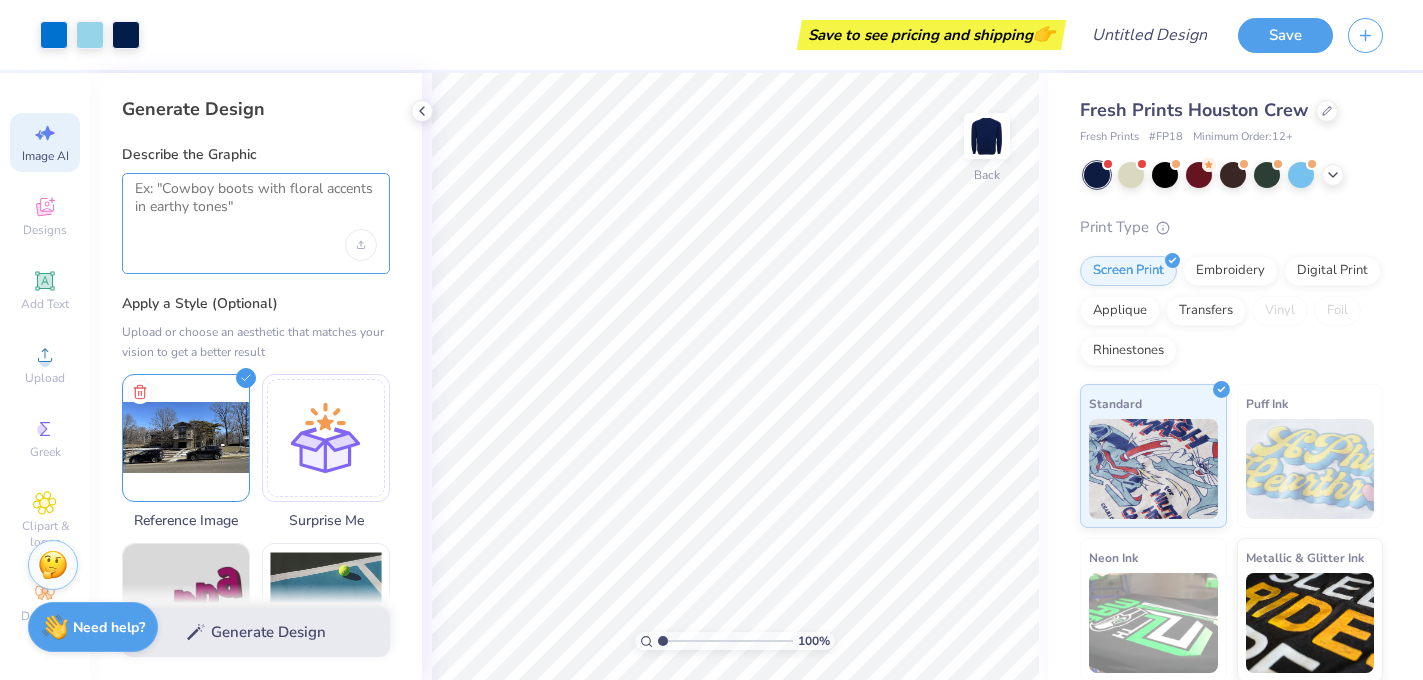 click at bounding box center (256, 205) 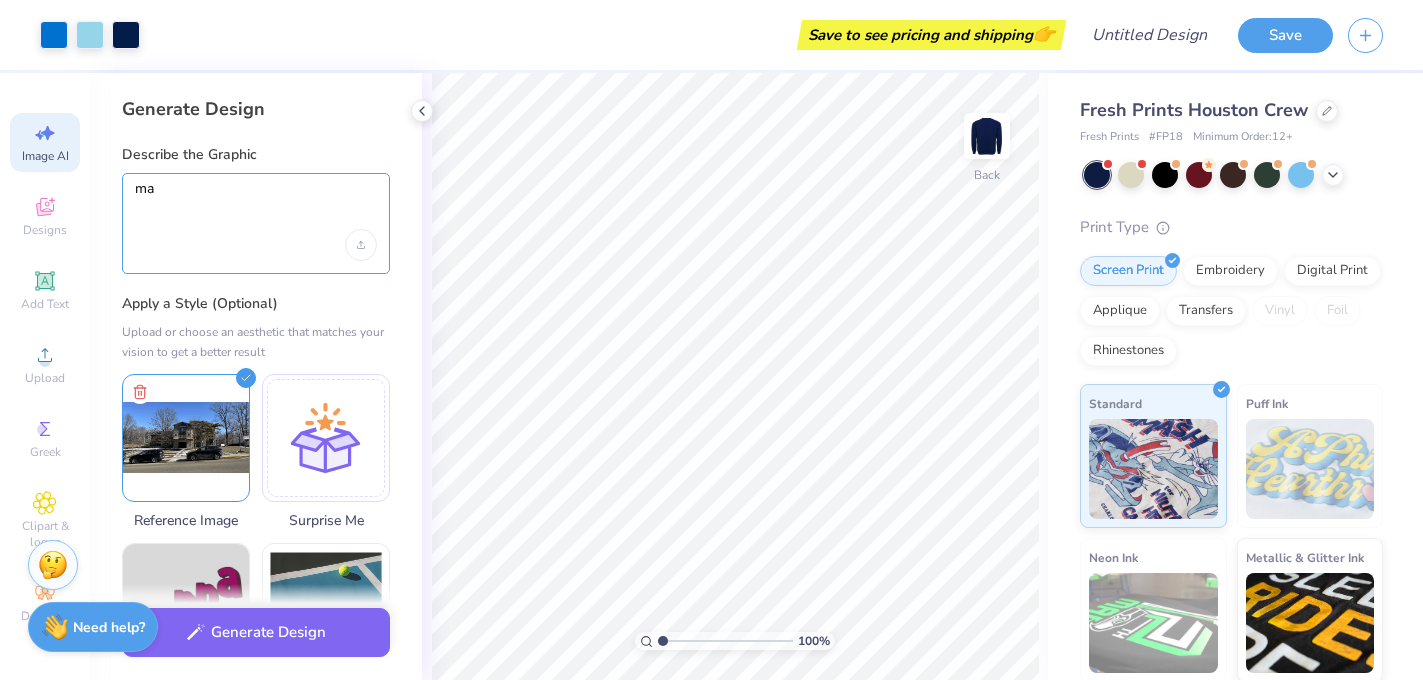 type on "m" 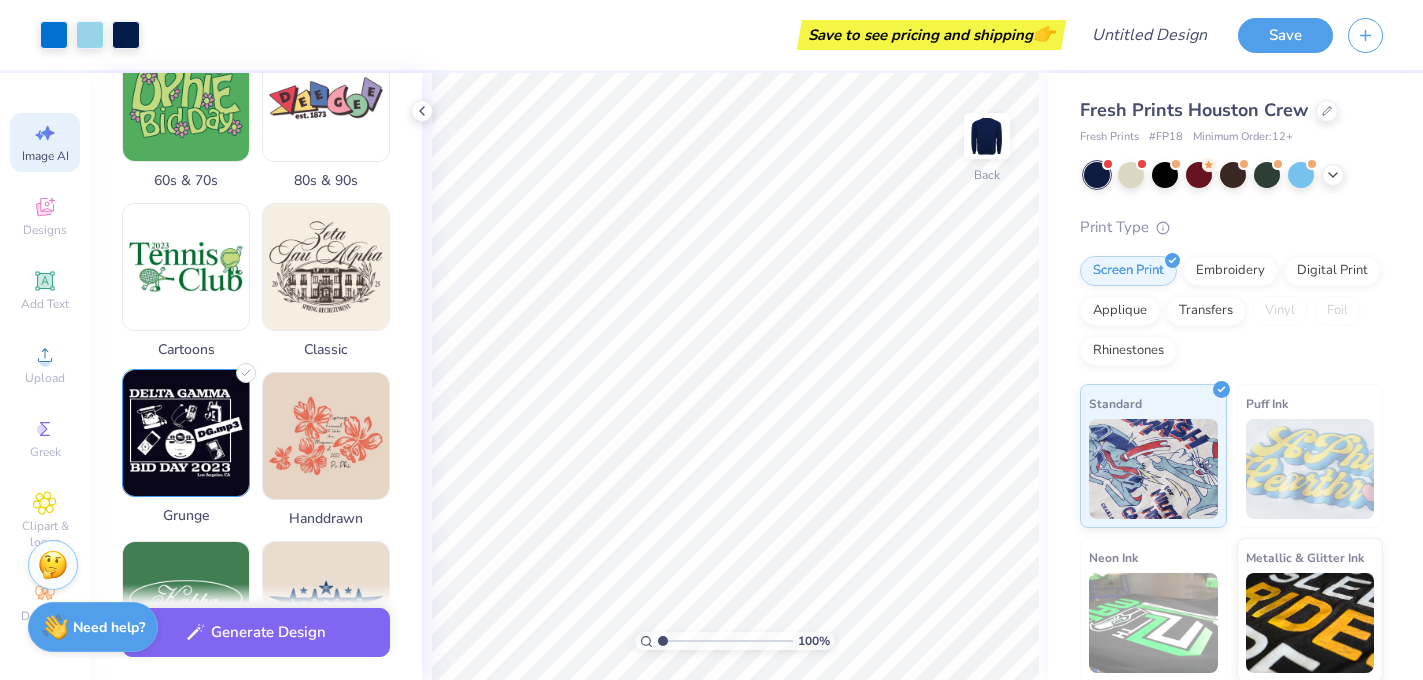 scroll, scrollTop: 0, scrollLeft: 0, axis: both 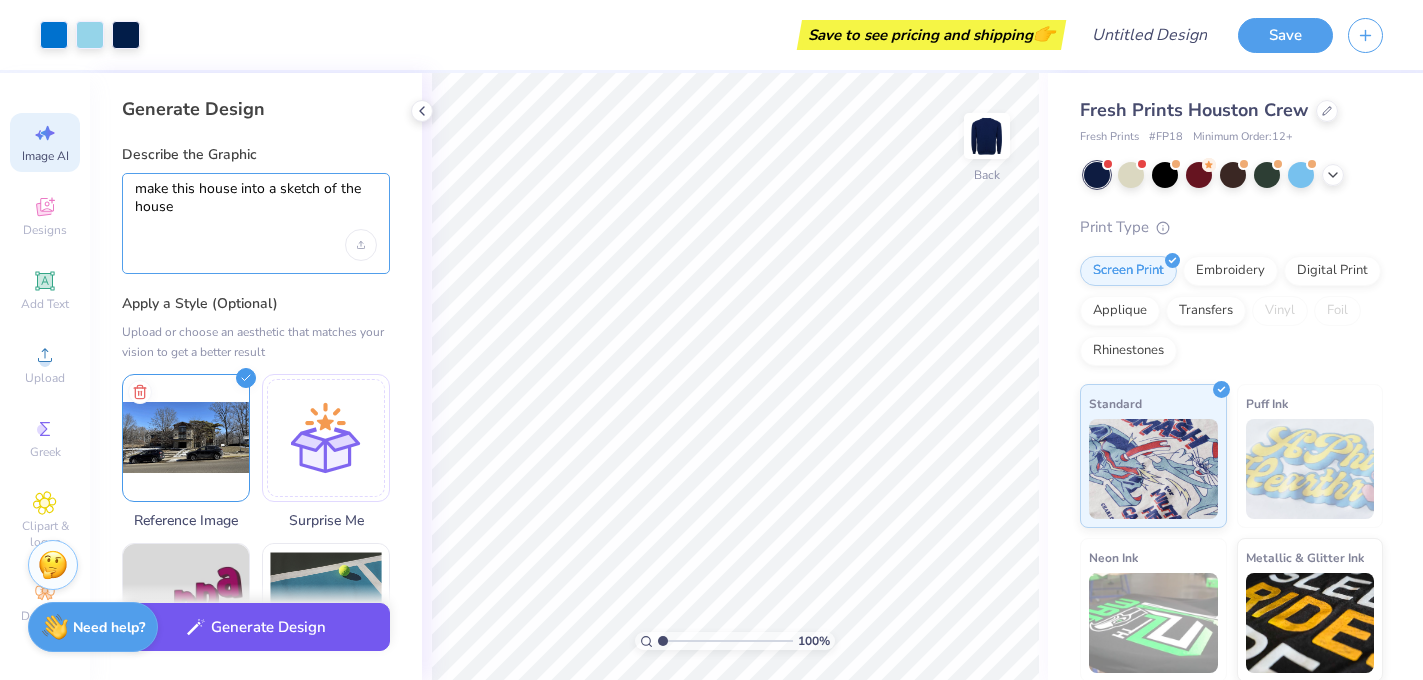 type on "make this house into a sketch of the house" 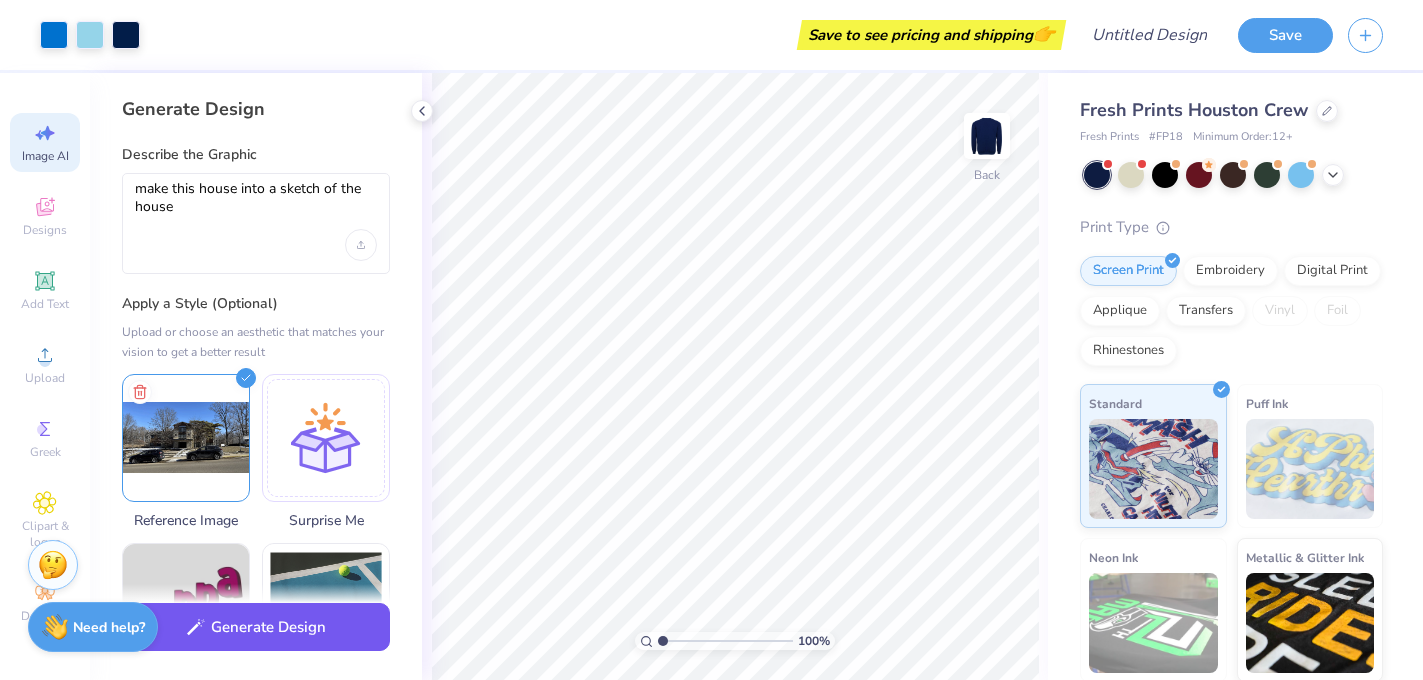 click on "Generate Design" at bounding box center [256, 627] 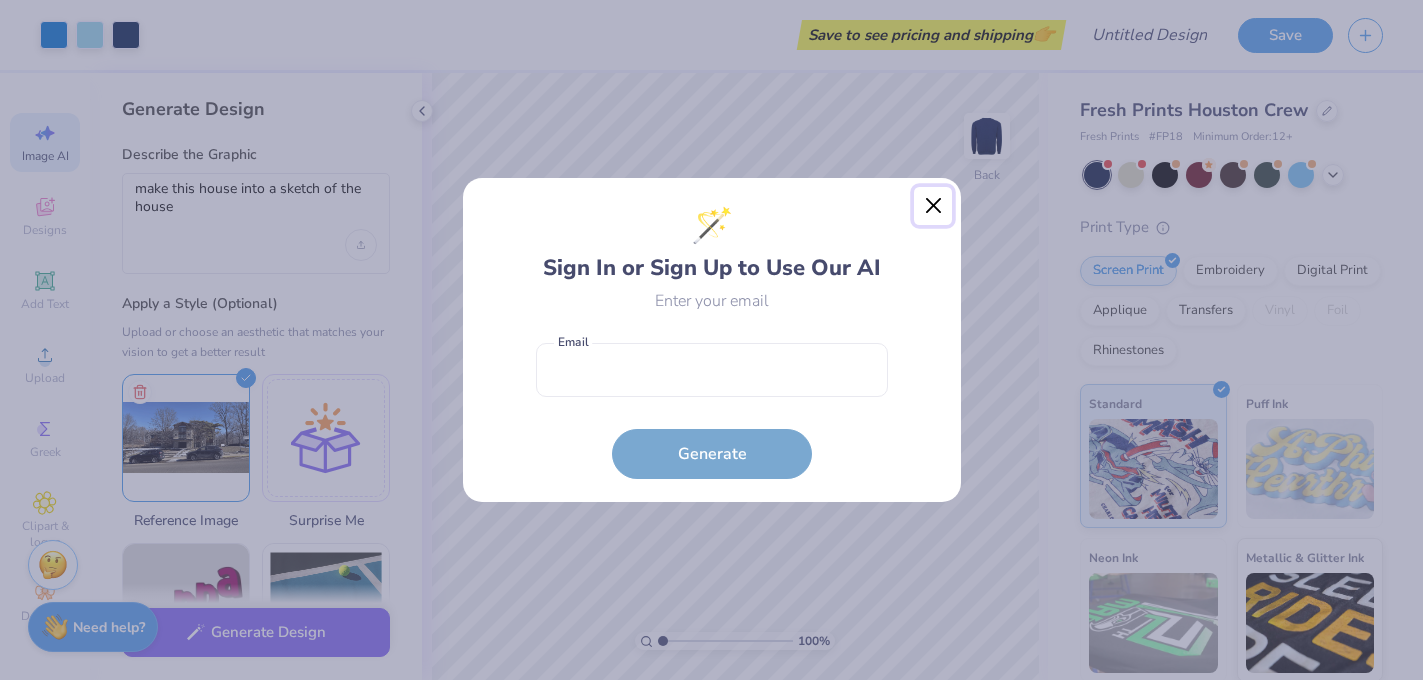 click at bounding box center [933, 206] 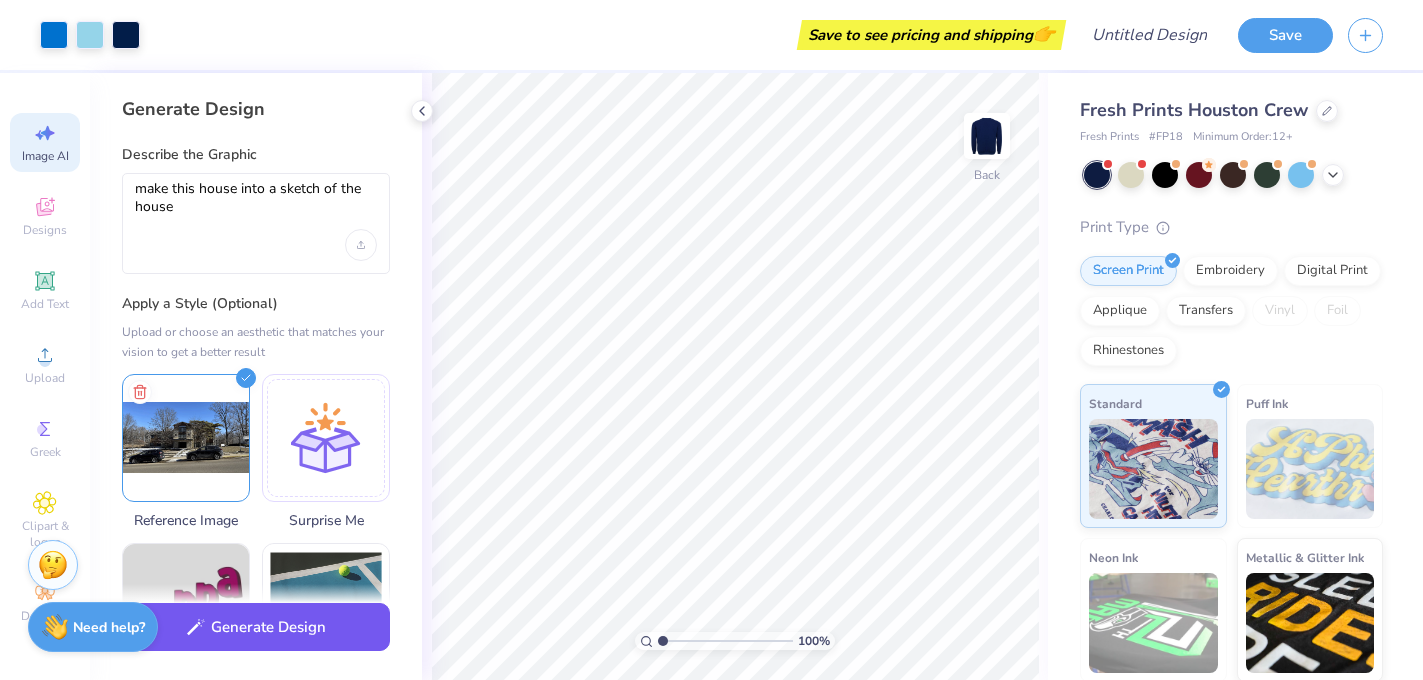 click on "Generate Design" at bounding box center (256, 627) 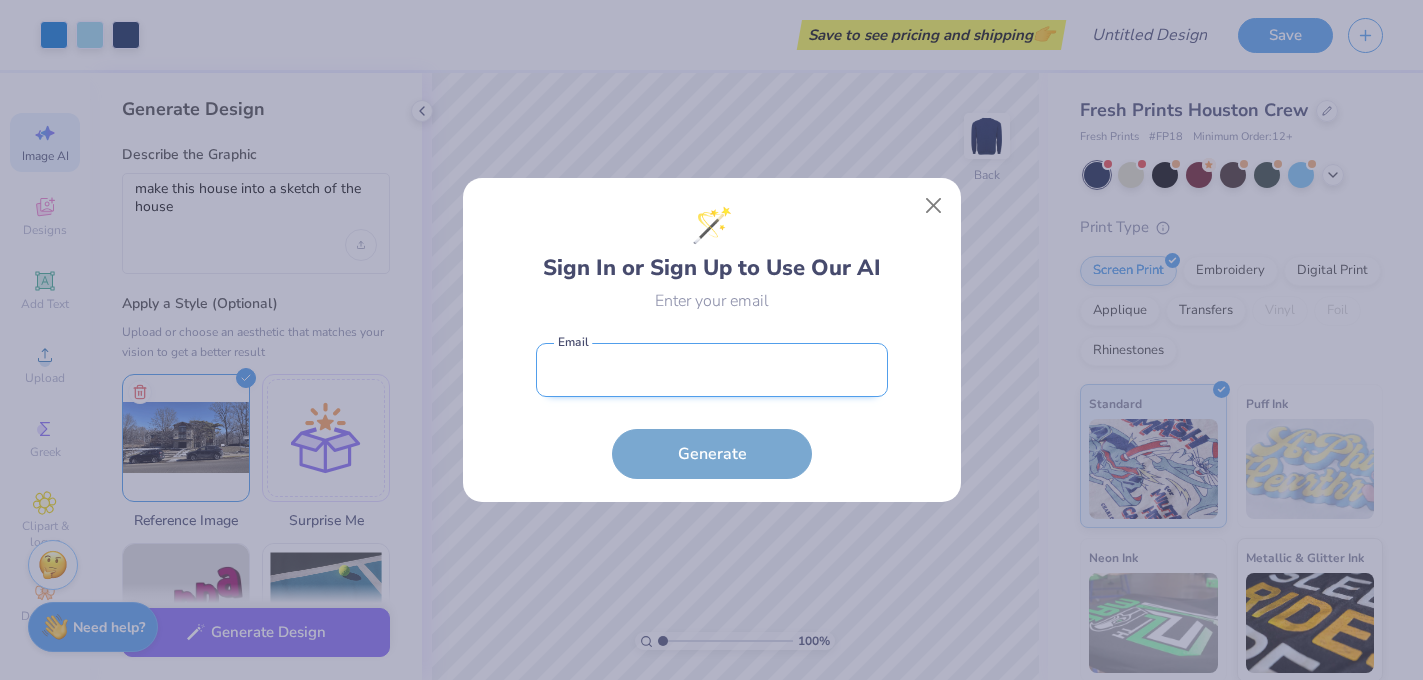 click at bounding box center [712, 370] 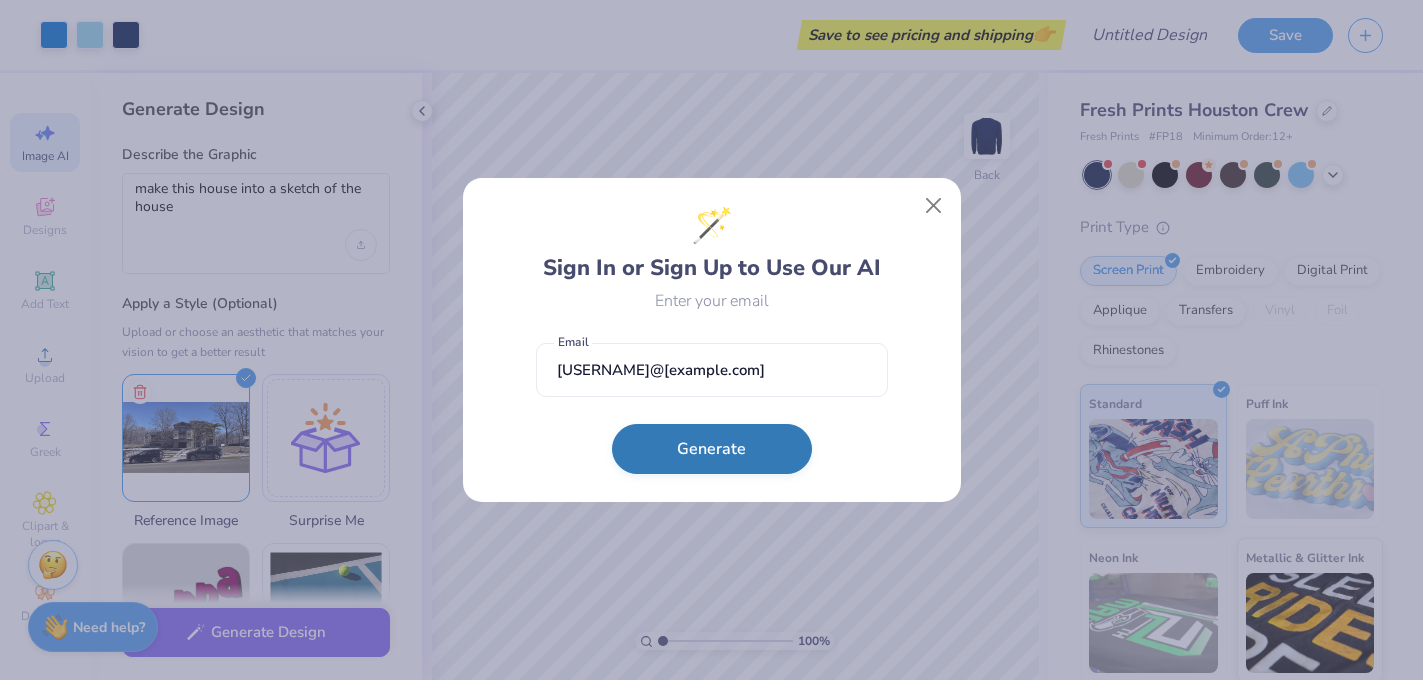 click on "Generate" at bounding box center (712, 449) 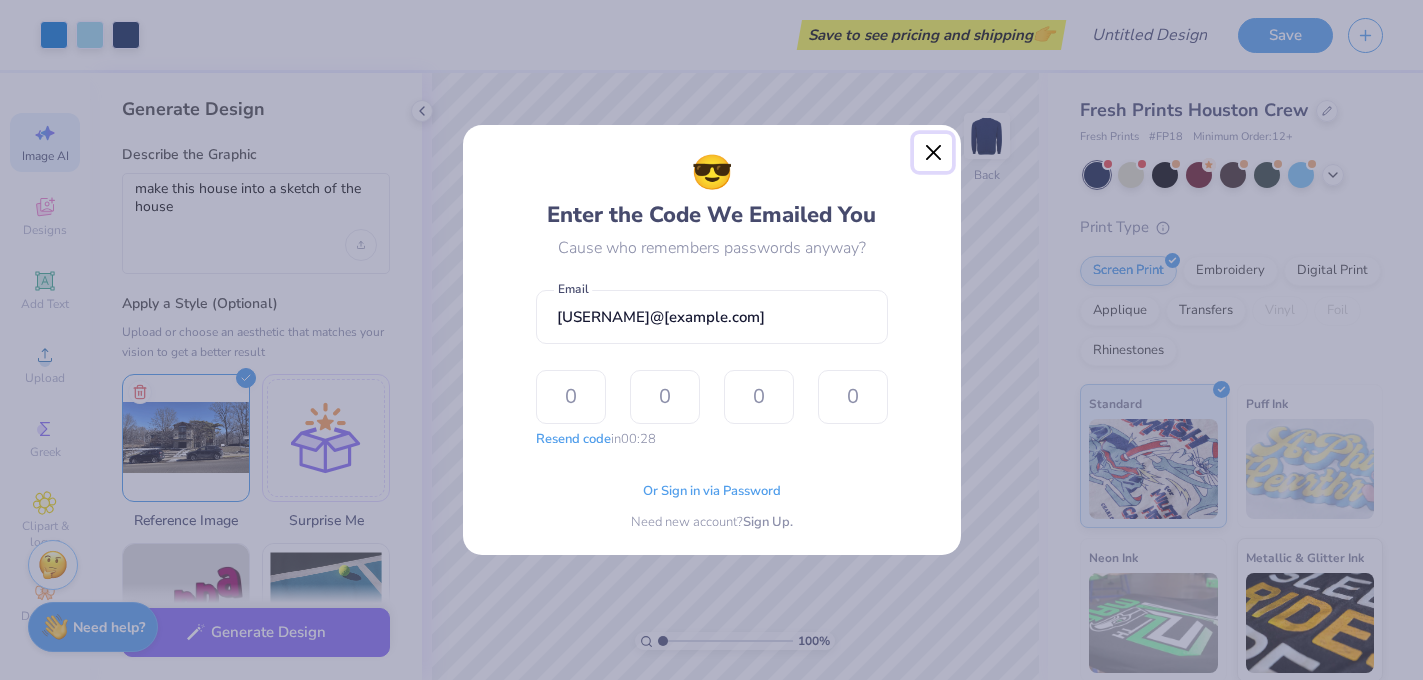 click at bounding box center (933, 153) 